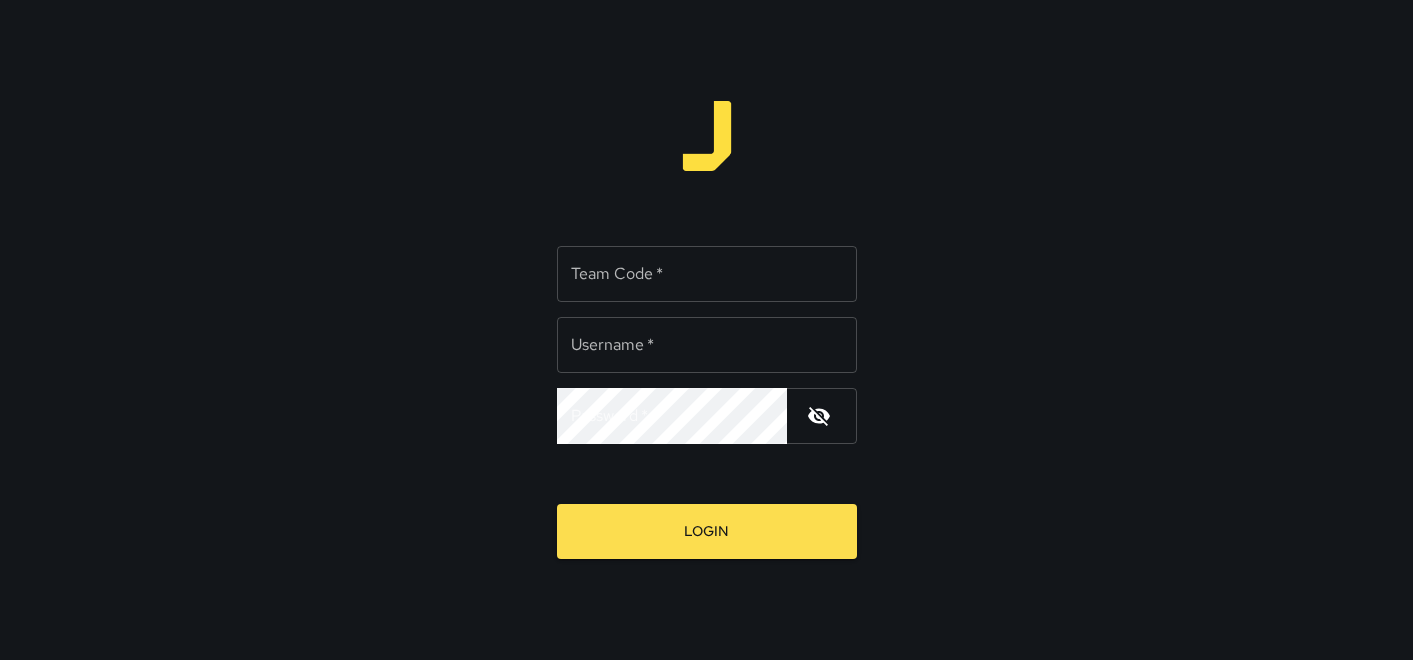 scroll, scrollTop: 0, scrollLeft: 0, axis: both 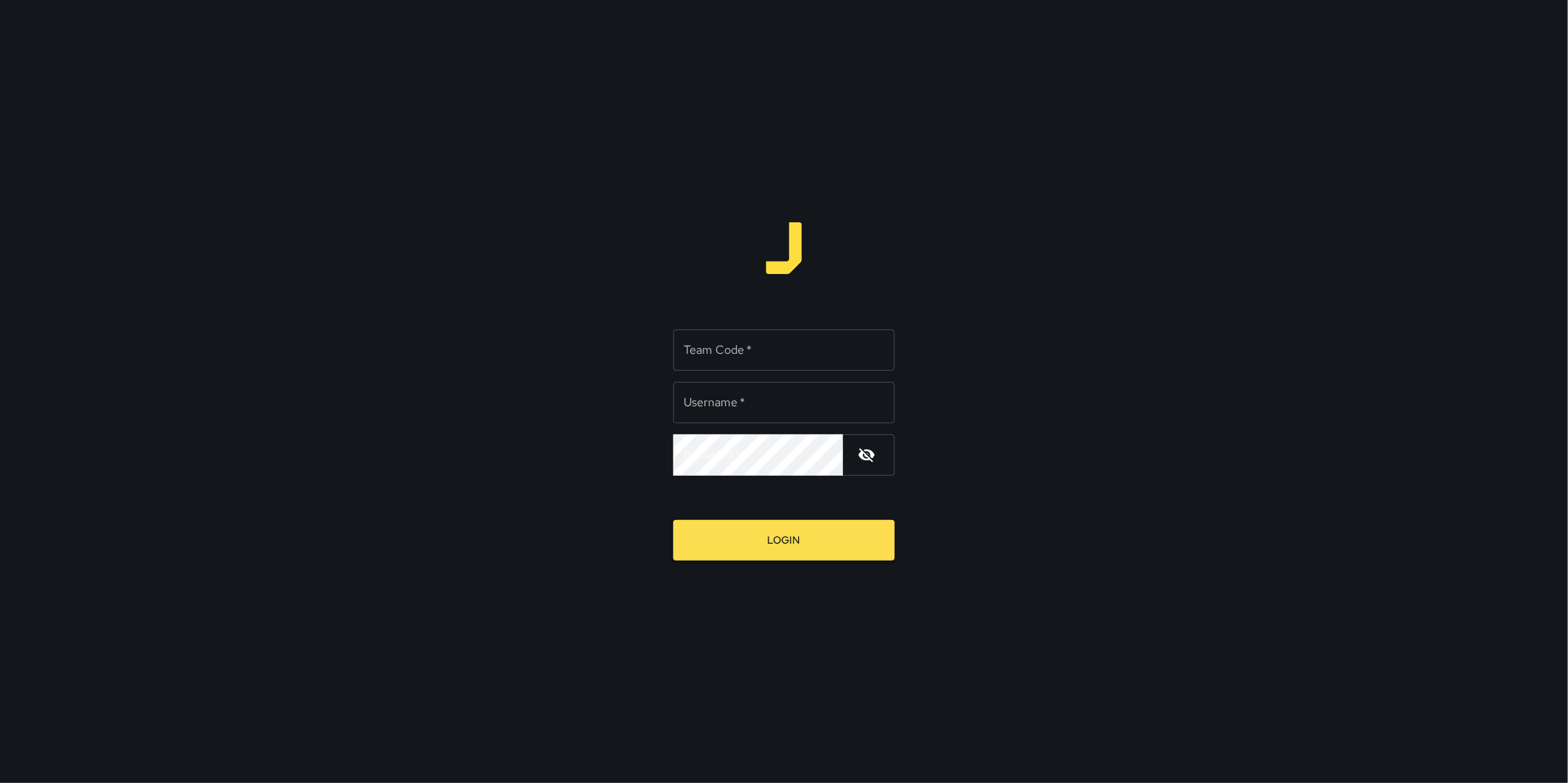 type on "**********" 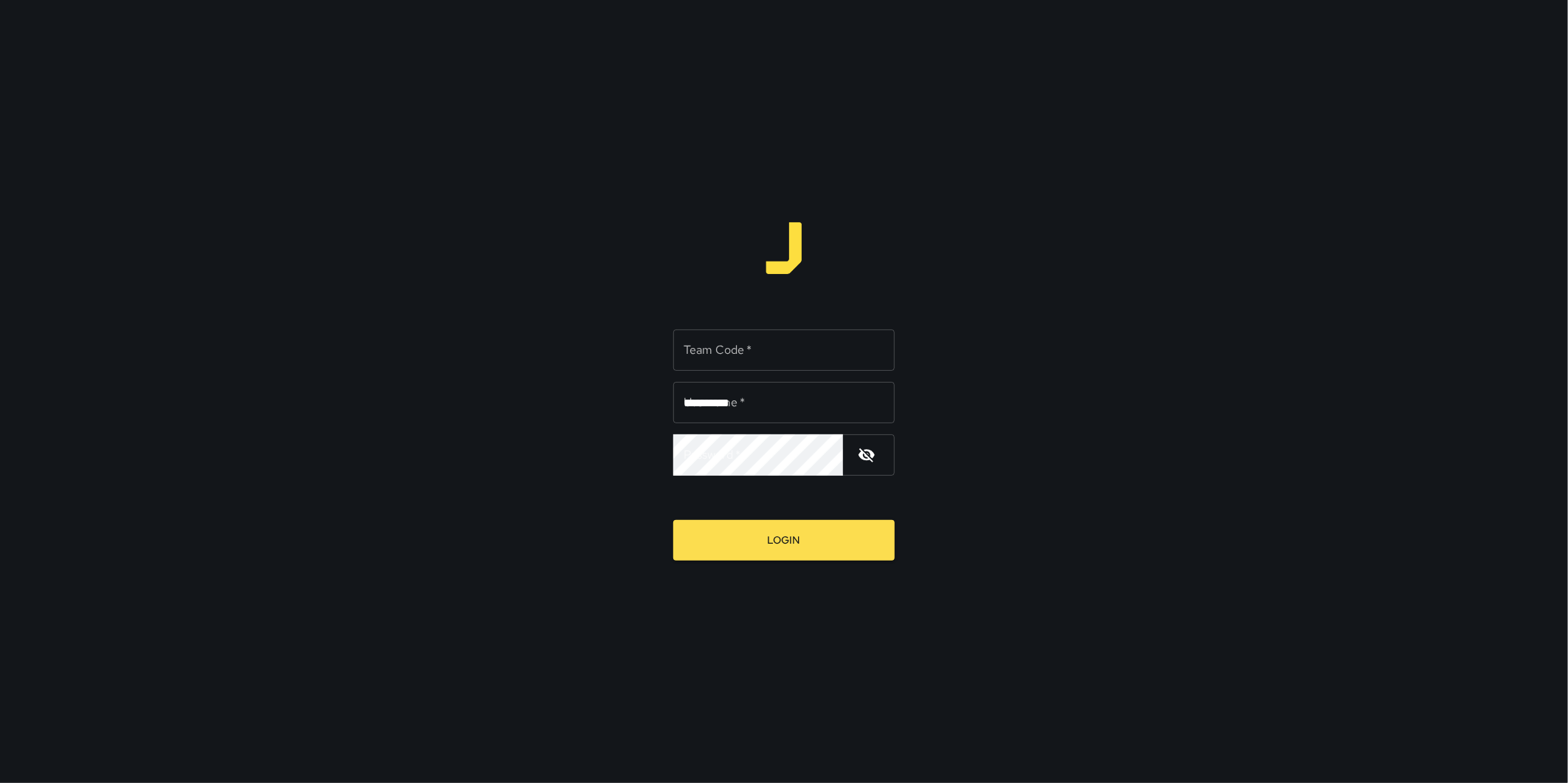 click on "**********" at bounding box center [784, 397] 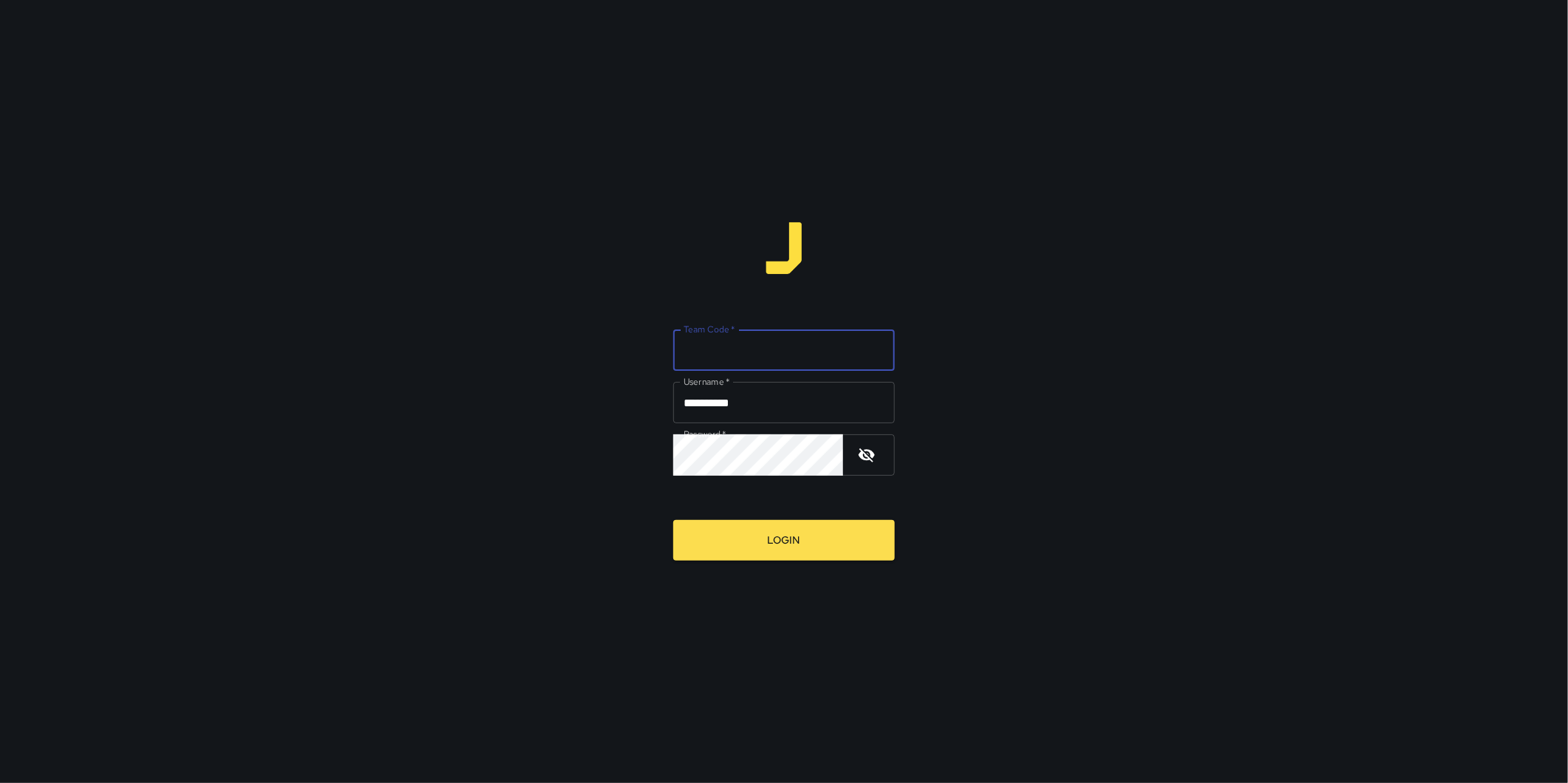 click on "Team Code   *" at bounding box center [784, 350] 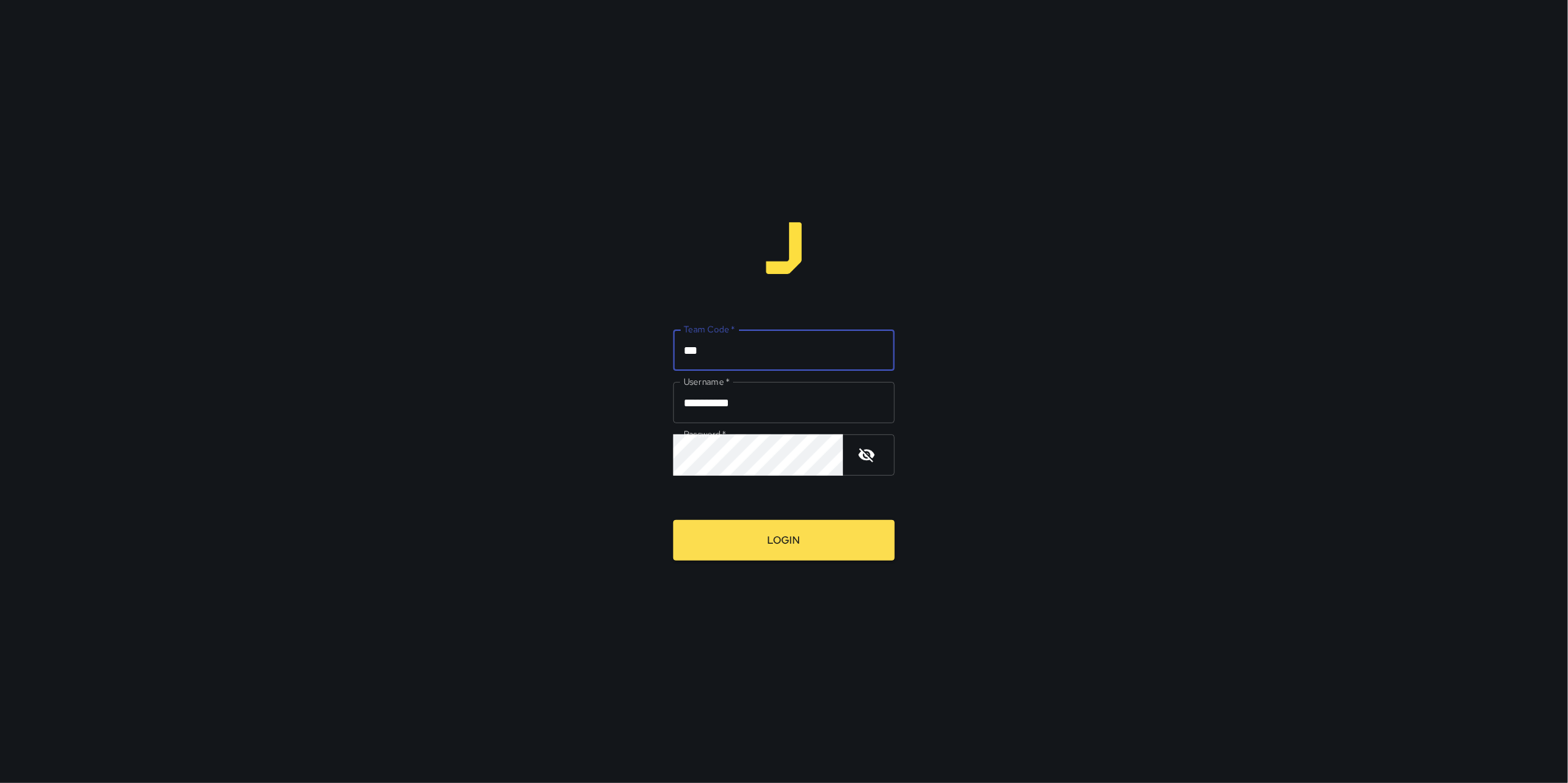 type on "***" 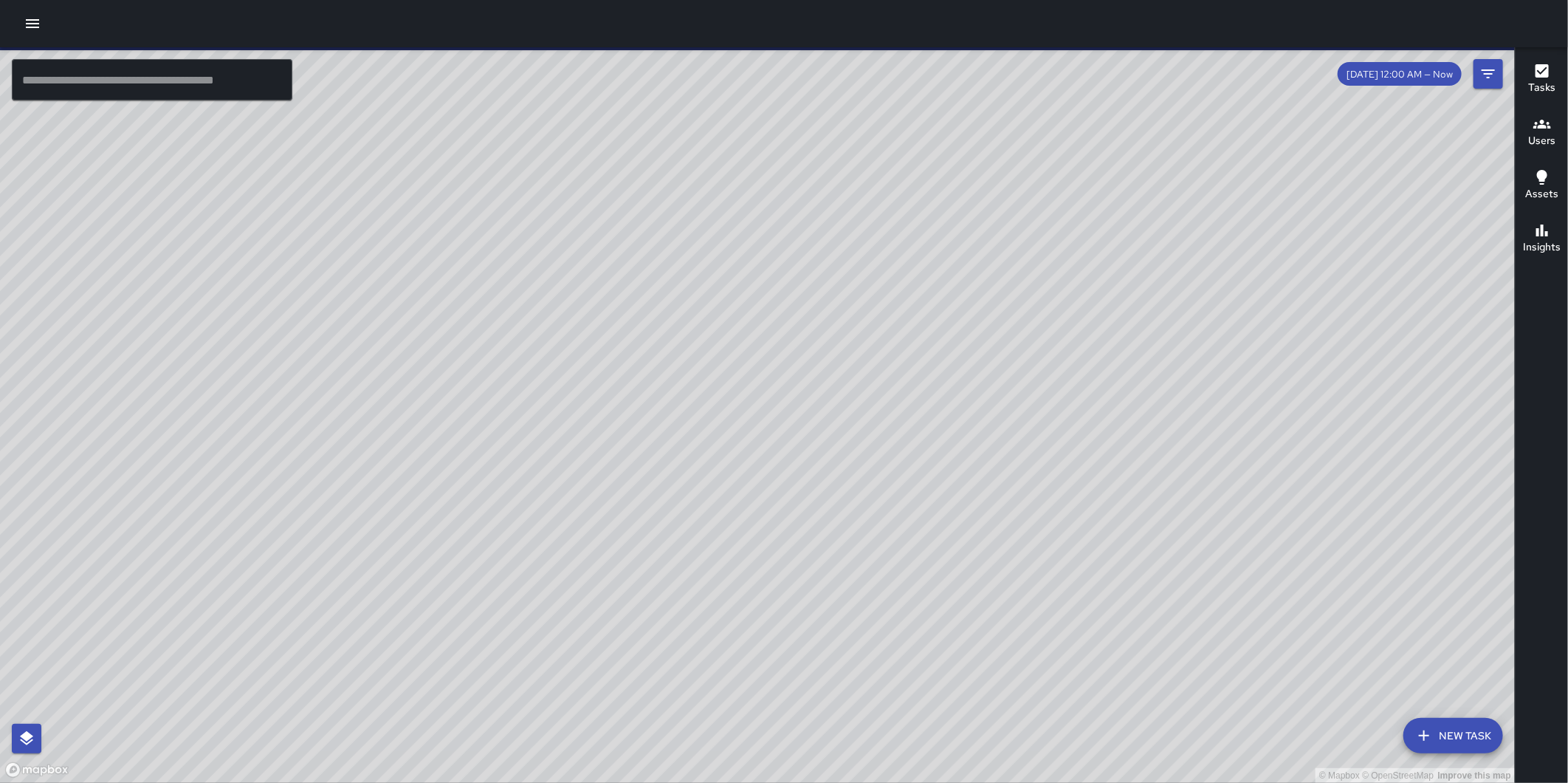 click 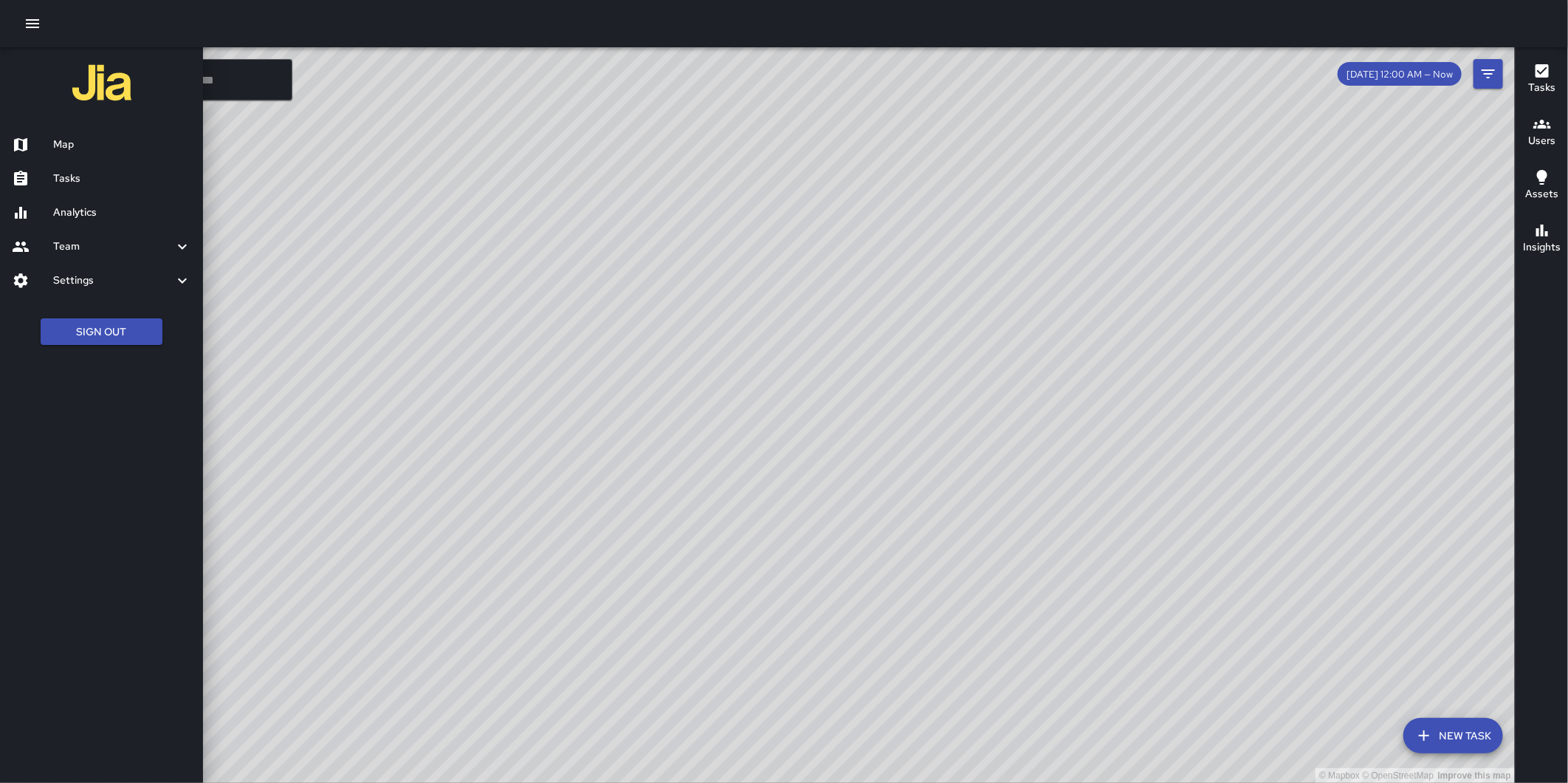 click on "Settings" at bounding box center [113, 281] 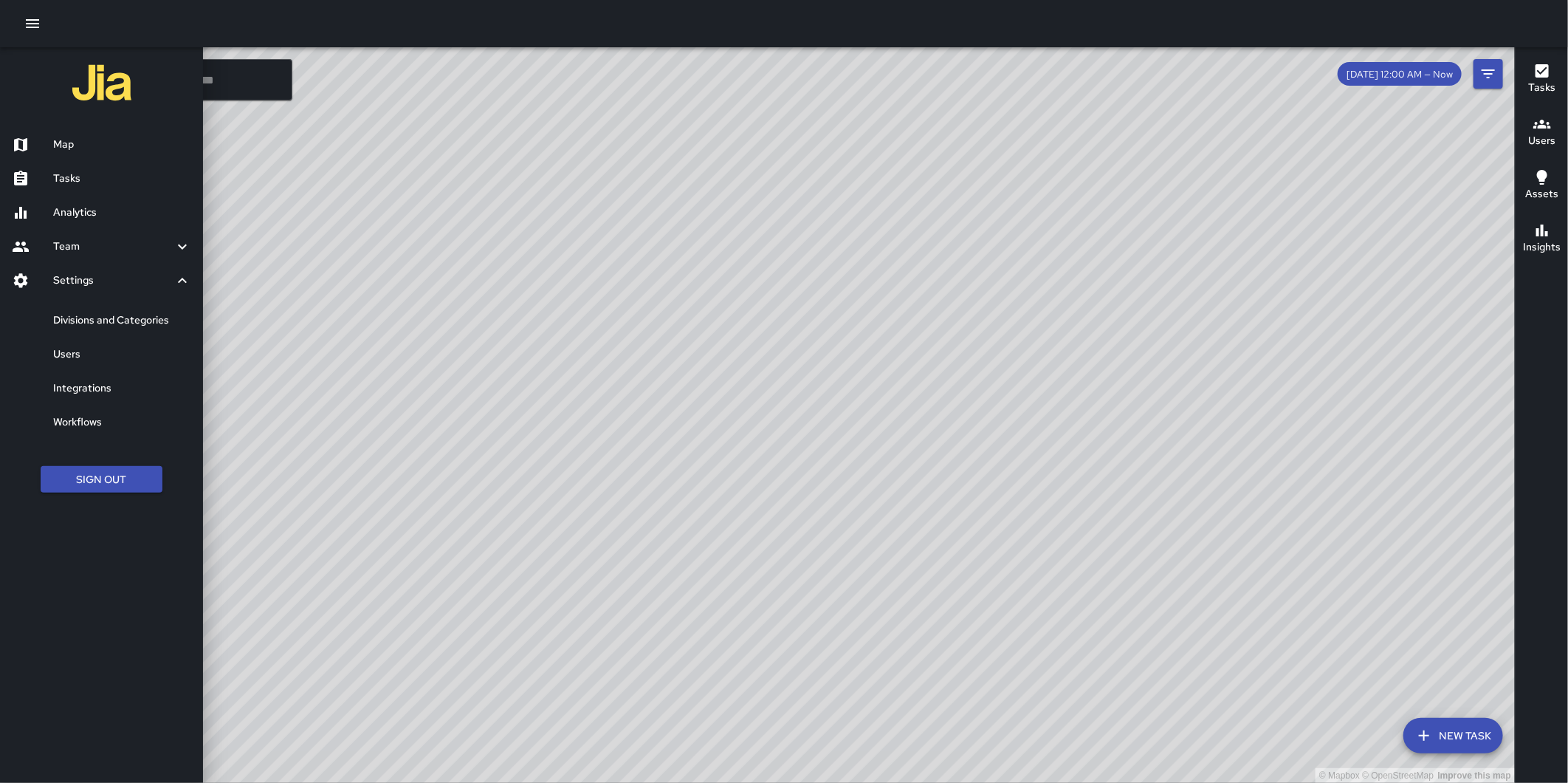 click on "Divisions and Categories" at bounding box center (122, 321) 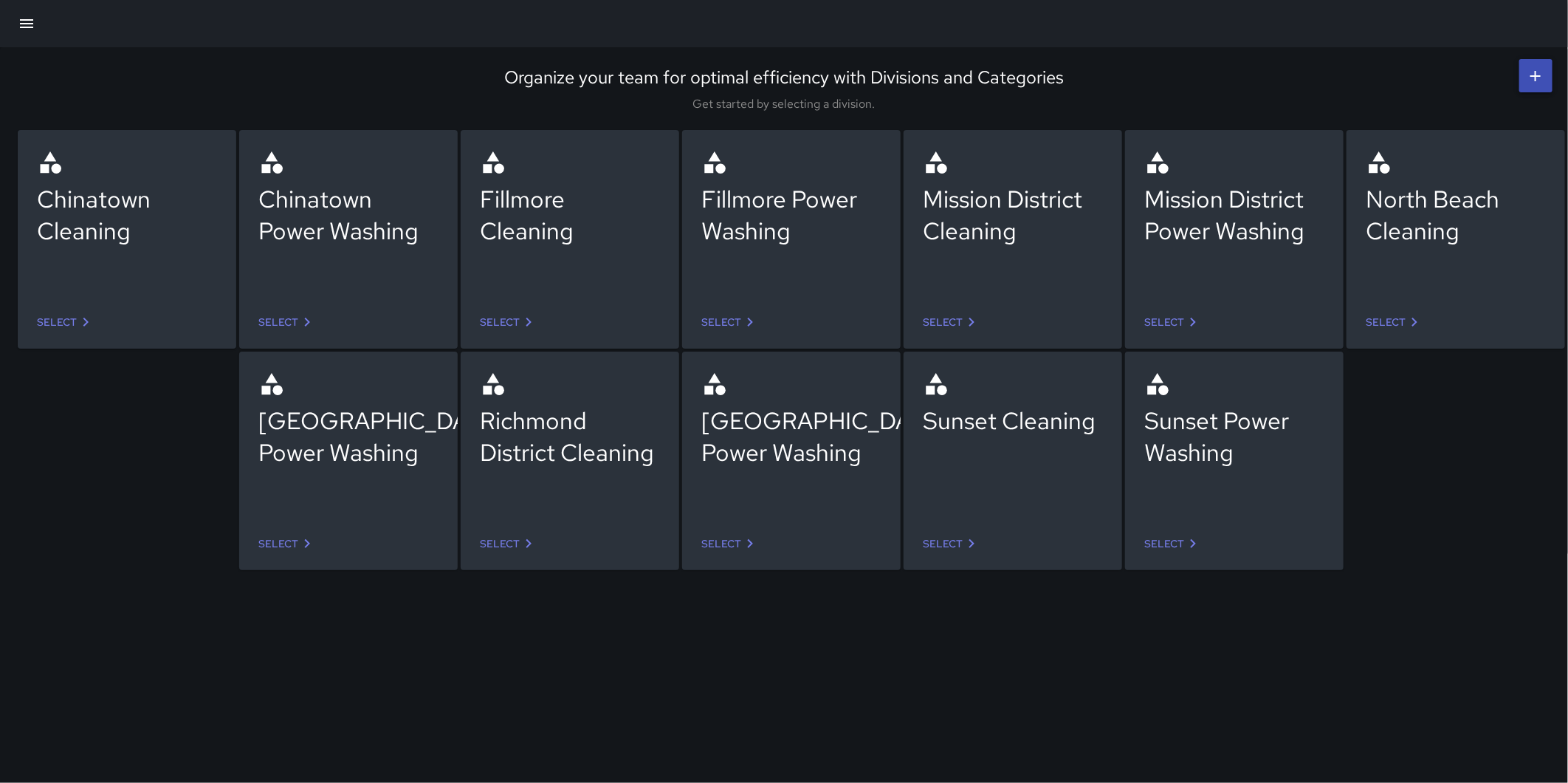 click 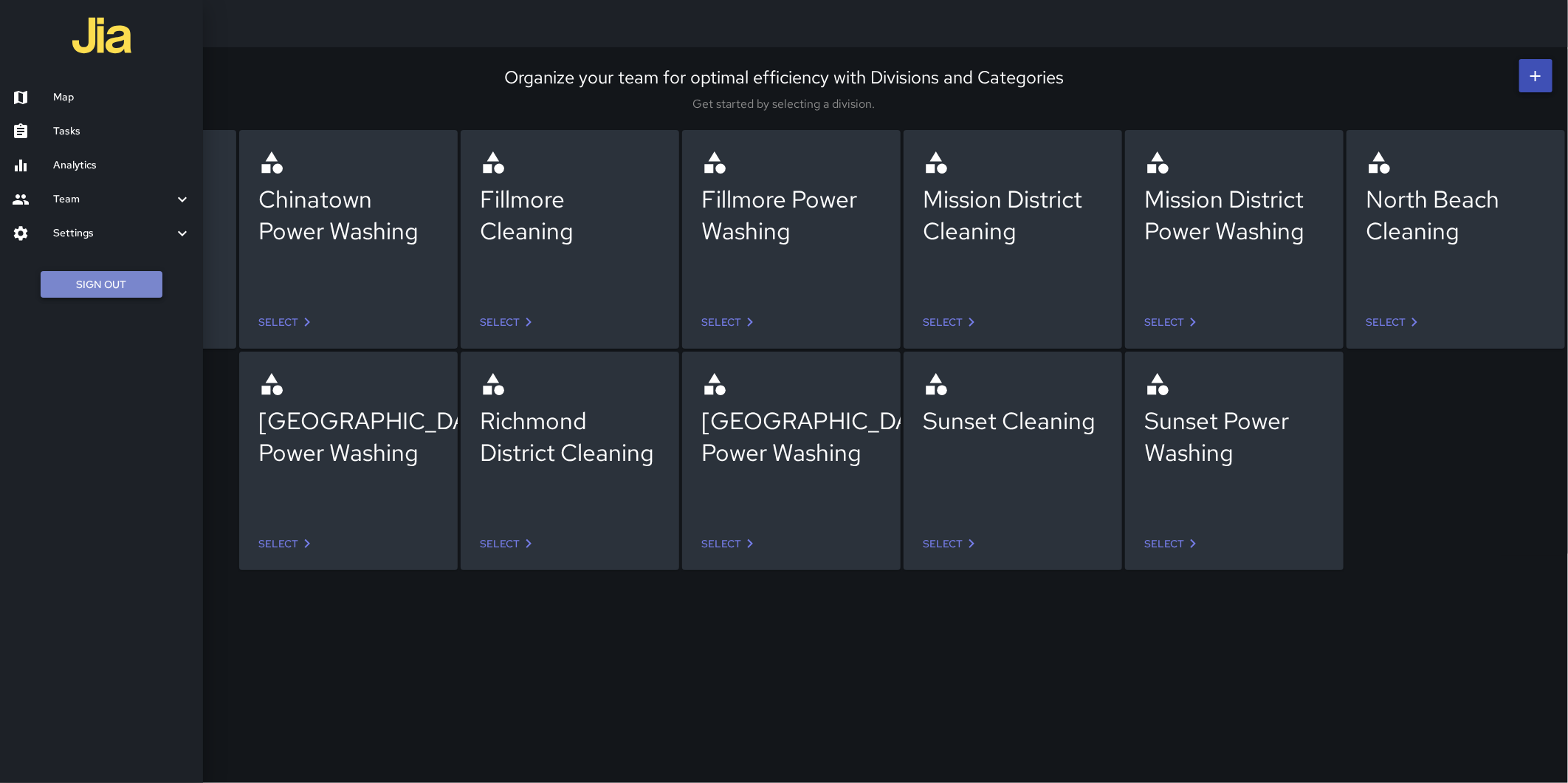 click on "Sign Out" at bounding box center (101, 284) 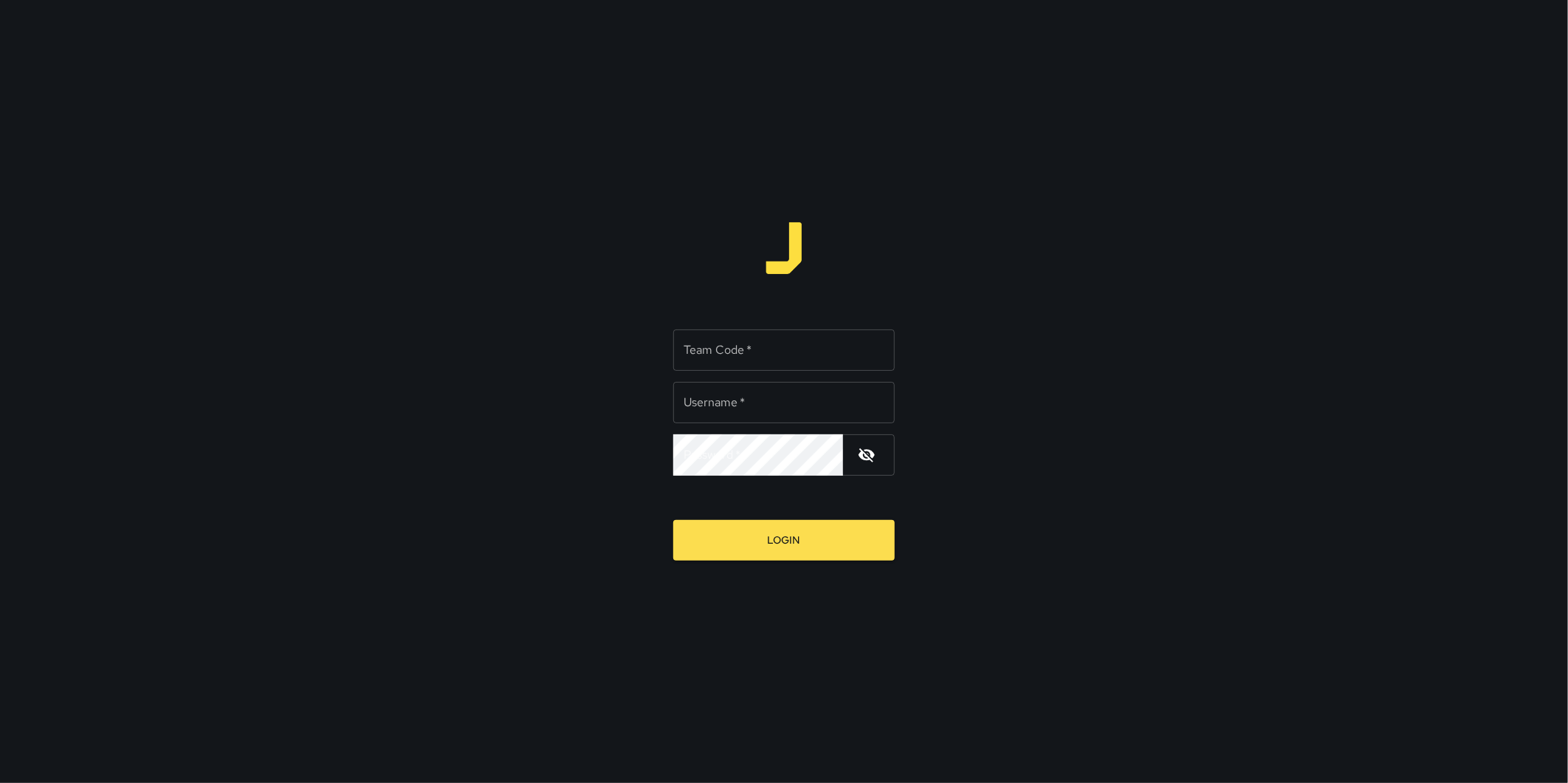 type on "**********" 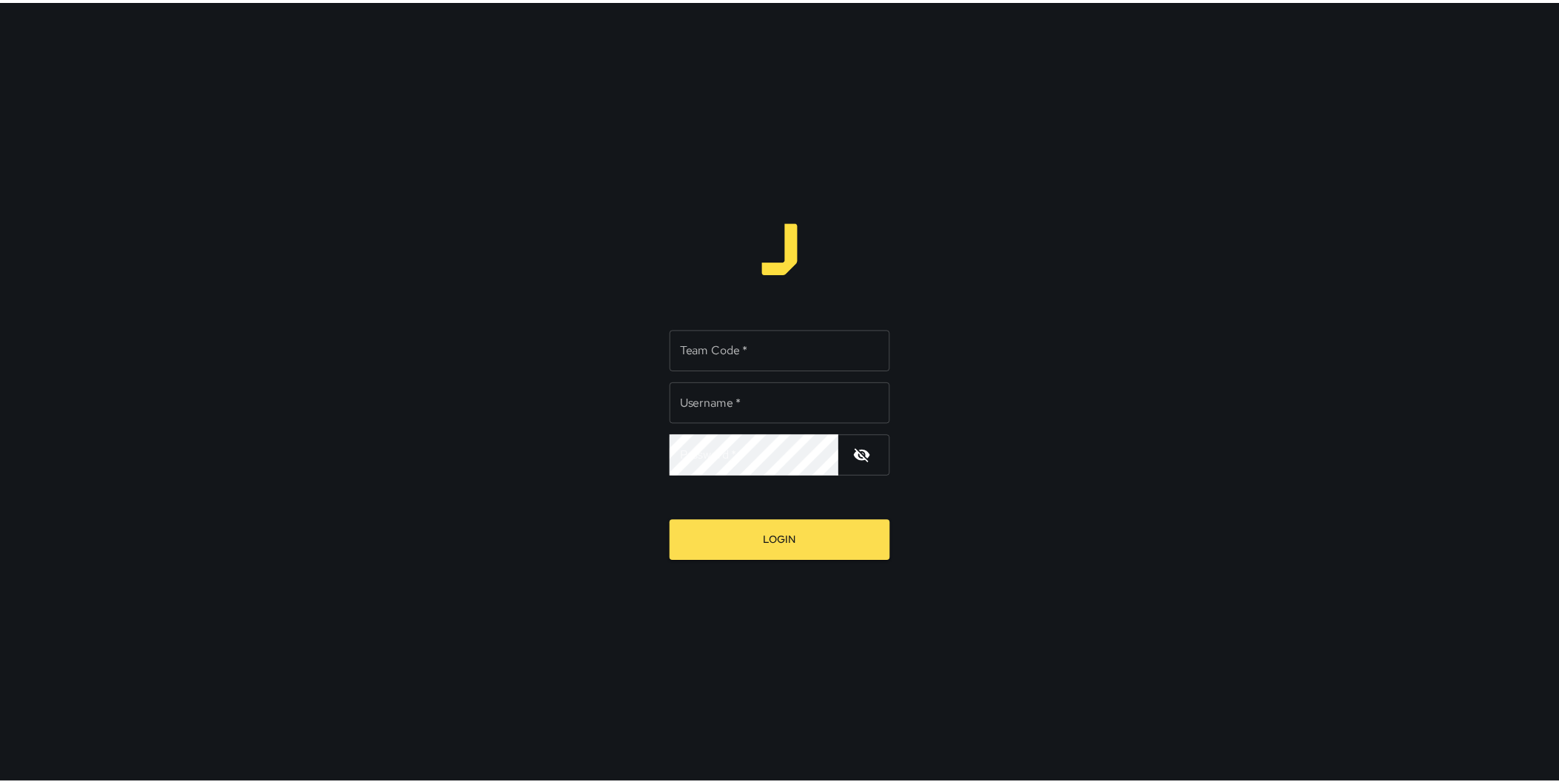 scroll, scrollTop: 0, scrollLeft: 0, axis: both 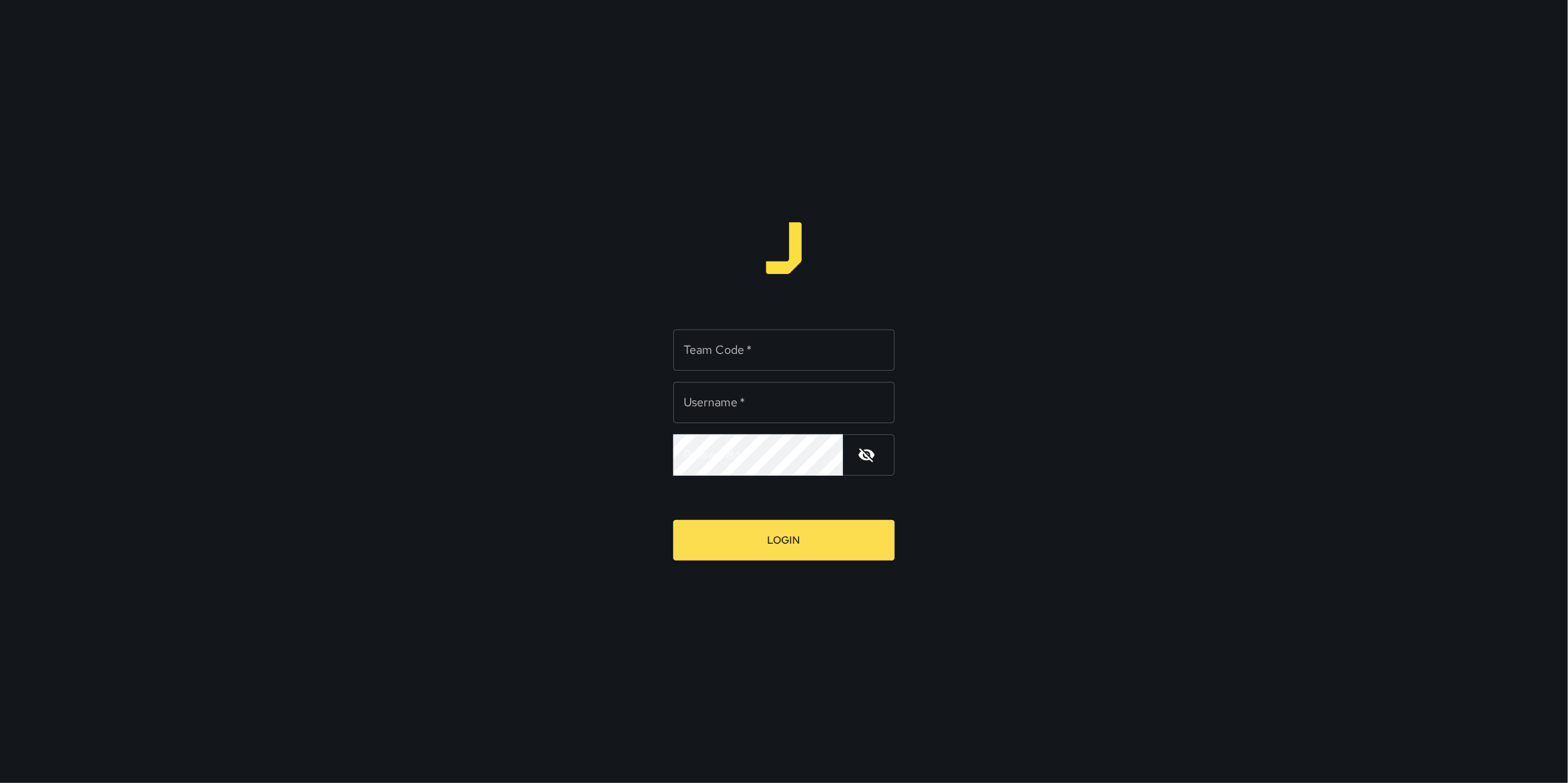 type on "**********" 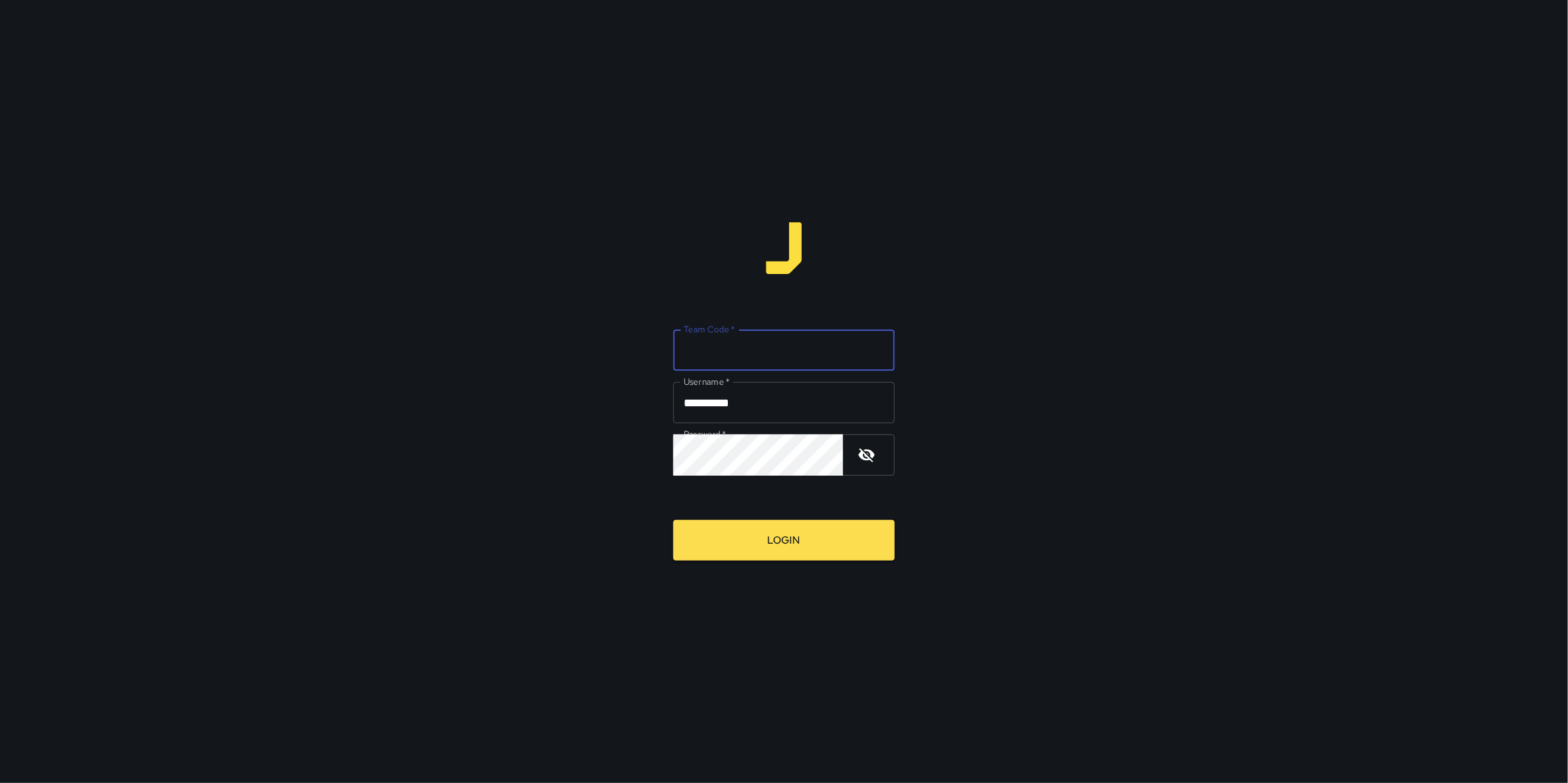 click on "Team Code   *" at bounding box center (784, 350) 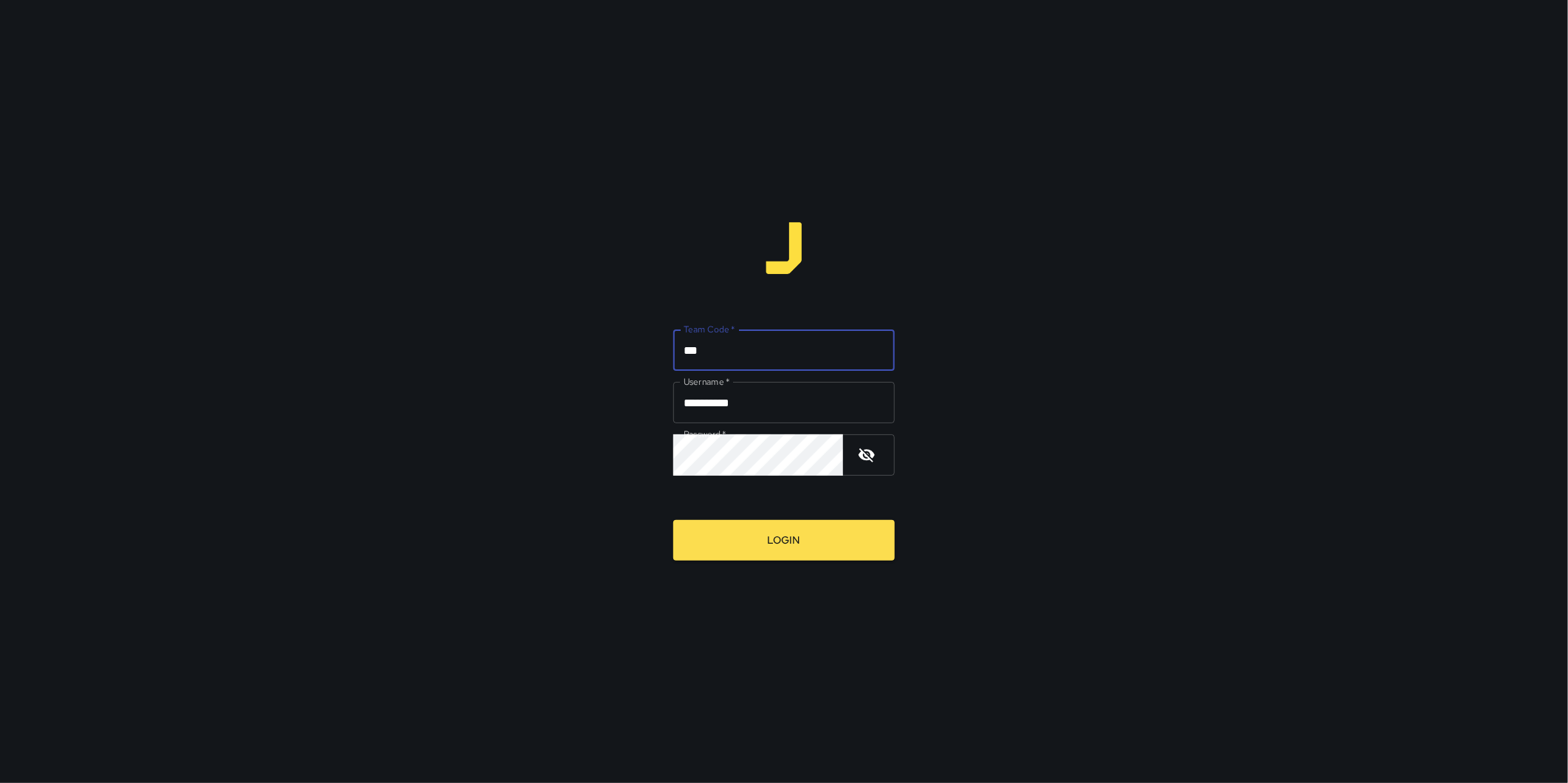 type on "***" 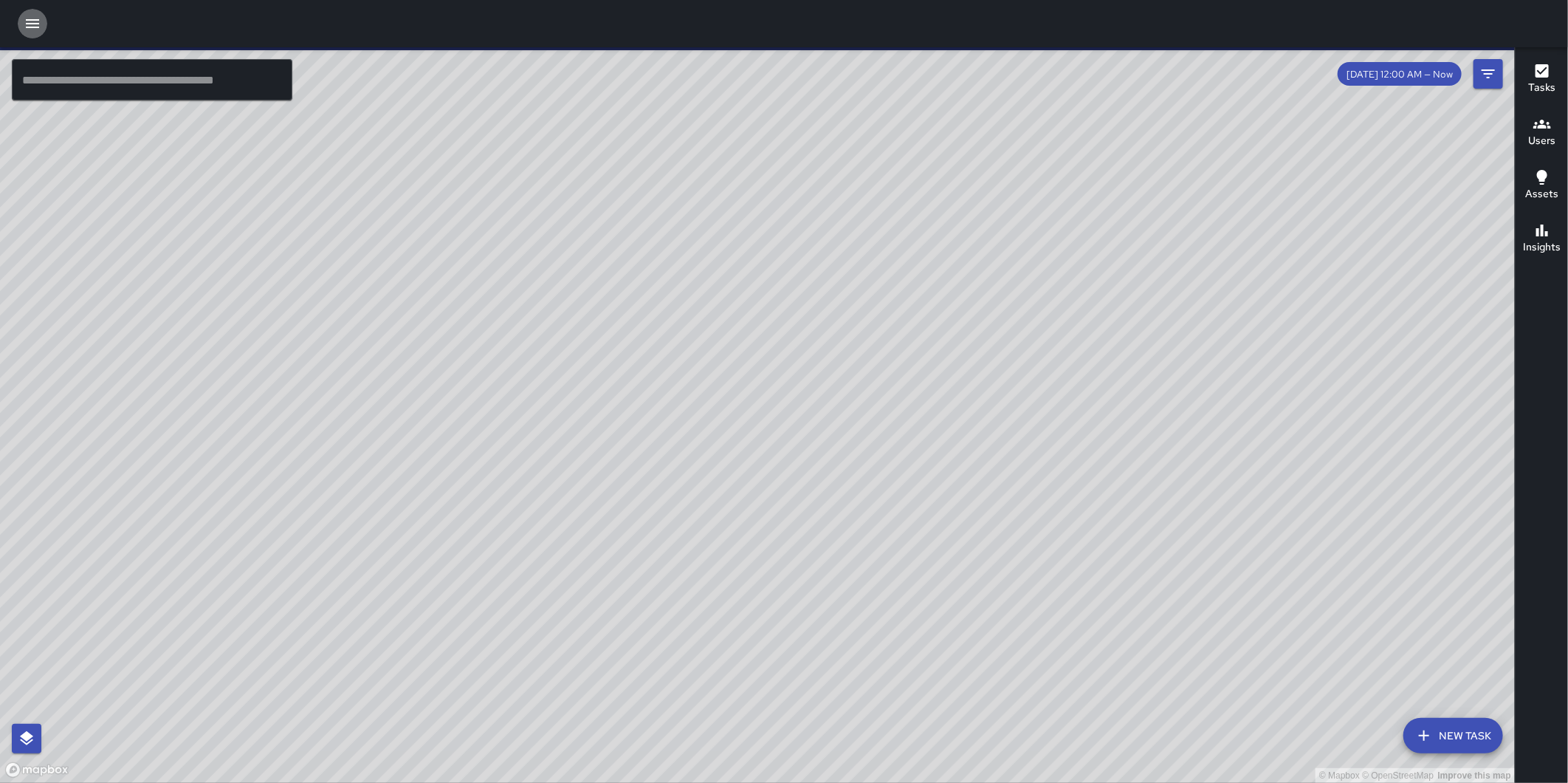 click 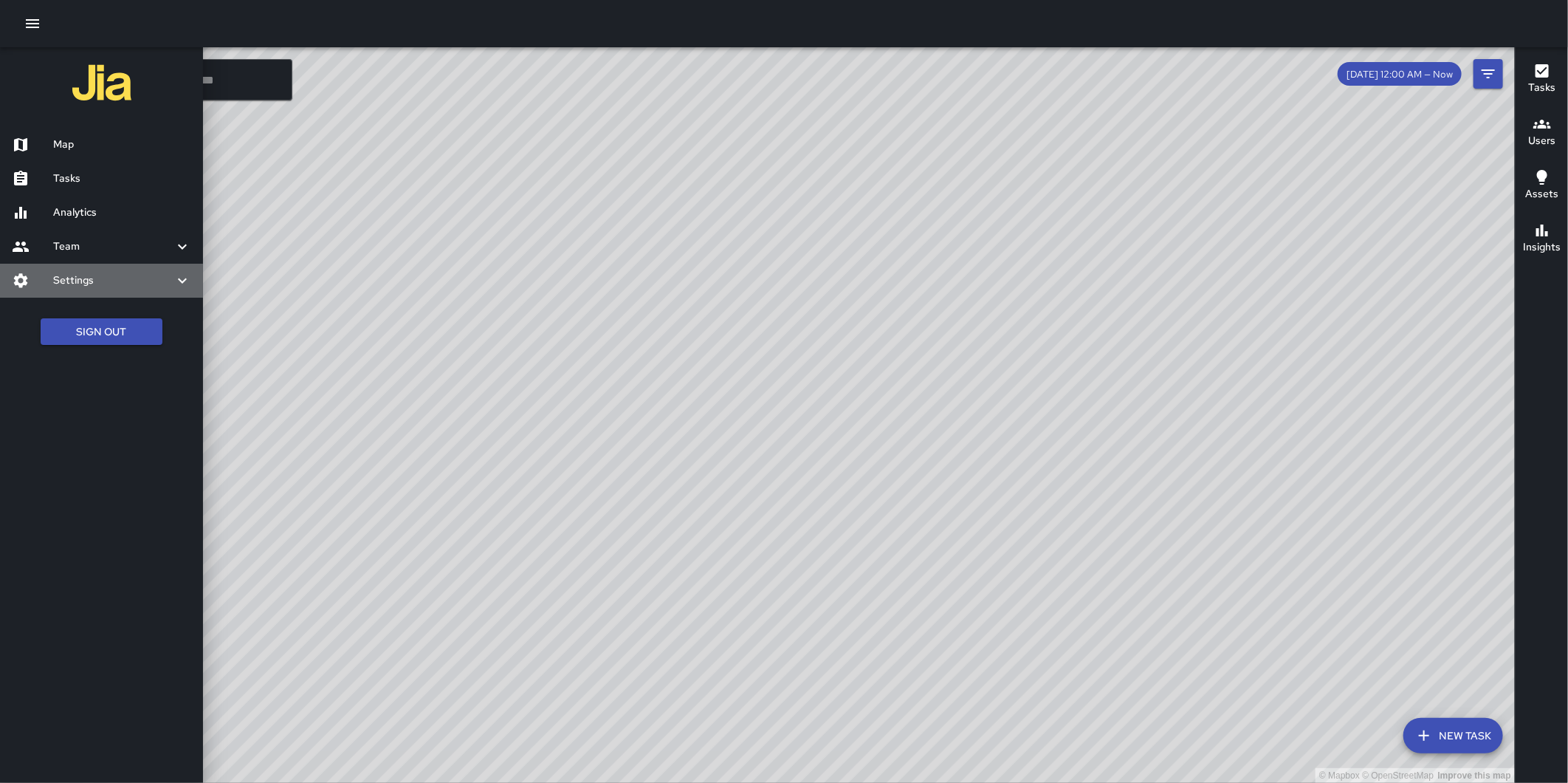 click on "Settings" at bounding box center [113, 281] 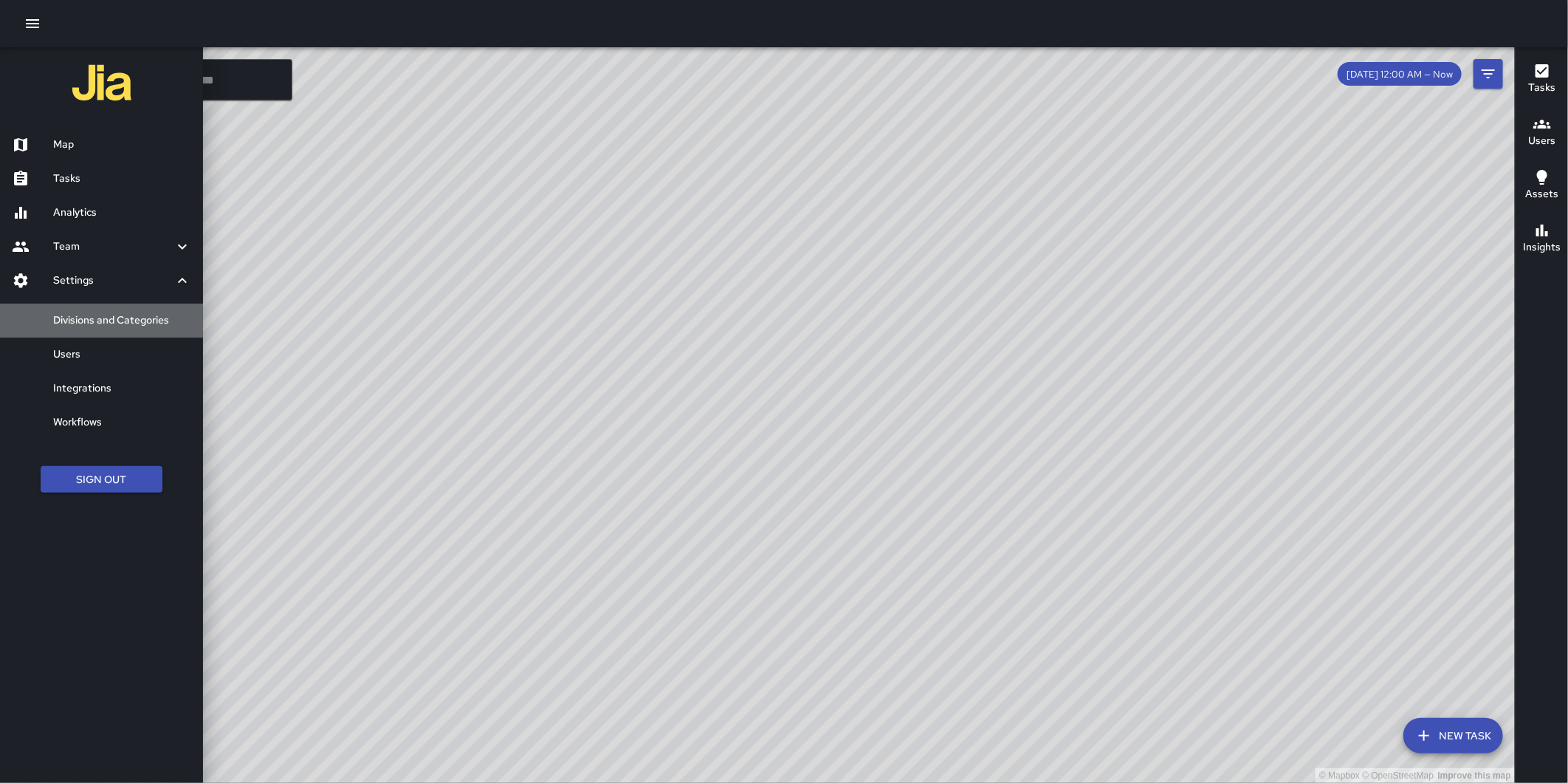 click on "Divisions and Categories" at bounding box center [122, 321] 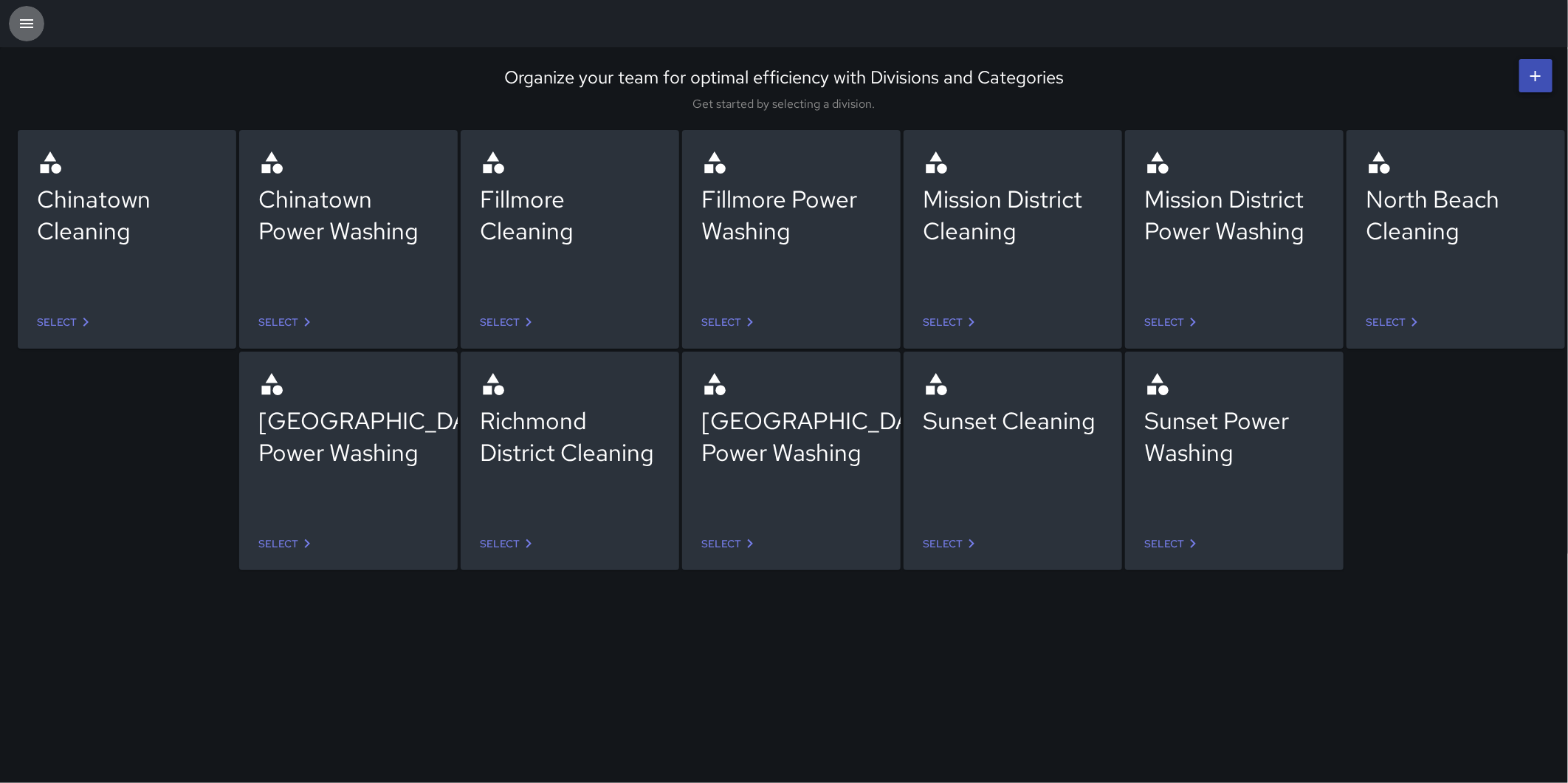 click 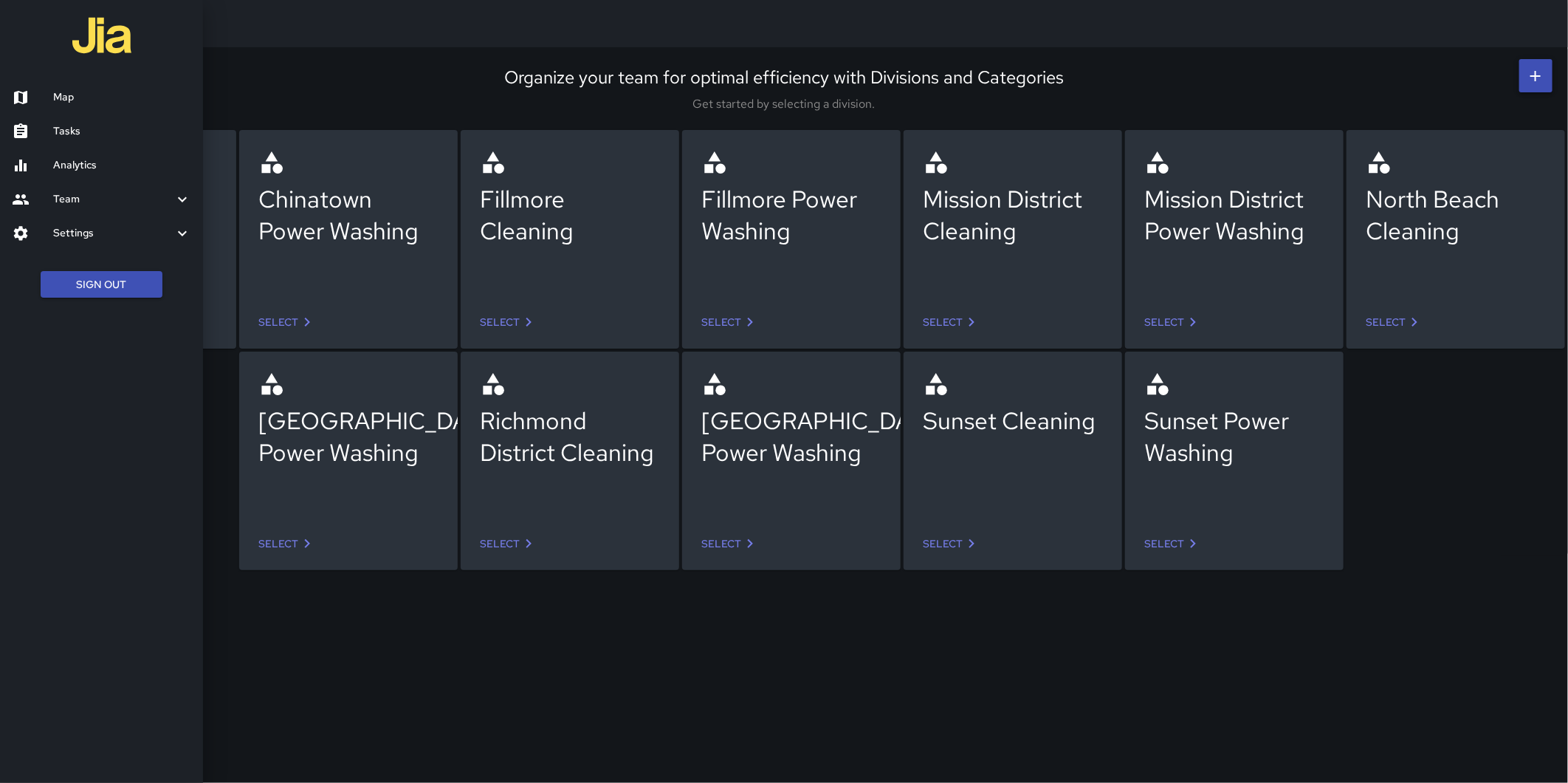click on "Analytics" at bounding box center [122, 165] 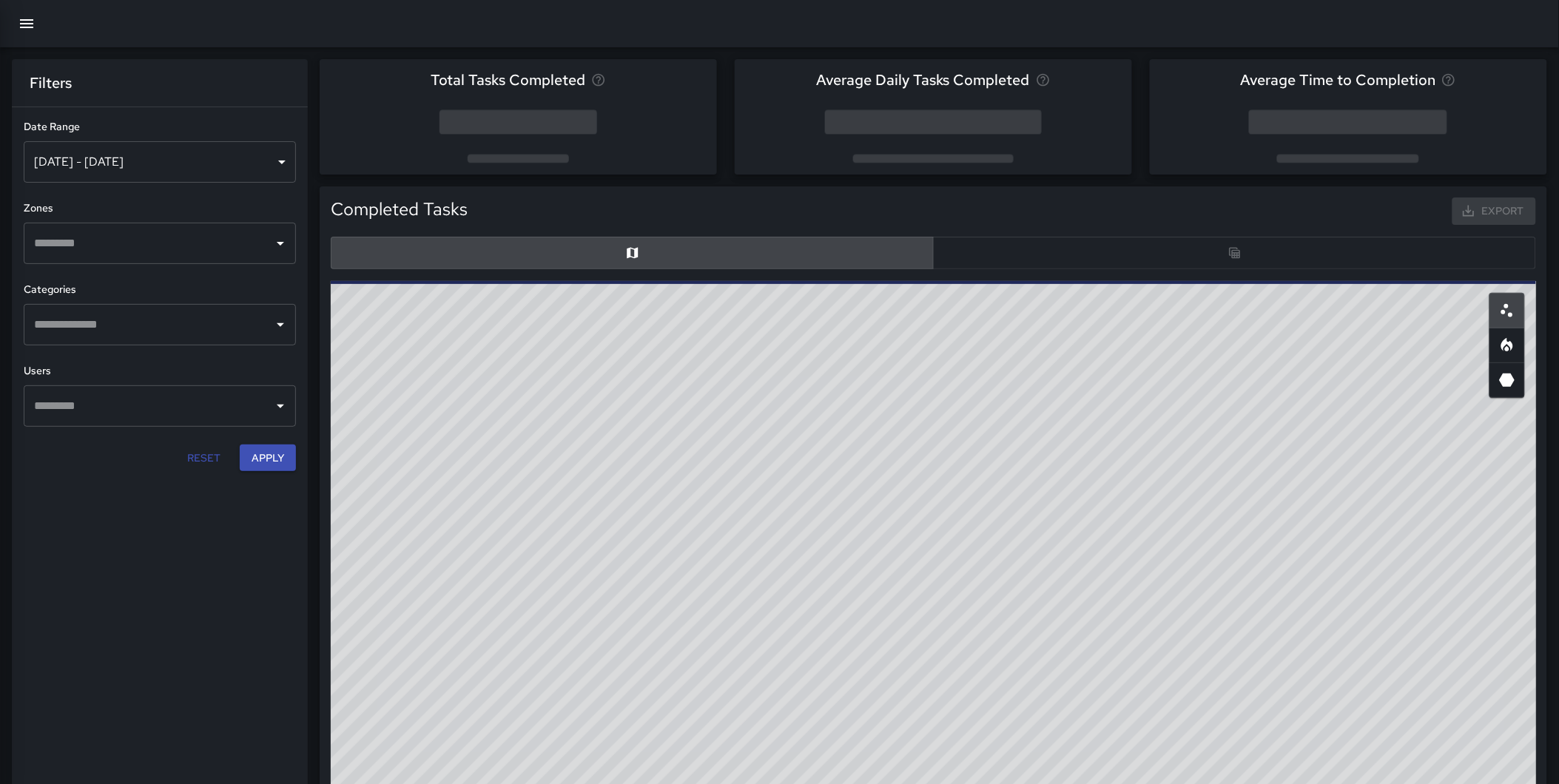 scroll, scrollTop: 13, scrollLeft: 13, axis: both 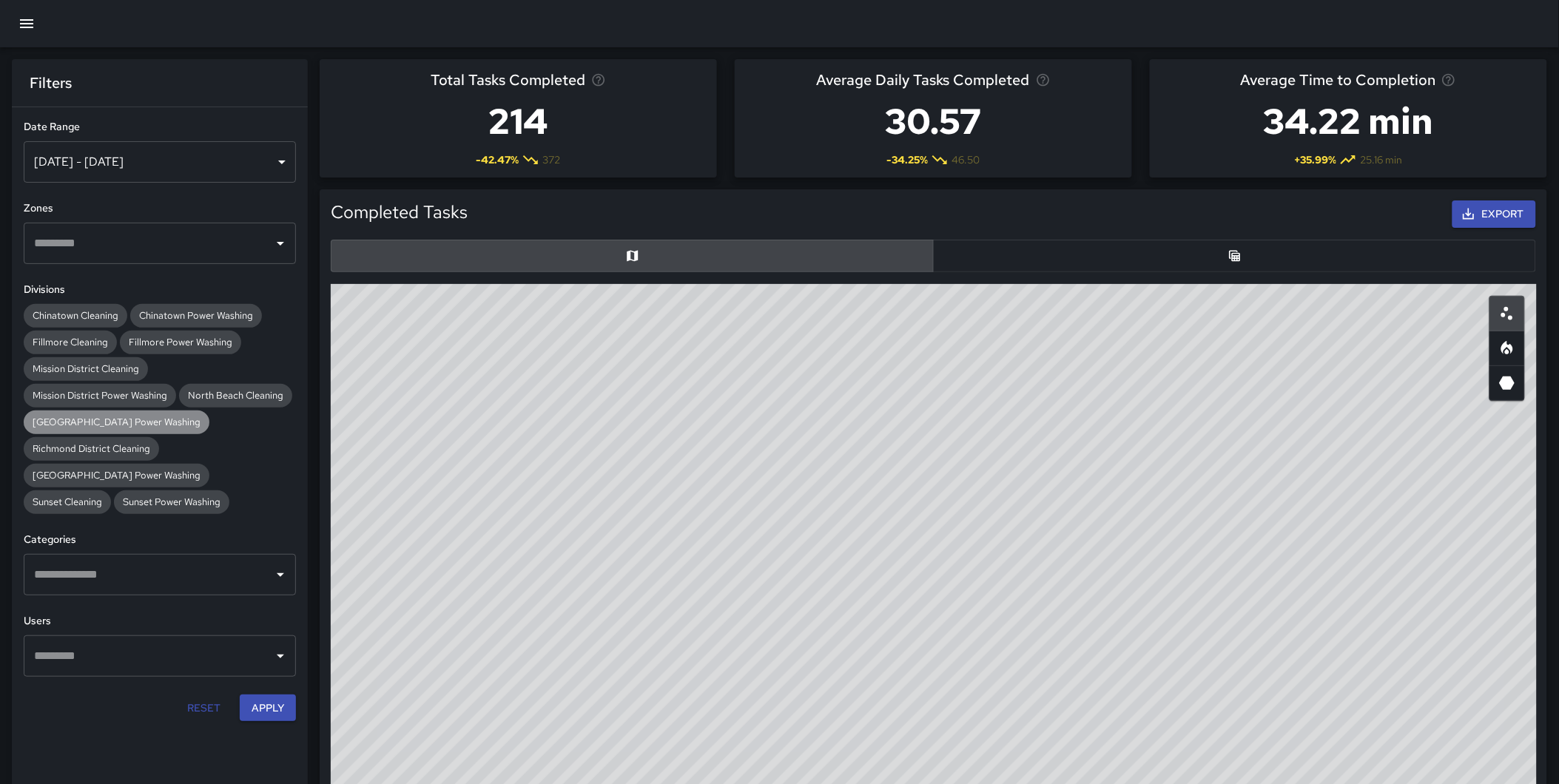 click on "[GEOGRAPHIC_DATA] Power Washing" at bounding box center (116, 422) 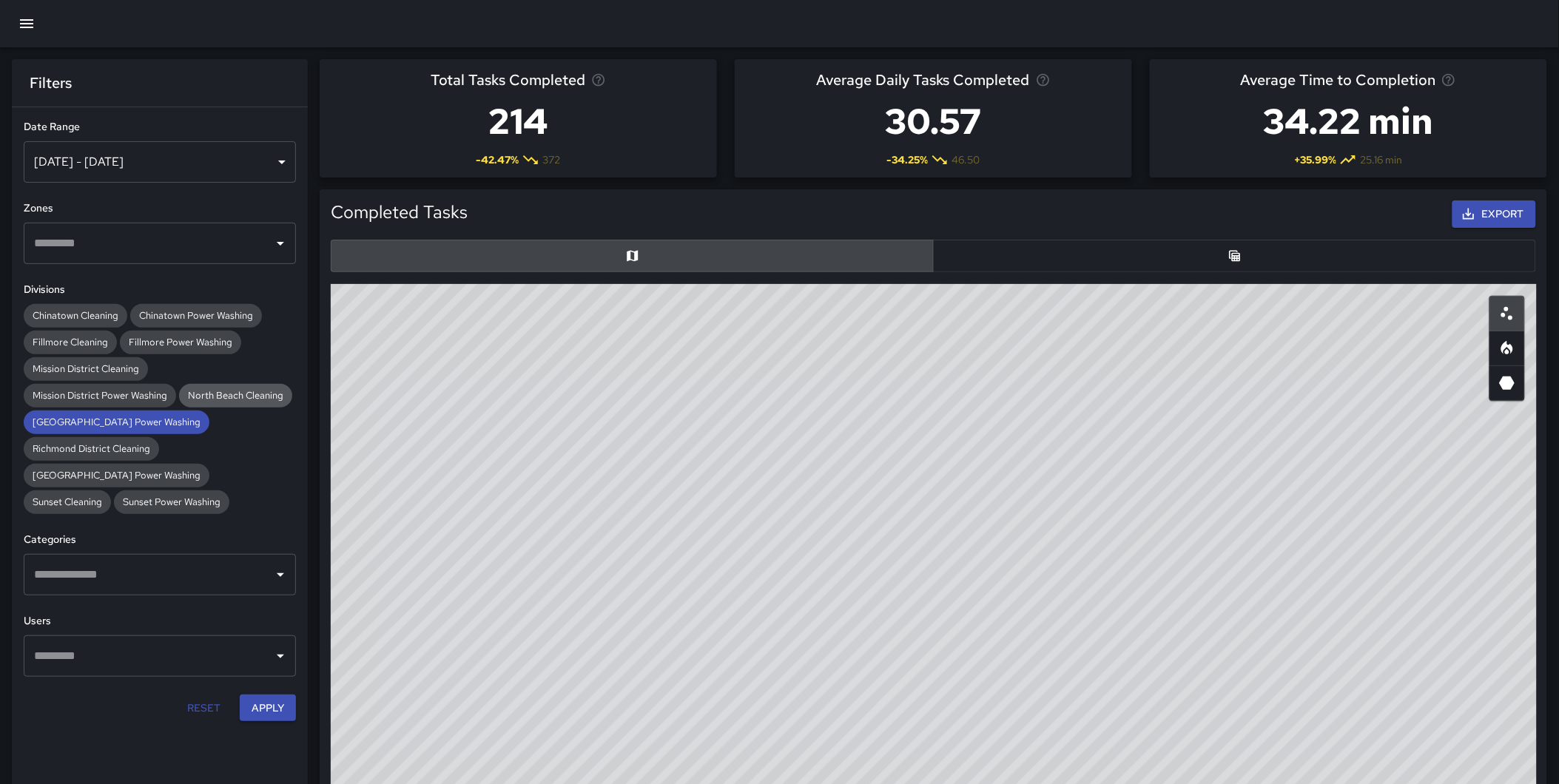 click on "North Beach Cleaning" at bounding box center (235, 395) 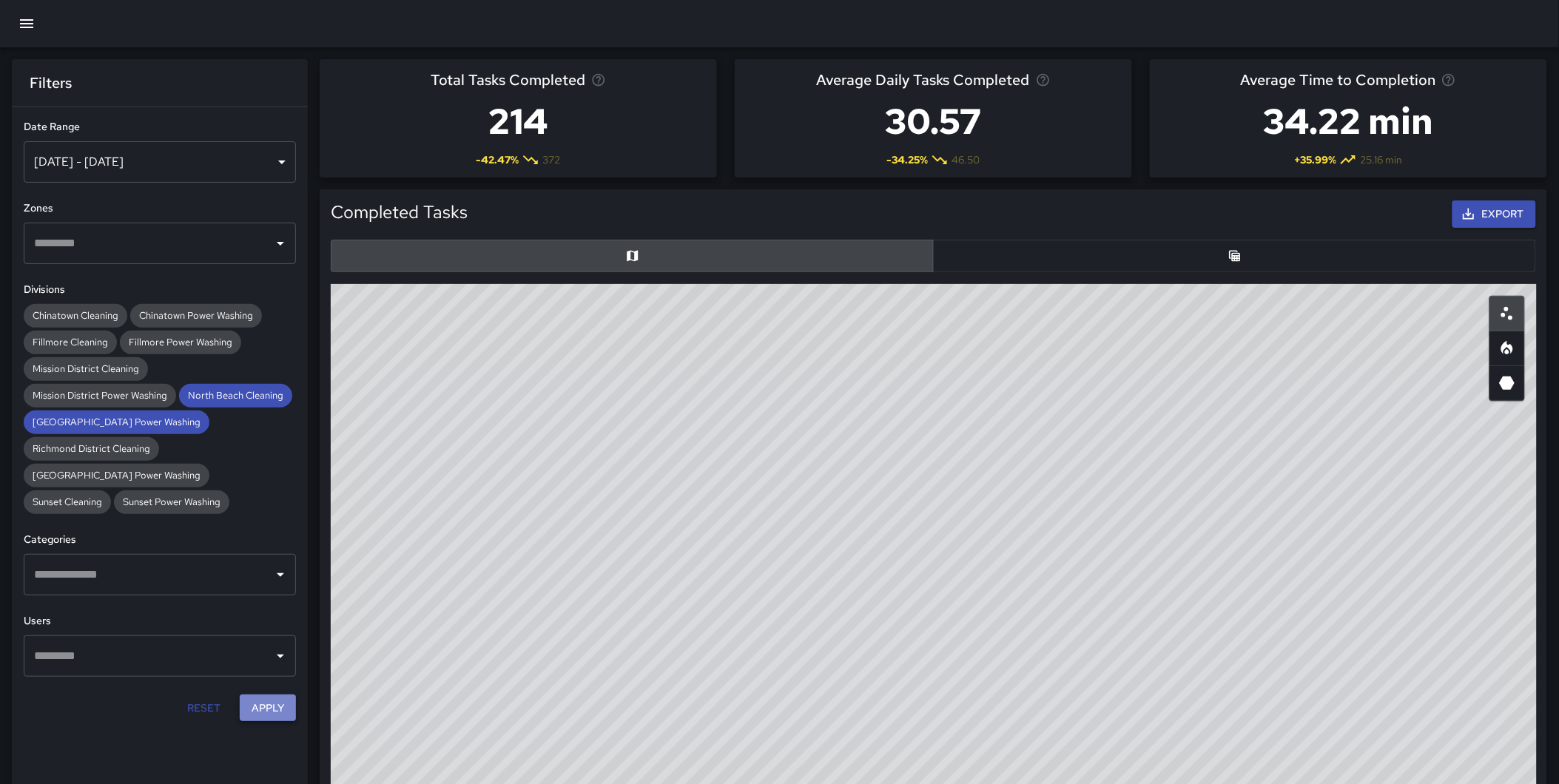 click on "Apply" at bounding box center [268, 708] 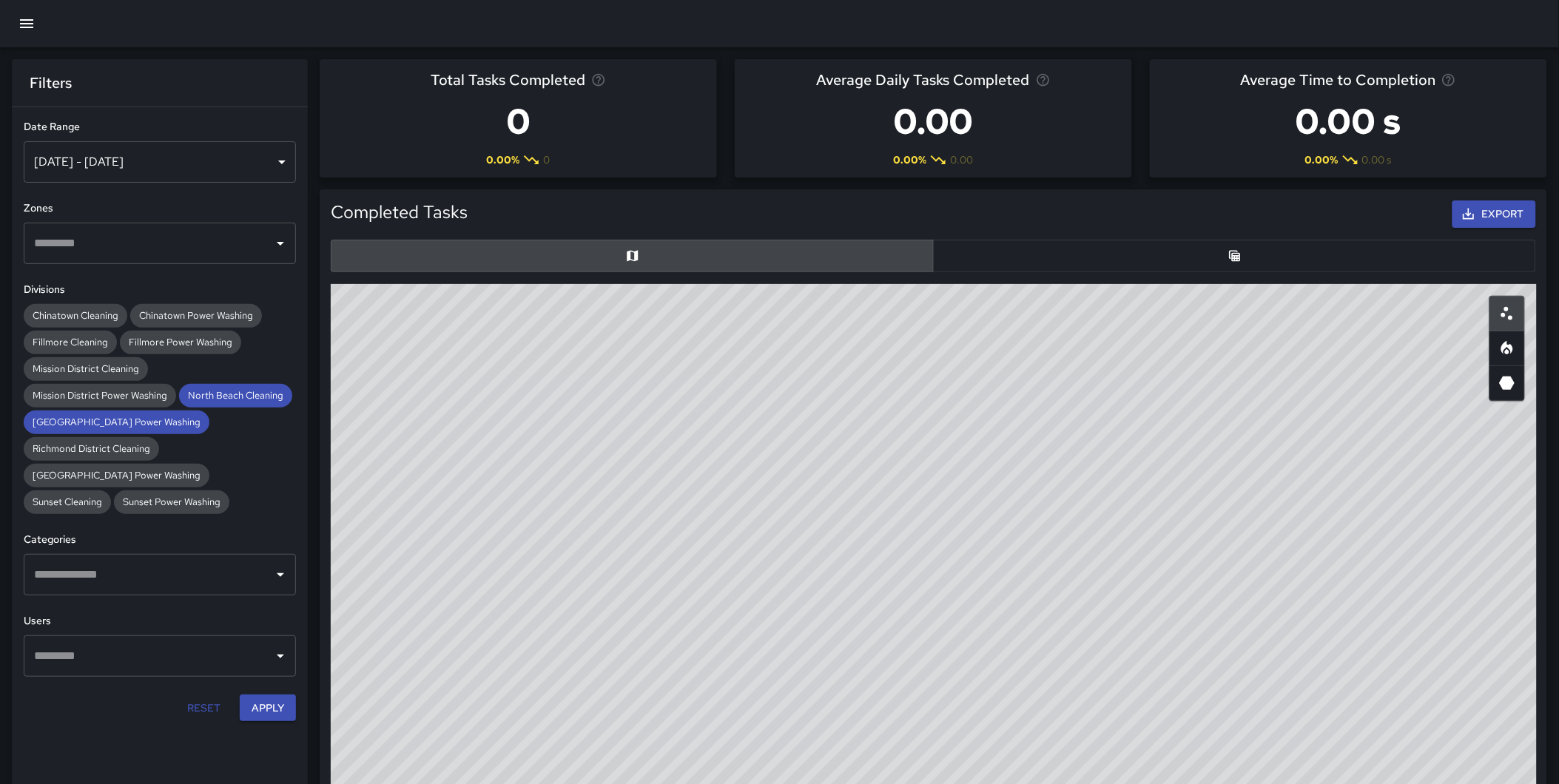 click on "[DATE] - [DATE]" at bounding box center (160, 162) 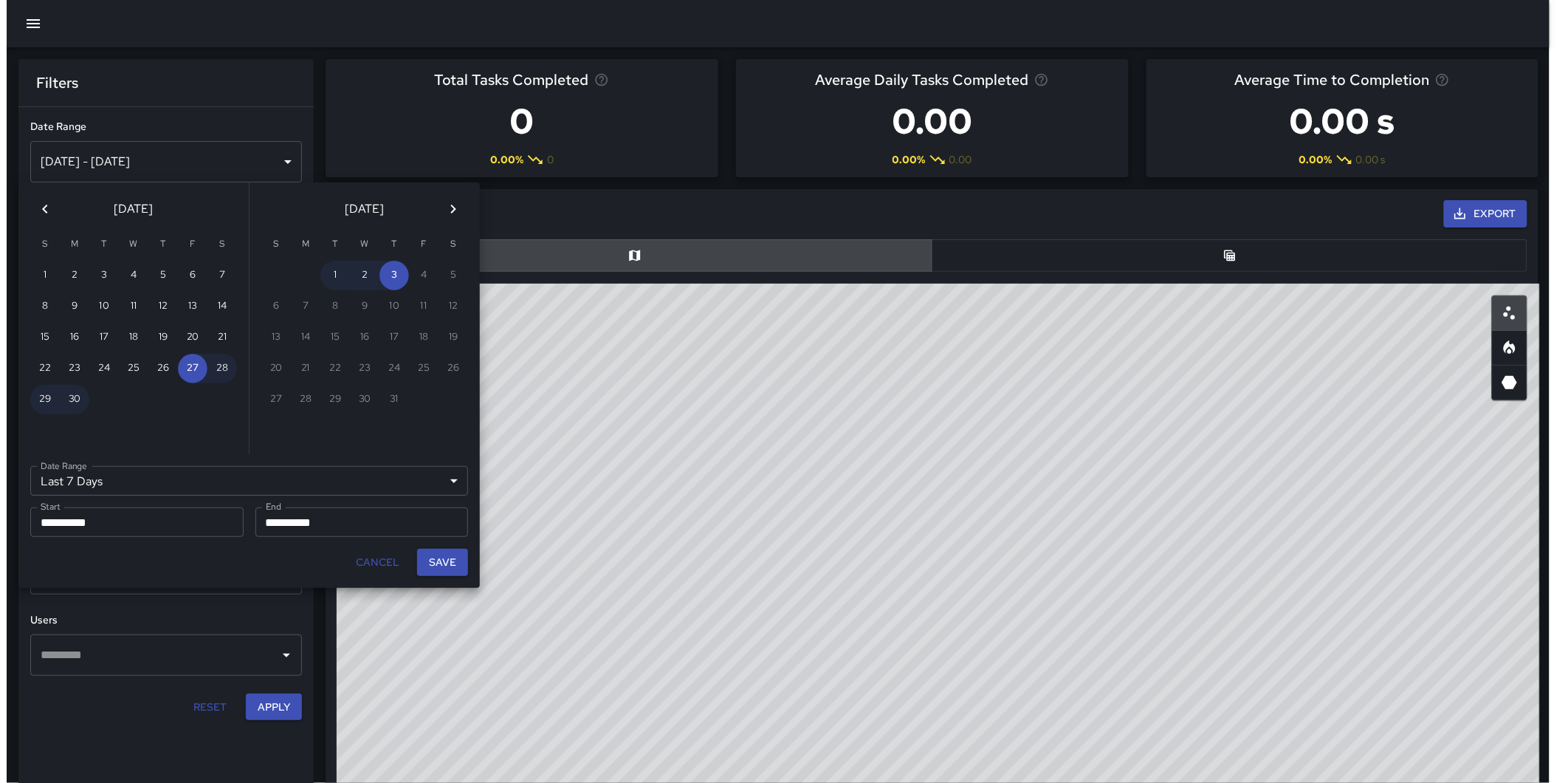scroll, scrollTop: 429, scrollLeft: 1189, axis: both 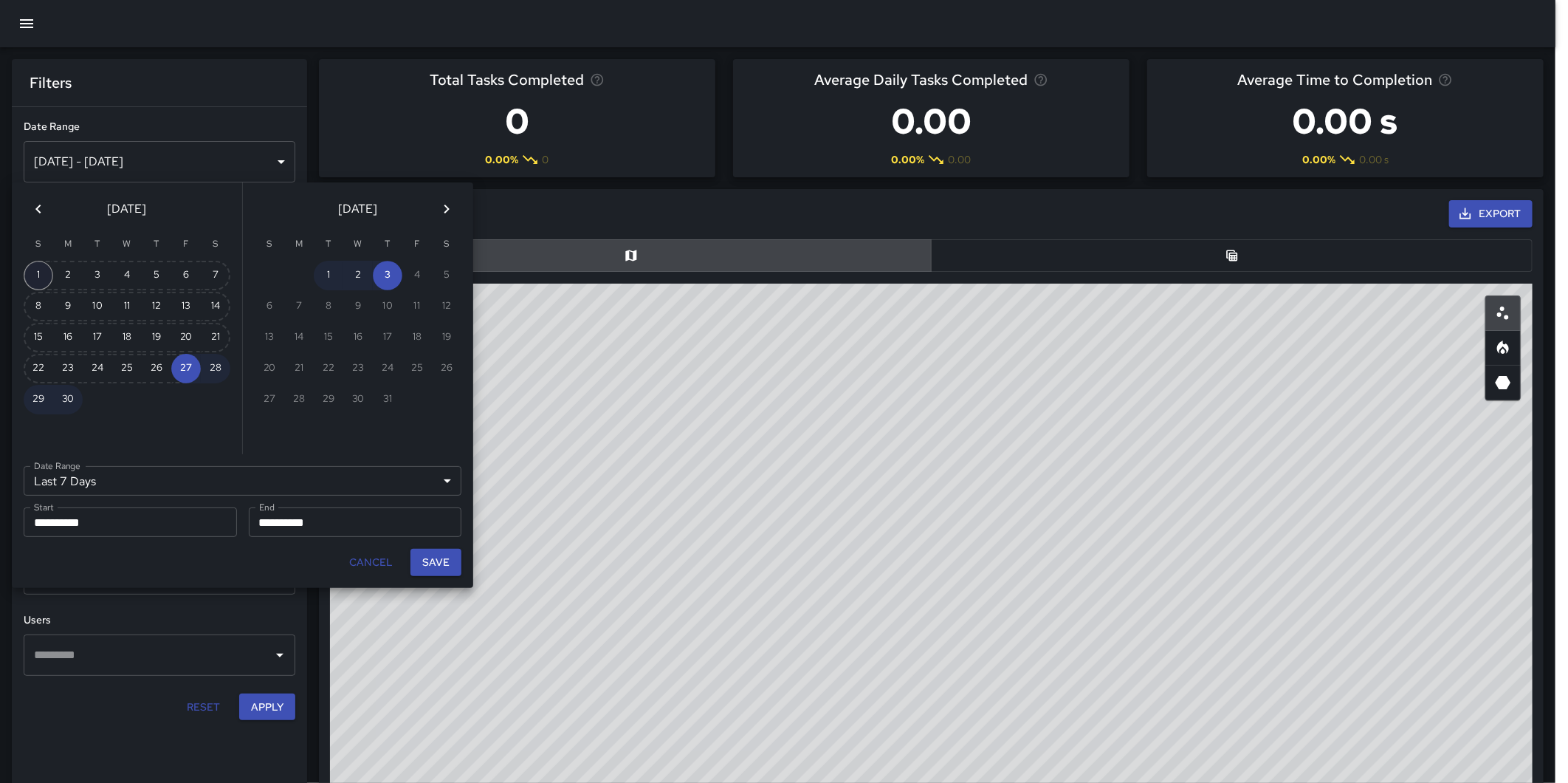click on "1" at bounding box center (38, 276) 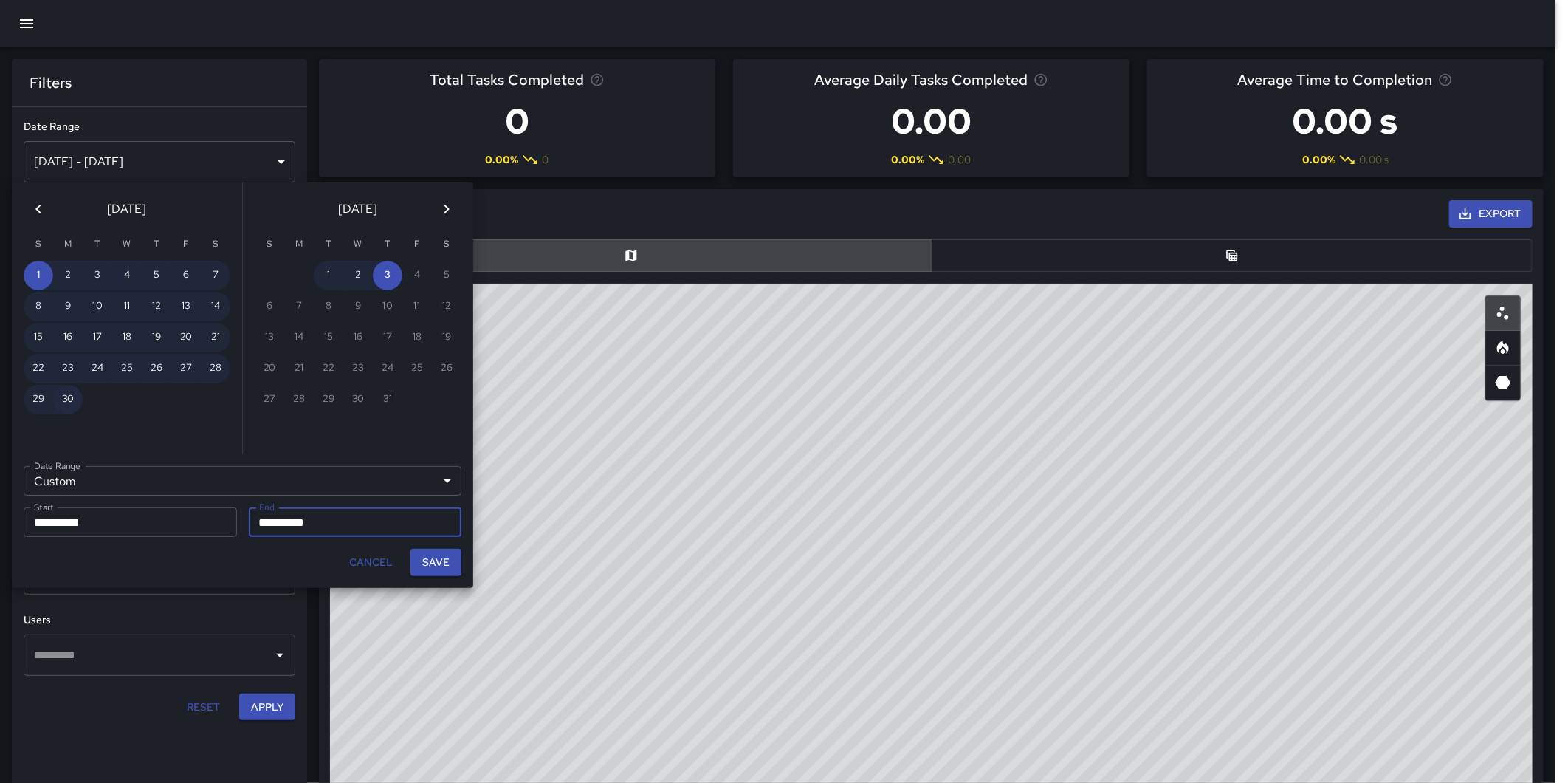 click on "30" at bounding box center [68, 400] 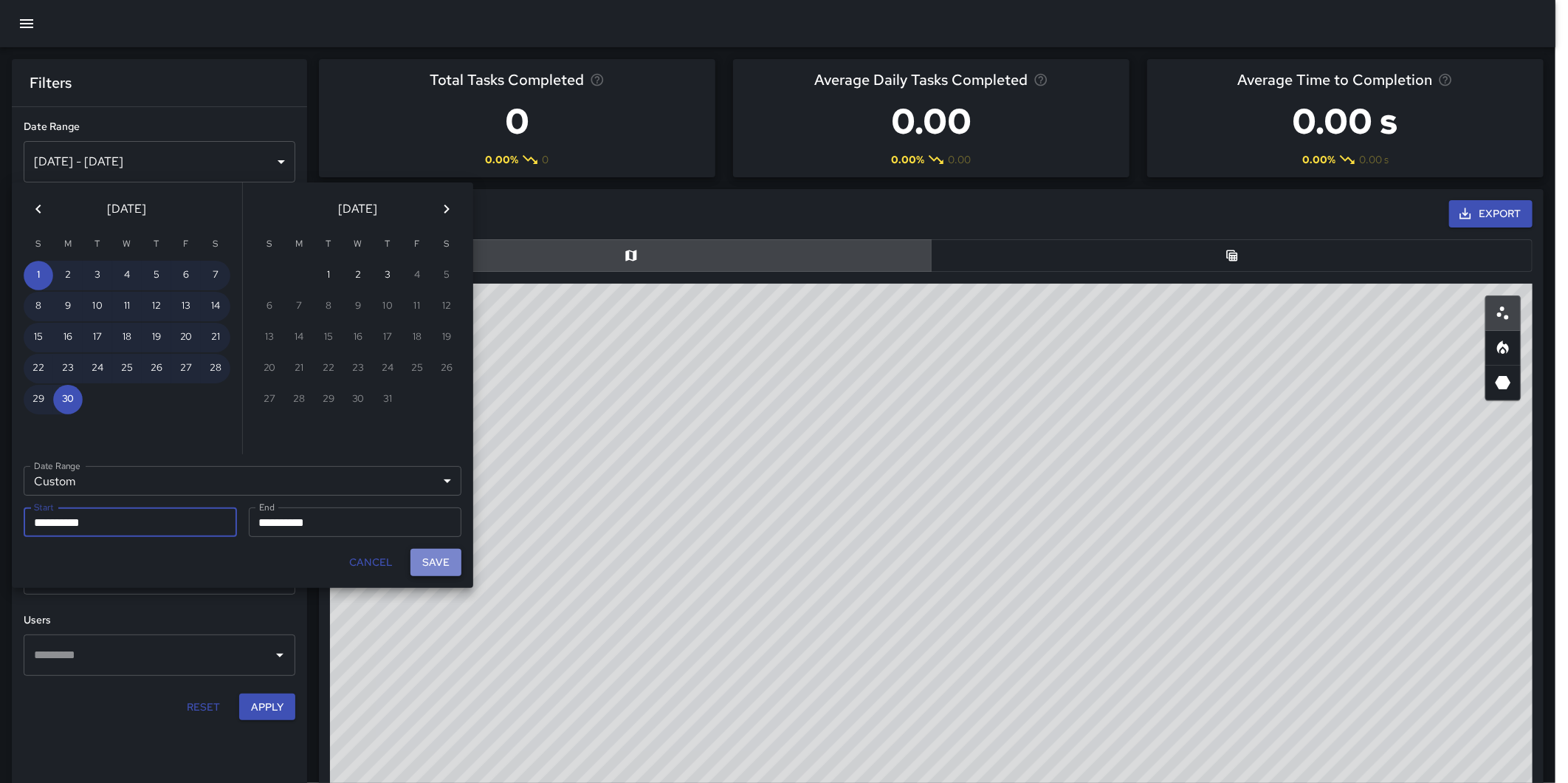 click on "Save" at bounding box center (436, 562) 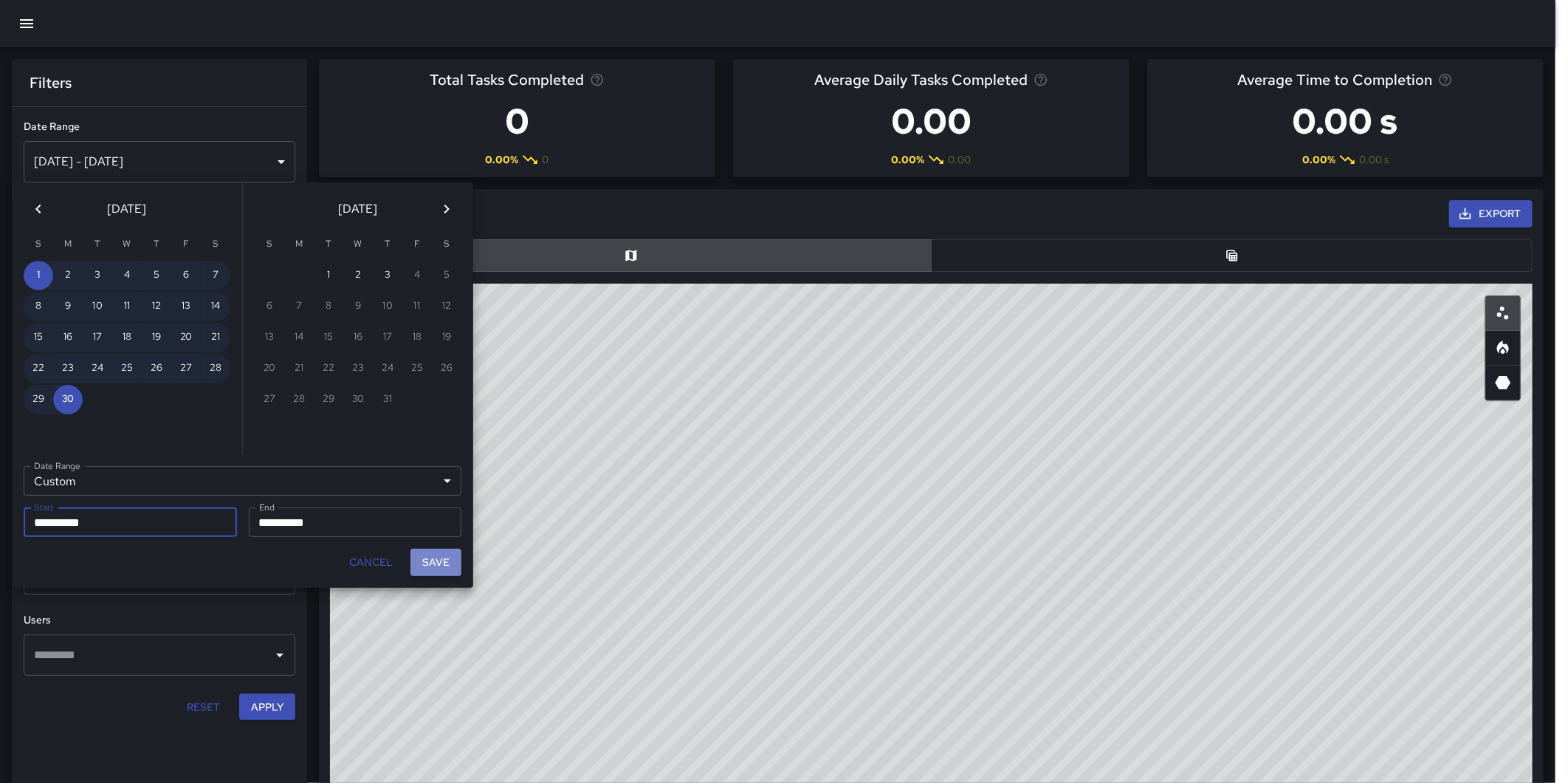 type on "**********" 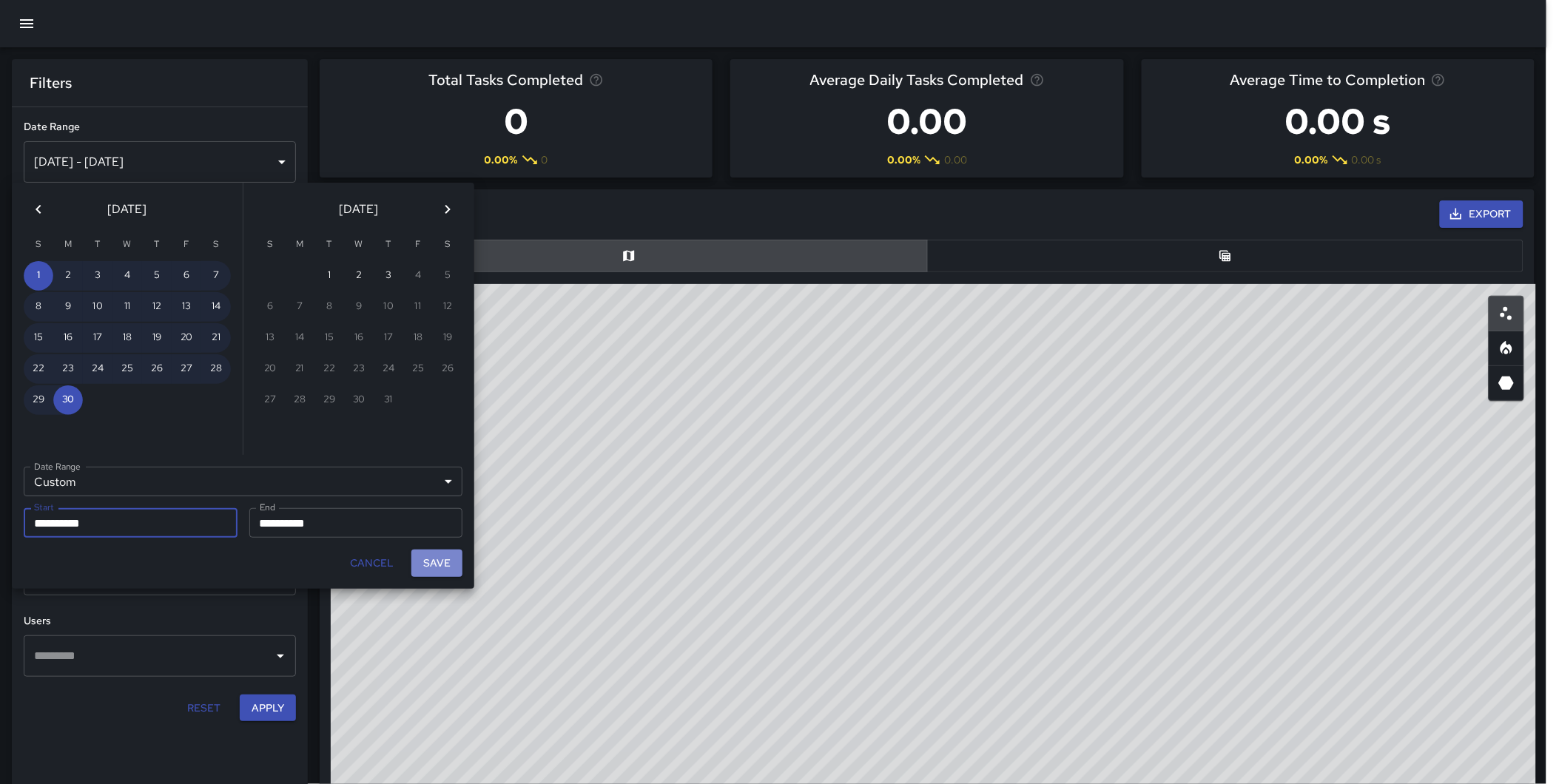 scroll, scrollTop: 13, scrollLeft: 13, axis: both 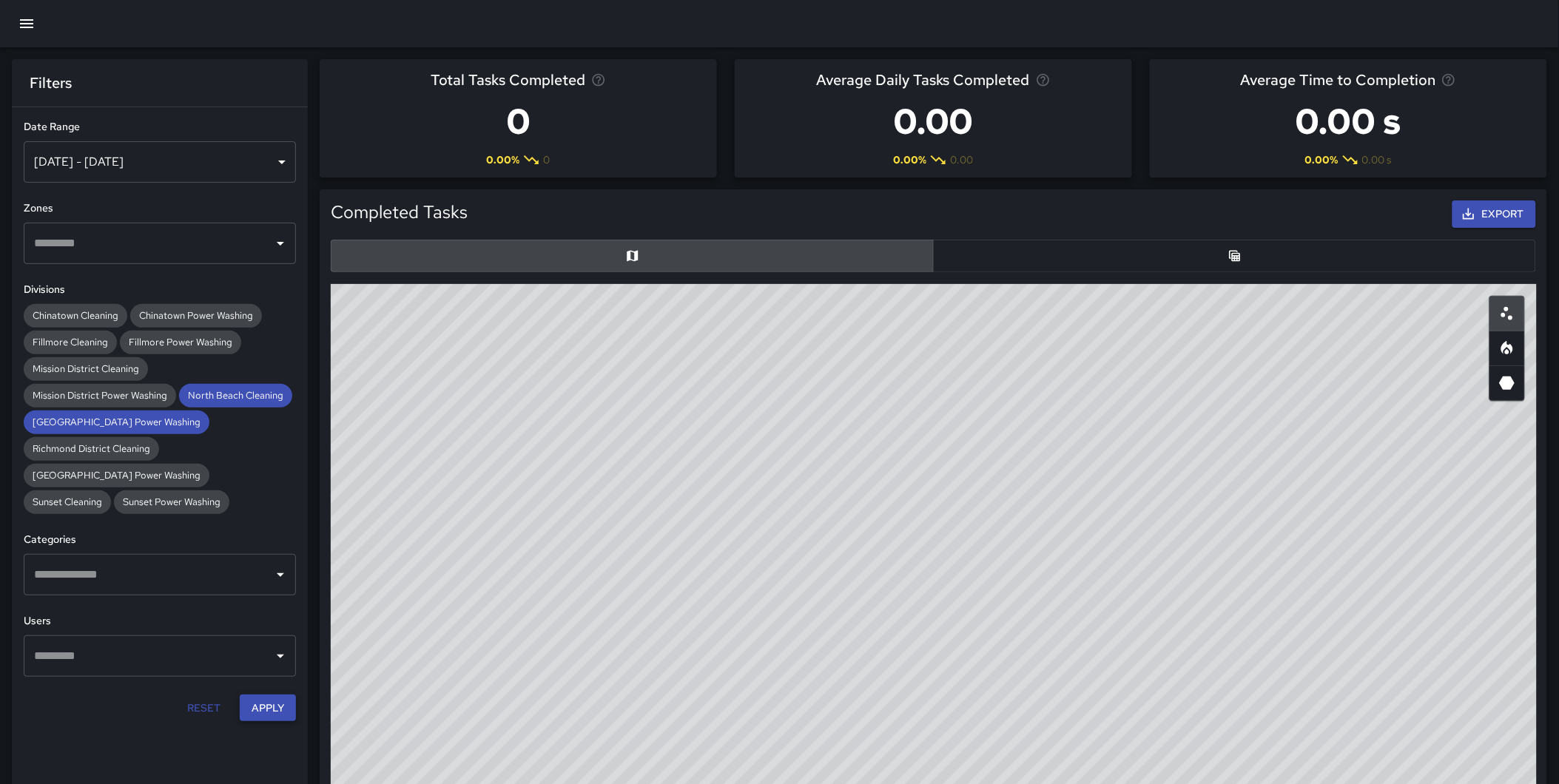 click on "Apply" at bounding box center [268, 708] 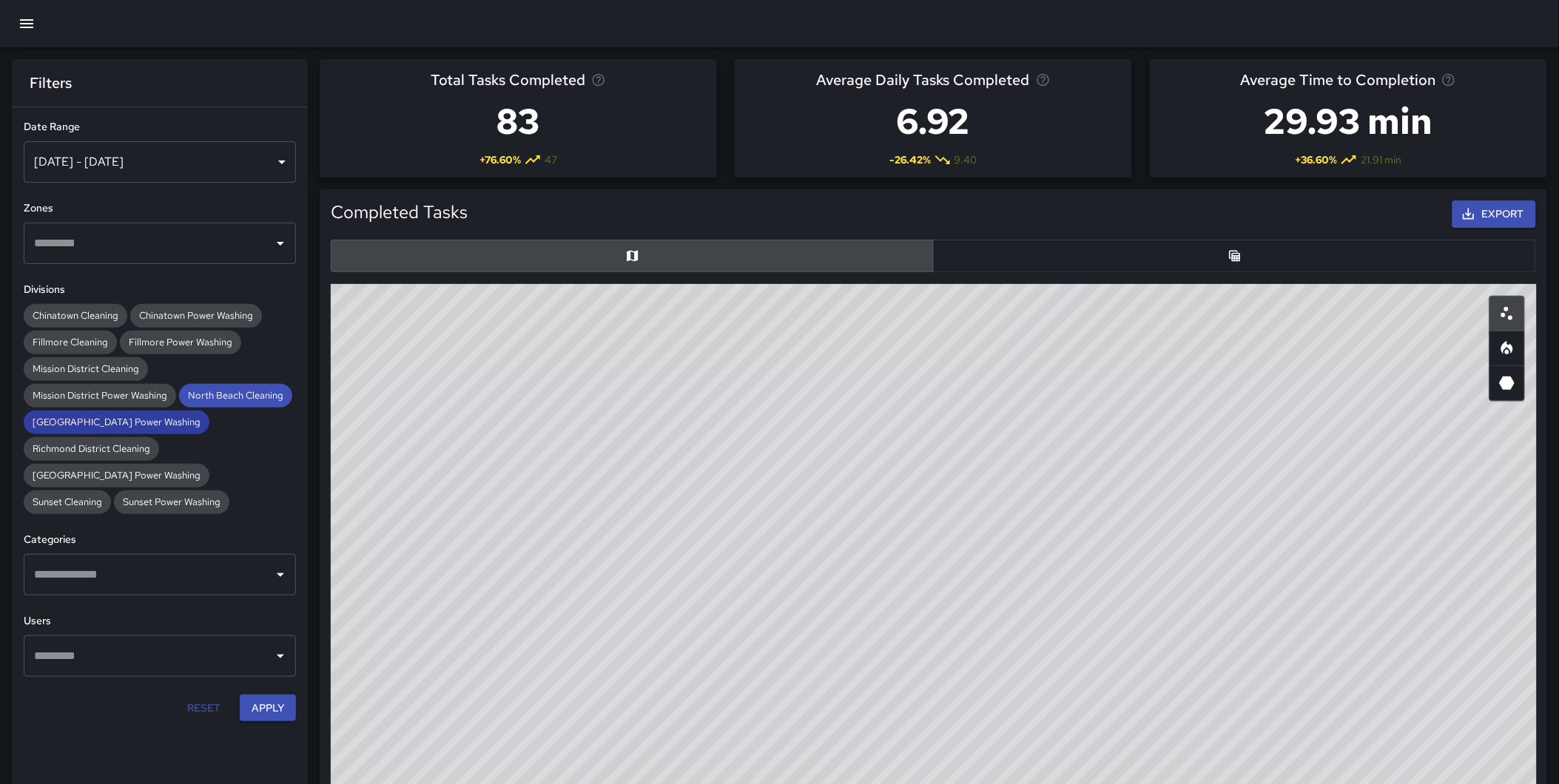 click on "[GEOGRAPHIC_DATA] Power Washing" at bounding box center [116, 422] 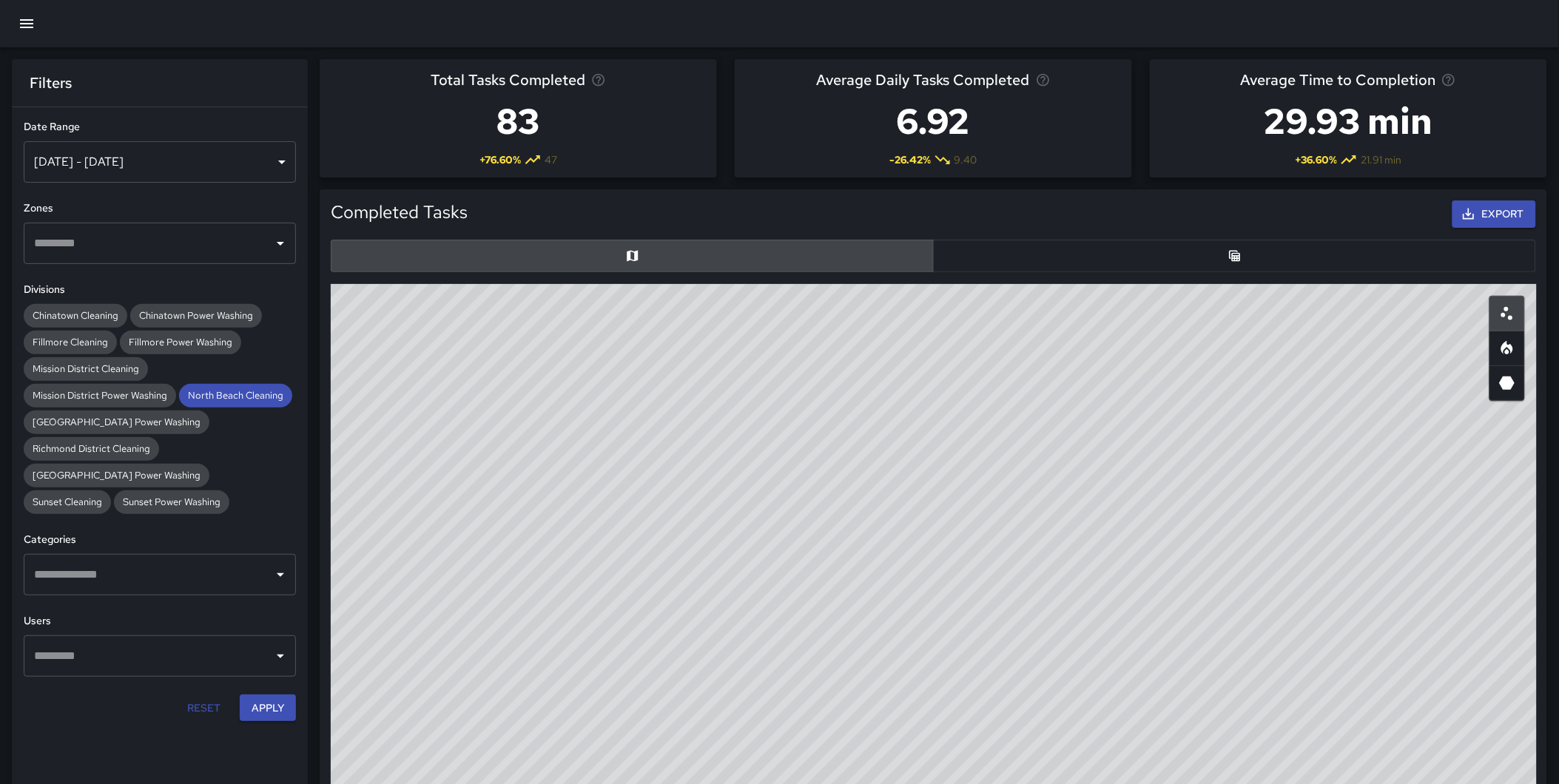 click on "Chinatown Cleaning Chinatown Power Washing Fillmore Cleaning Fillmore Power Washing Mission District Cleaning Mission District Power Washing North Beach Cleaning North Beach Power Washing Richmond District Cleaning Richmond District Power Washing Sunset Cleaning Sunset Power Washing" at bounding box center (160, 409) 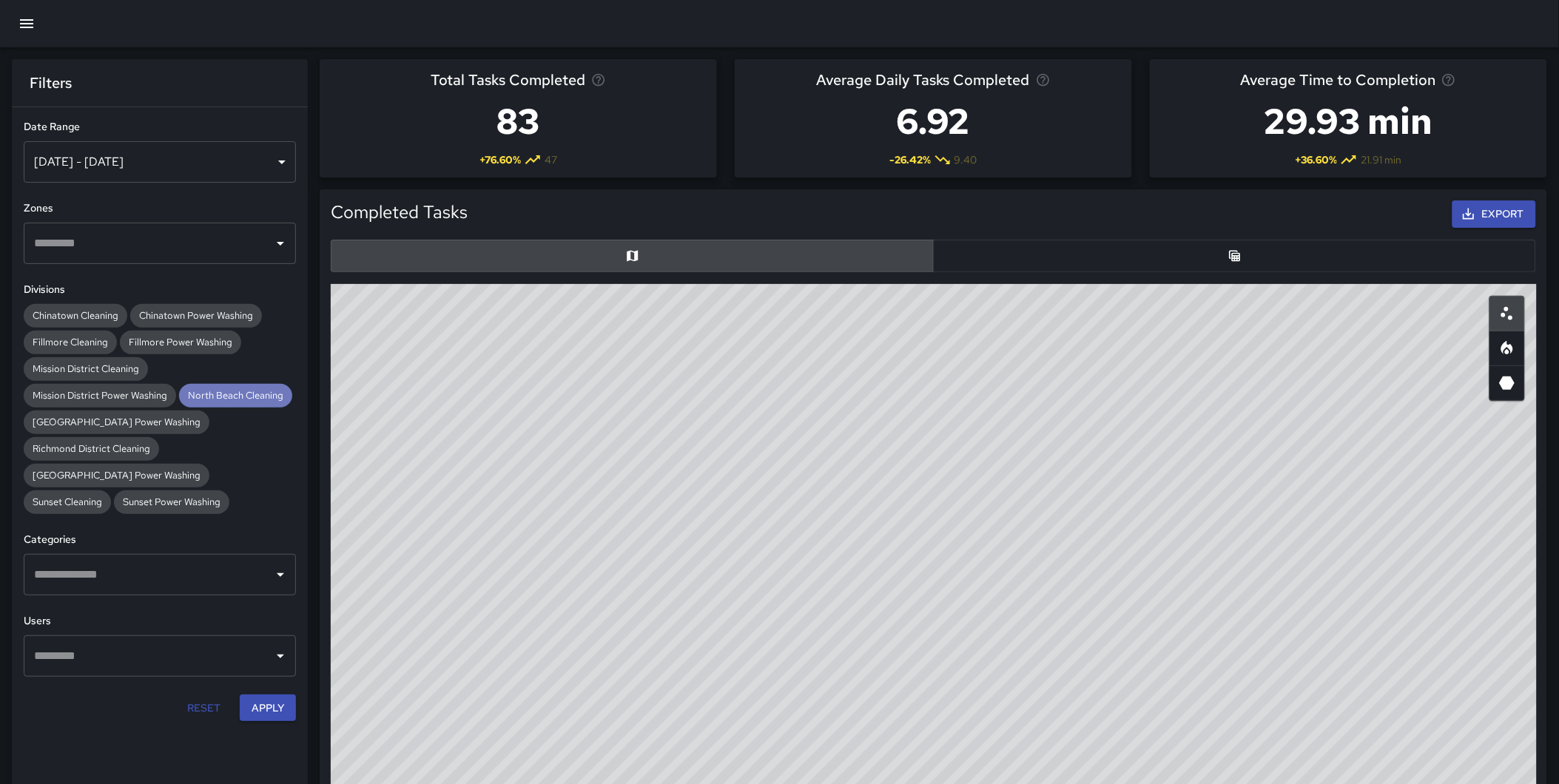 click on "North Beach Cleaning" at bounding box center [235, 395] 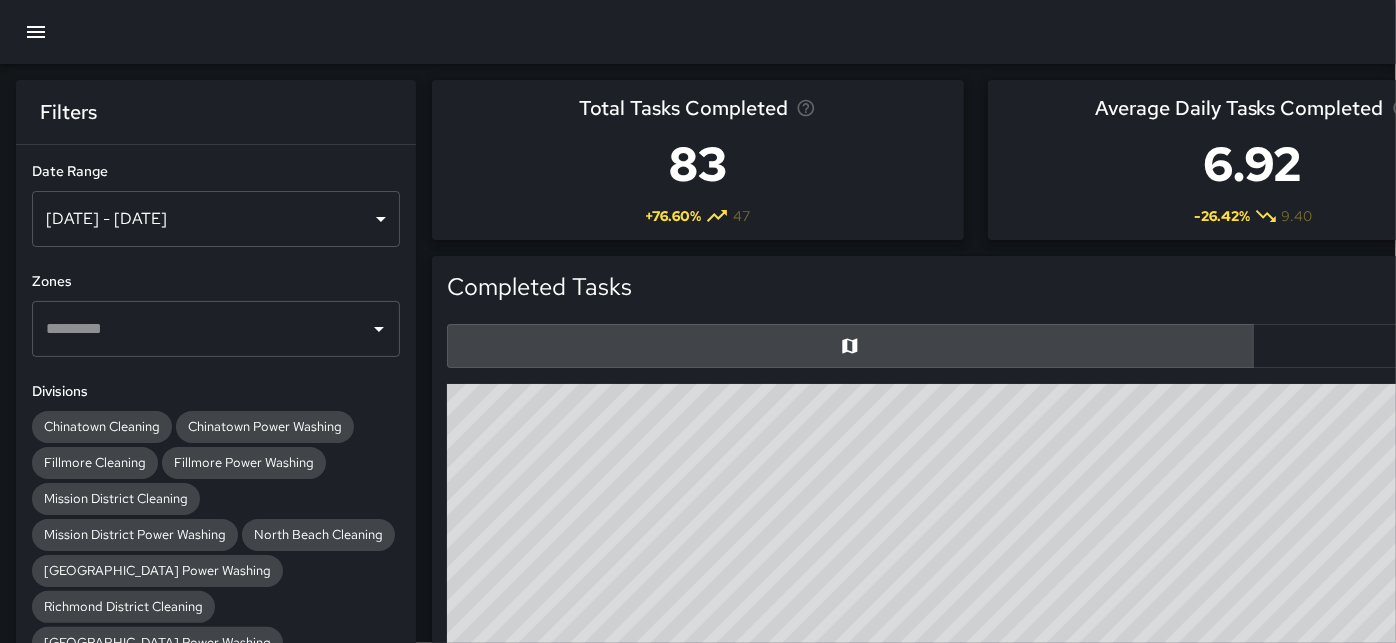 scroll, scrollTop: 18, scrollLeft: 17, axis: both 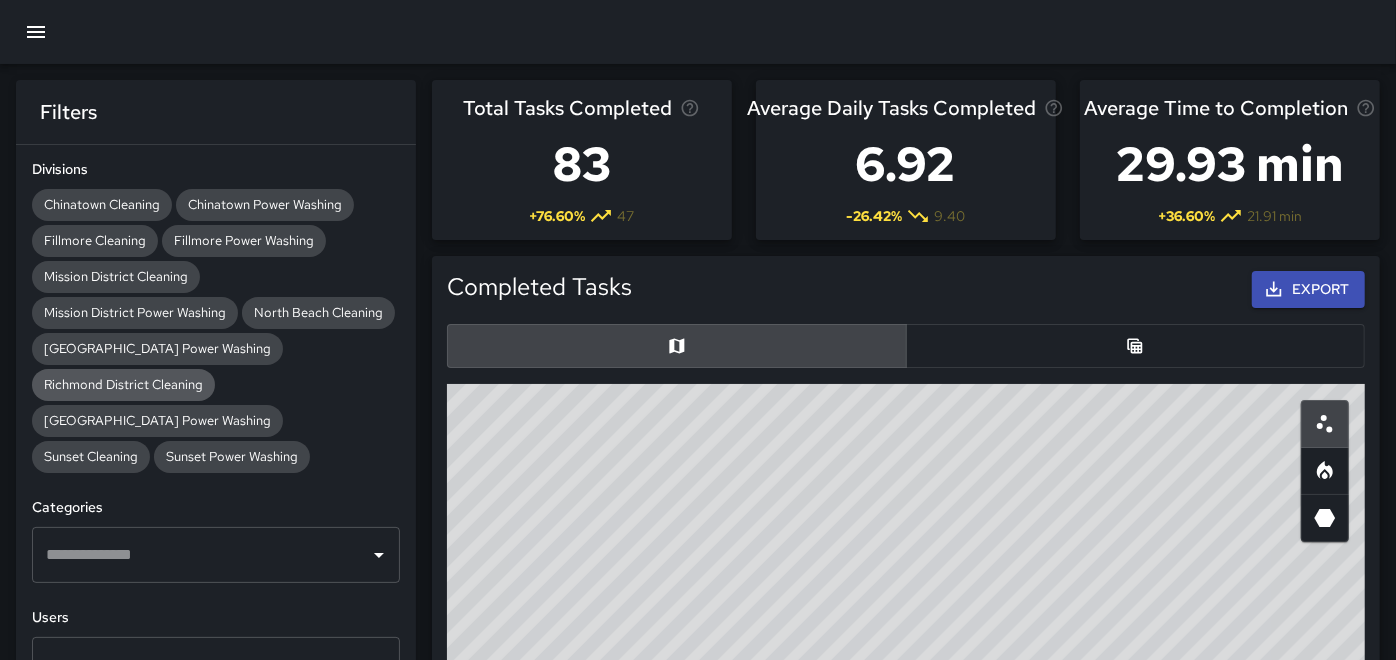 click on "Richmond District Cleaning" at bounding box center [123, 384] 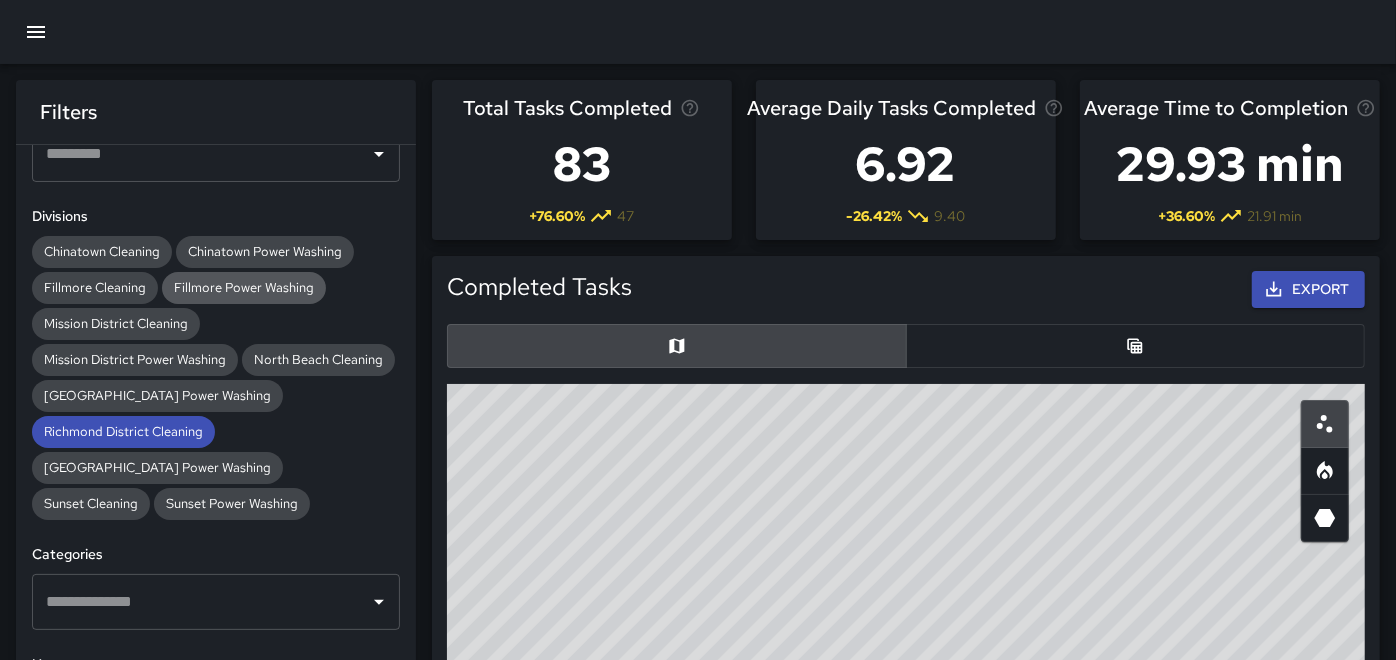 scroll, scrollTop: 250, scrollLeft: 0, axis: vertical 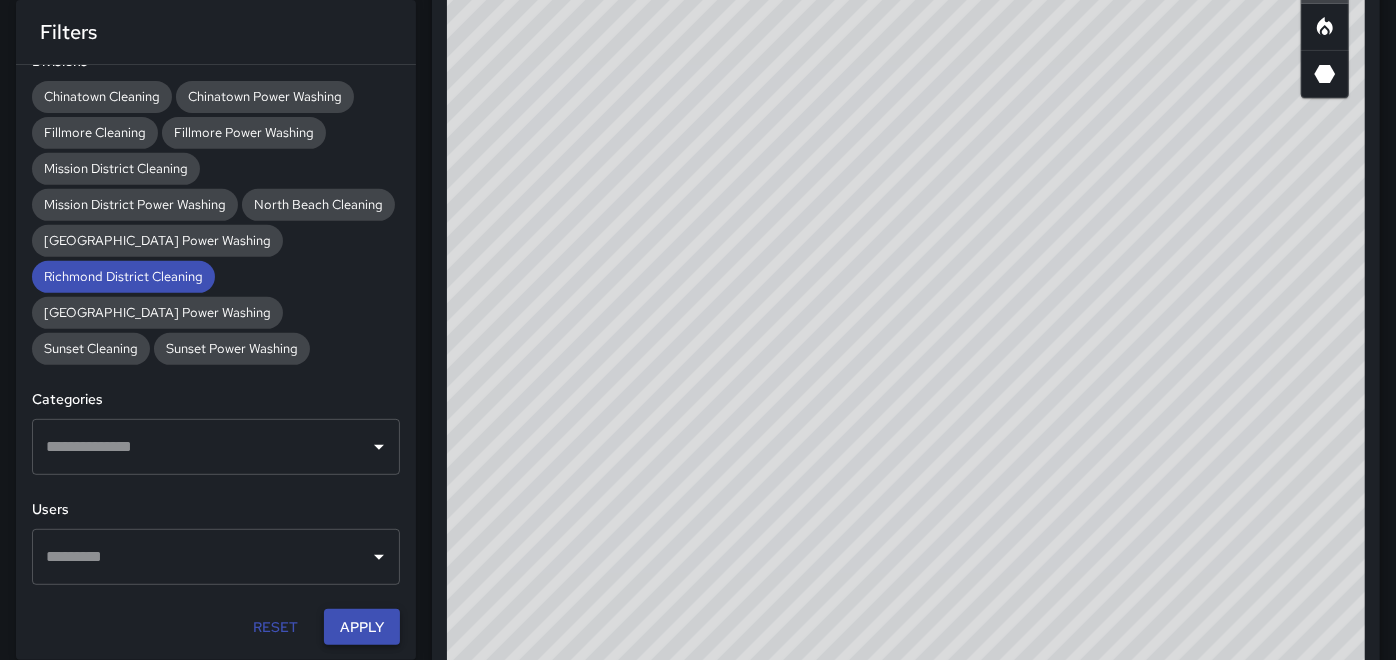 click on "Apply" at bounding box center [362, 627] 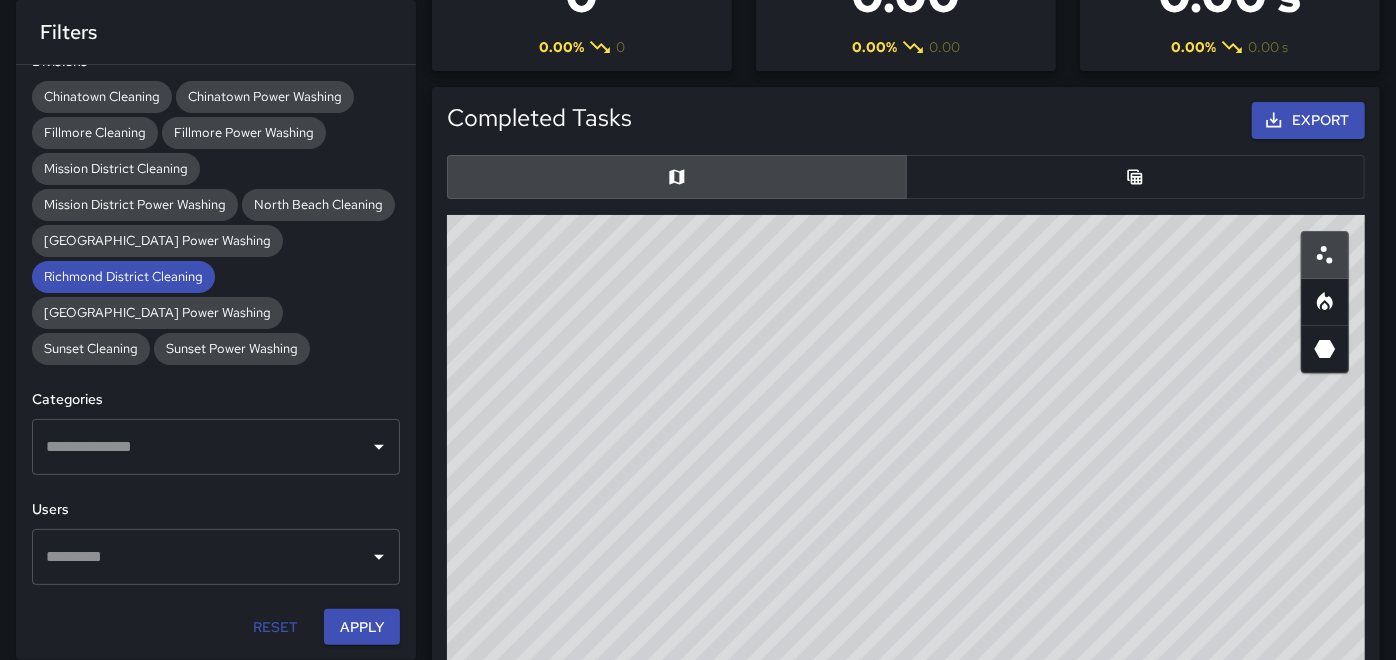 scroll, scrollTop: 0, scrollLeft: 0, axis: both 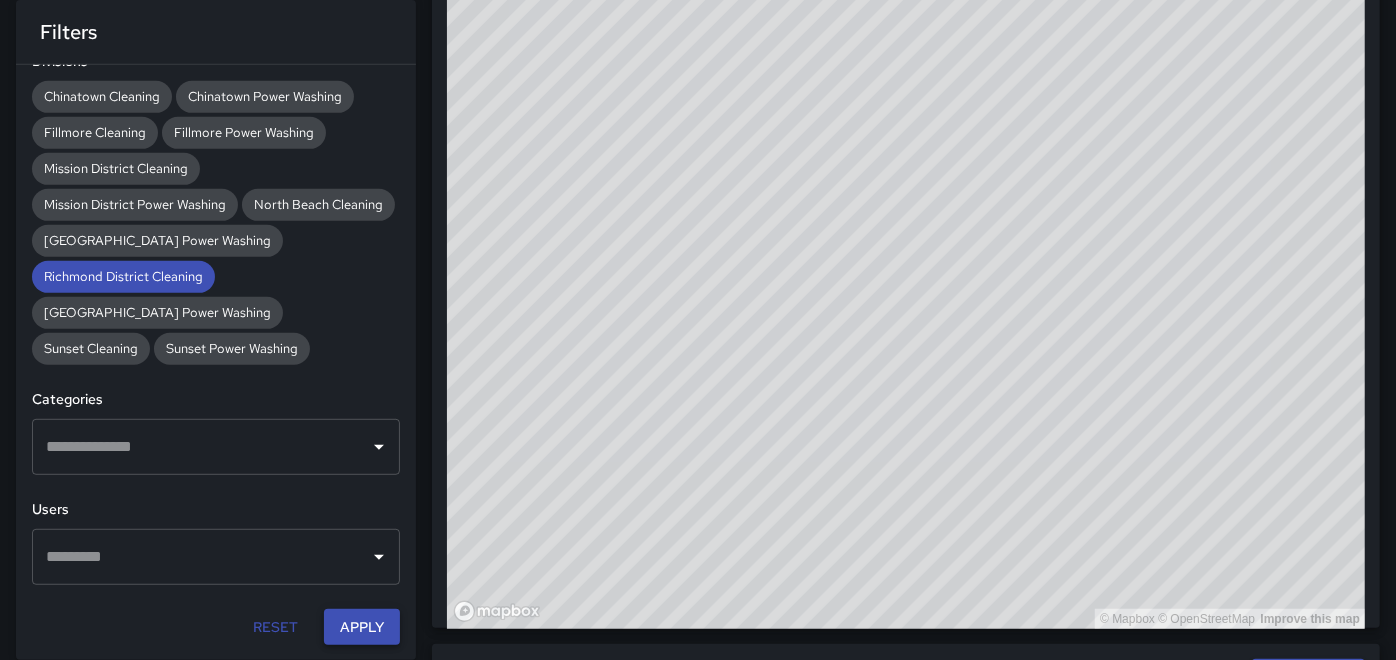 click on "Apply" at bounding box center [362, 627] 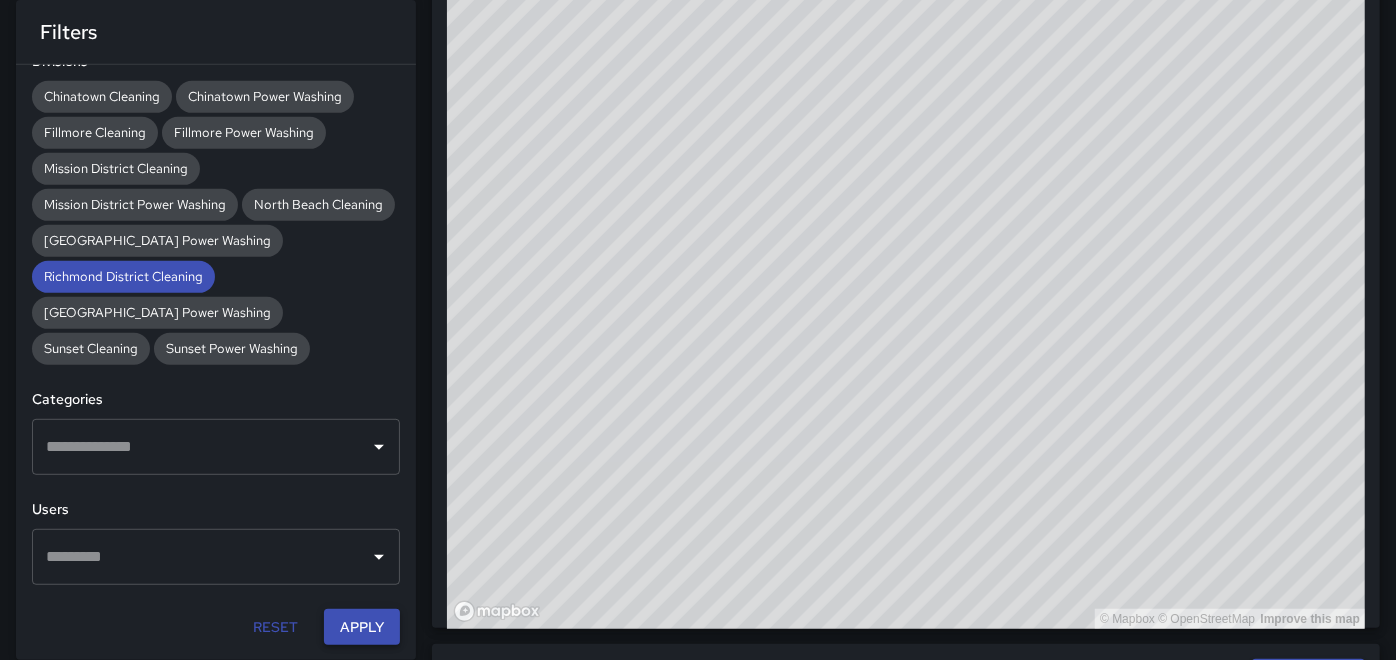 click on "Apply" at bounding box center [362, 627] 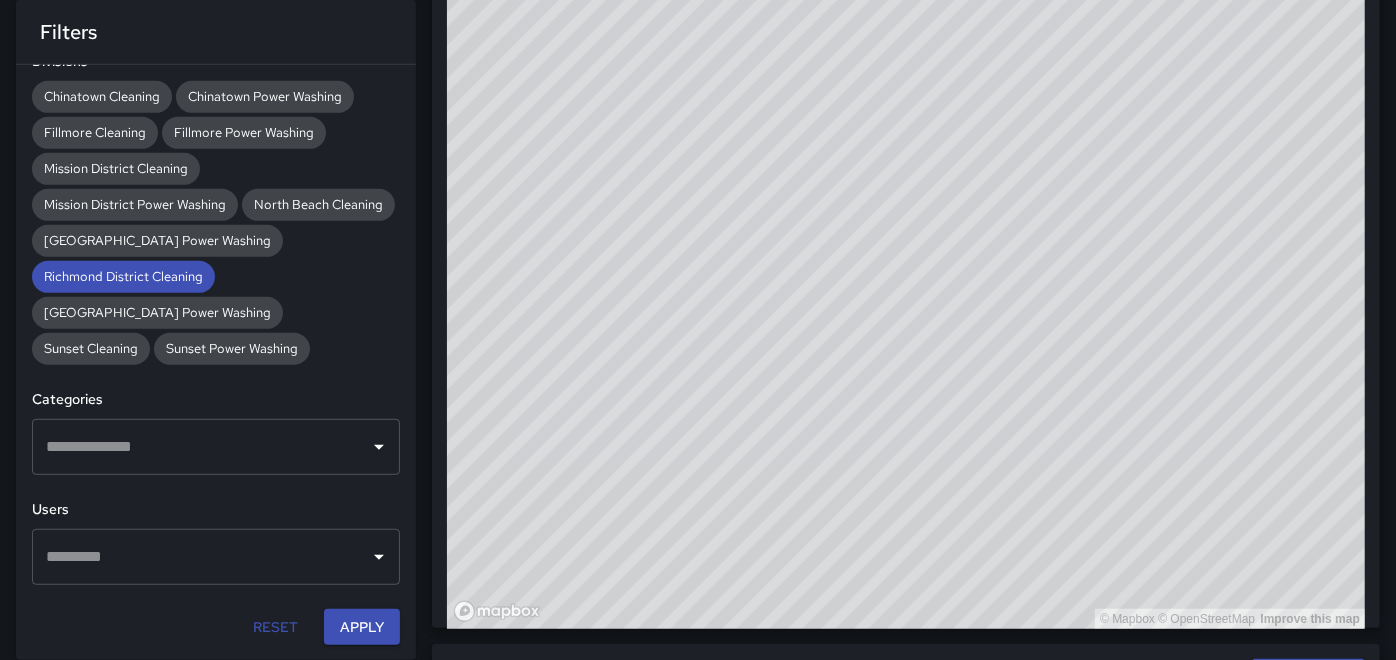 scroll, scrollTop: 0, scrollLeft: 0, axis: both 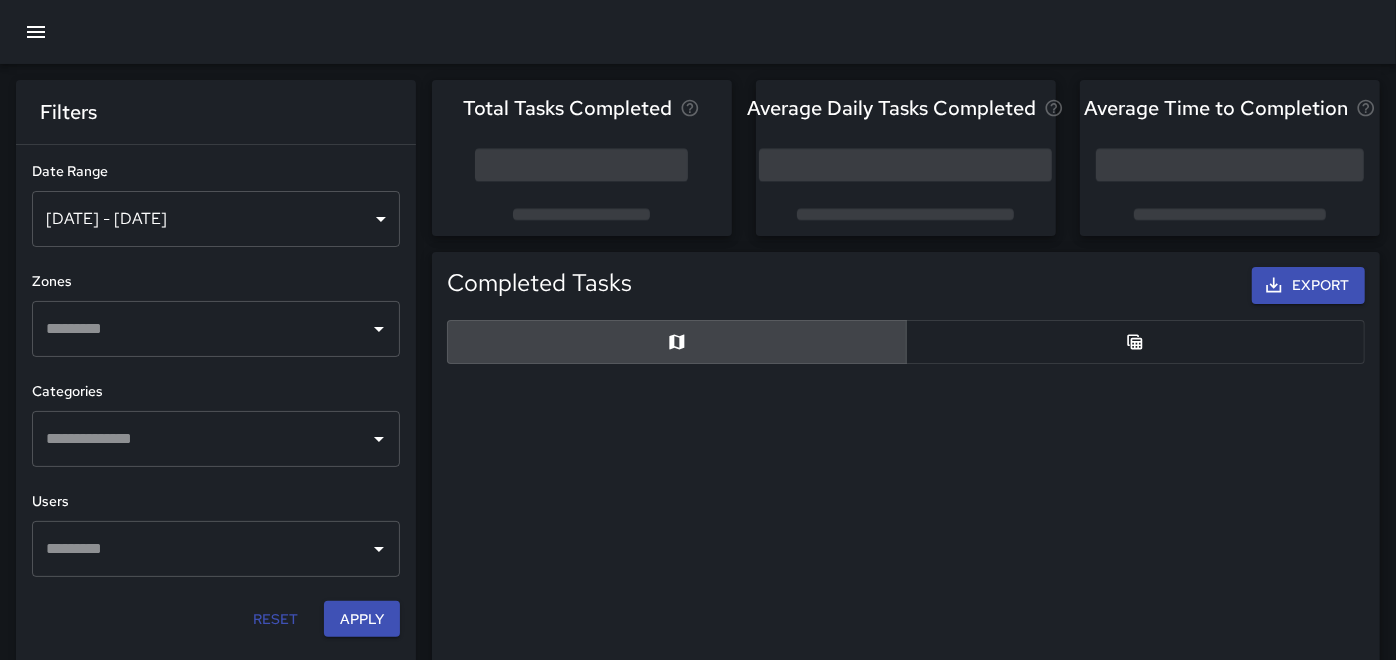 click on "Jun 27, 2025 - Jul 03, 2025" at bounding box center (216, 219) 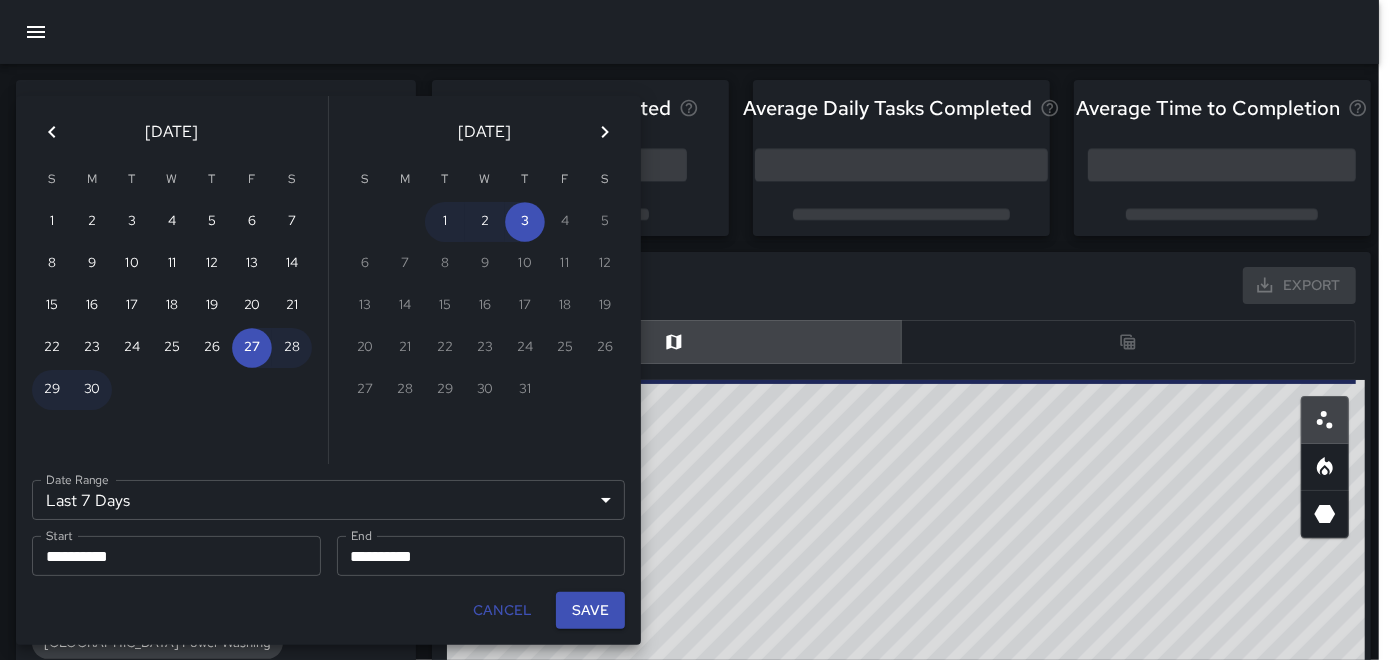 scroll, scrollTop: 18, scrollLeft: 17, axis: both 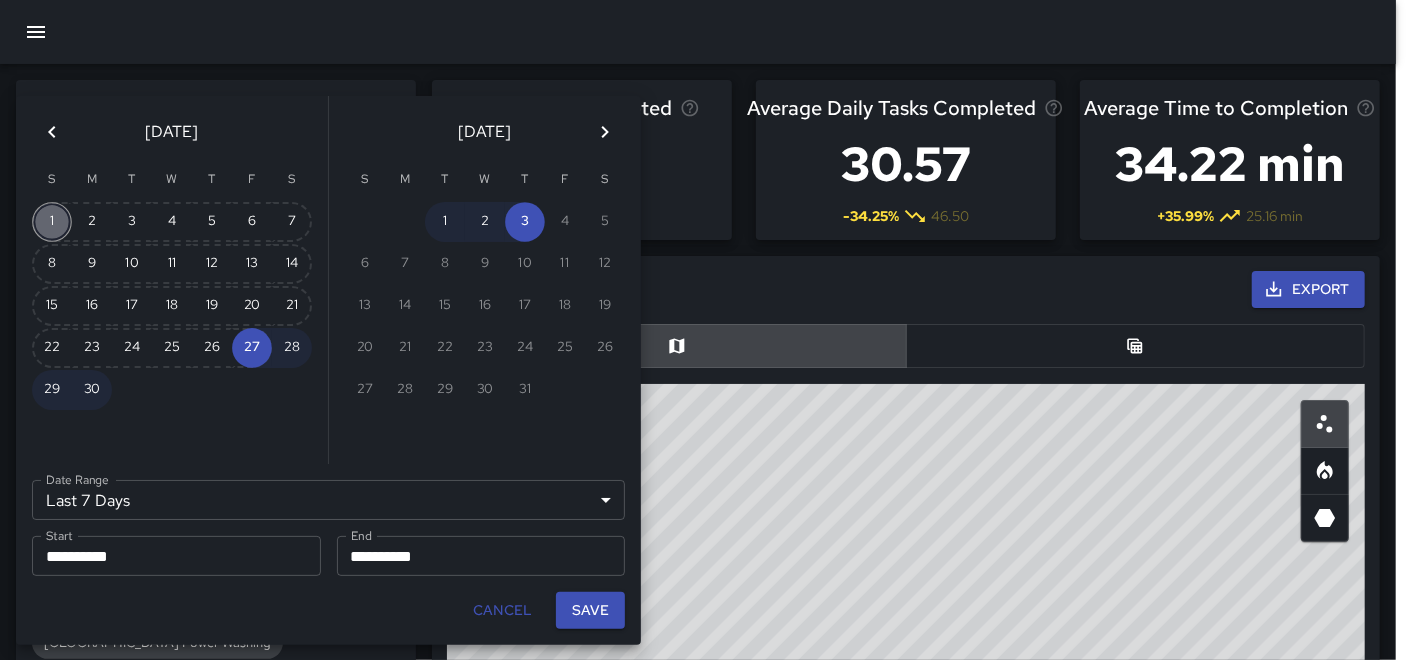 click on "1" at bounding box center (52, 222) 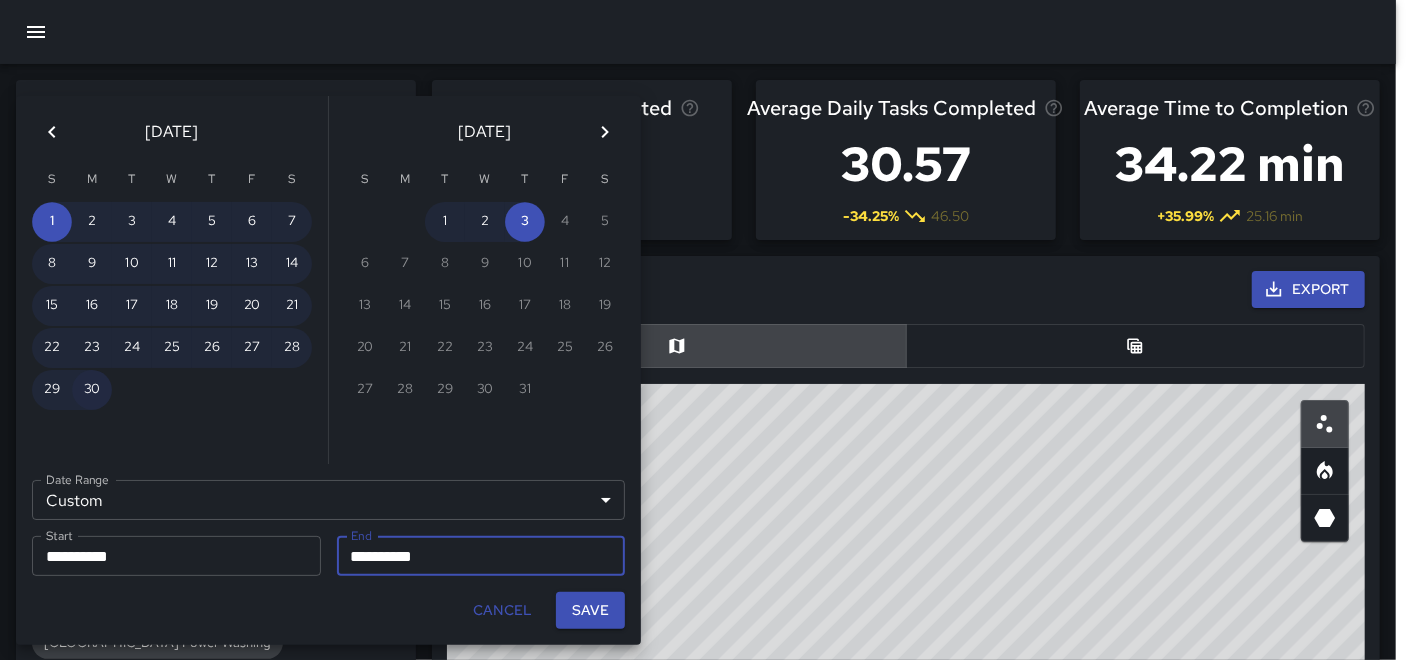 click on "30" at bounding box center [92, 390] 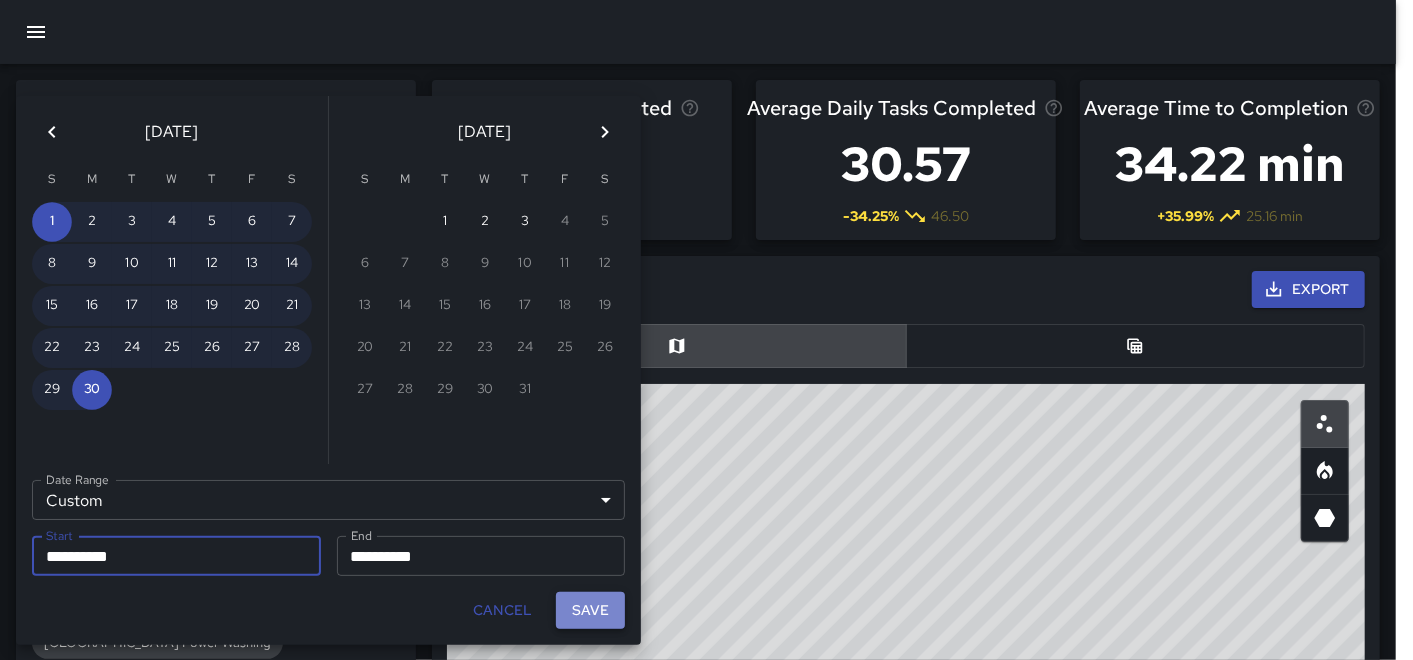 click on "Save" at bounding box center (590, 610) 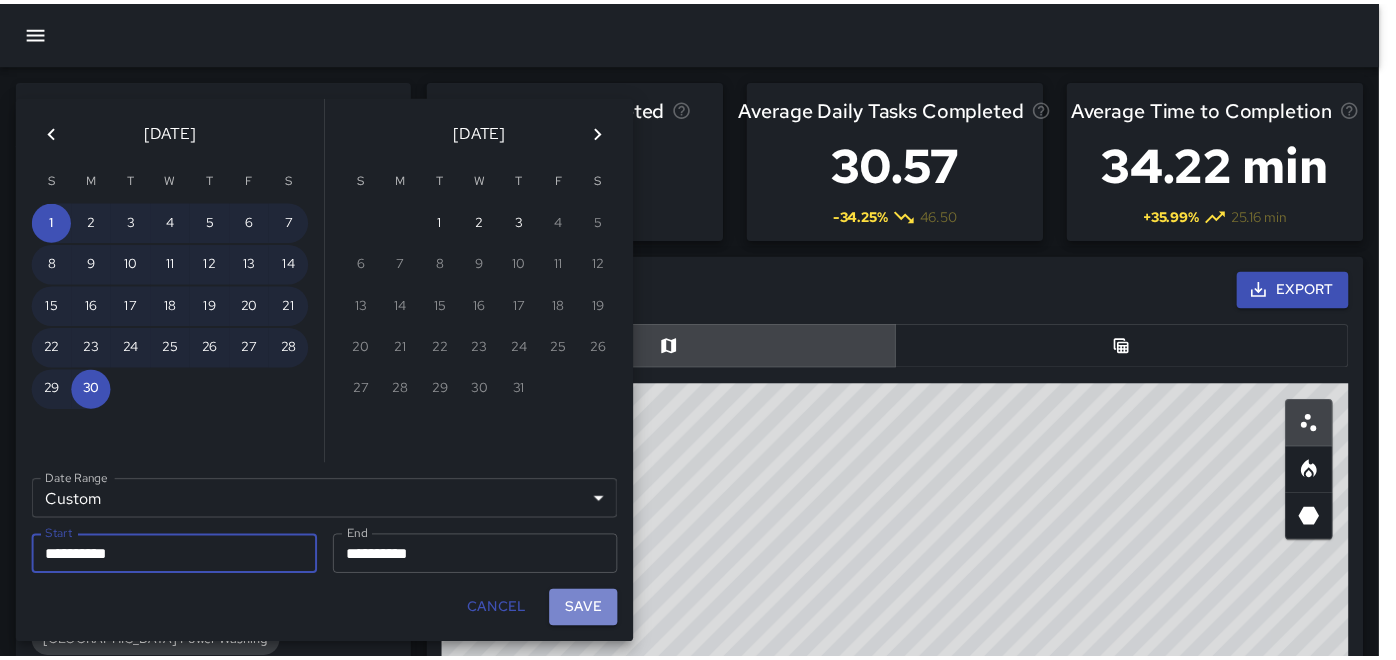 scroll, scrollTop: 18, scrollLeft: 17, axis: both 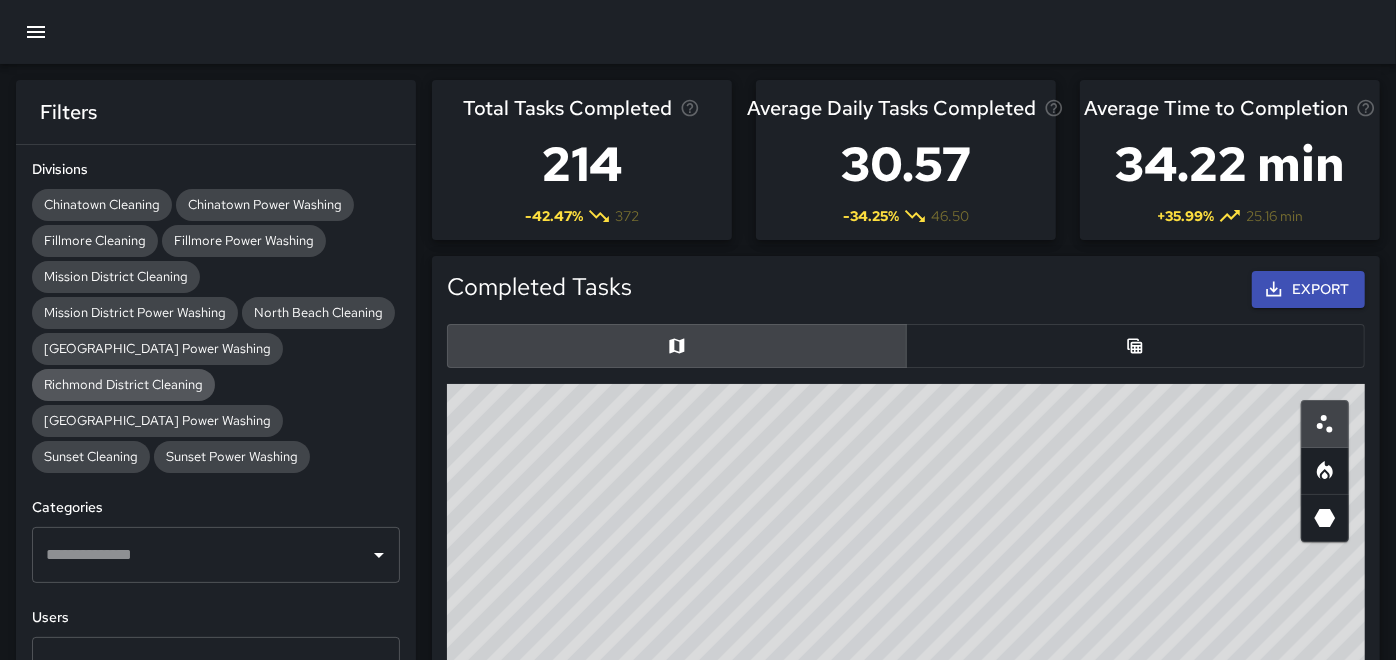 click on "Richmond District Cleaning" at bounding box center [123, 384] 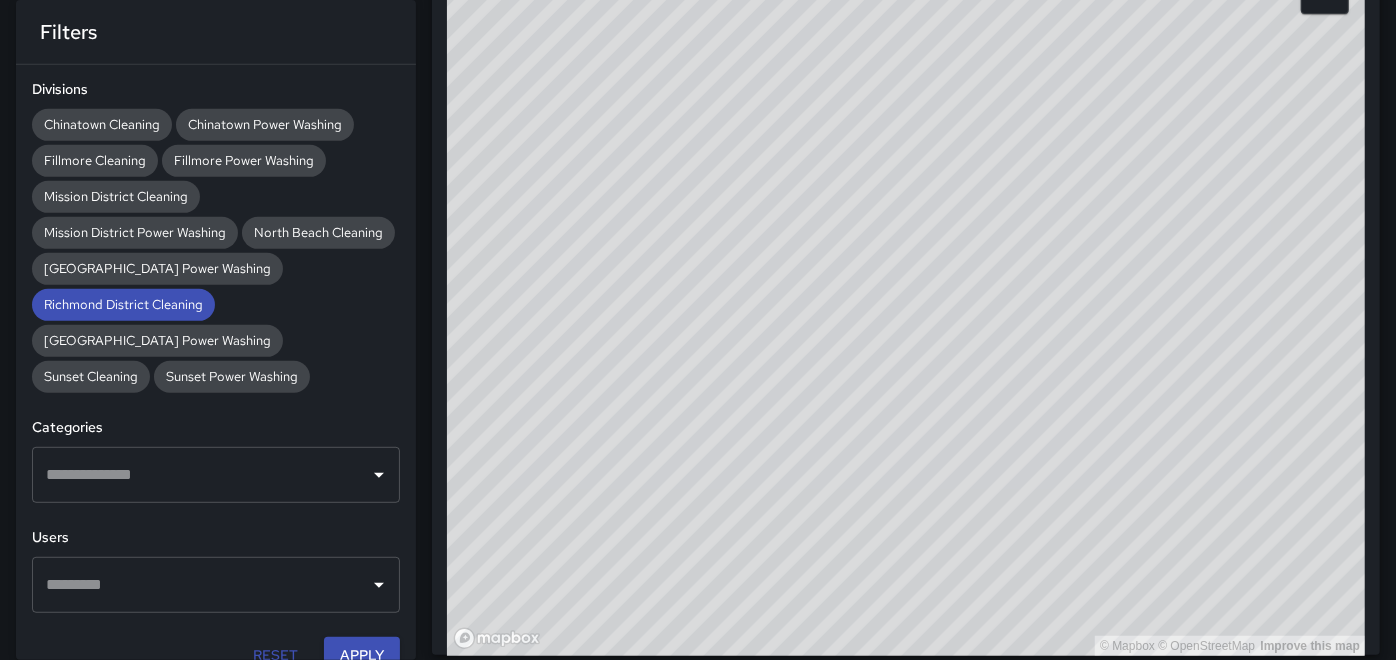 scroll, scrollTop: 666, scrollLeft: 0, axis: vertical 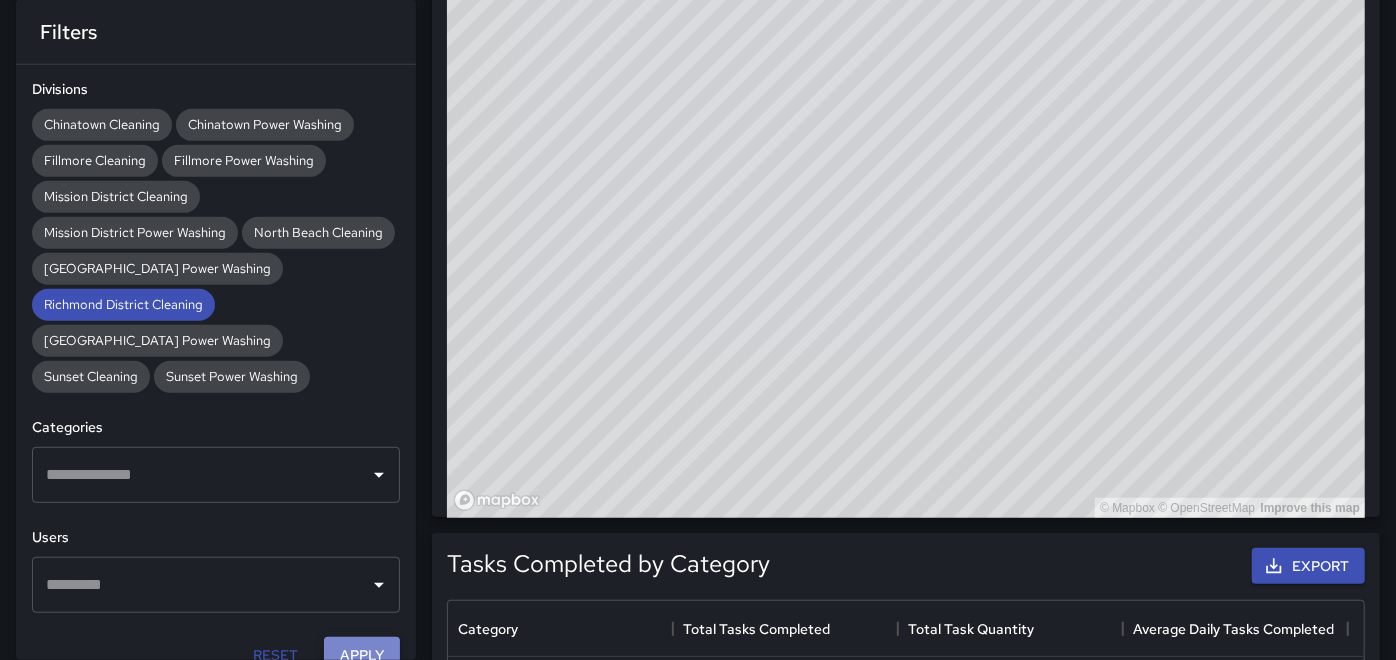 click on "Apply" at bounding box center (362, 655) 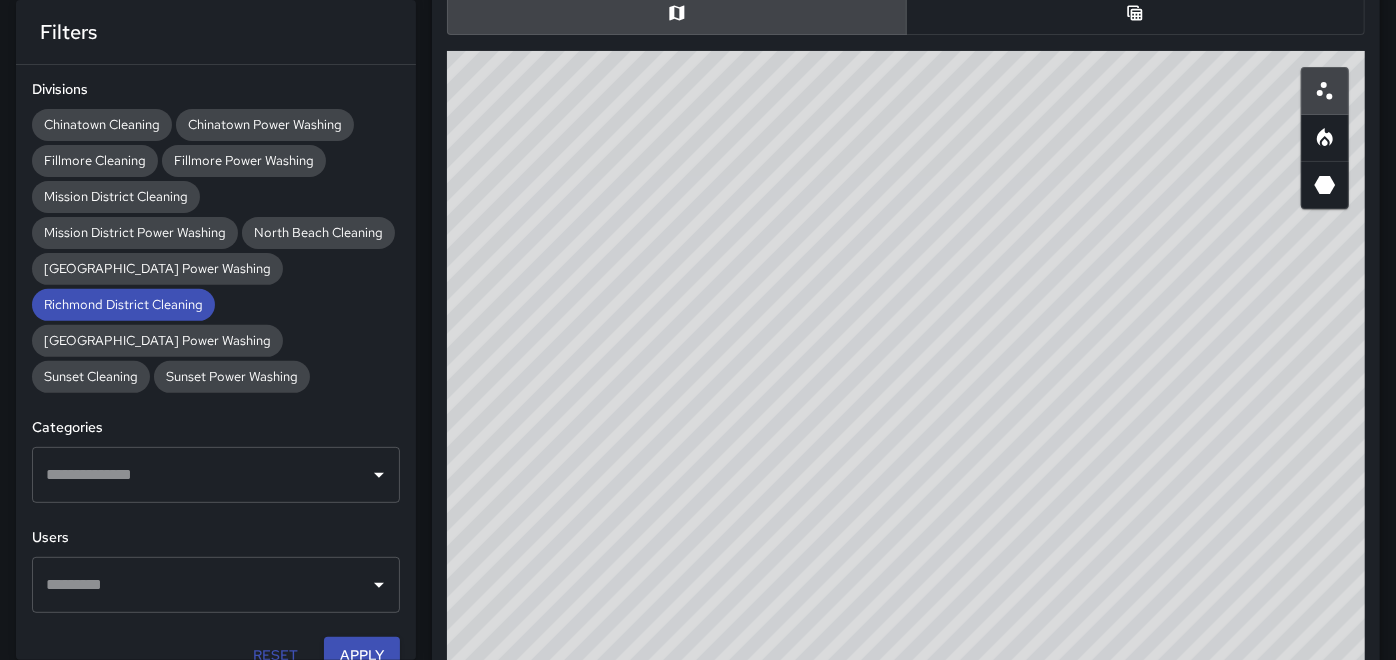 scroll, scrollTop: 0, scrollLeft: 0, axis: both 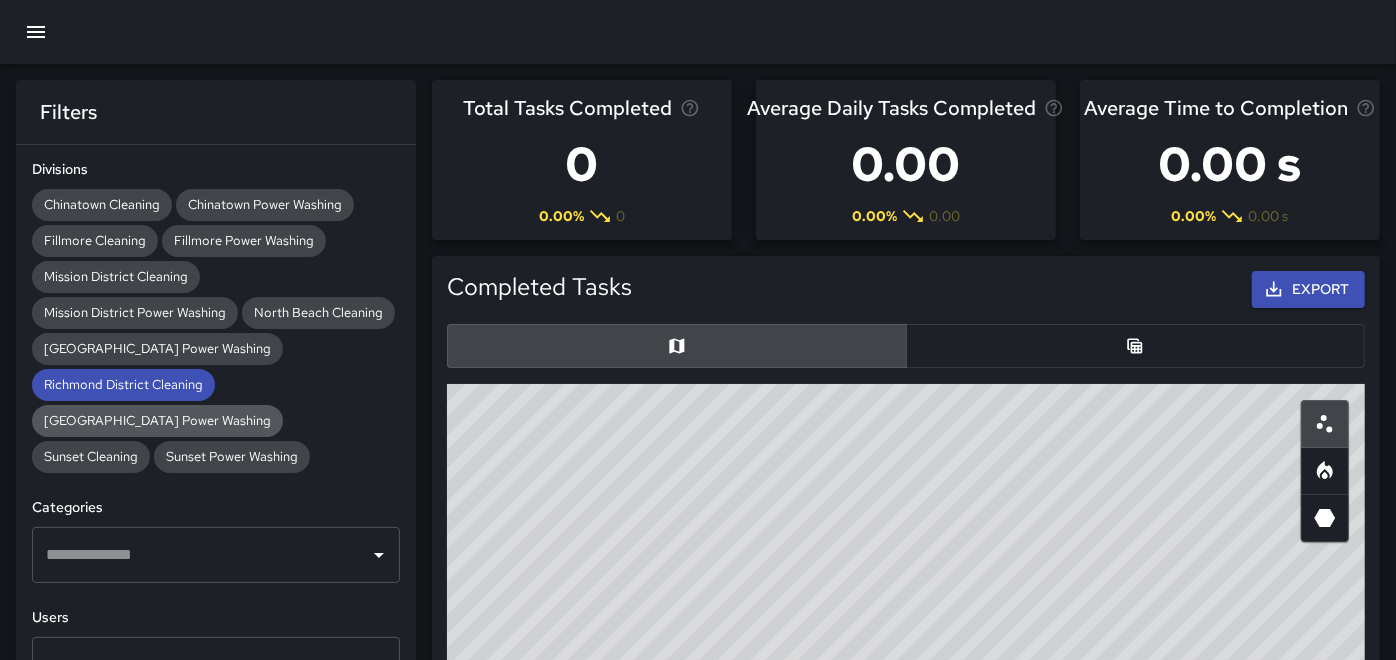 click on "[GEOGRAPHIC_DATA] Power Washing" at bounding box center (157, 420) 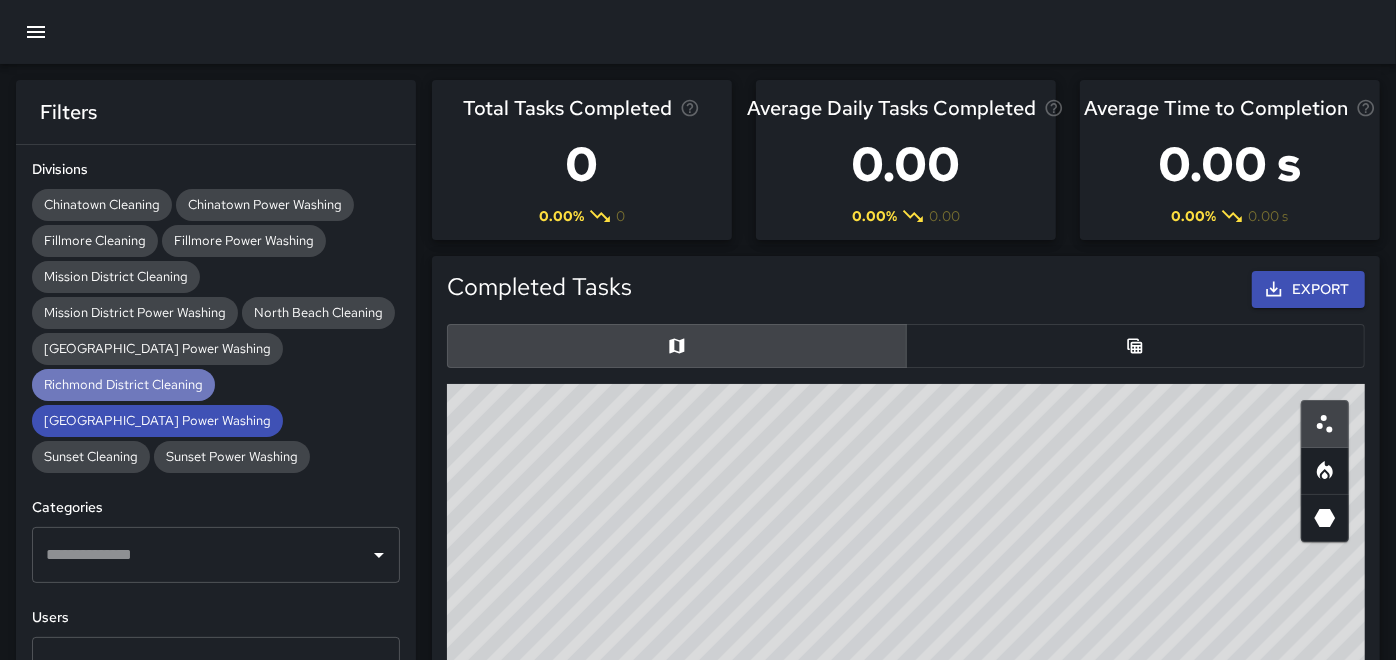 click on "Richmond District Cleaning" at bounding box center (123, 384) 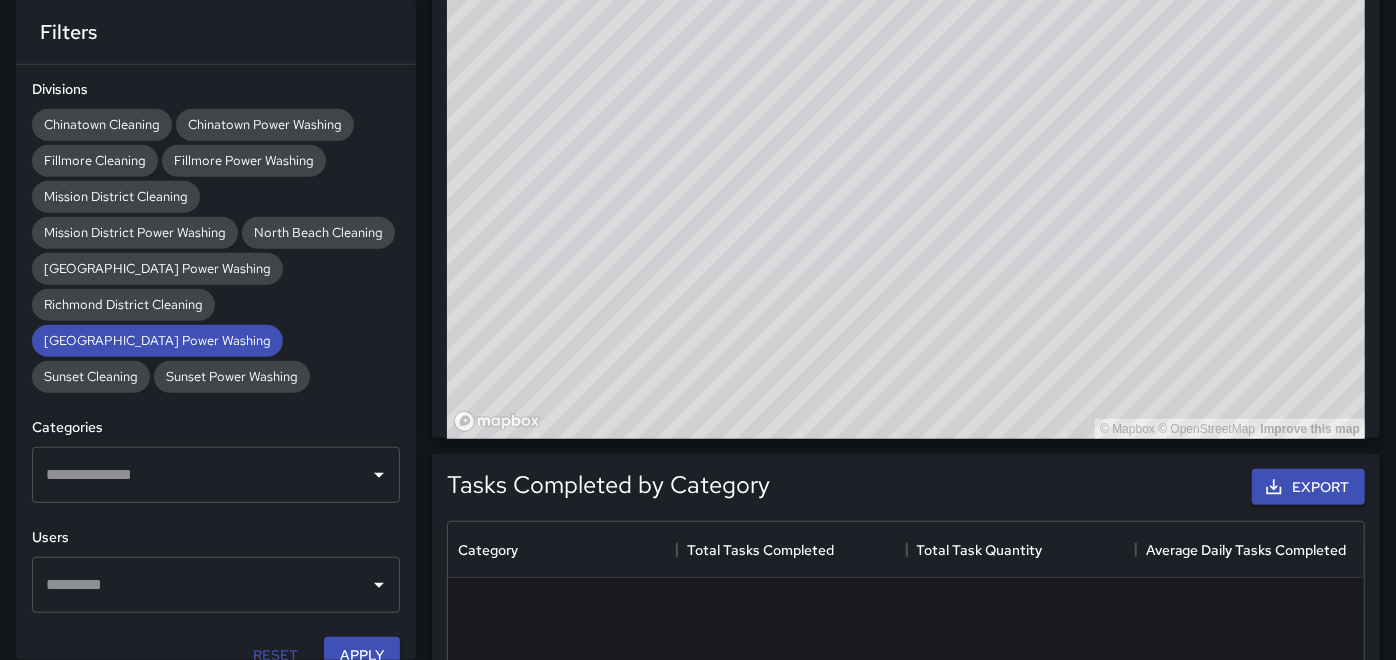 scroll, scrollTop: 777, scrollLeft: 0, axis: vertical 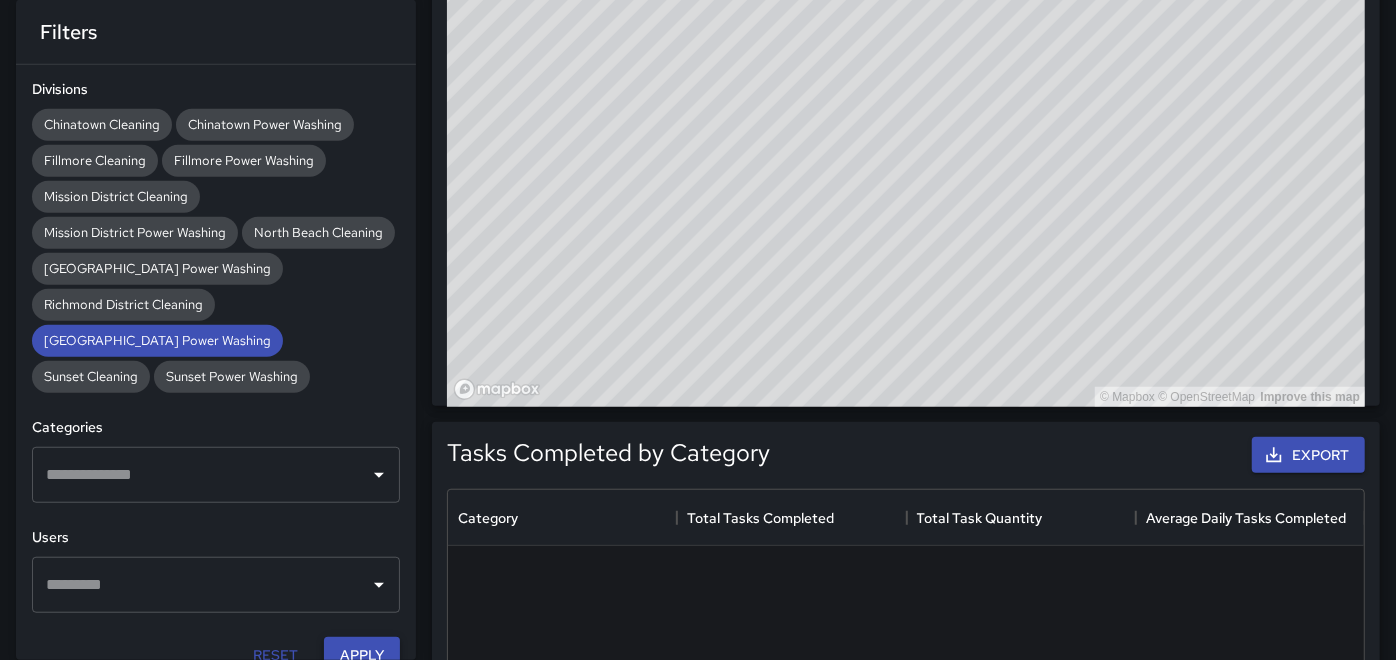 click on "Apply" at bounding box center (362, 655) 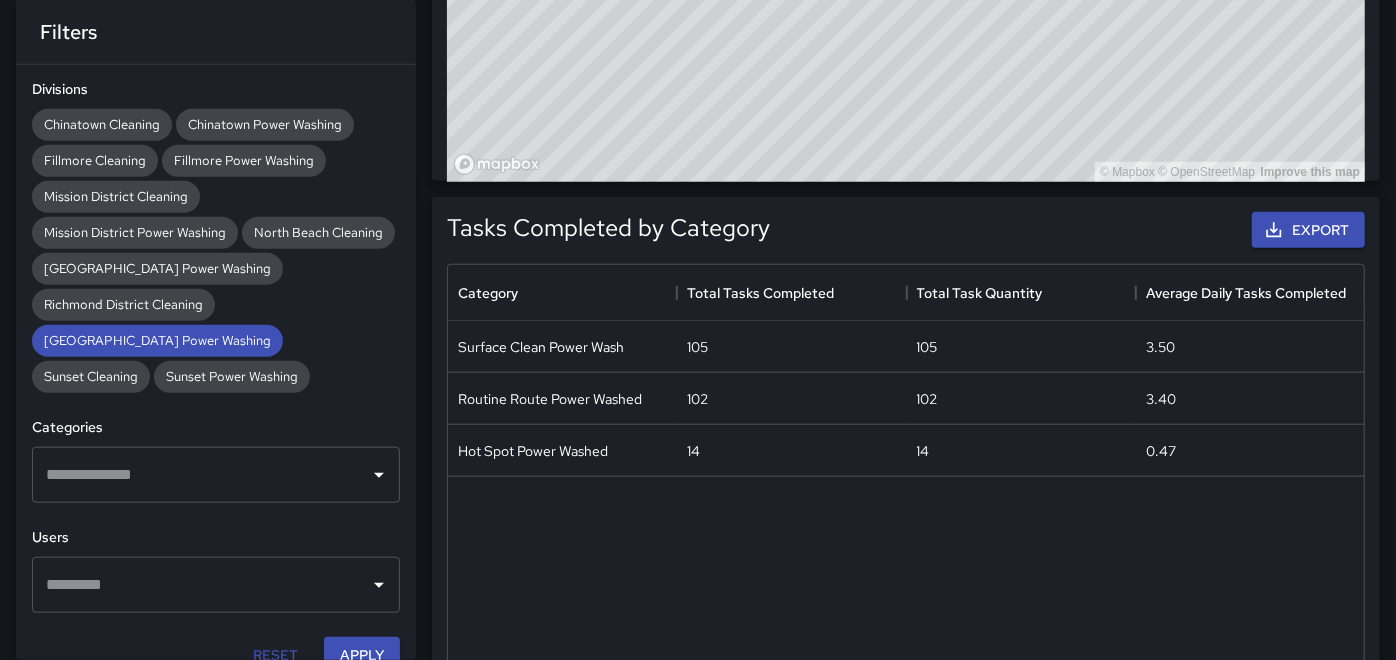 scroll, scrollTop: 1000, scrollLeft: 0, axis: vertical 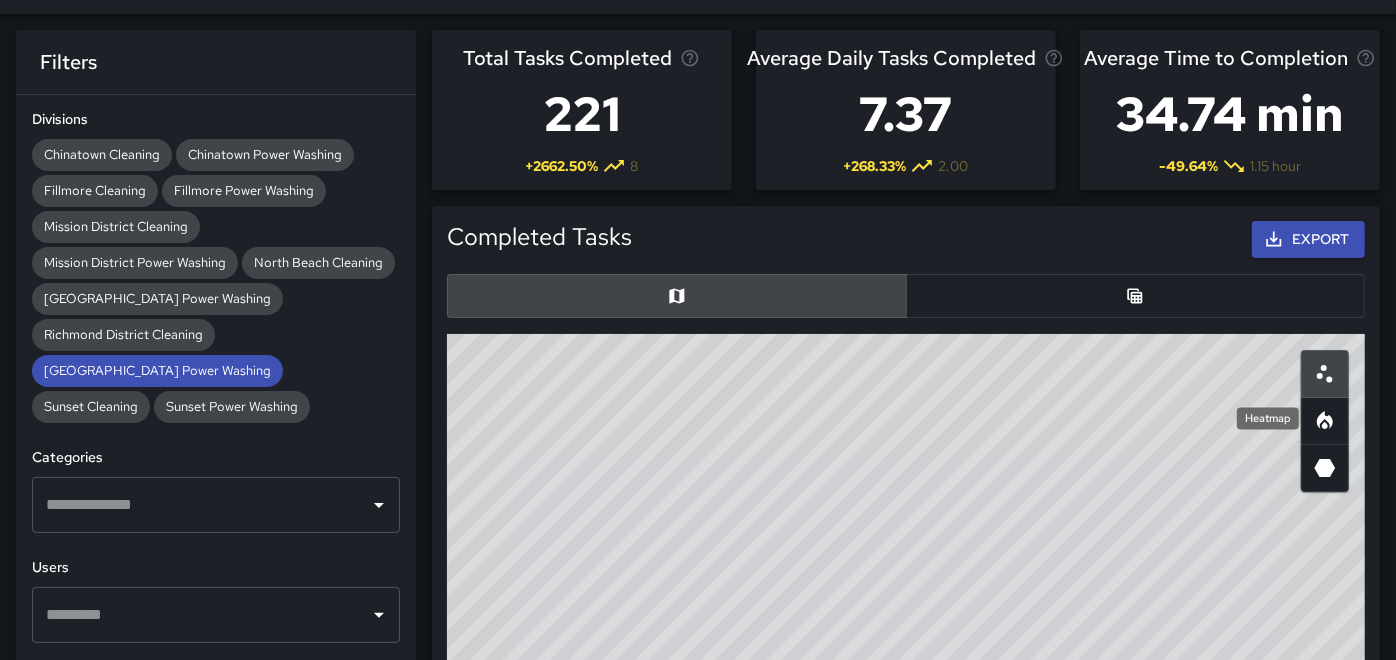 click 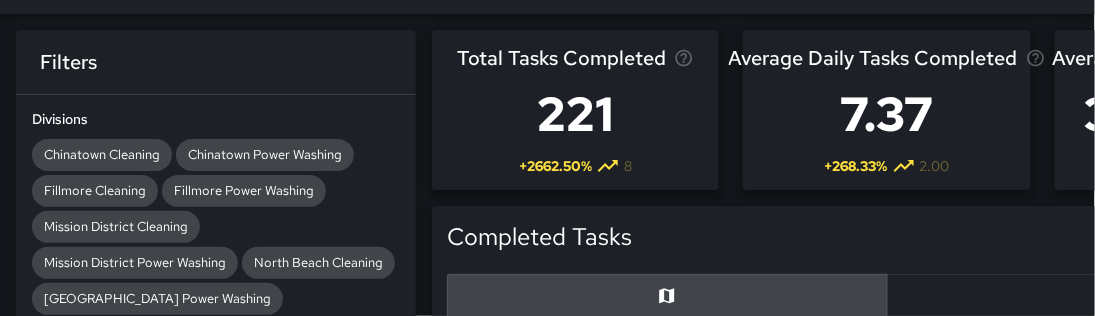 scroll, scrollTop: 581, scrollLeft: 834, axis: both 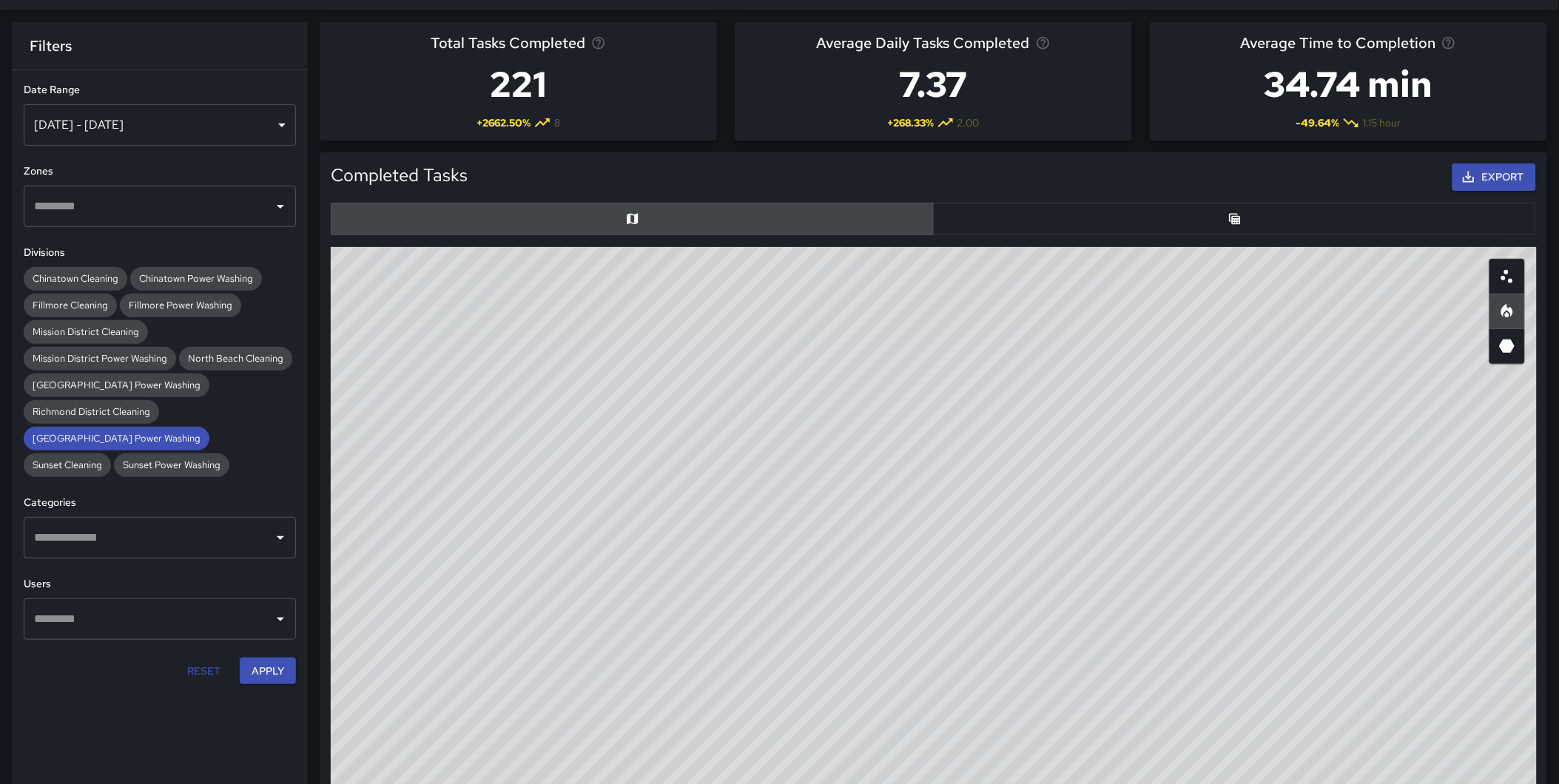 drag, startPoint x: 763, startPoint y: 441, endPoint x: 875, endPoint y: 578, distance: 176.9548 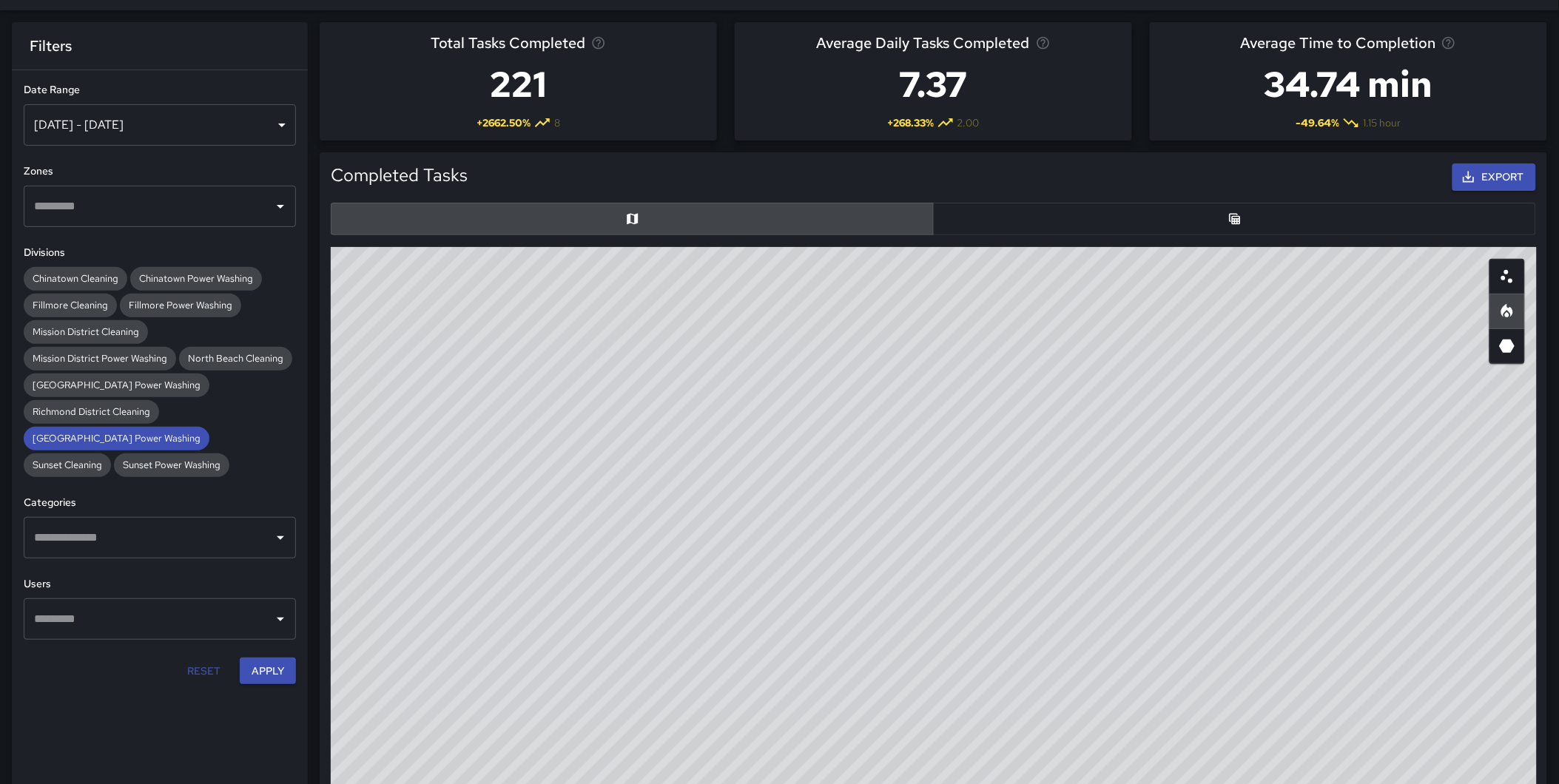 drag, startPoint x: 829, startPoint y: 423, endPoint x: 895, endPoint y: 595, distance: 184.22812 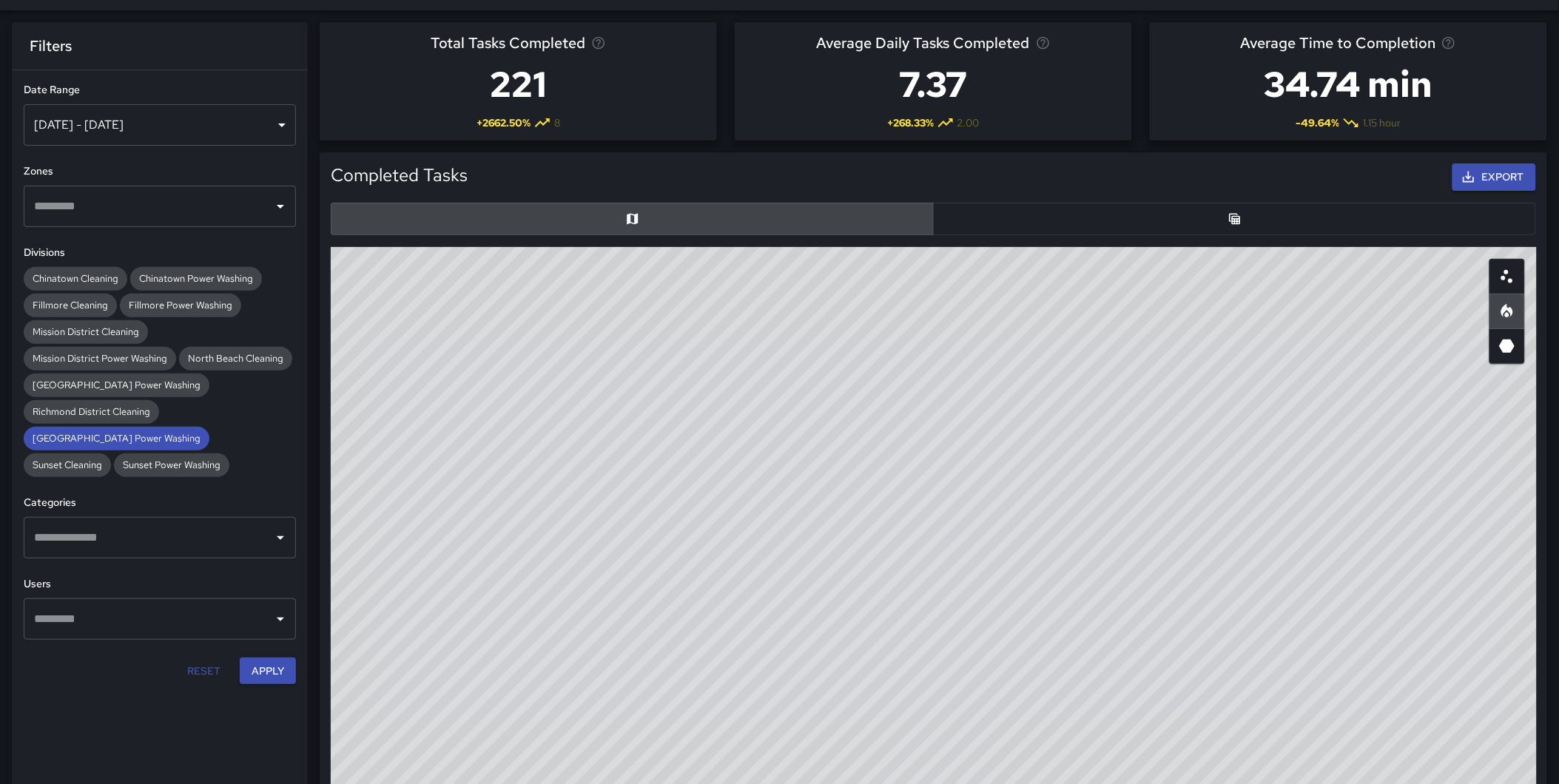 drag, startPoint x: 1193, startPoint y: 587, endPoint x: 1091, endPoint y: 773, distance: 212.13203 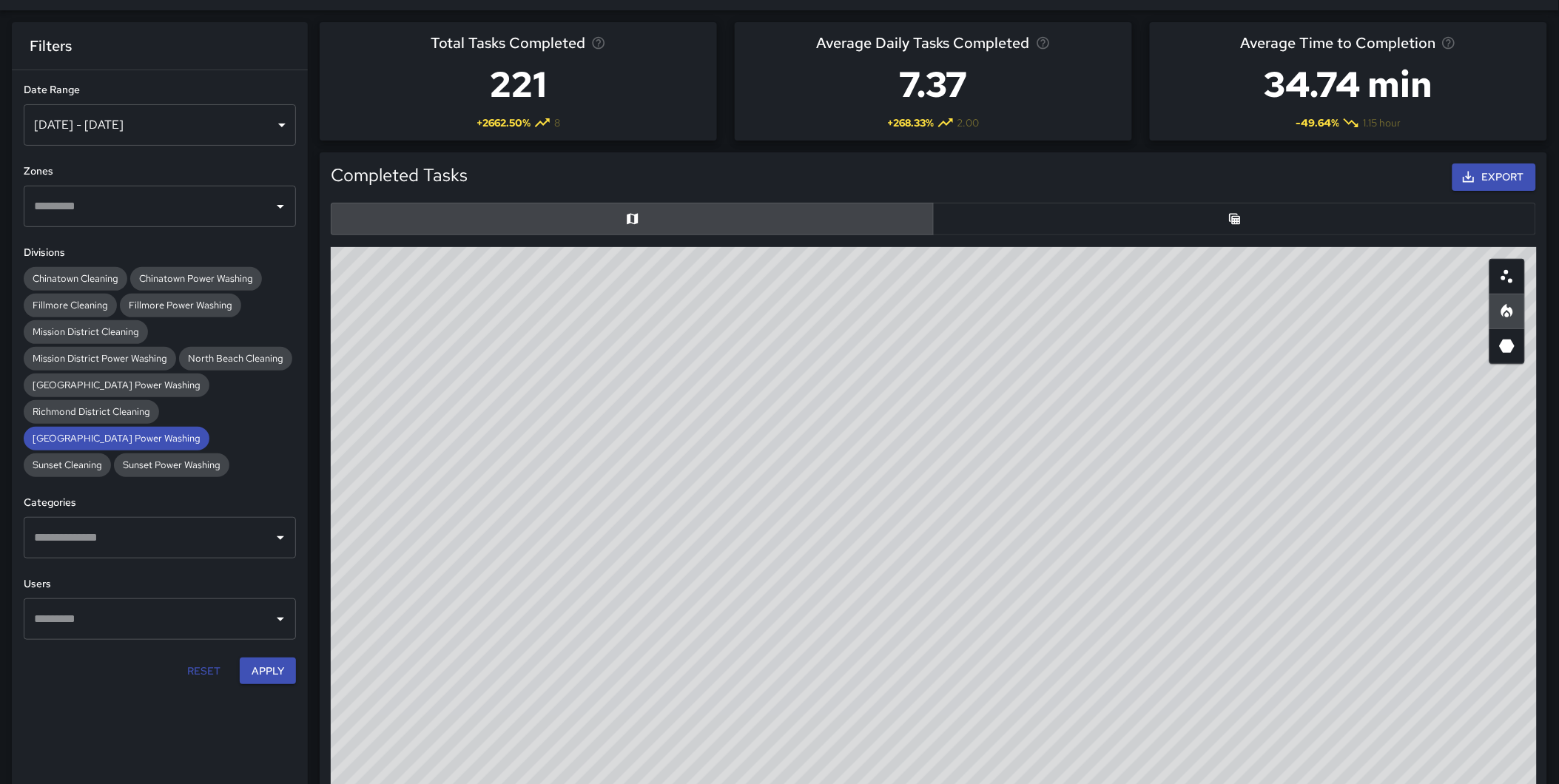click on "© Mapbox   © OpenStreetMap   Improve this map" at bounding box center (934, 543) 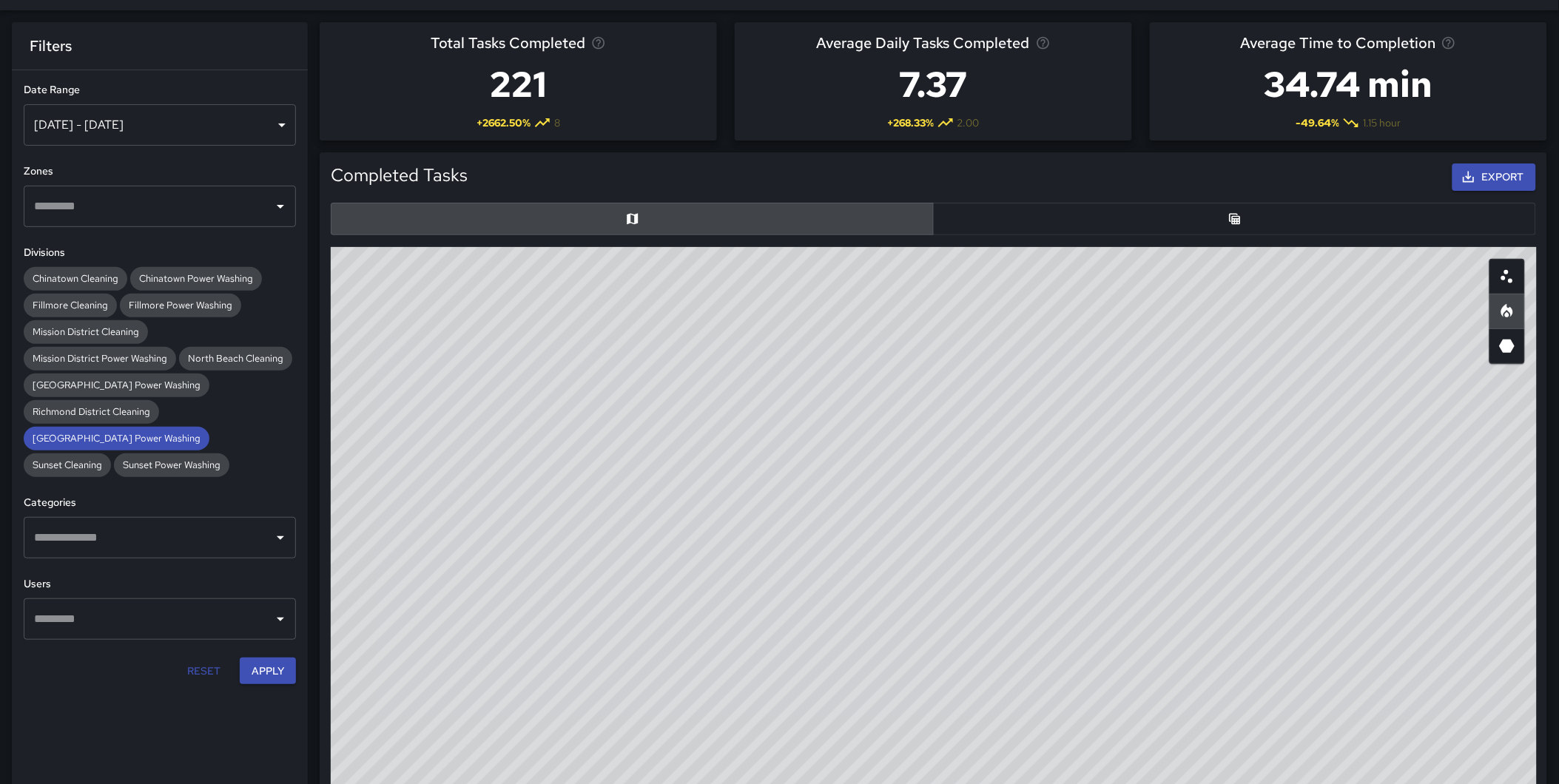 drag, startPoint x: 1248, startPoint y: 413, endPoint x: 1382, endPoint y: 601, distance: 230.86793 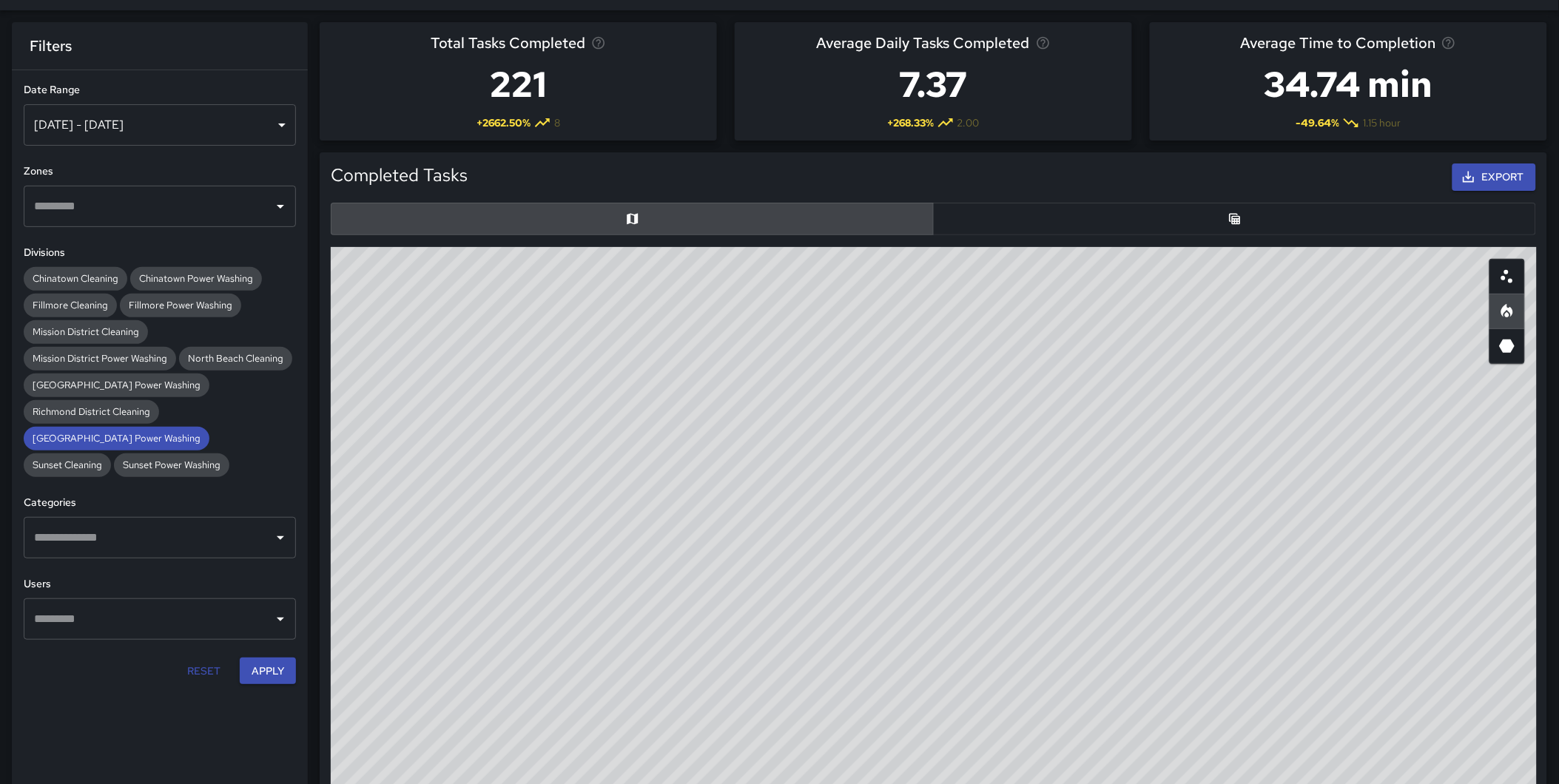 click on "© Mapbox   © OpenStreetMap   Improve this map" at bounding box center [934, 543] 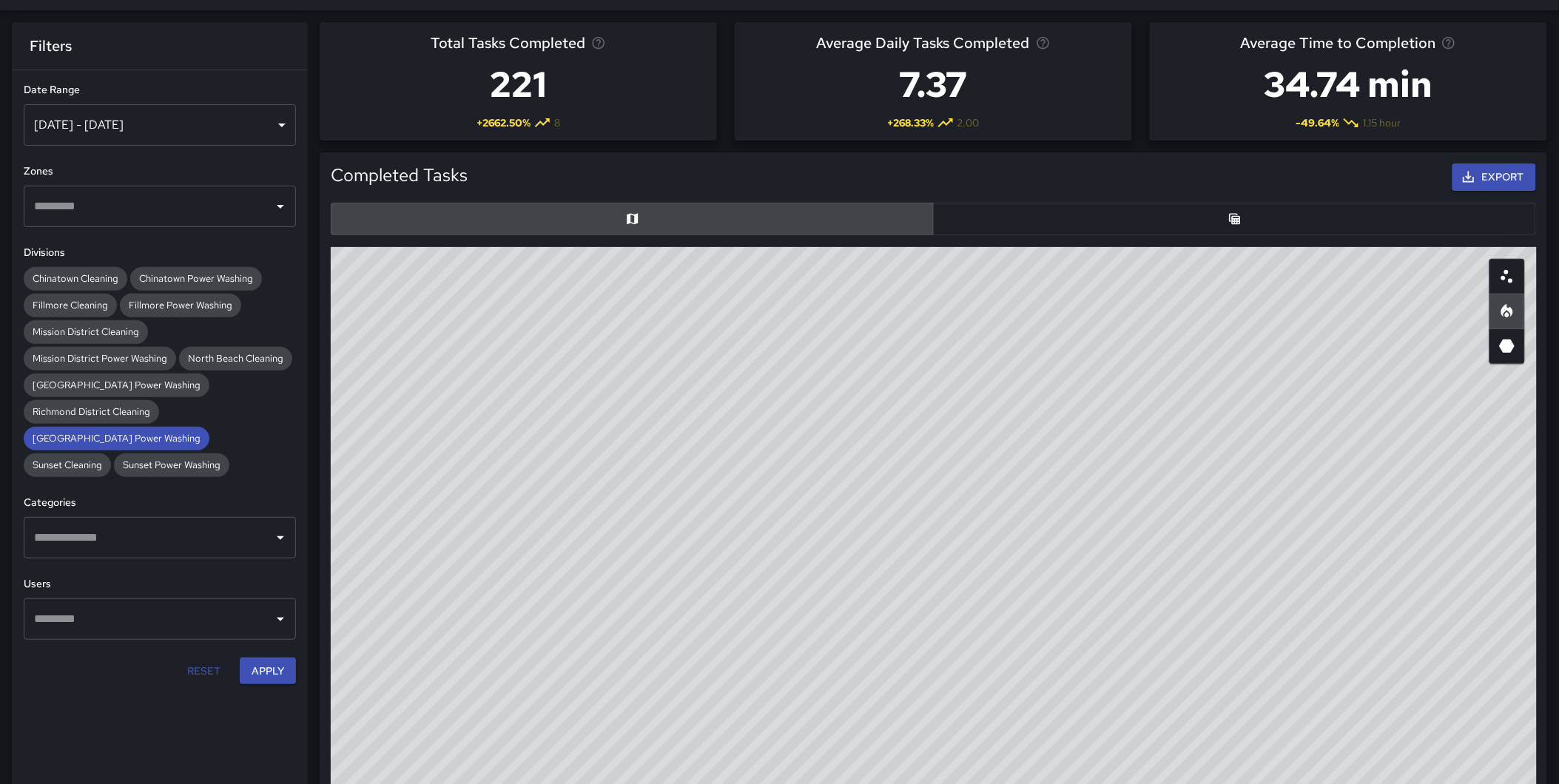 drag, startPoint x: 1167, startPoint y: 503, endPoint x: 1169, endPoint y: 590, distance: 87.02299 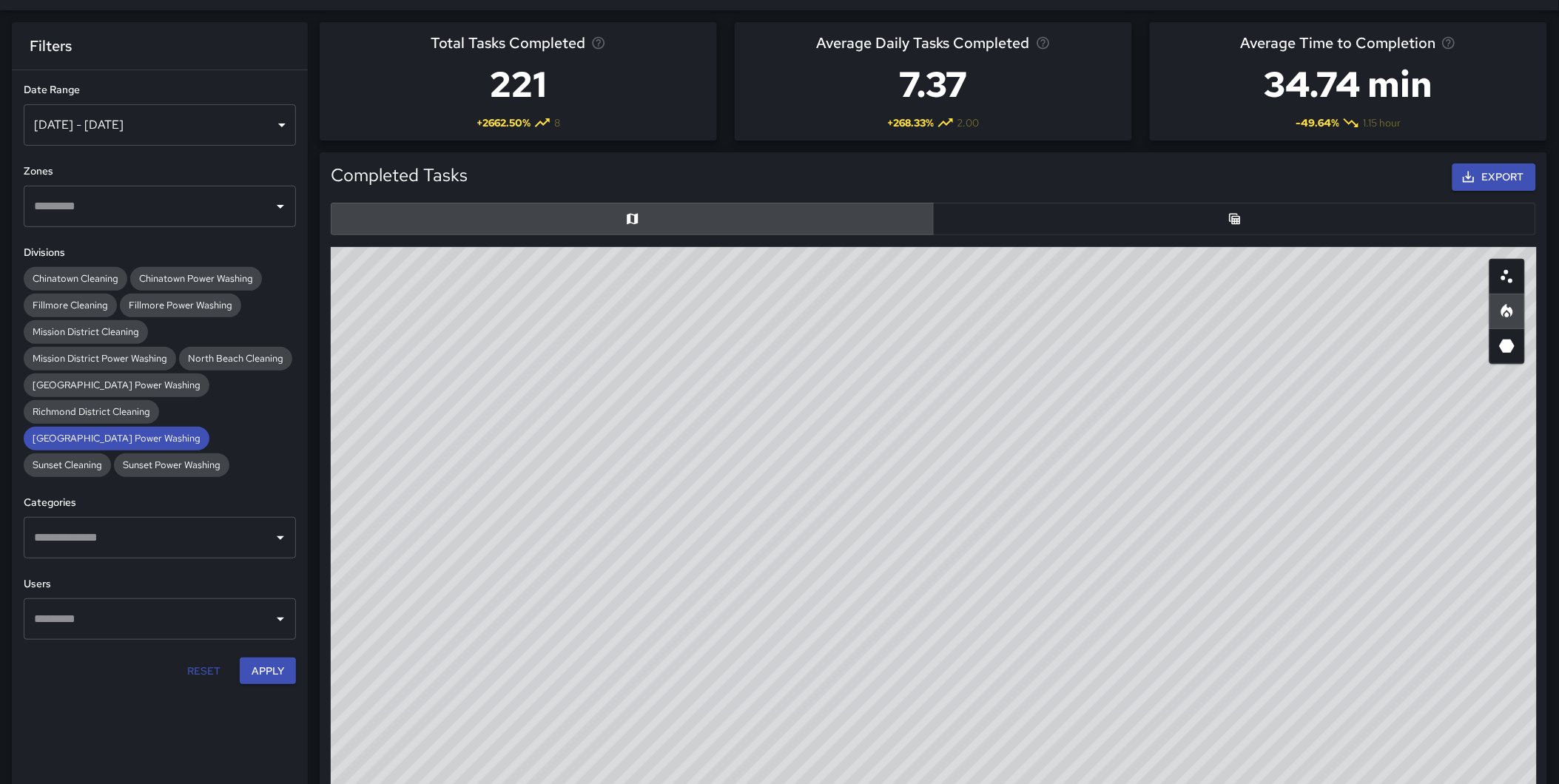 click on "© Mapbox   © OpenStreetMap   Improve this map" at bounding box center [934, 543] 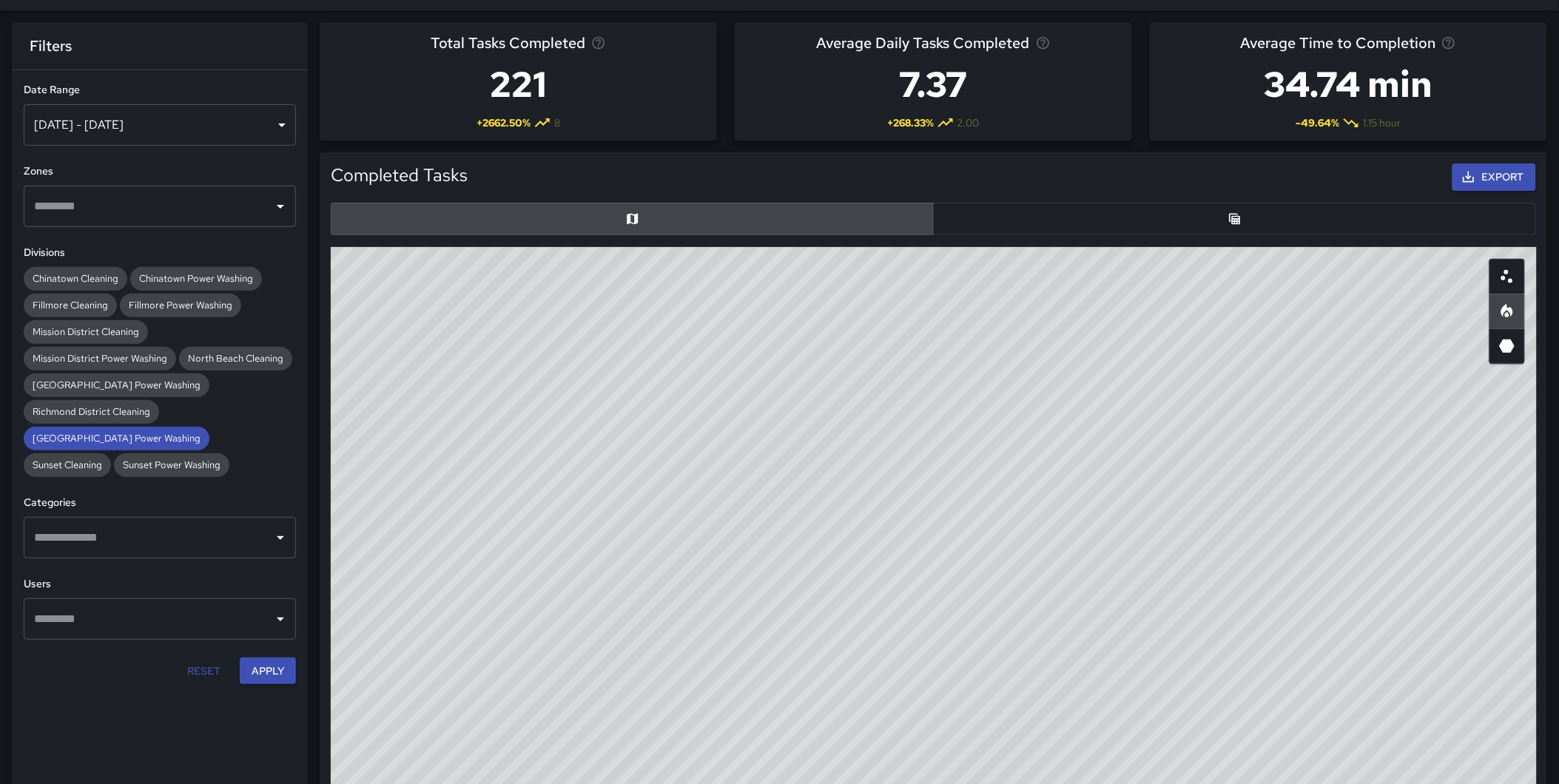 drag, startPoint x: 1070, startPoint y: 410, endPoint x: 1157, endPoint y: 408, distance: 87.02299 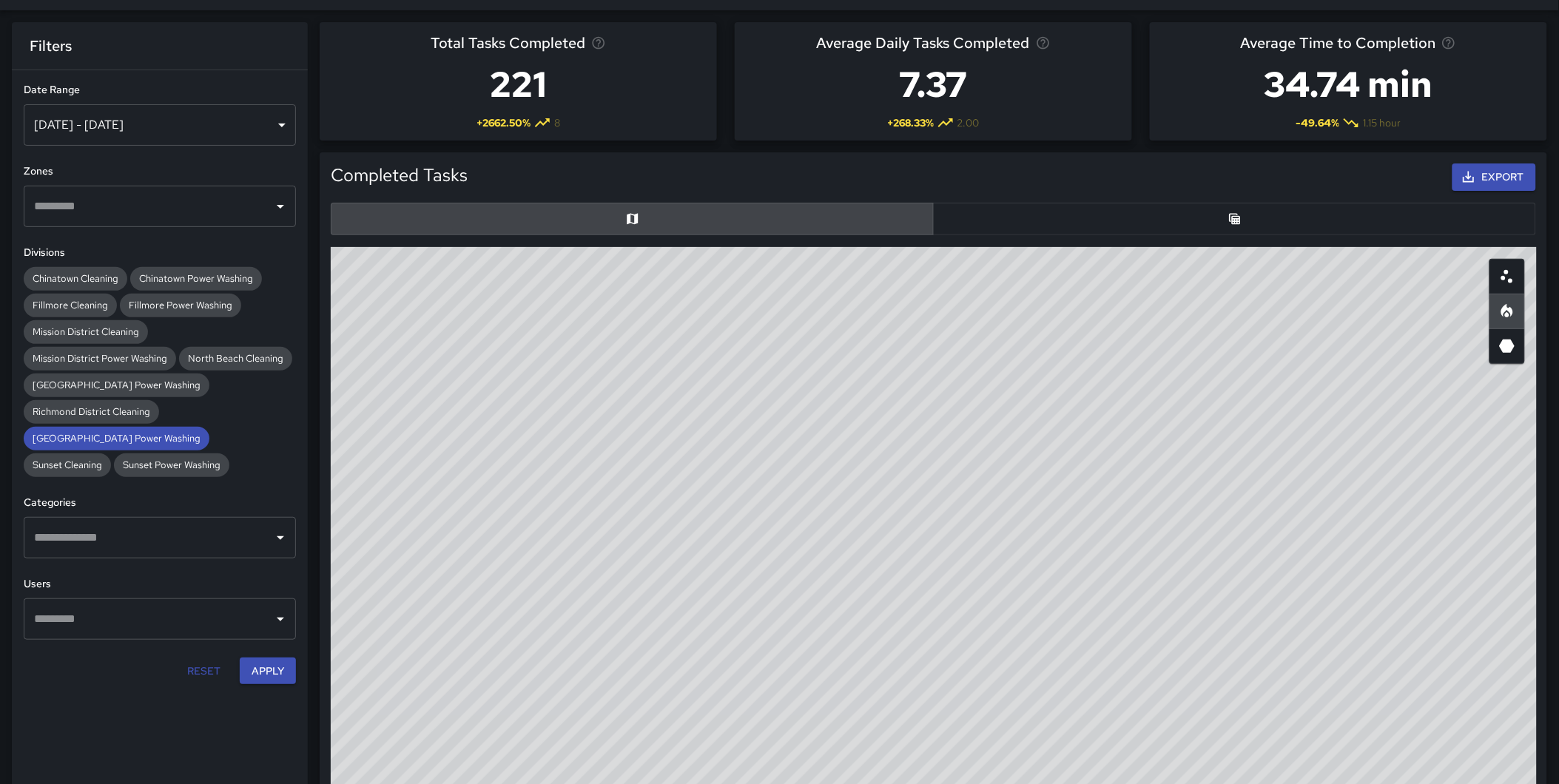 click on "© Mapbox   © OpenStreetMap   Improve this map" at bounding box center (934, 543) 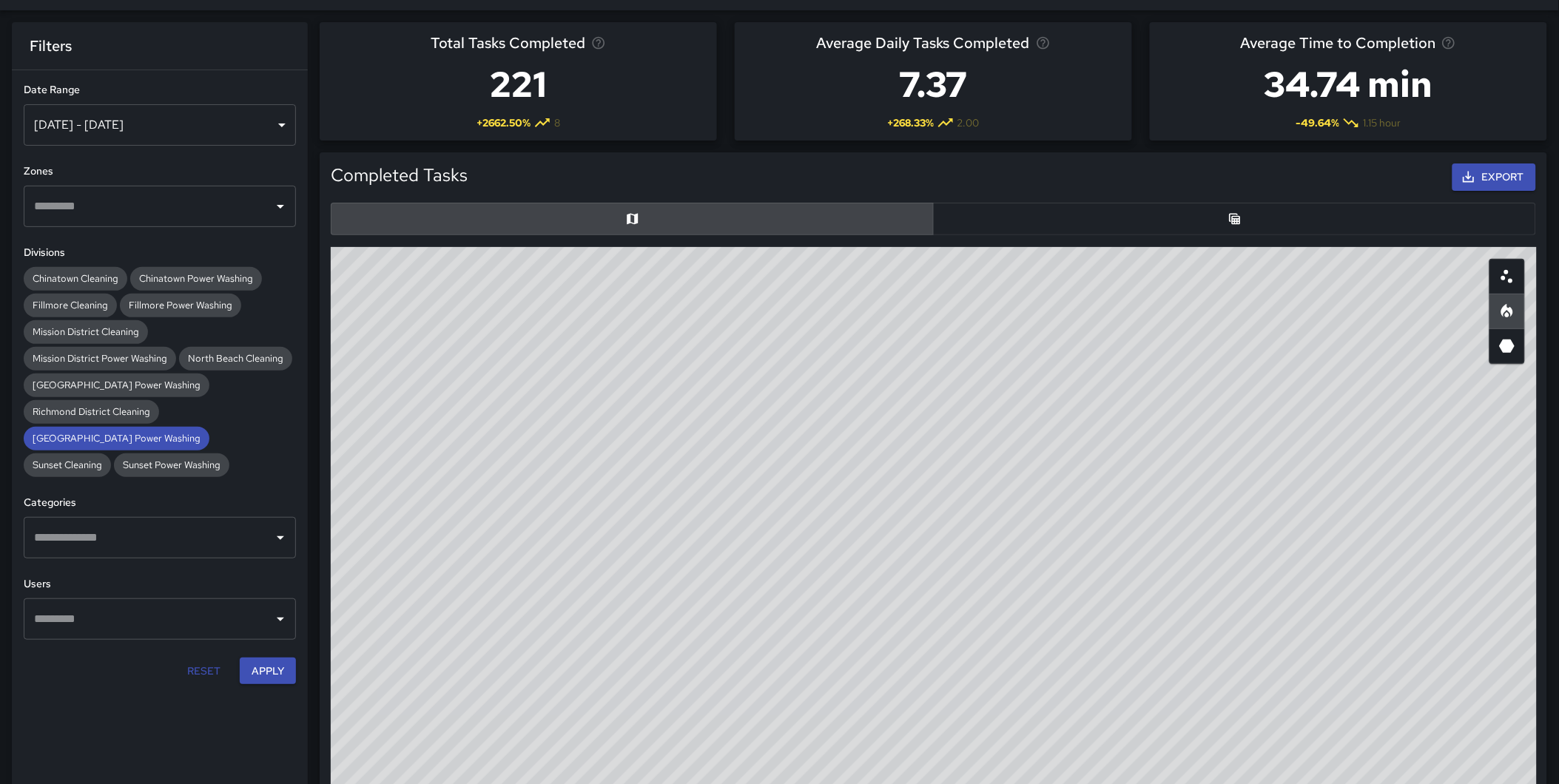 drag, startPoint x: 997, startPoint y: 371, endPoint x: 1046, endPoint y: 408, distance: 61.40033 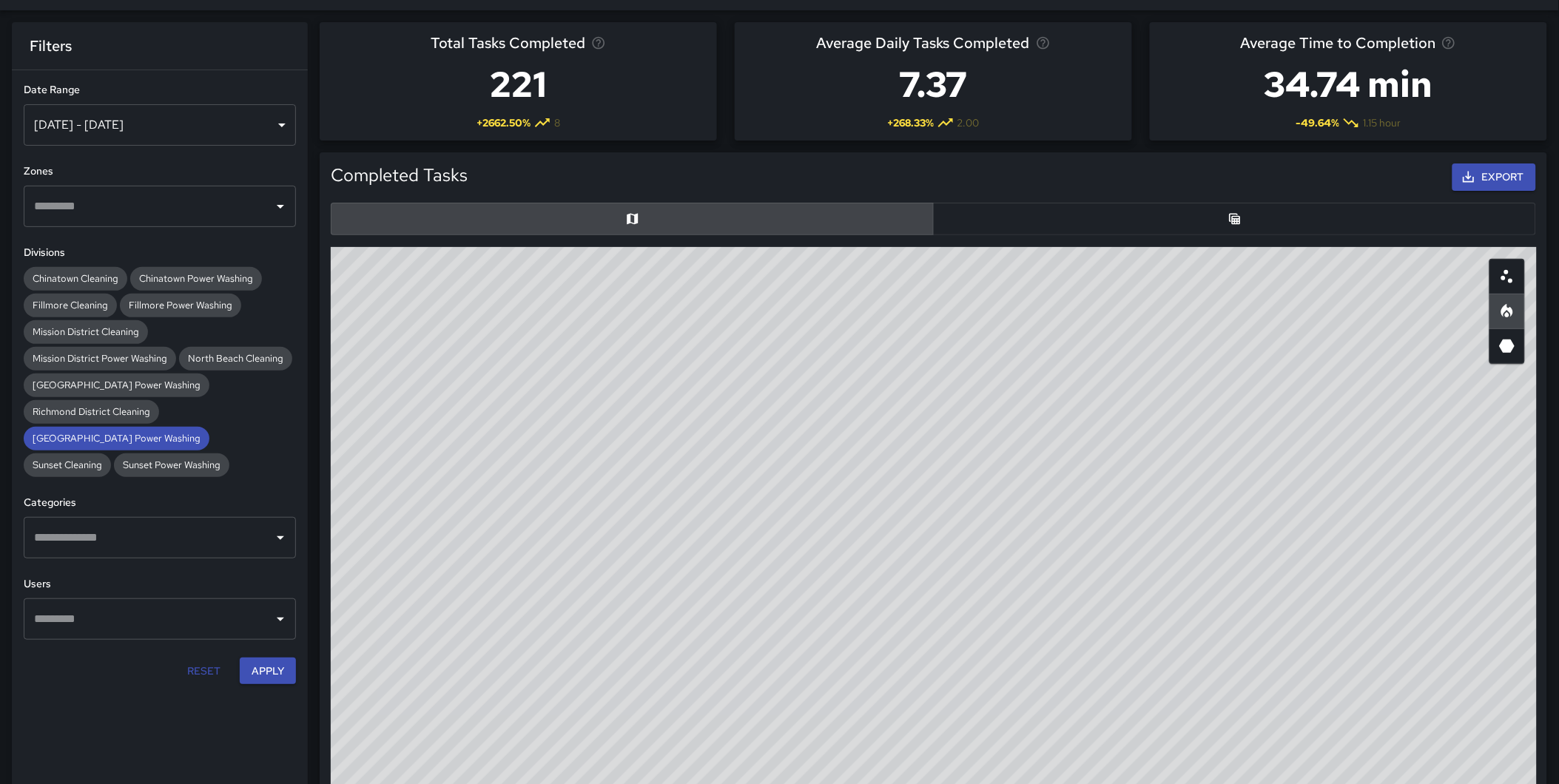 click on "© Mapbox   © OpenStreetMap   Improve this map" at bounding box center (934, 543) 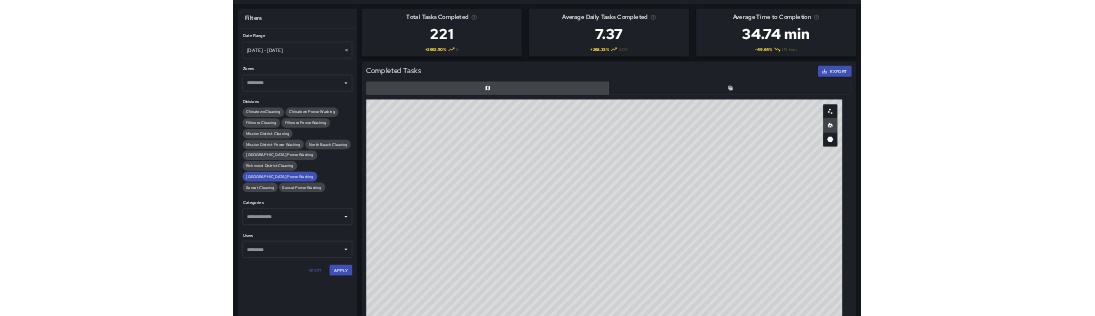 scroll, scrollTop: 49, scrollLeft: 0, axis: vertical 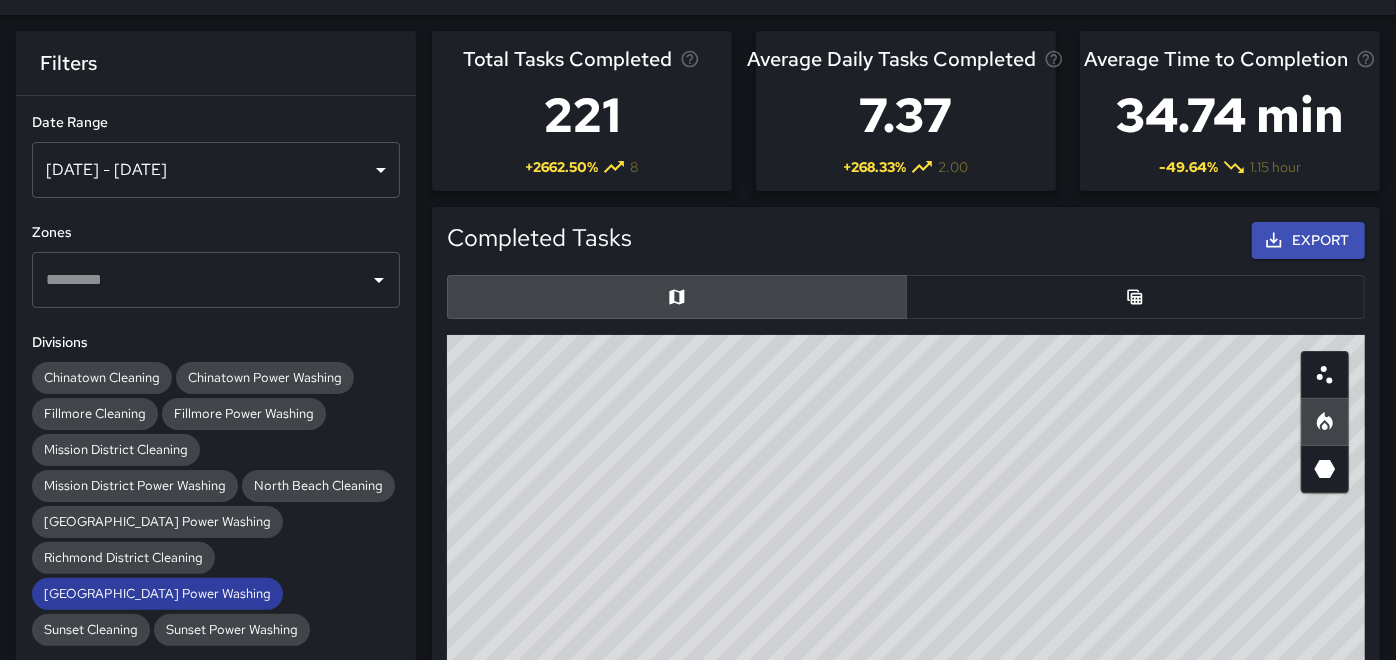 click on "[GEOGRAPHIC_DATA] Power Washing" at bounding box center (157, 593) 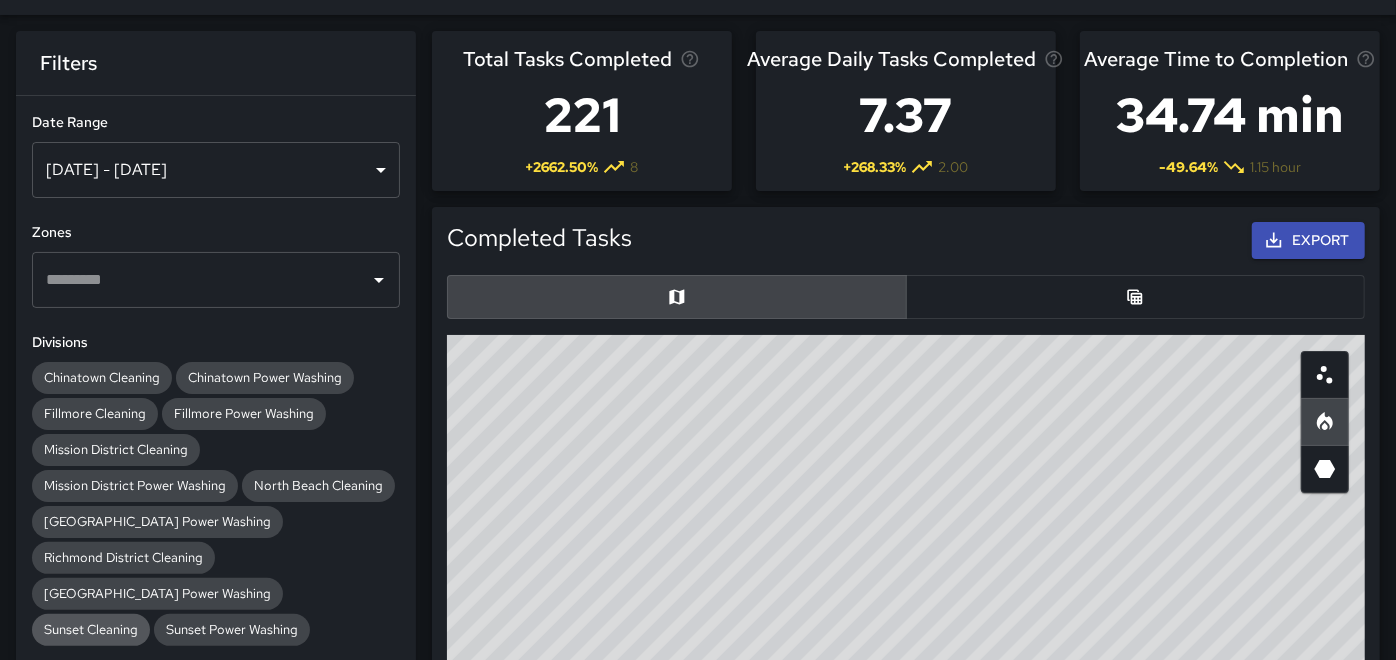 click on "Sunset Cleaning" at bounding box center [91, 629] 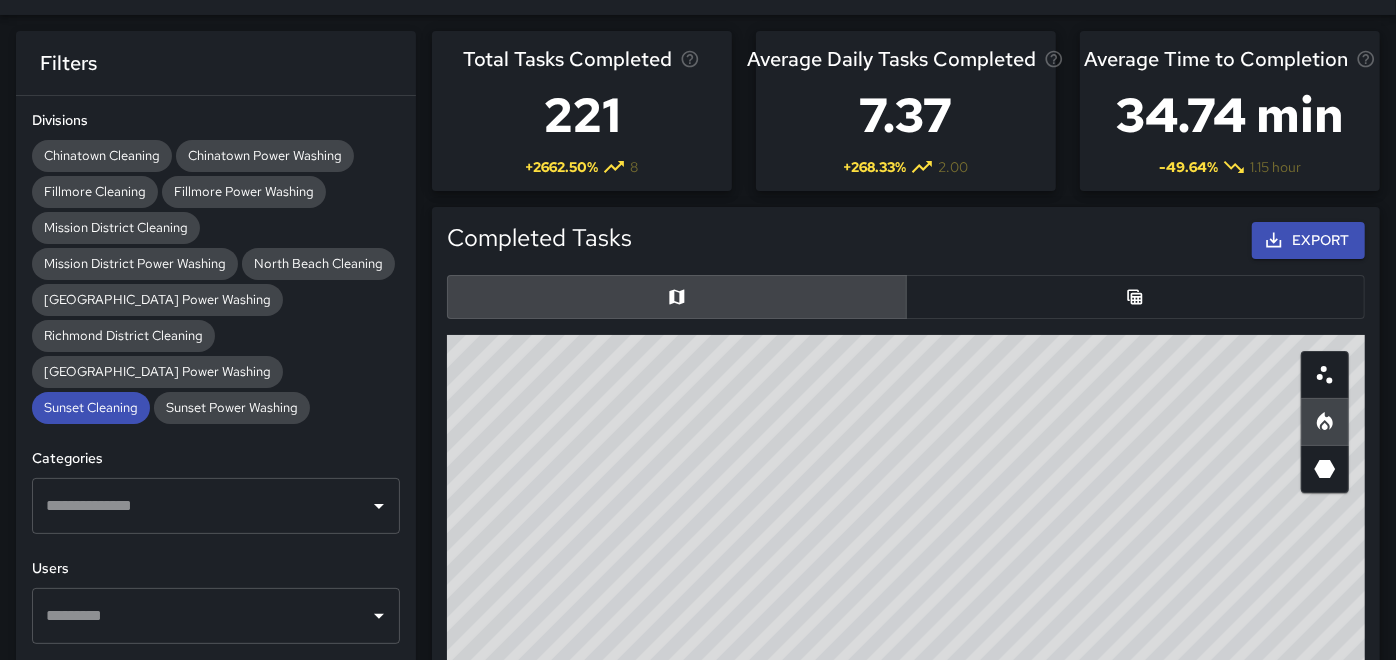 scroll, scrollTop: 250, scrollLeft: 0, axis: vertical 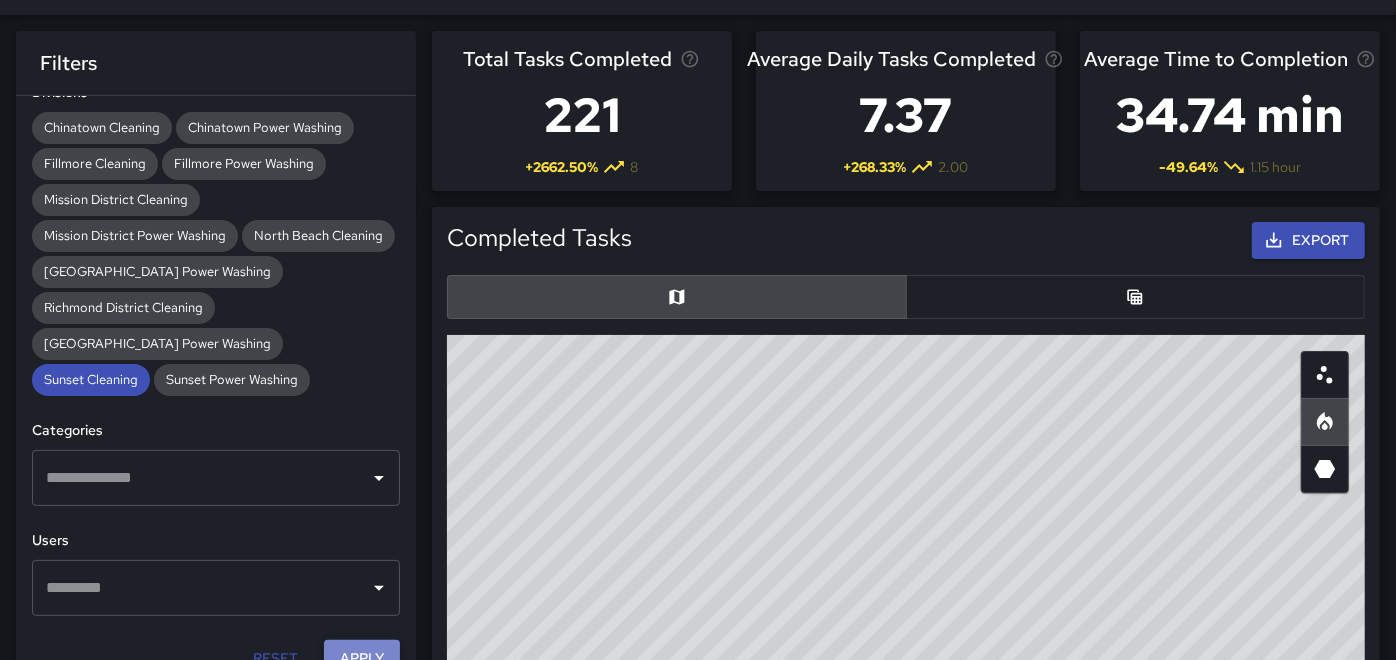 click on "Apply" at bounding box center (362, 658) 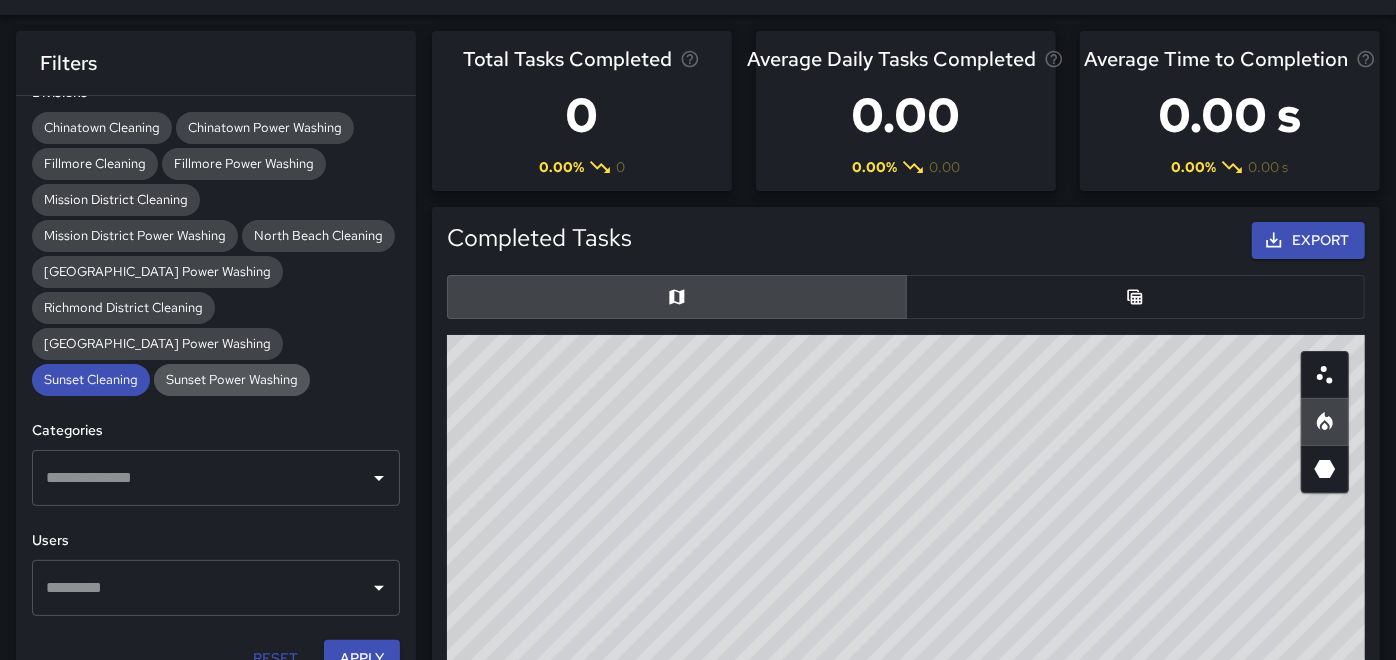 click on "Sunset Power Washing" at bounding box center [232, 379] 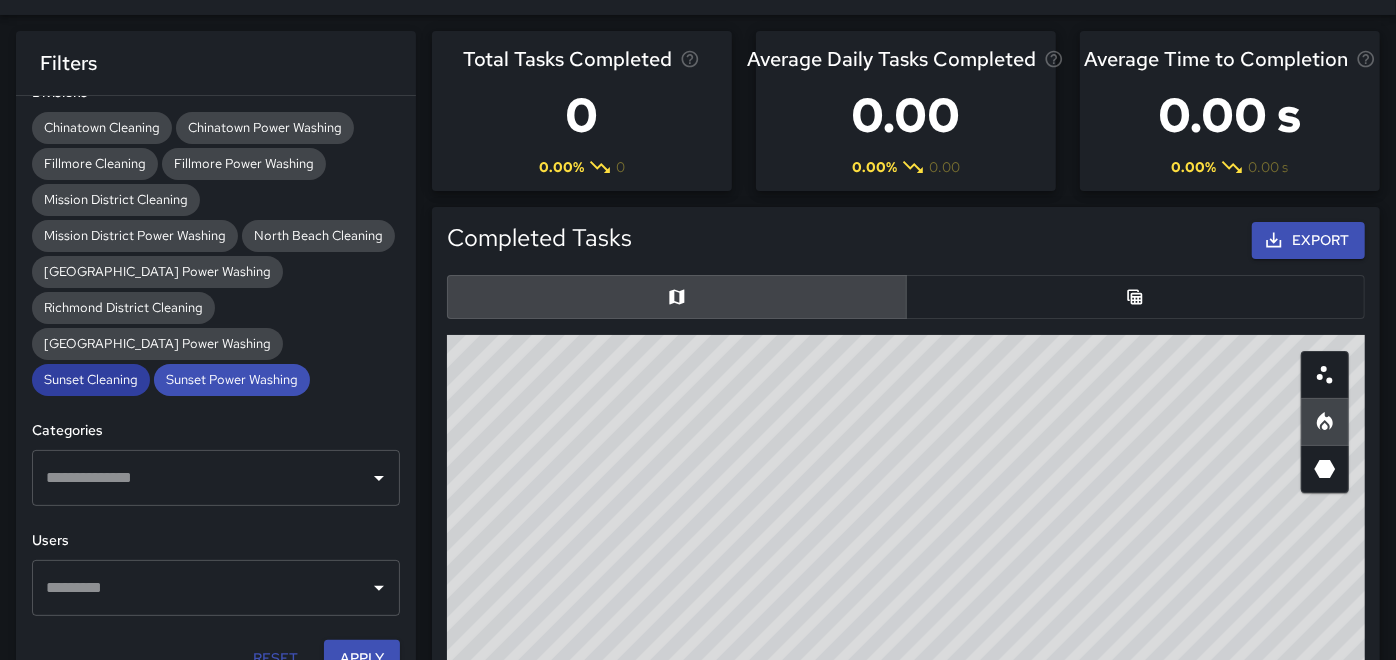 click on "Sunset Cleaning" at bounding box center (91, 379) 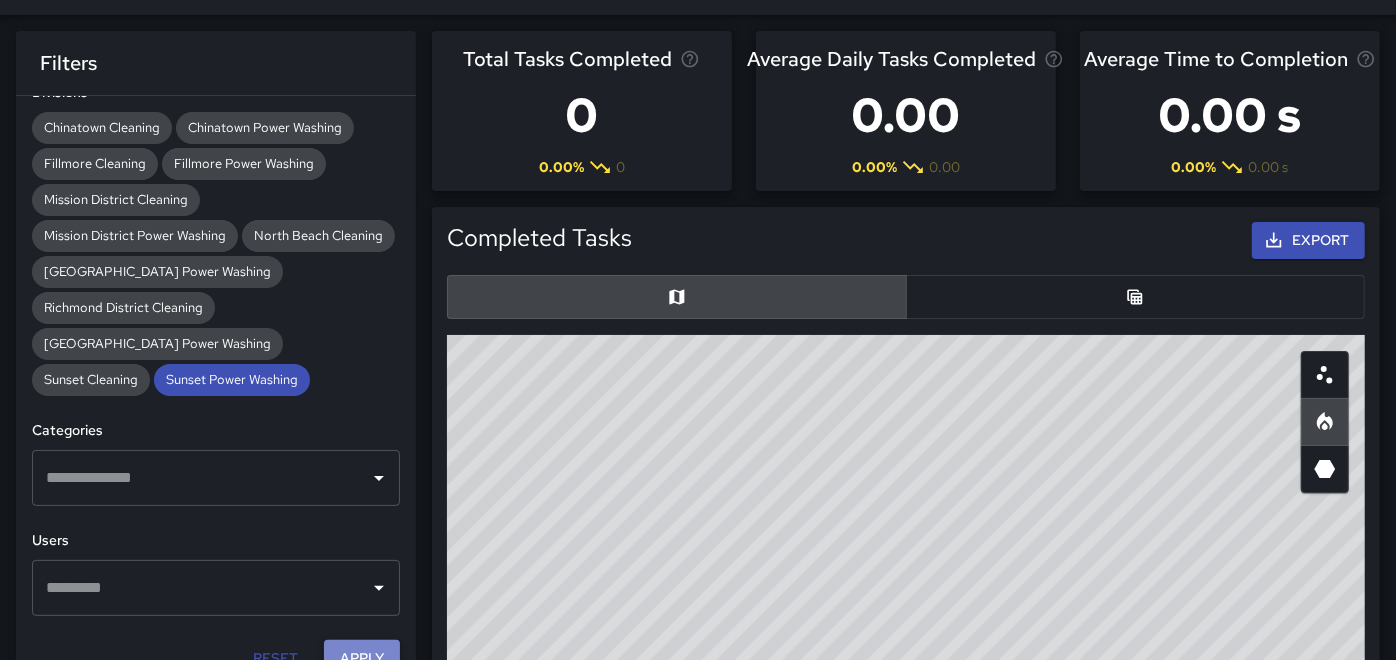 click on "Apply" at bounding box center [362, 658] 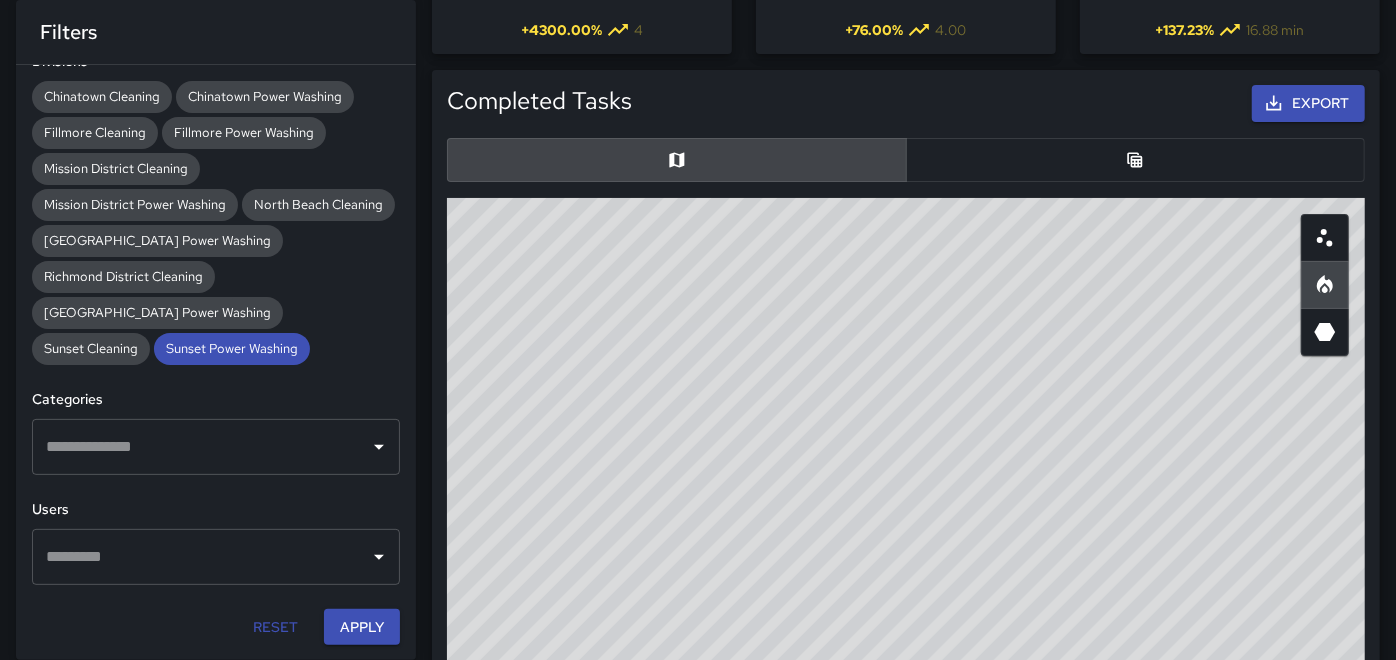 scroll, scrollTop: 160, scrollLeft: 0, axis: vertical 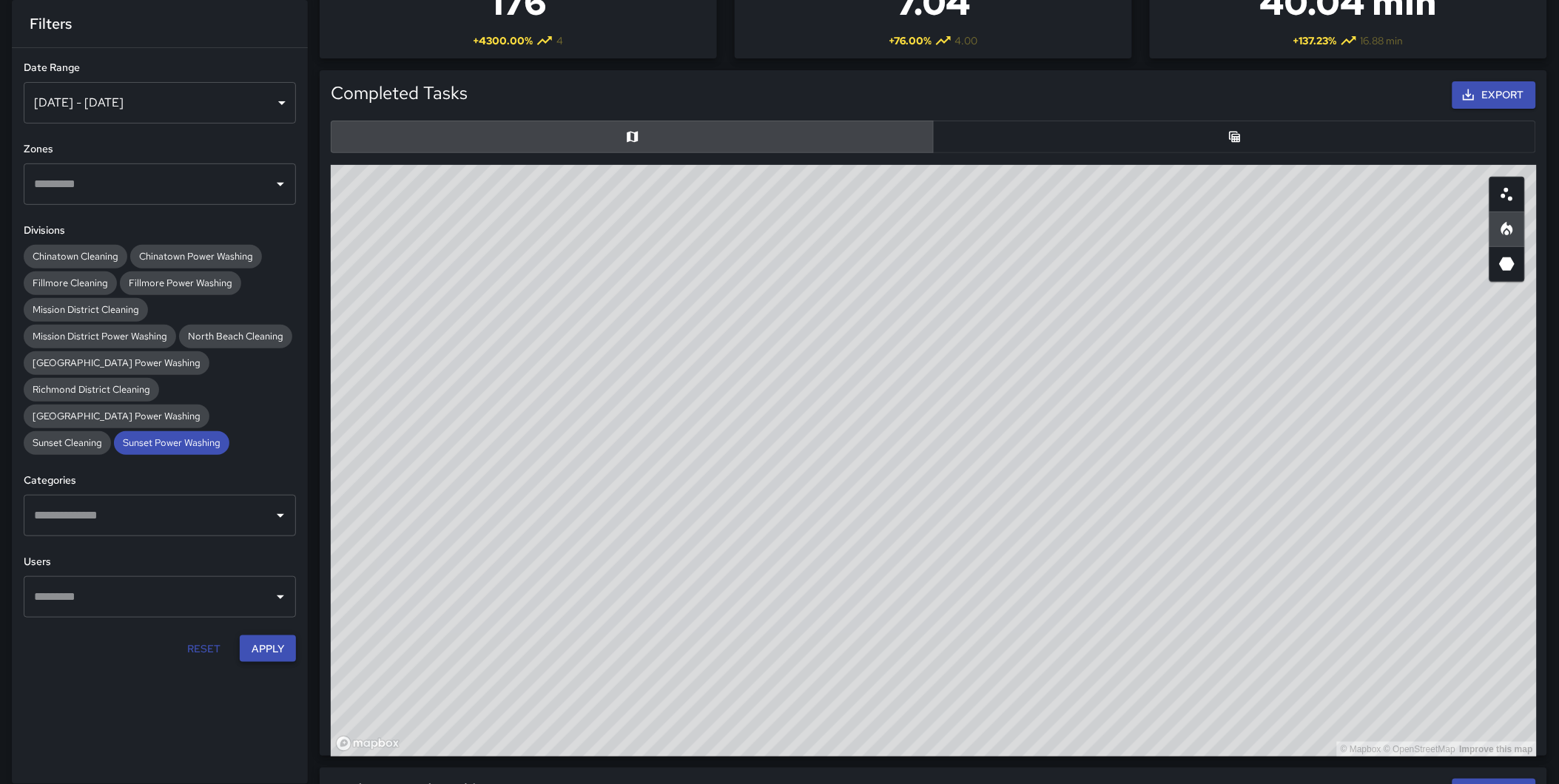click on "Apply" at bounding box center (268, 649) 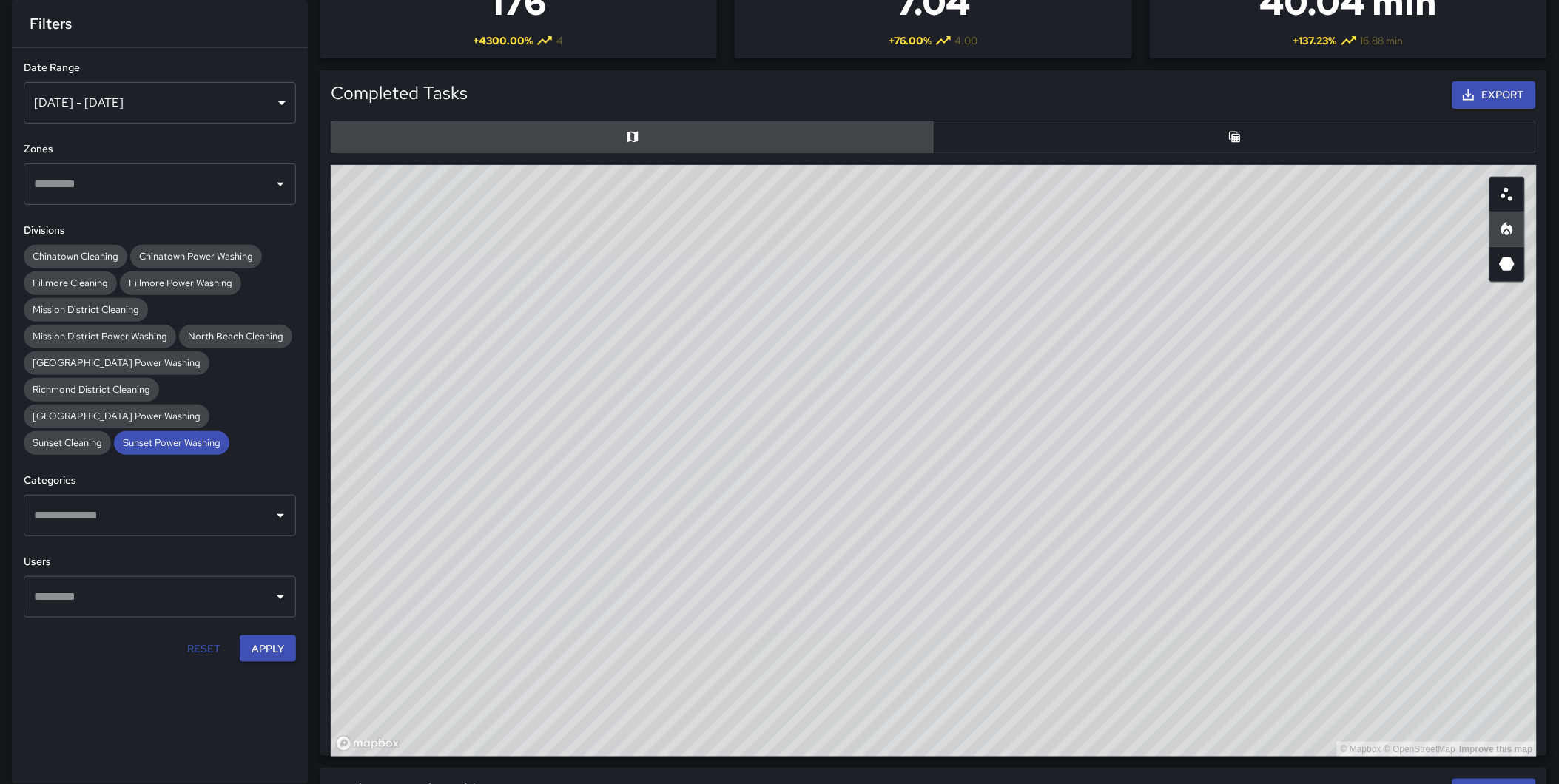 drag, startPoint x: 836, startPoint y: 486, endPoint x: 804, endPoint y: 382, distance: 108.812 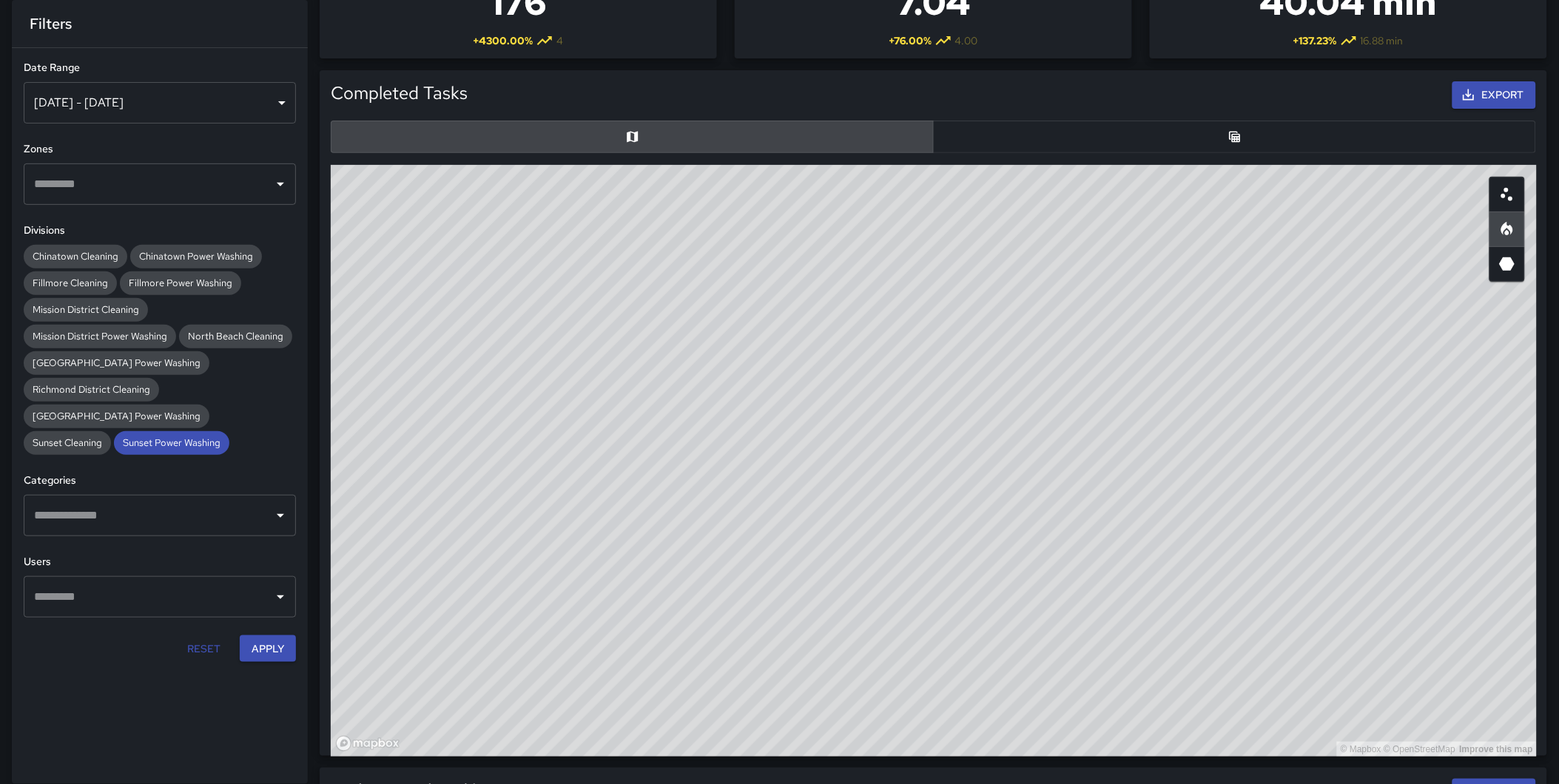 click on "© Mapbox   © OpenStreetMap   Improve this map" at bounding box center (934, 461) 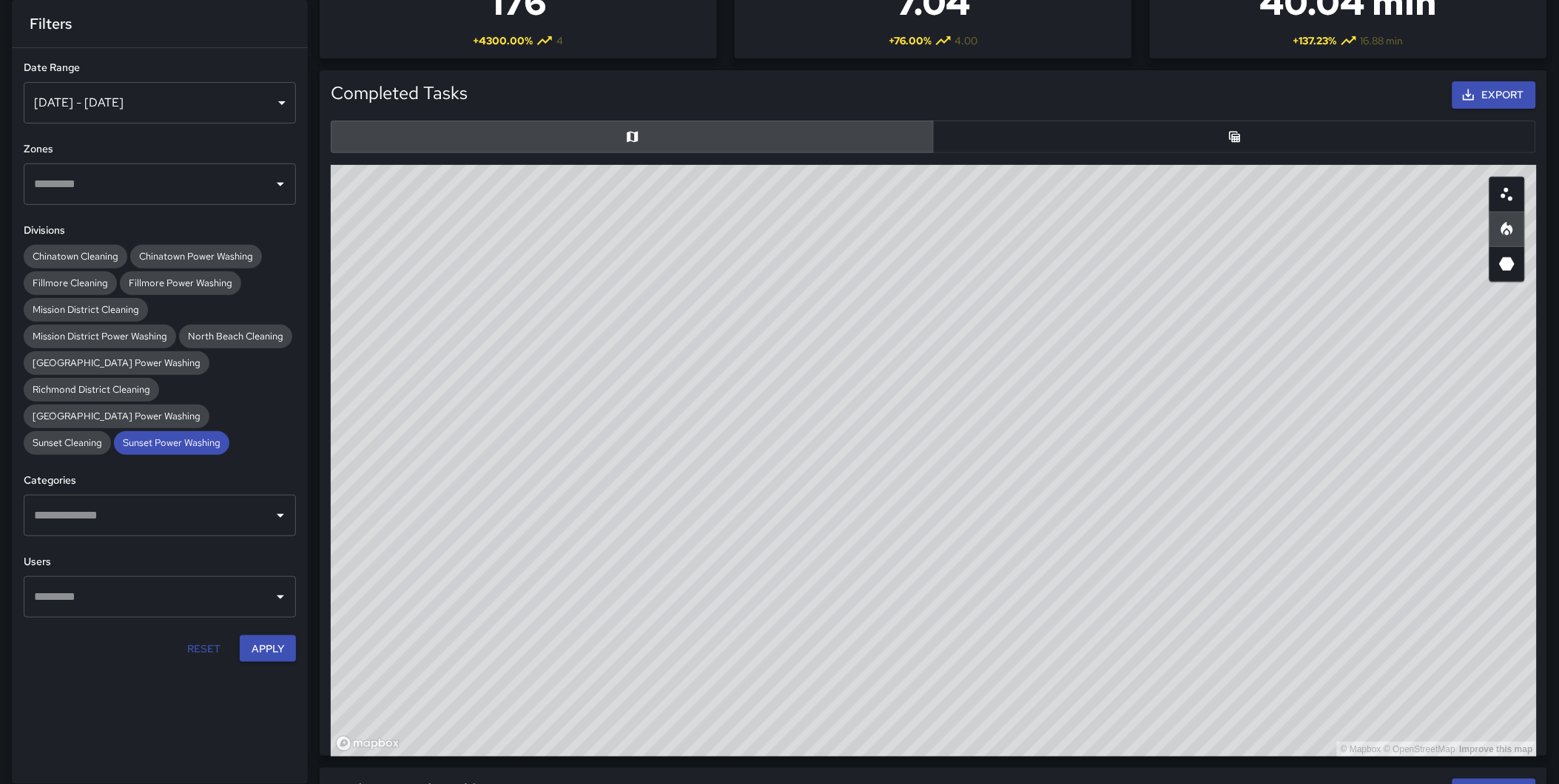 drag, startPoint x: 1298, startPoint y: 292, endPoint x: 1180, endPoint y: 303, distance: 118.5116 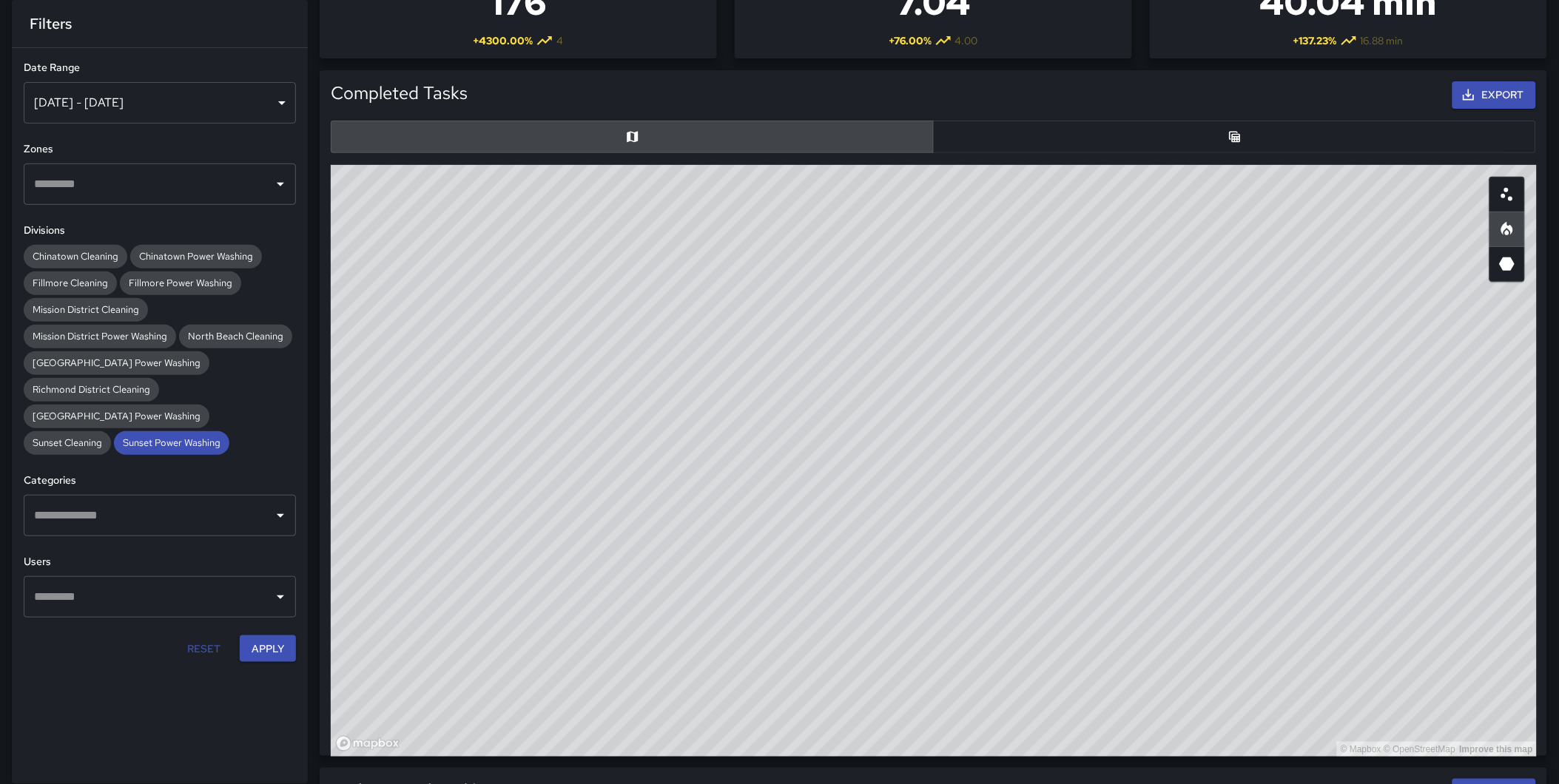 click on "© Mapbox   © OpenStreetMap   Improve this map" at bounding box center [934, 461] 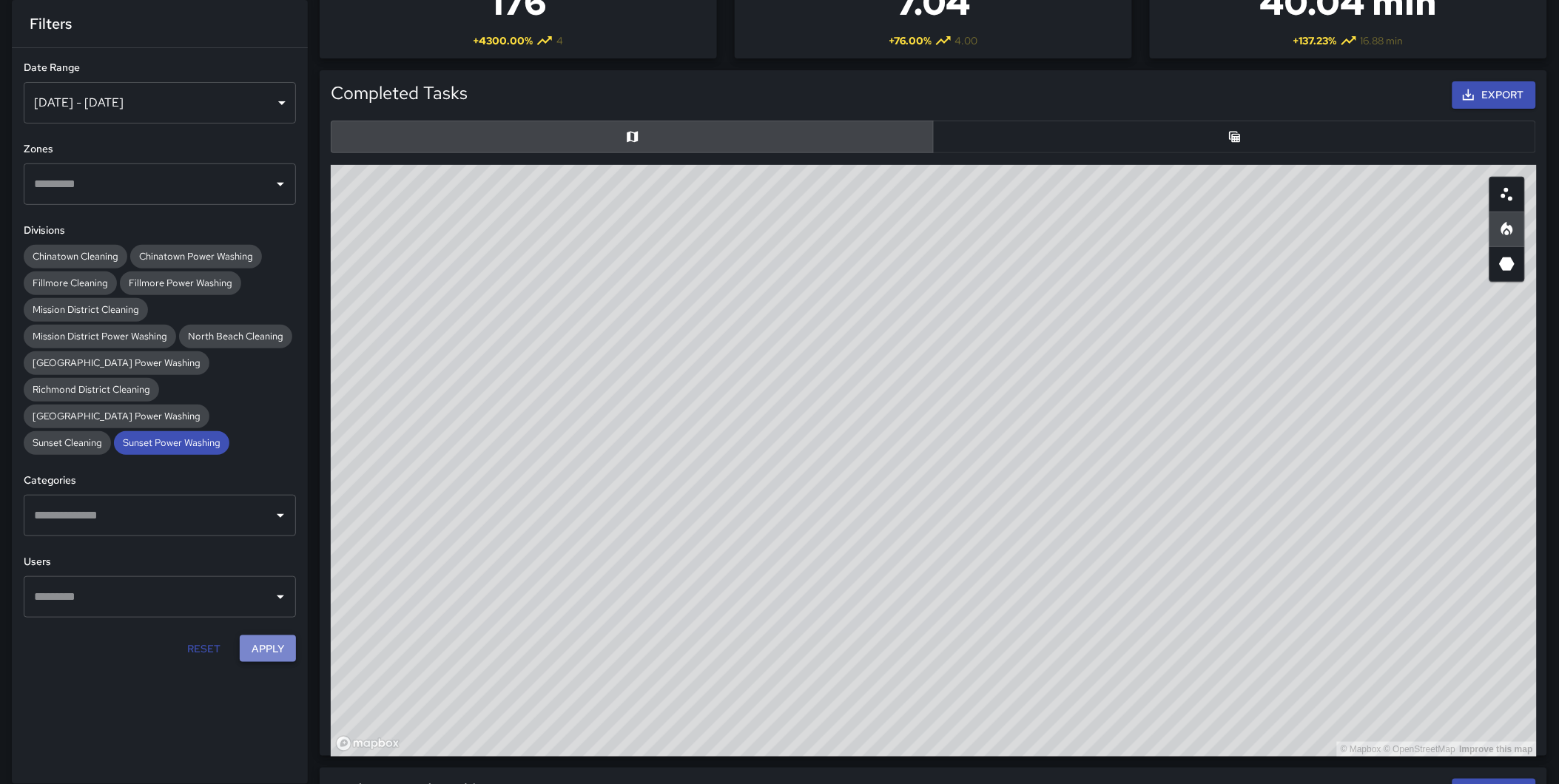 drag, startPoint x: 269, startPoint y: 645, endPoint x: 266, endPoint y: 535, distance: 110.0409 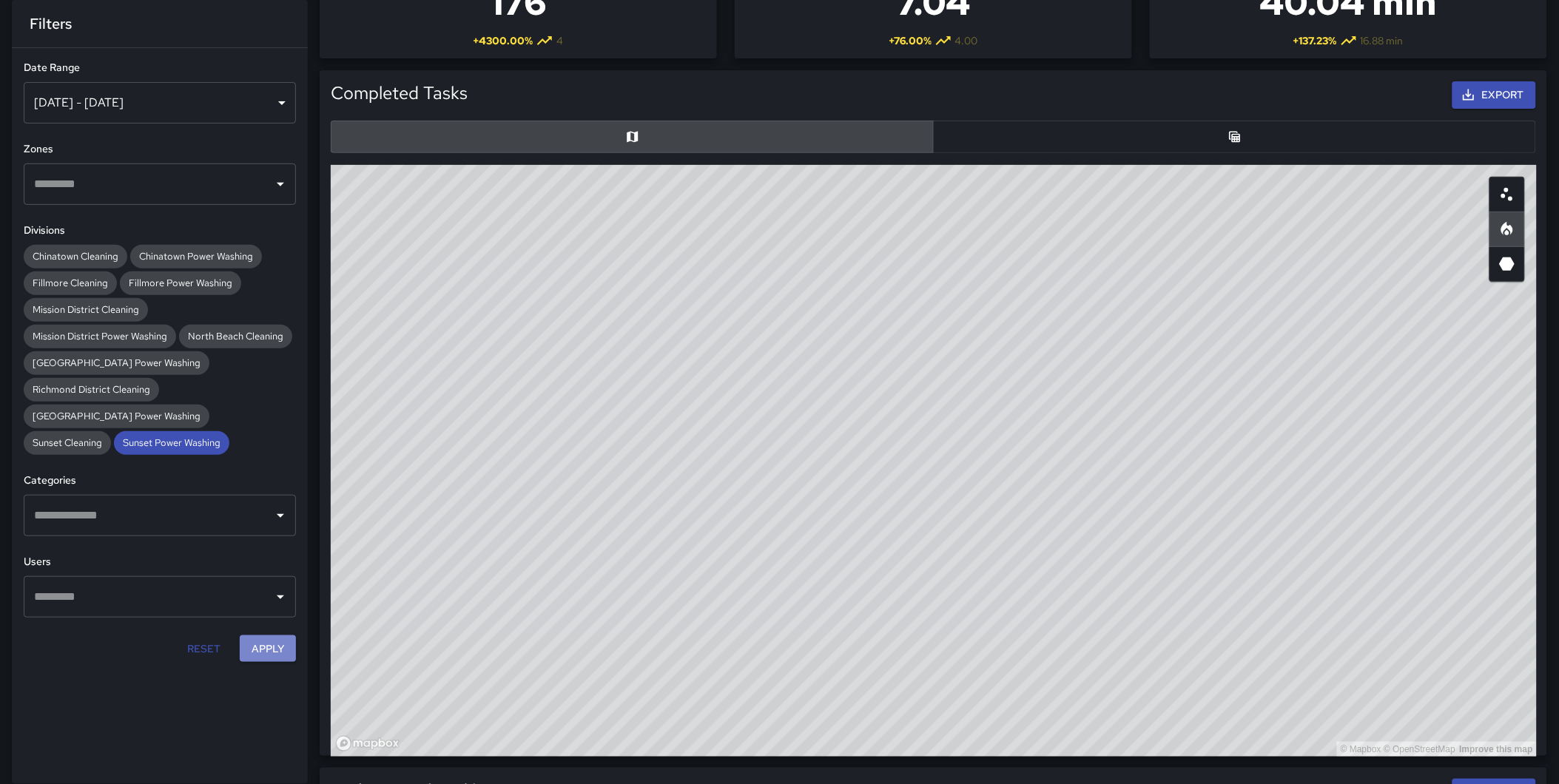 click on "Apply" at bounding box center [268, 649] 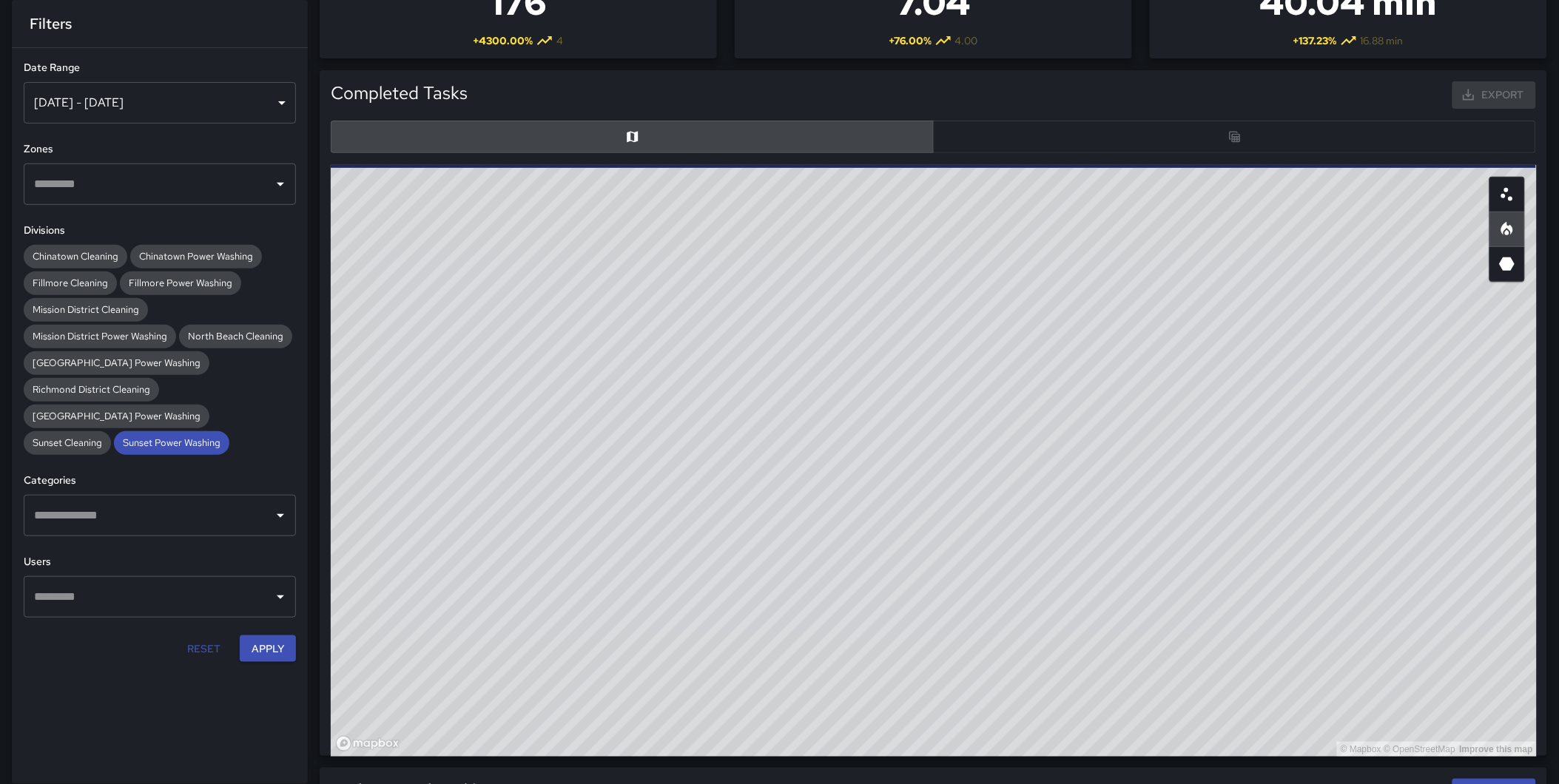 click on "Reset" at bounding box center [204, 649] 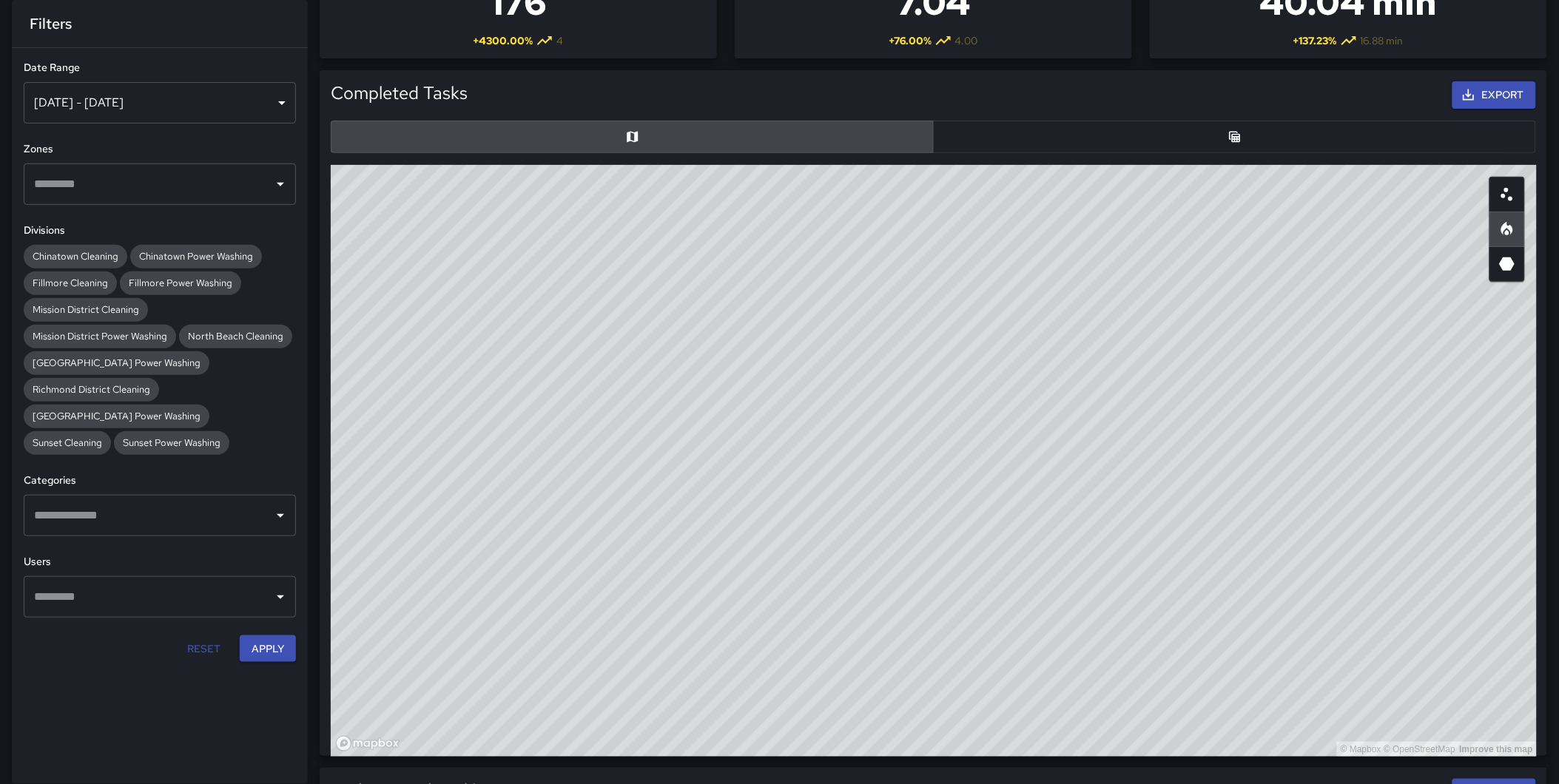 click on "Reset" at bounding box center (204, 649) 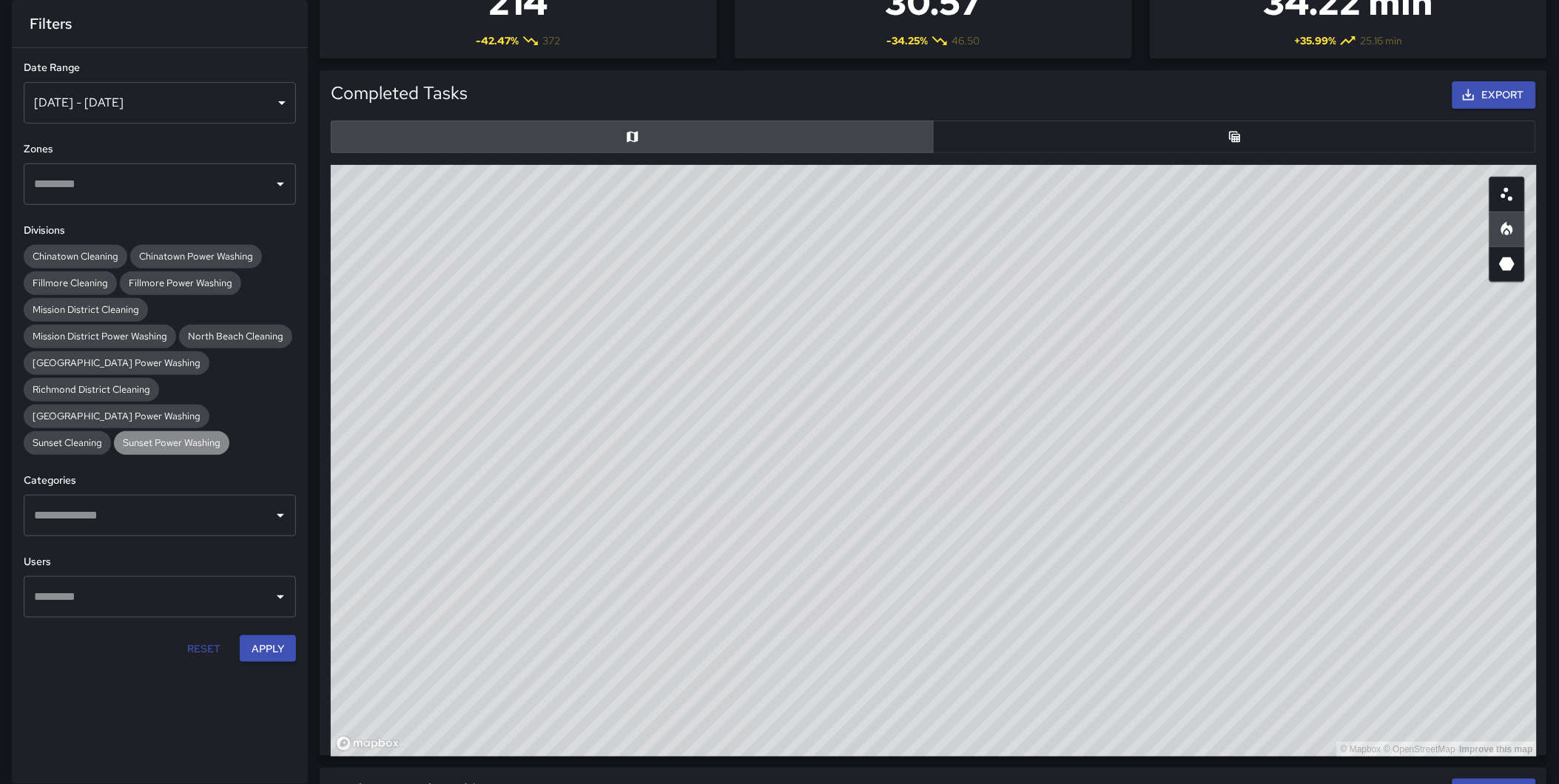 click on "Sunset Power Washing" at bounding box center [172, 442] 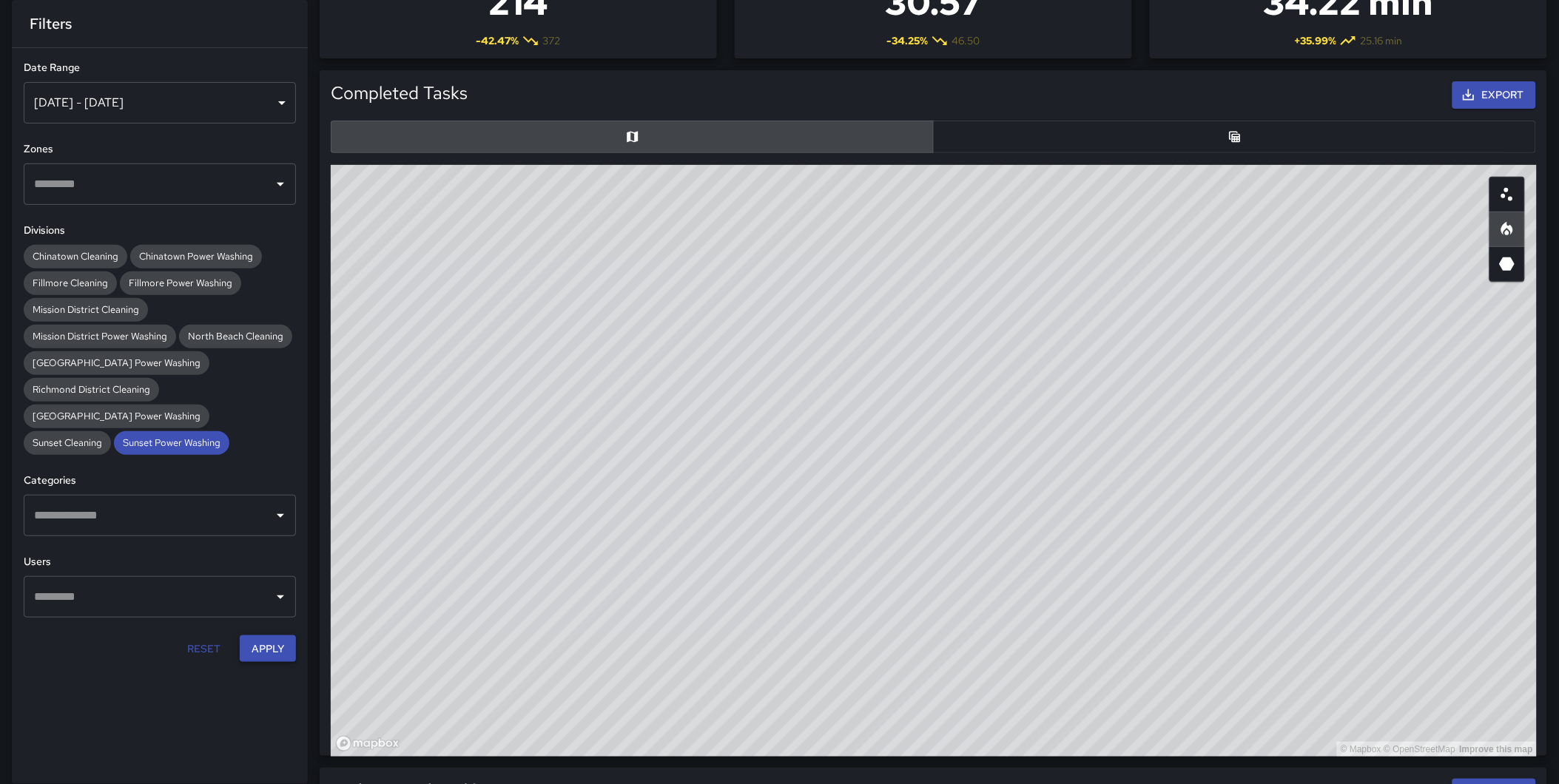 click on "Apply" at bounding box center (268, 649) 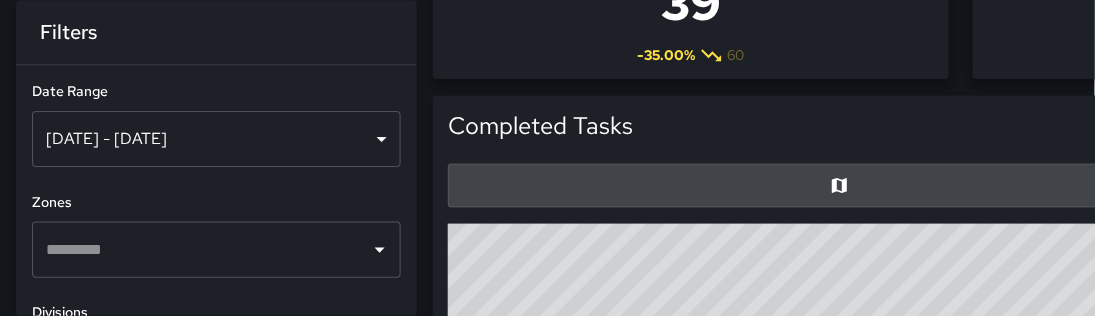 scroll, scrollTop: 160, scrollLeft: 0, axis: vertical 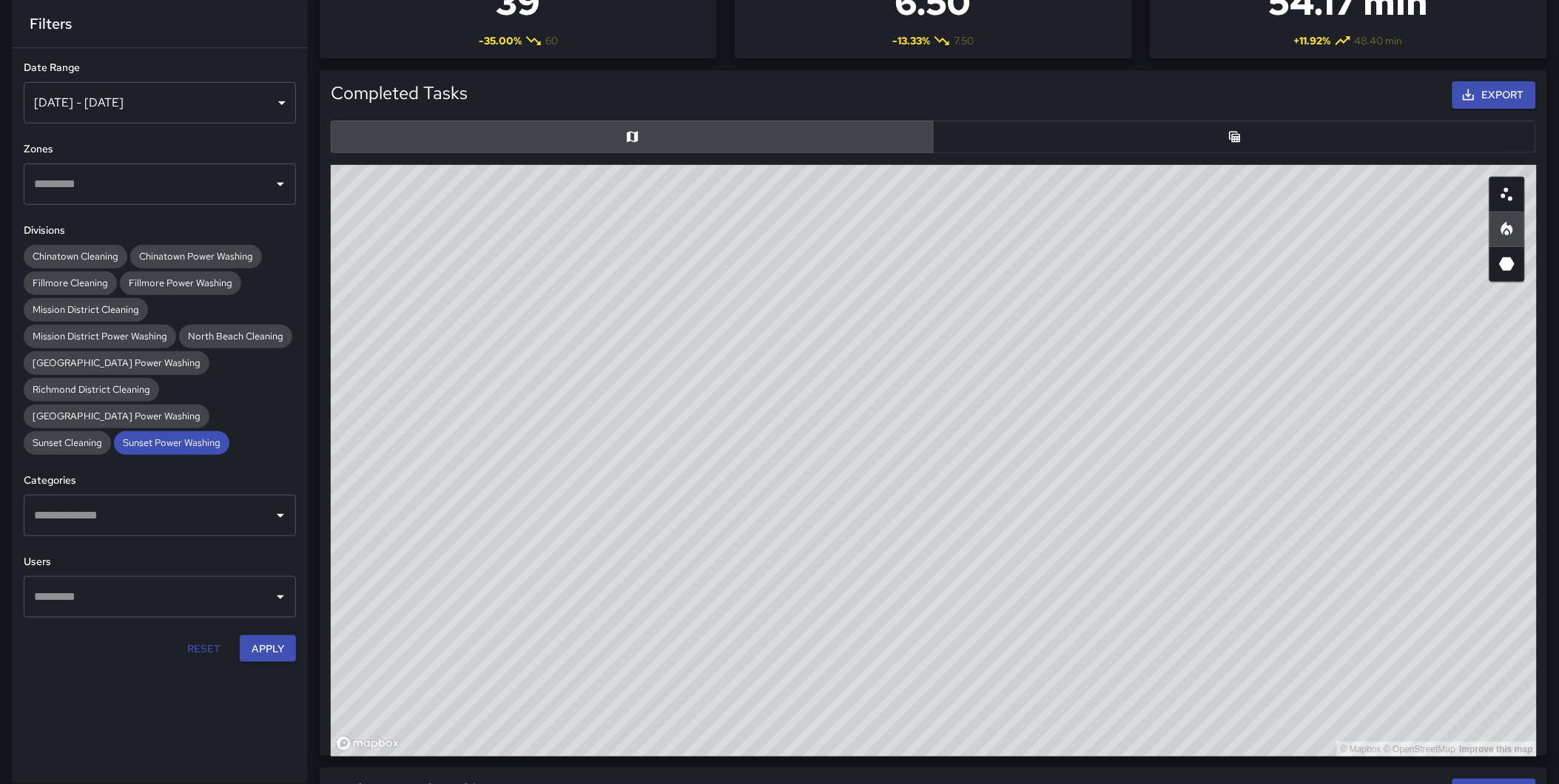 type 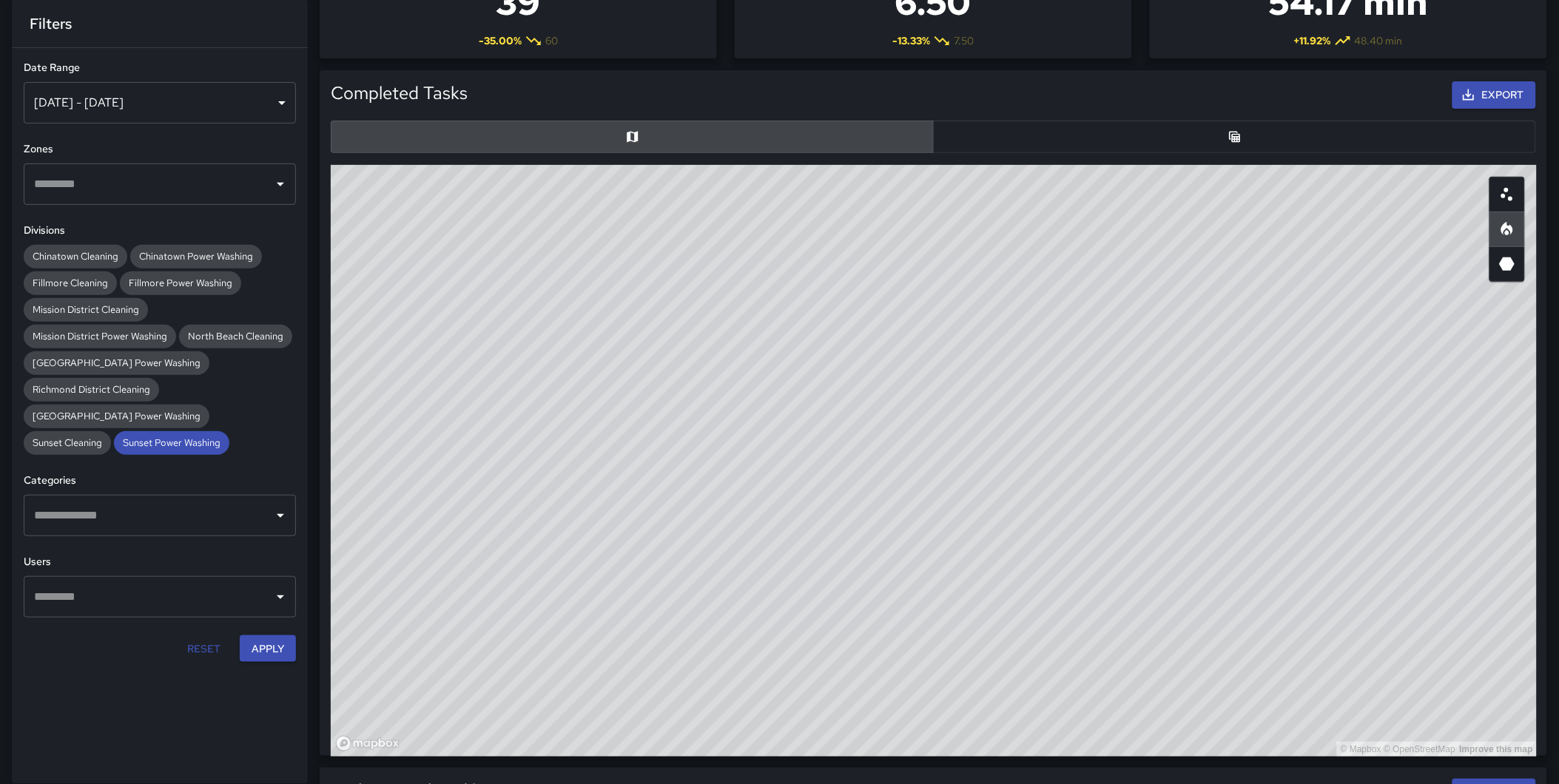 drag, startPoint x: 651, startPoint y: 234, endPoint x: 925, endPoint y: 257, distance: 274.9636 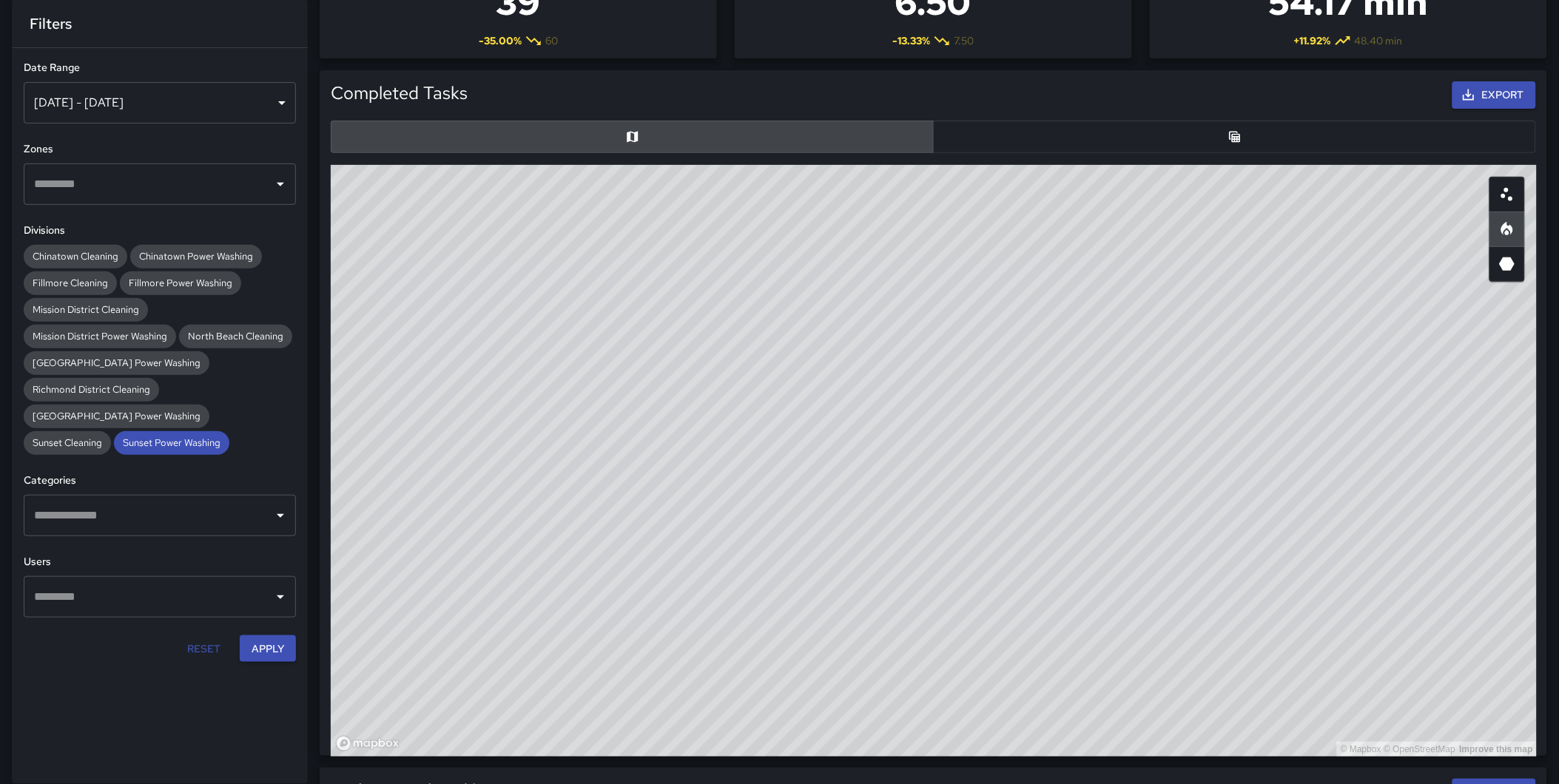 click on "© Mapbox   © OpenStreetMap   Improve this map" at bounding box center [934, 461] 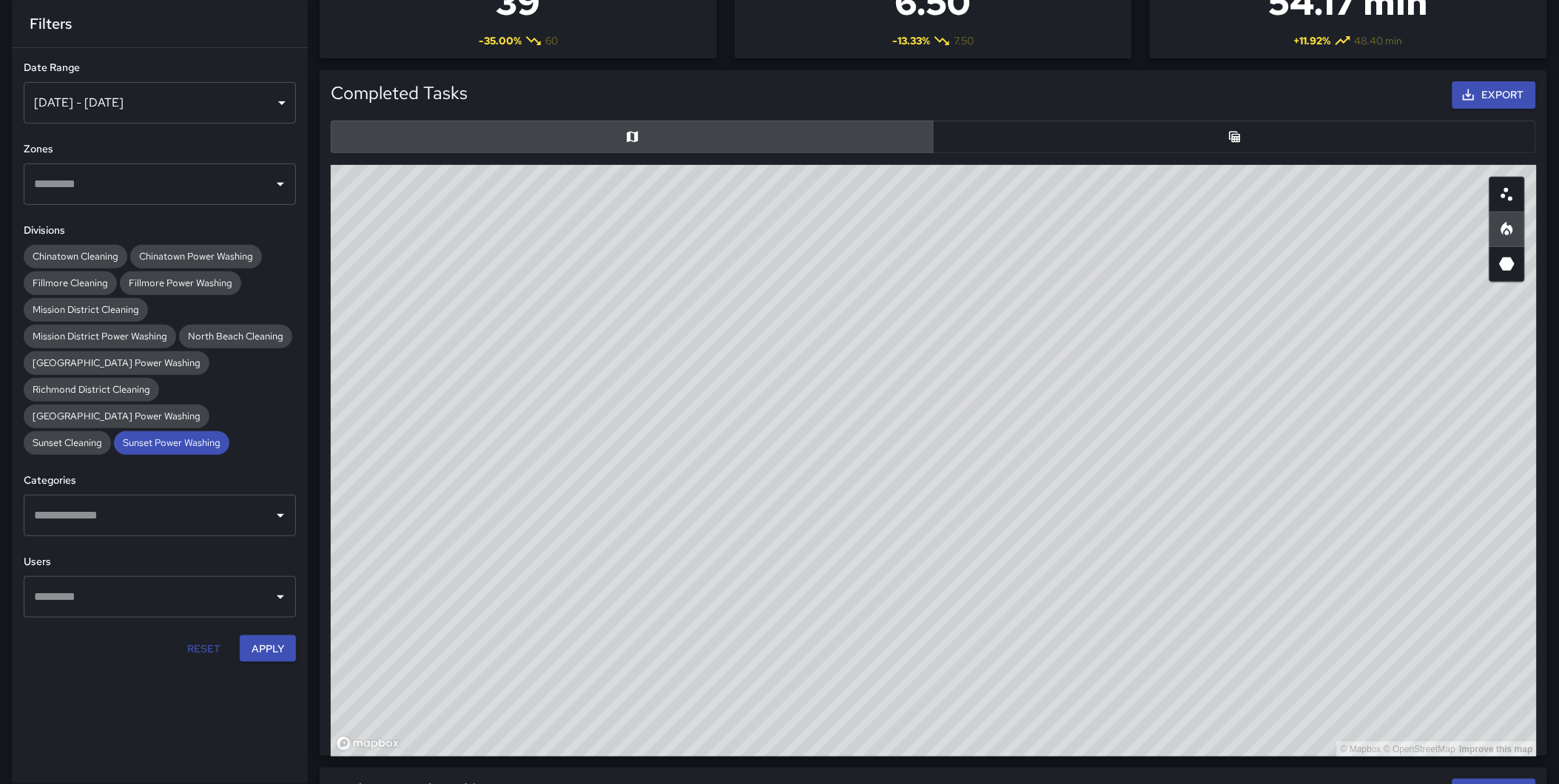 drag, startPoint x: 970, startPoint y: 261, endPoint x: 1025, endPoint y: 262, distance: 55.00909 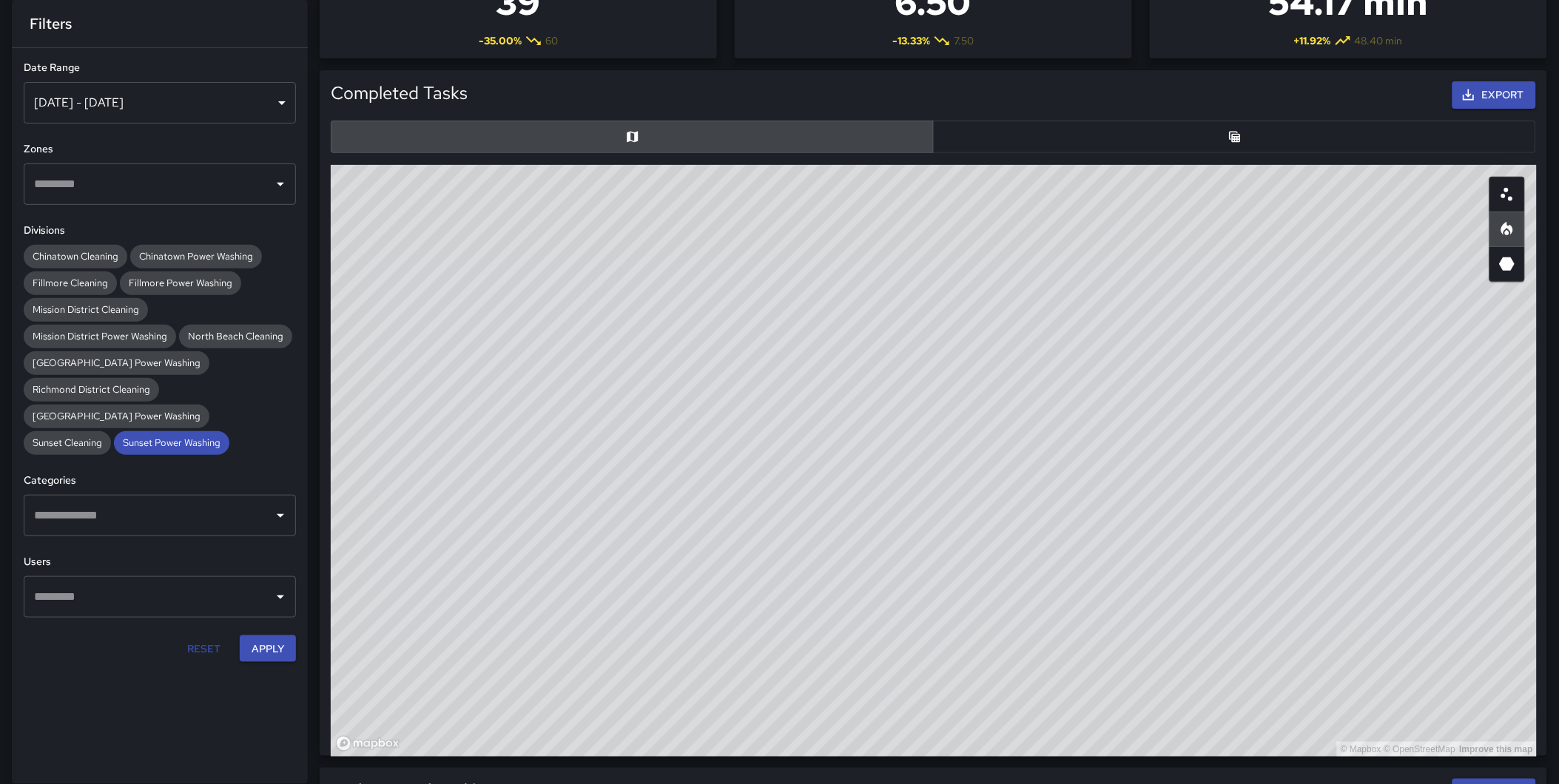 click on "© Mapbox   © OpenStreetMap   Improve this map" at bounding box center [934, 461] 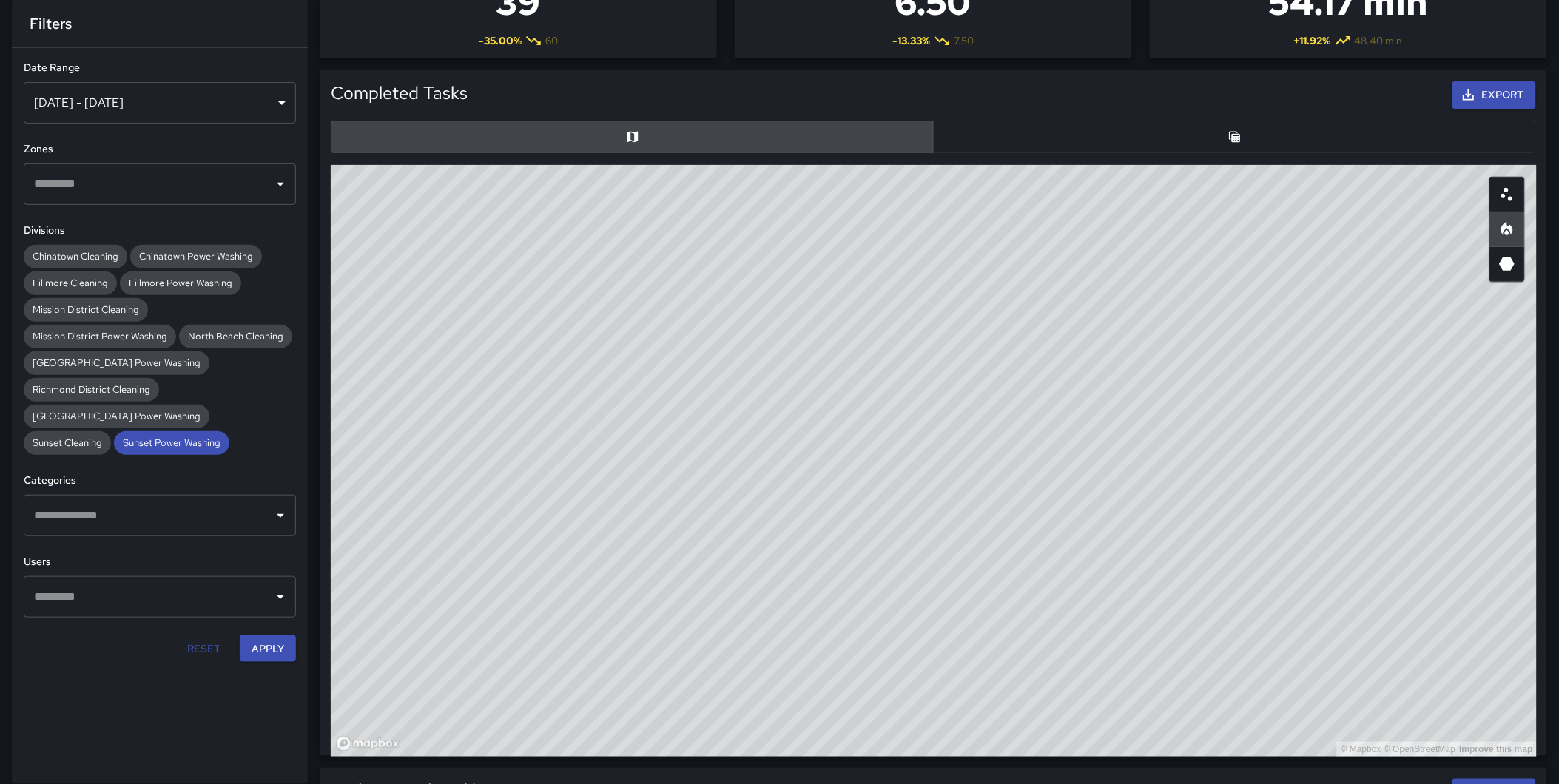drag, startPoint x: 1061, startPoint y: 263, endPoint x: 1066, endPoint y: 318, distance: 55.22681 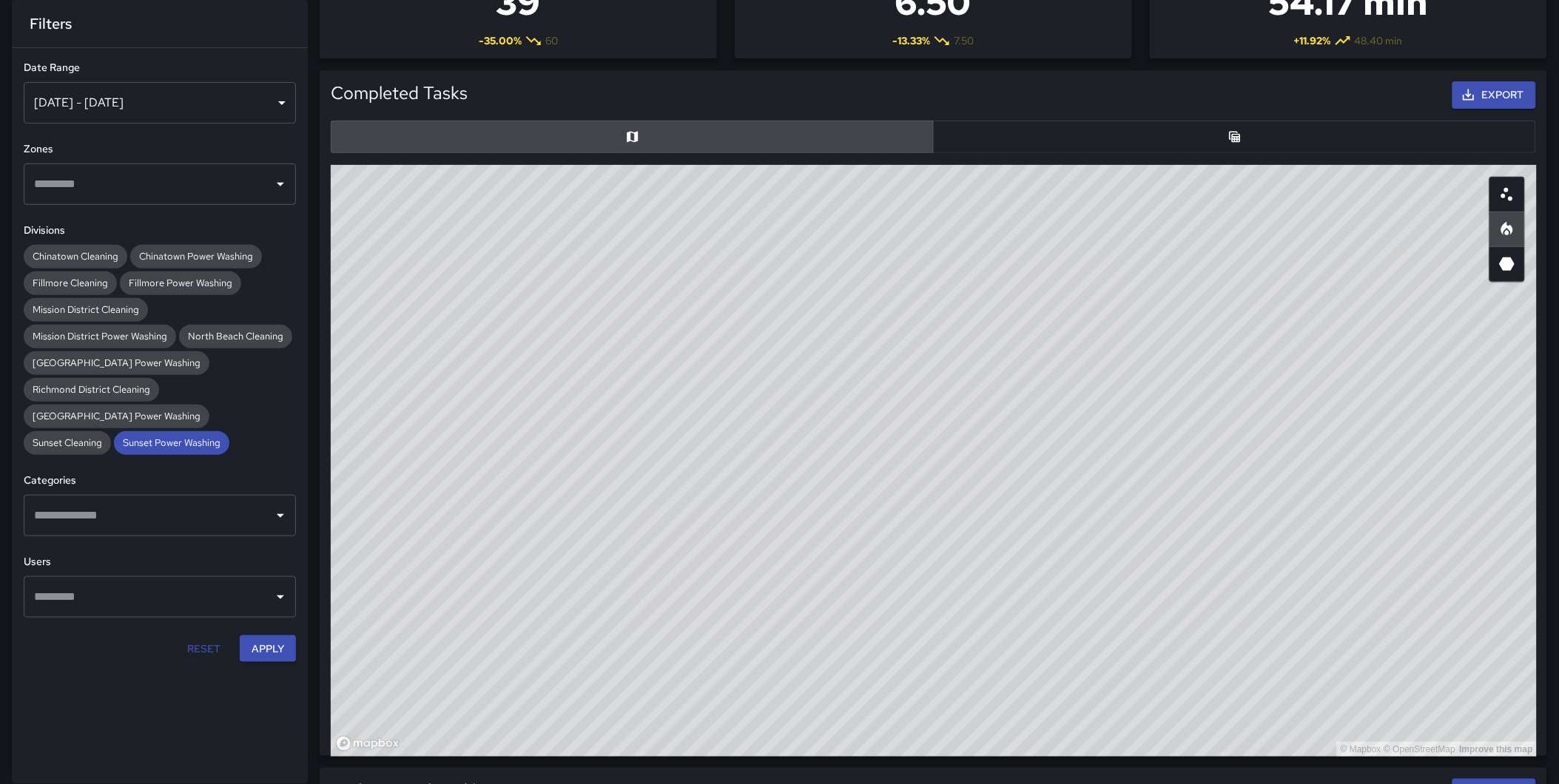 click on "© Mapbox   © OpenStreetMap   Improve this map" at bounding box center [934, 461] 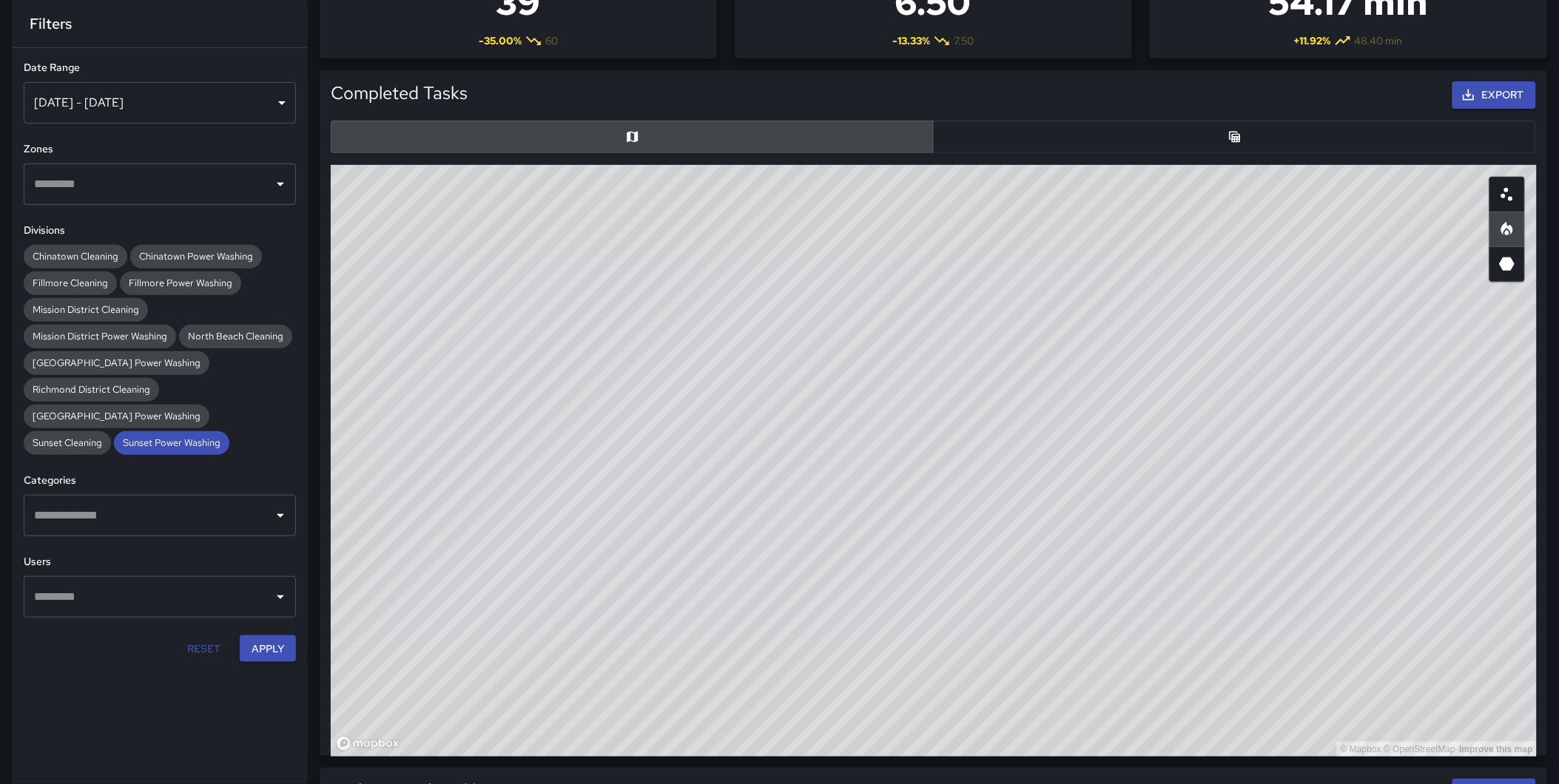 drag, startPoint x: 1100, startPoint y: 286, endPoint x: 1132, endPoint y: 237, distance: 58.5235 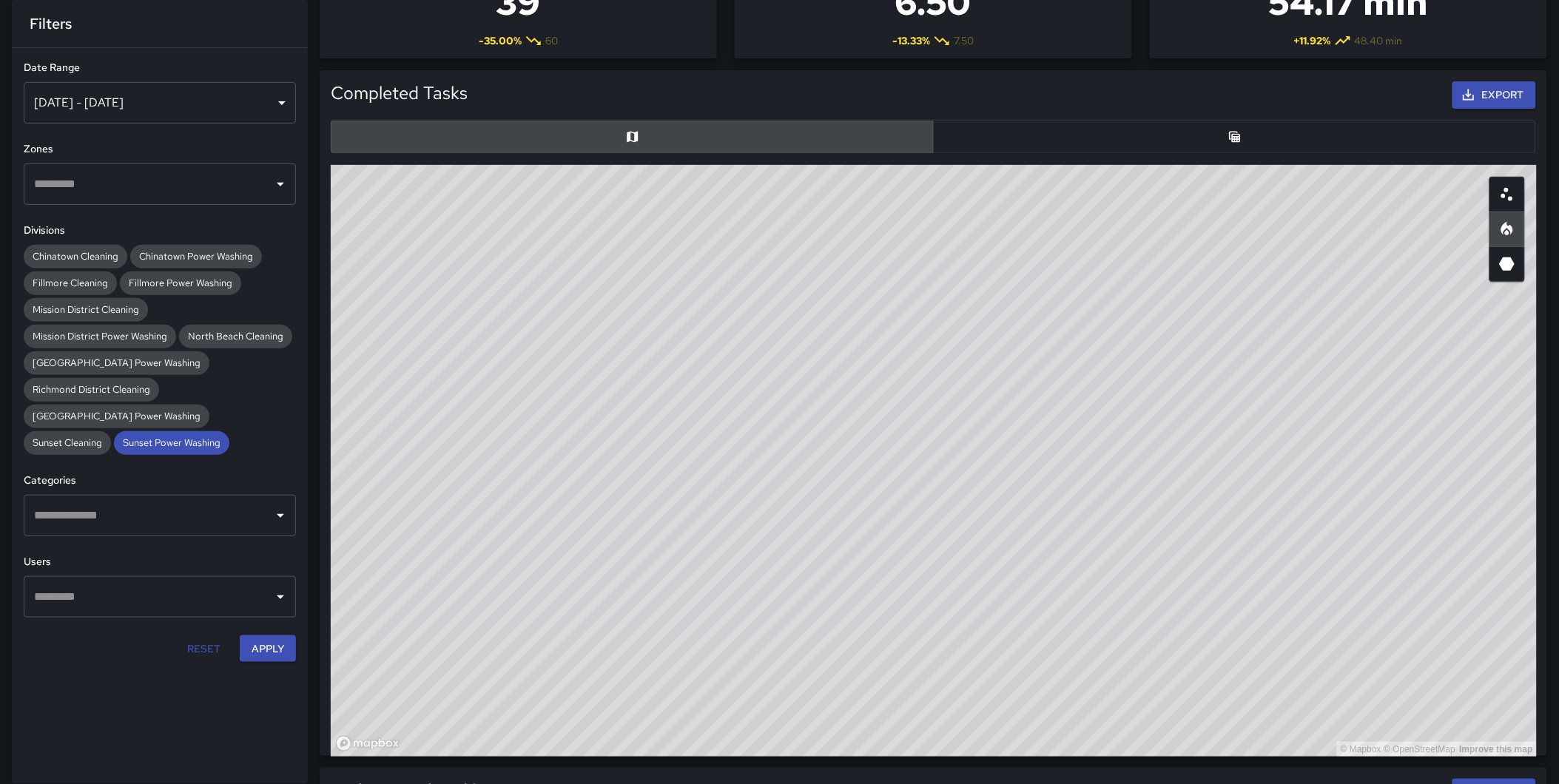click on "© Mapbox   © OpenStreetMap   Improve this map" at bounding box center [934, 461] 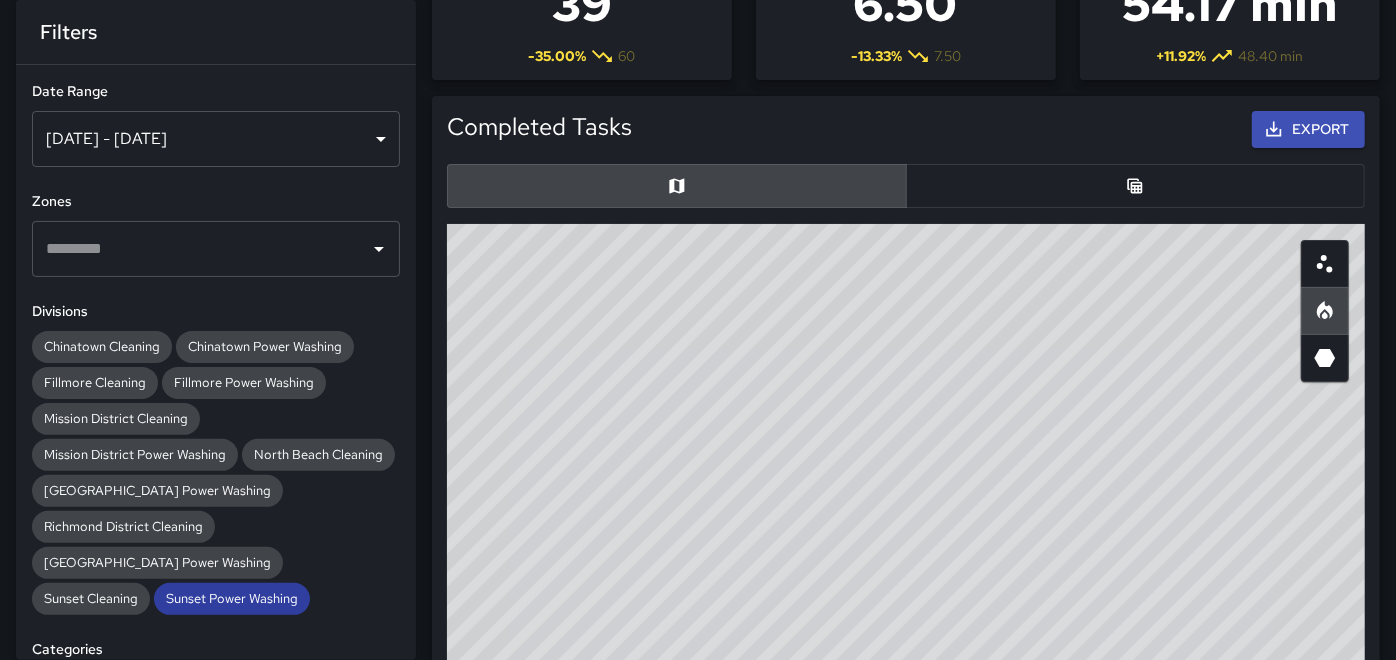 click on "Sunset Power Washing" at bounding box center (232, 599) 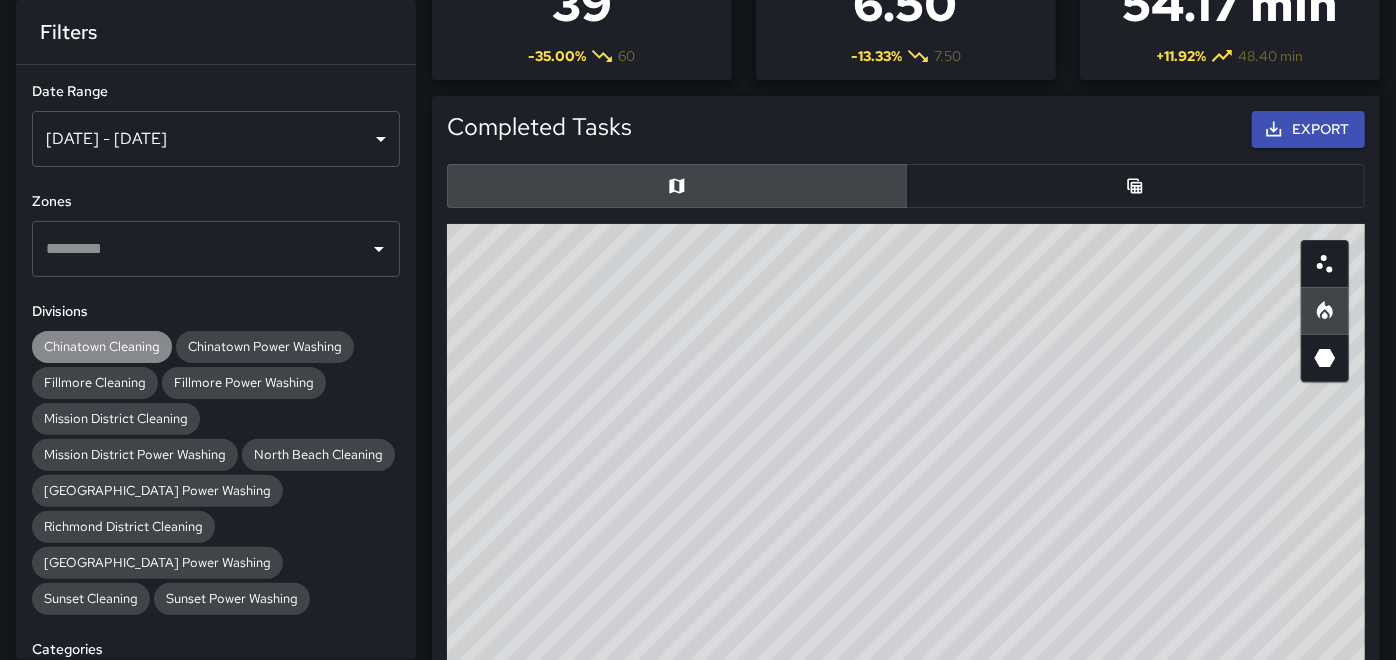 click on "Chinatown Cleaning" at bounding box center (102, 347) 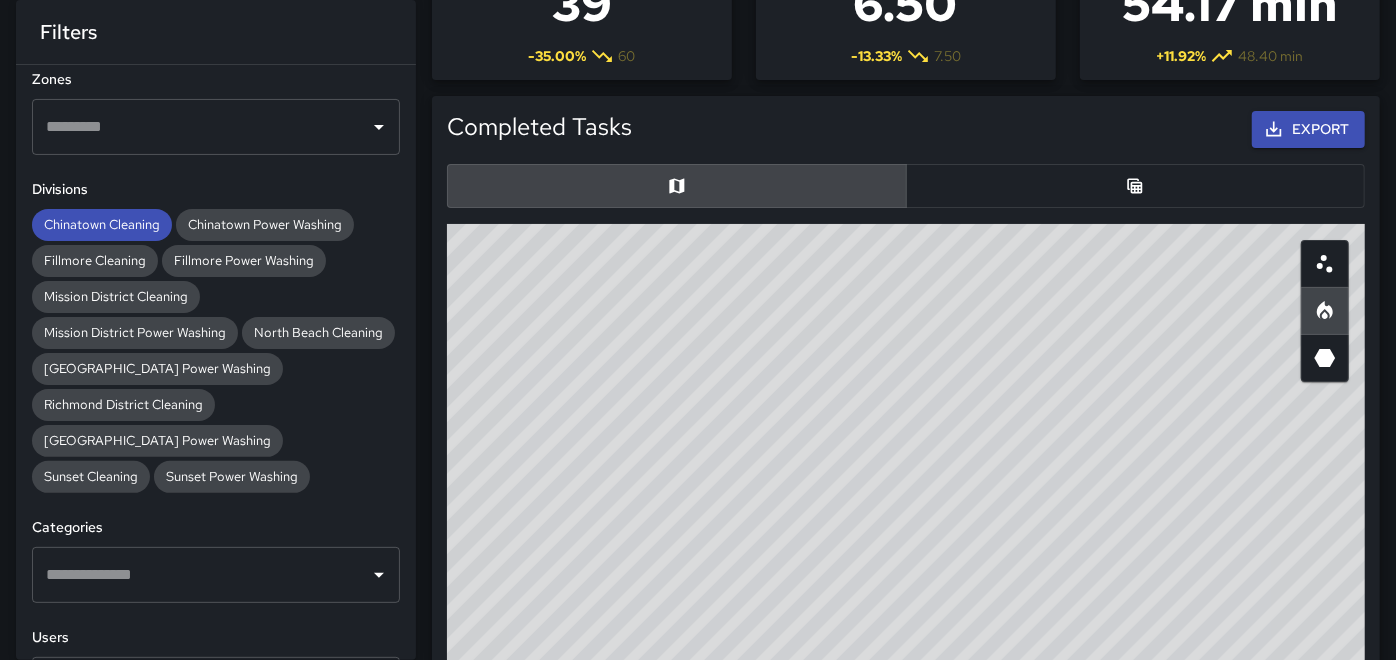 scroll, scrollTop: 250, scrollLeft: 0, axis: vertical 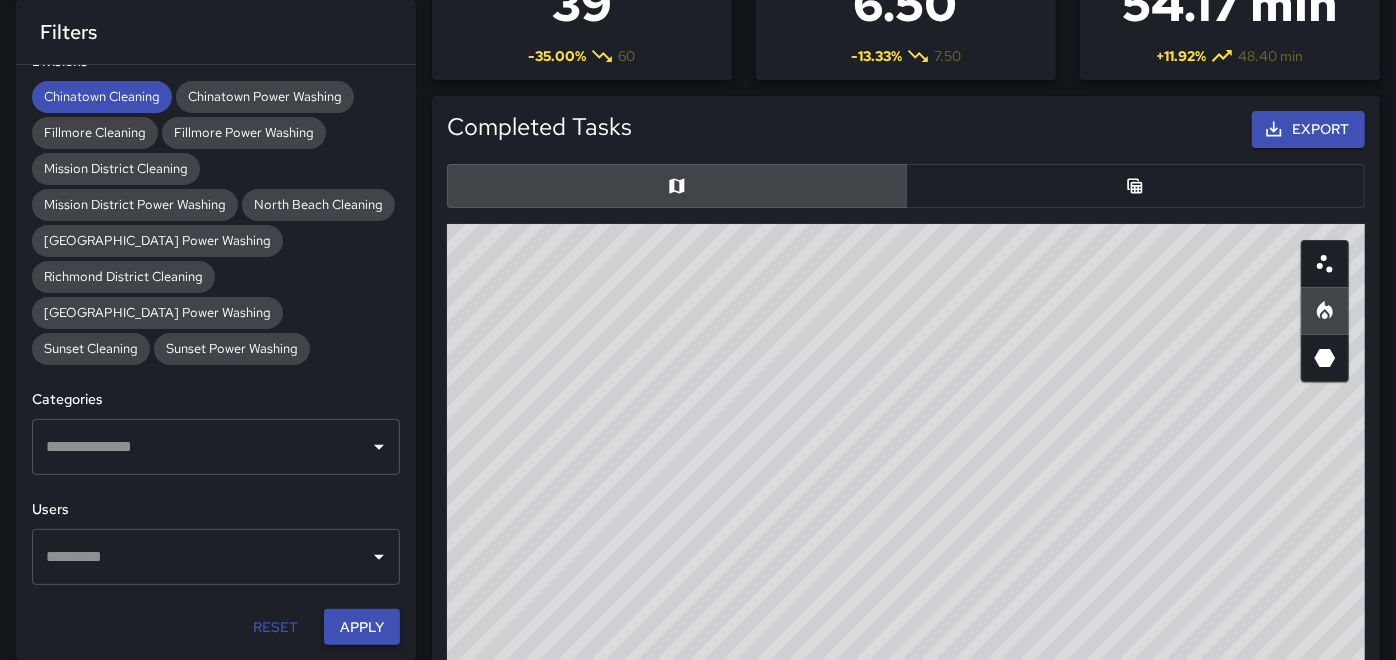 click on "Apply" at bounding box center (362, 627) 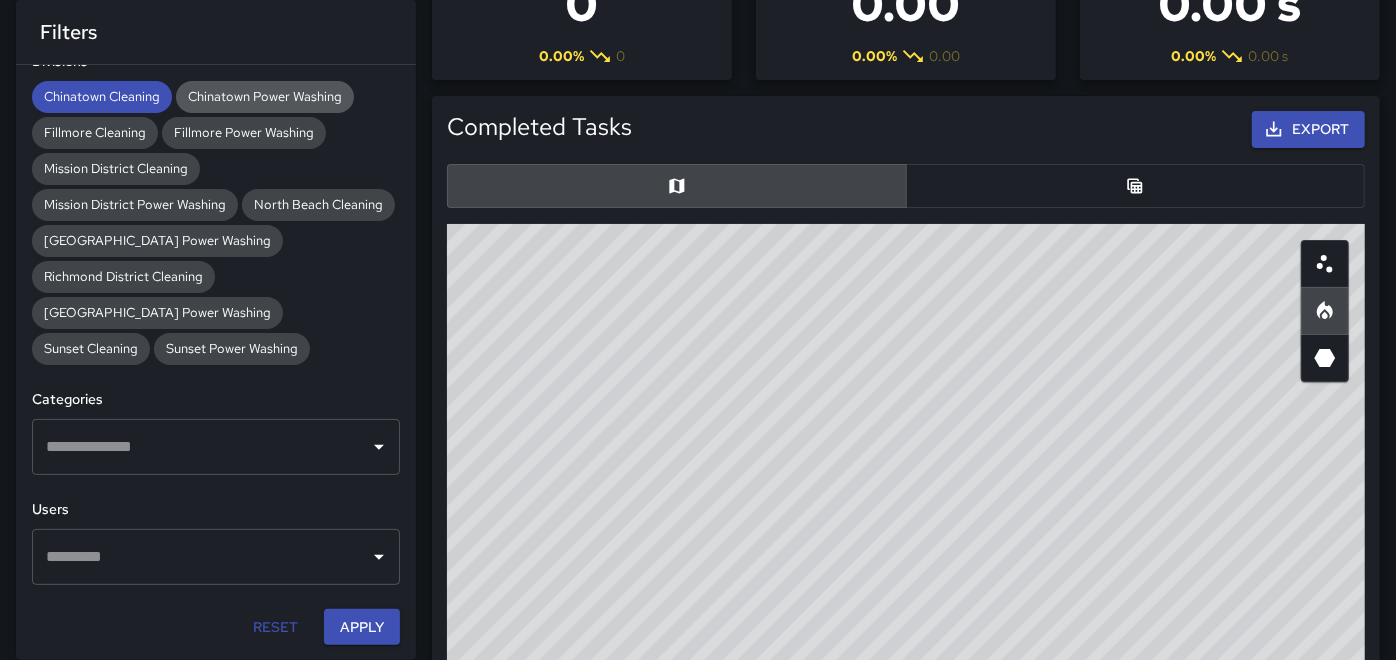 click on "Chinatown Power Washing" at bounding box center [265, 97] 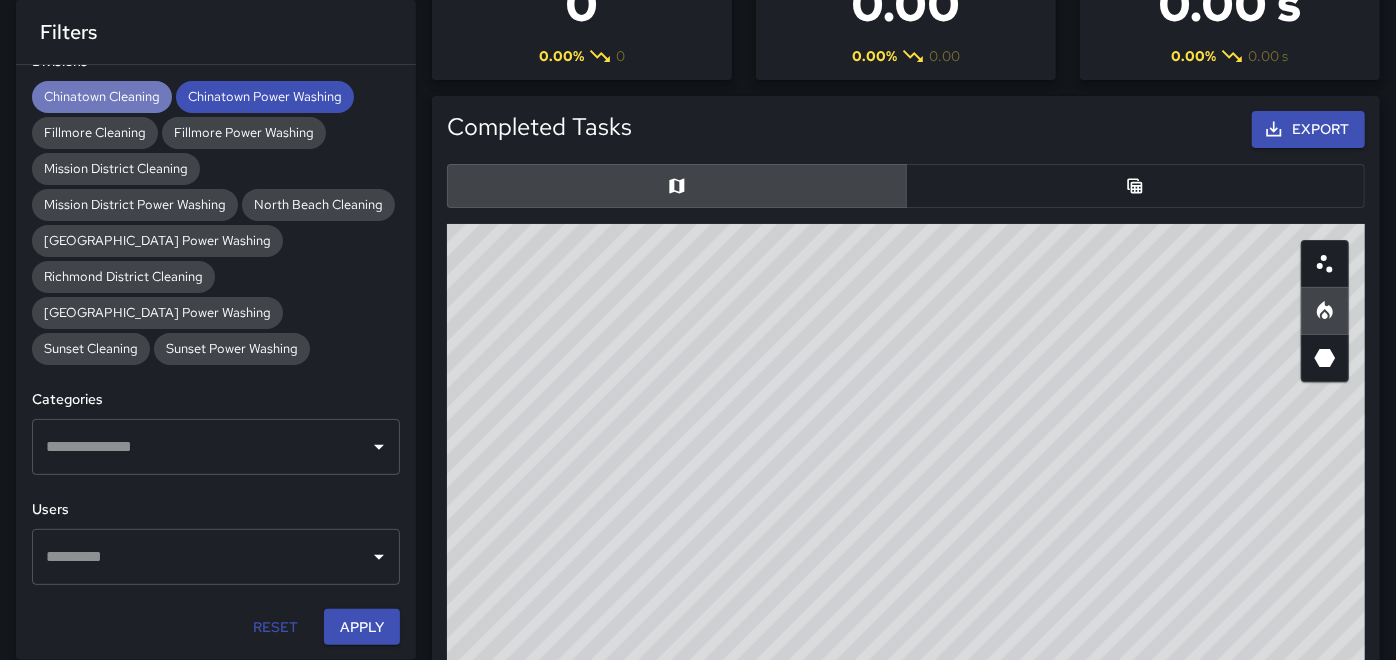 click on "Chinatown Cleaning" at bounding box center (102, 96) 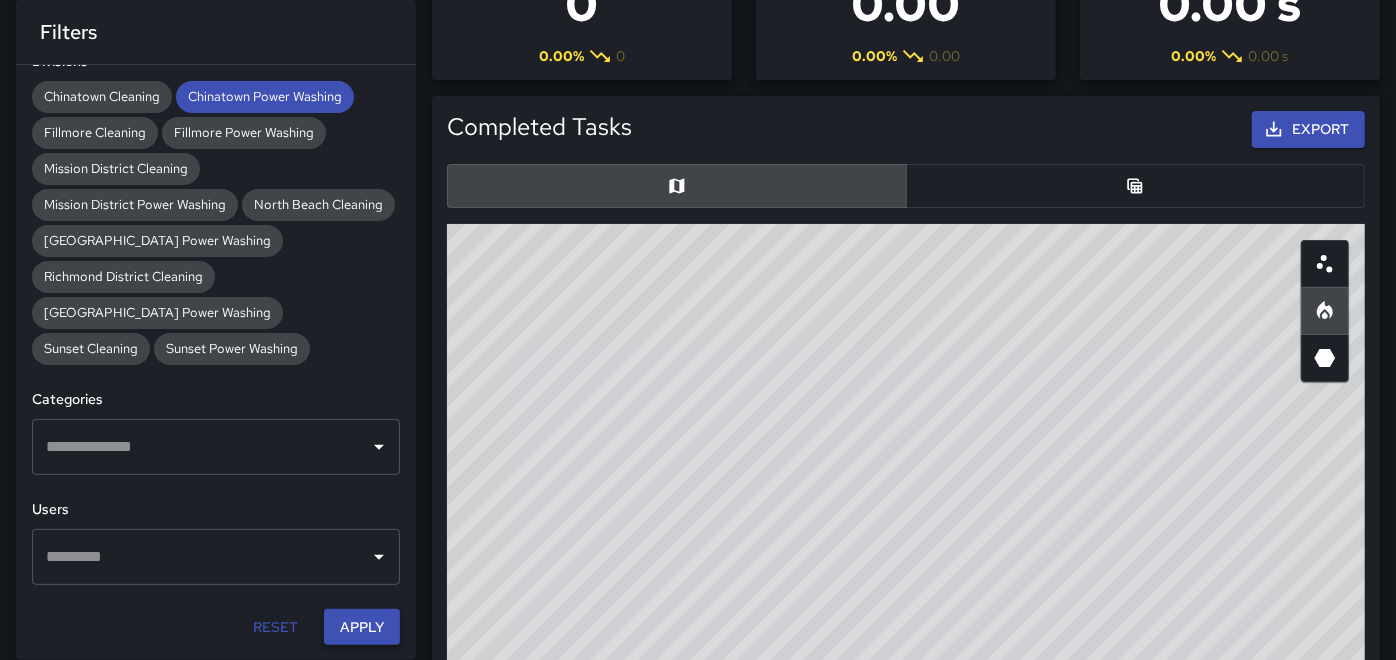 click on "Apply" at bounding box center [362, 627] 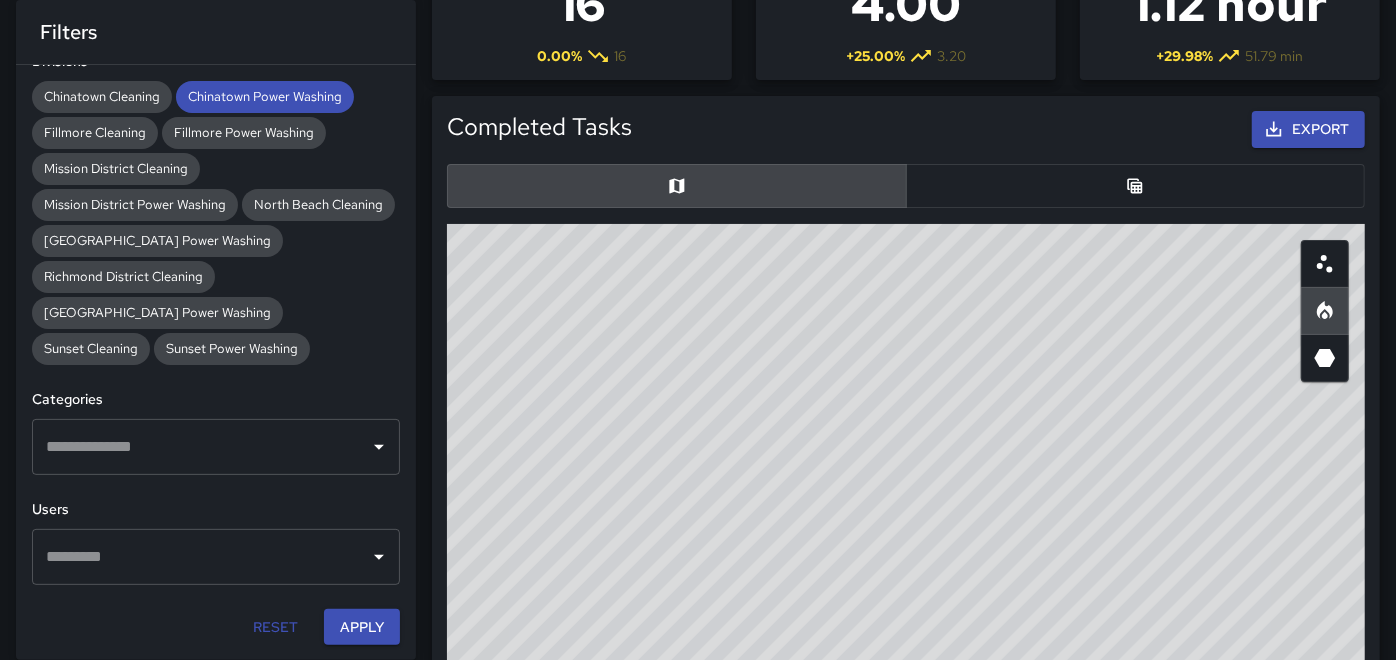 drag, startPoint x: 968, startPoint y: 340, endPoint x: 863, endPoint y: 410, distance: 126.1943 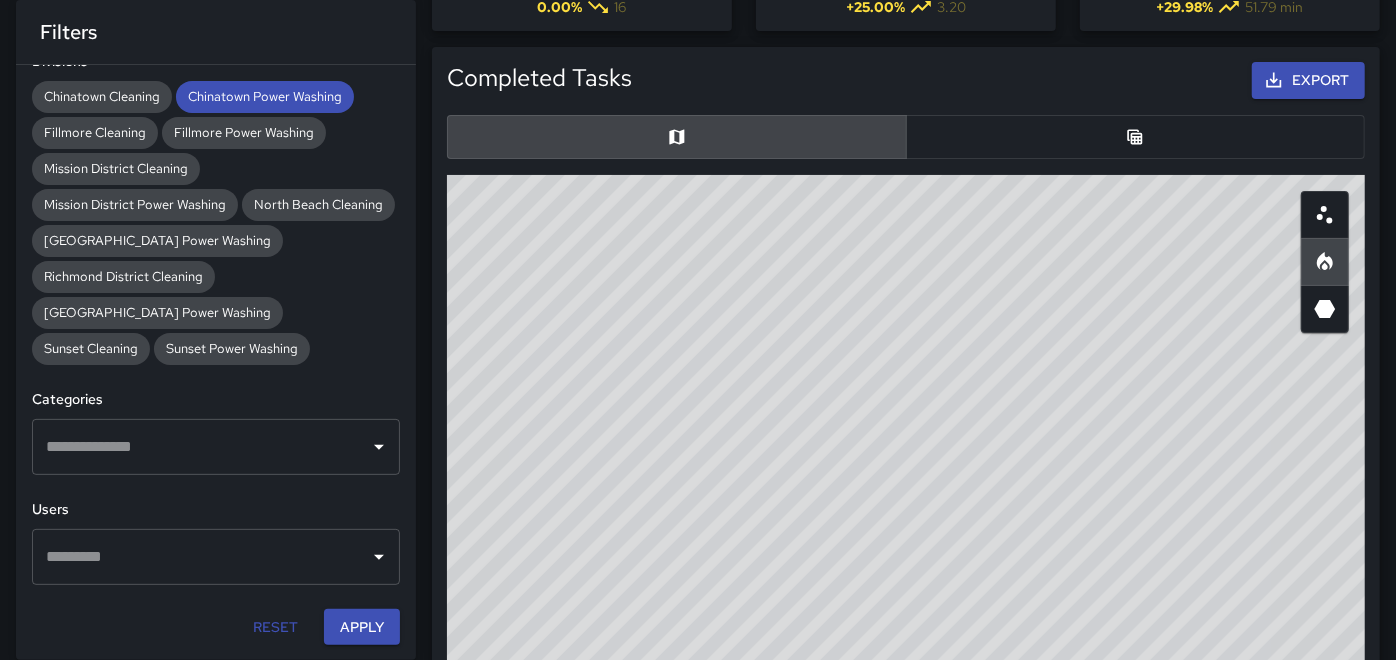 scroll, scrollTop: 49, scrollLeft: 0, axis: vertical 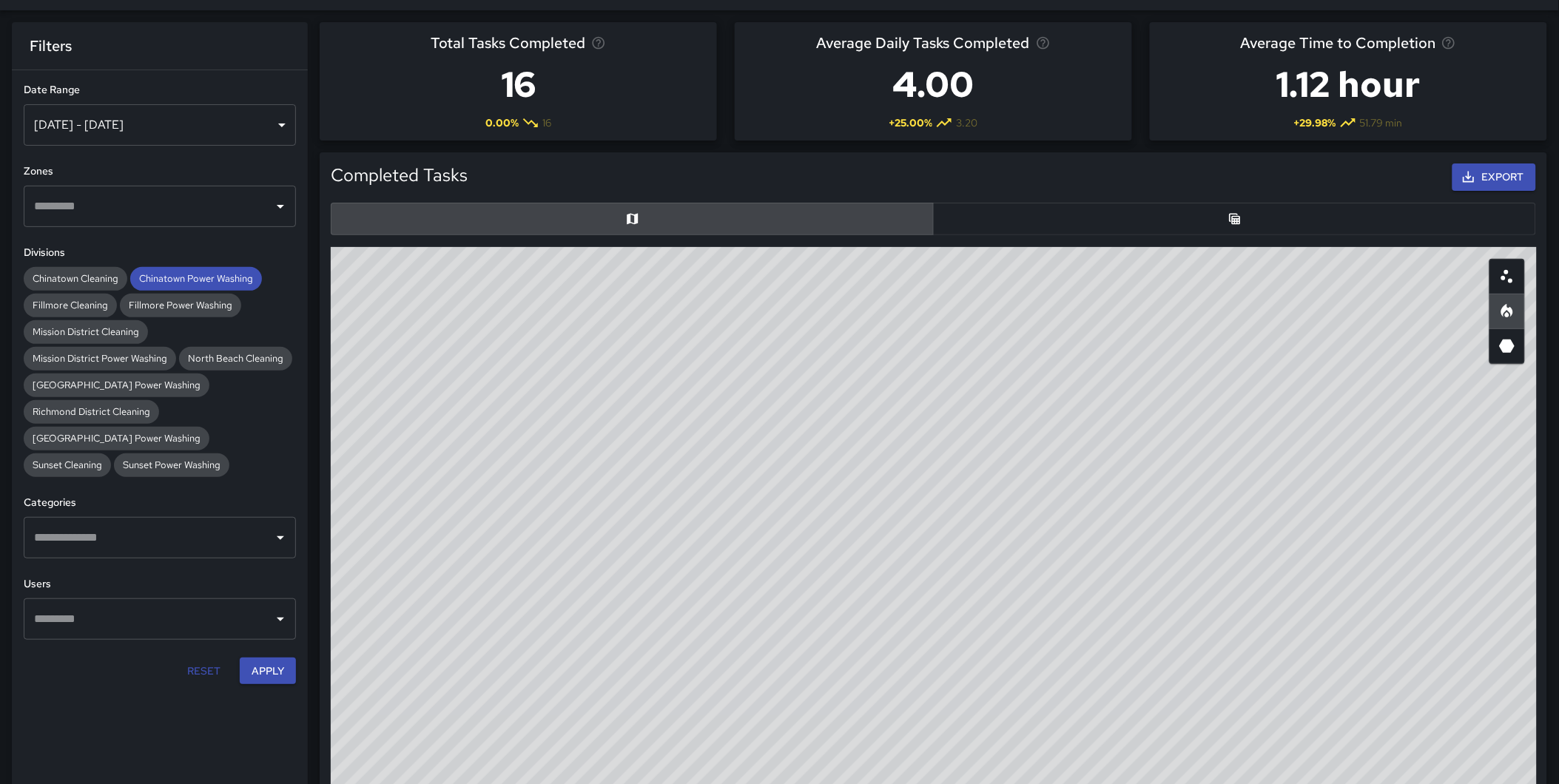 drag, startPoint x: 912, startPoint y: 439, endPoint x: 894, endPoint y: 467, distance: 33.286634 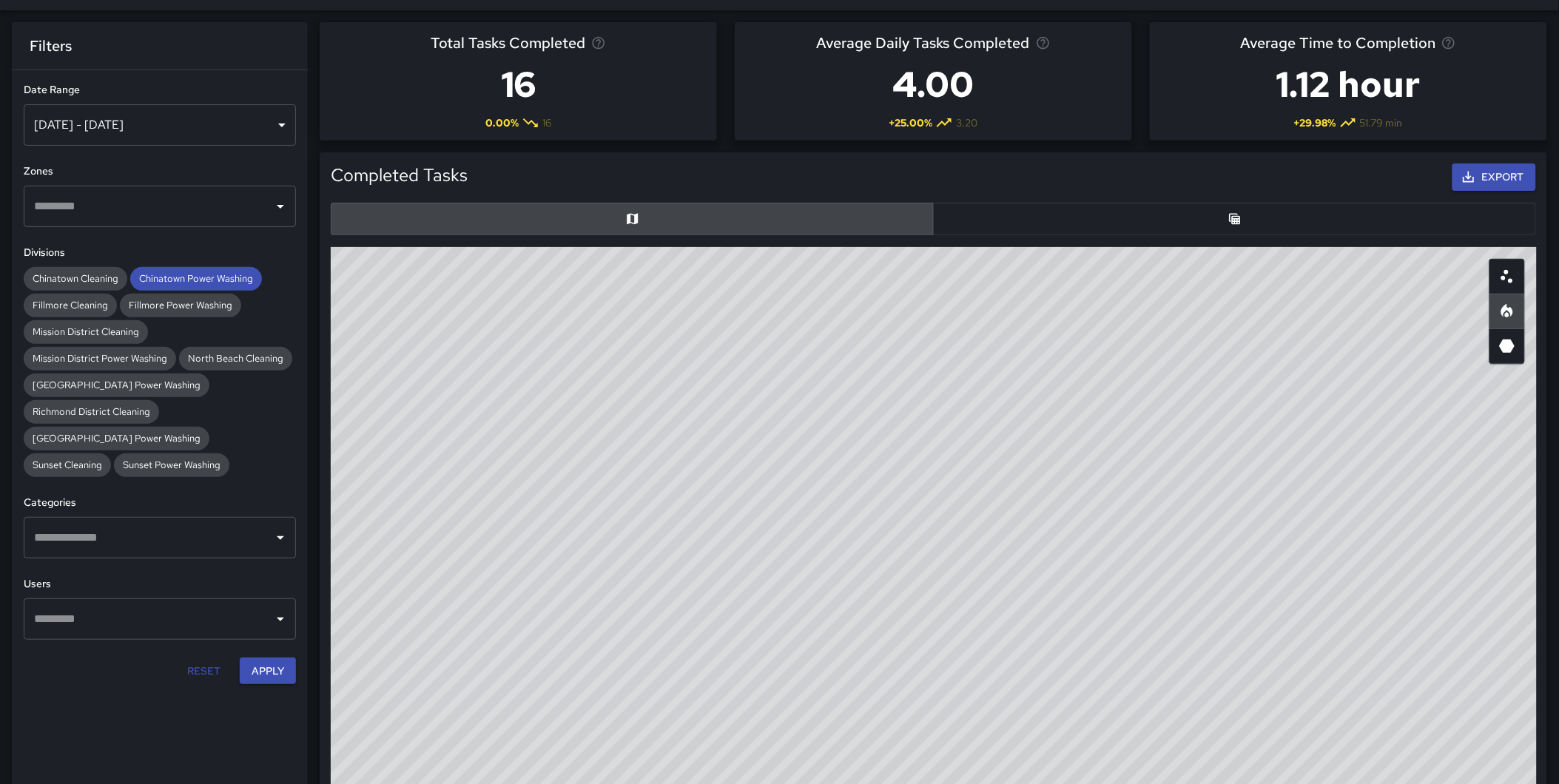 click on "© Mapbox   © OpenStreetMap   Improve this map" at bounding box center (934, 543) 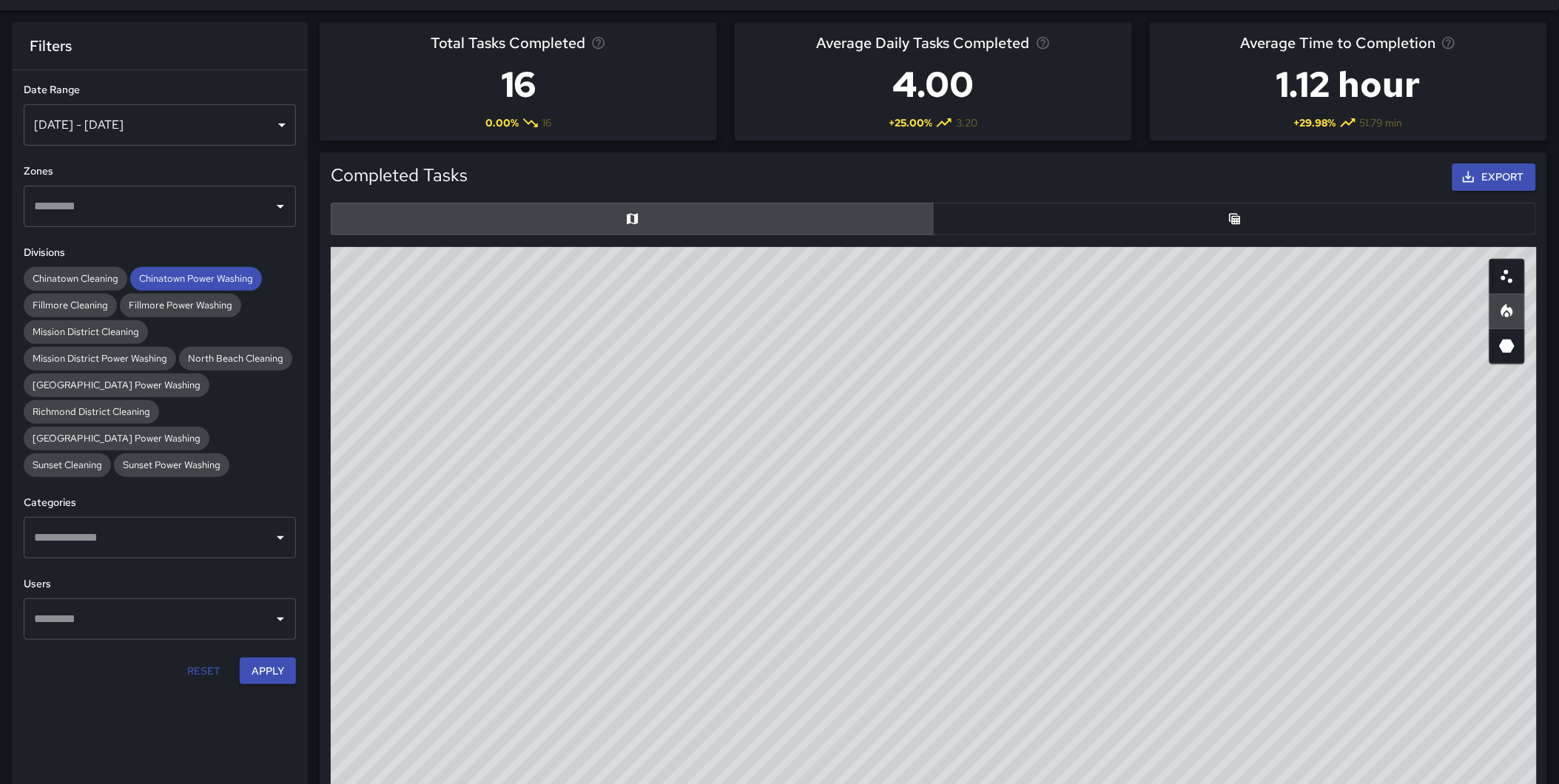 drag, startPoint x: 958, startPoint y: 449, endPoint x: 952, endPoint y: 457, distance: 10 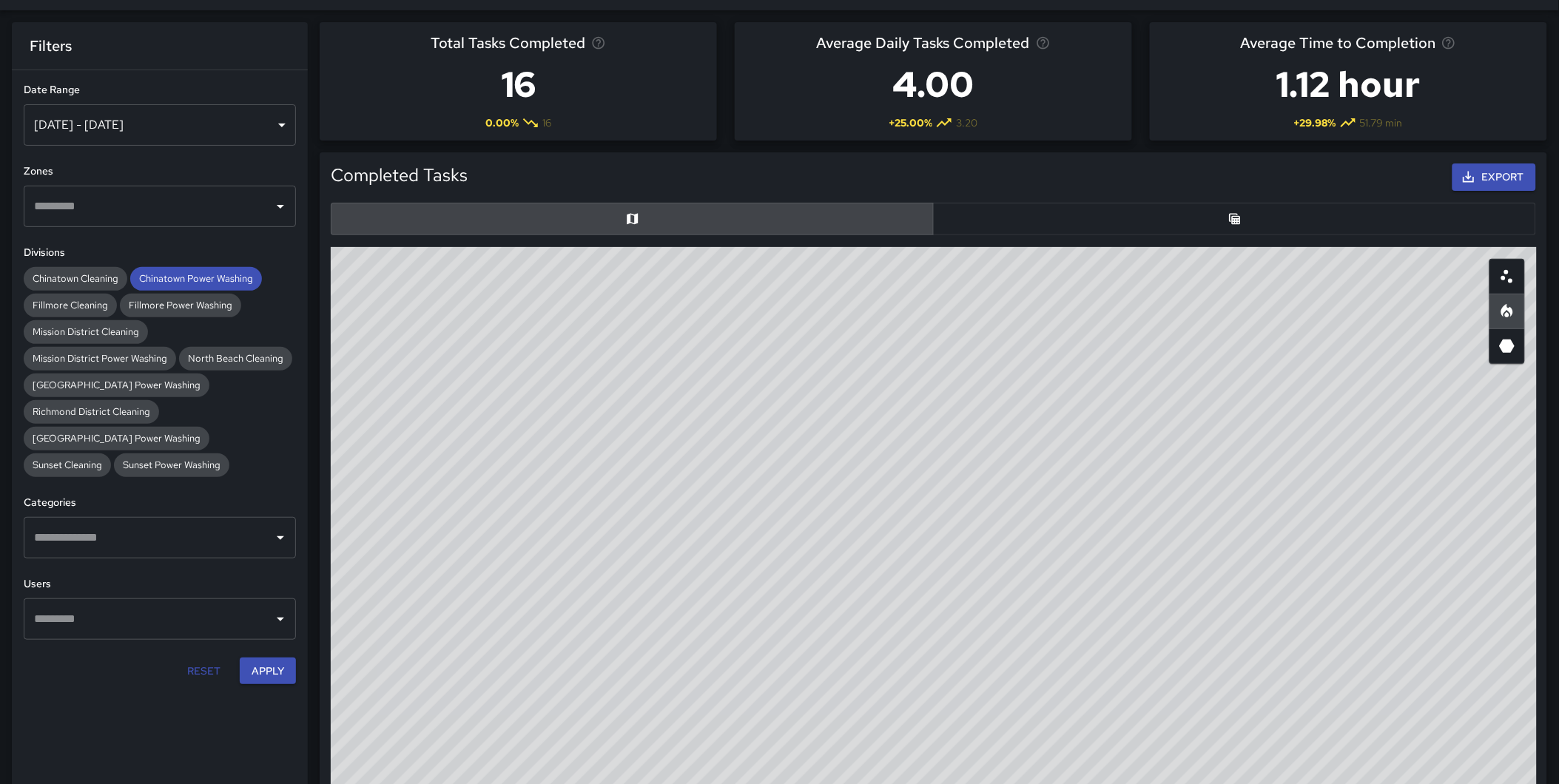 click on "© Mapbox   © OpenStreetMap   Improve this map" at bounding box center [934, 543] 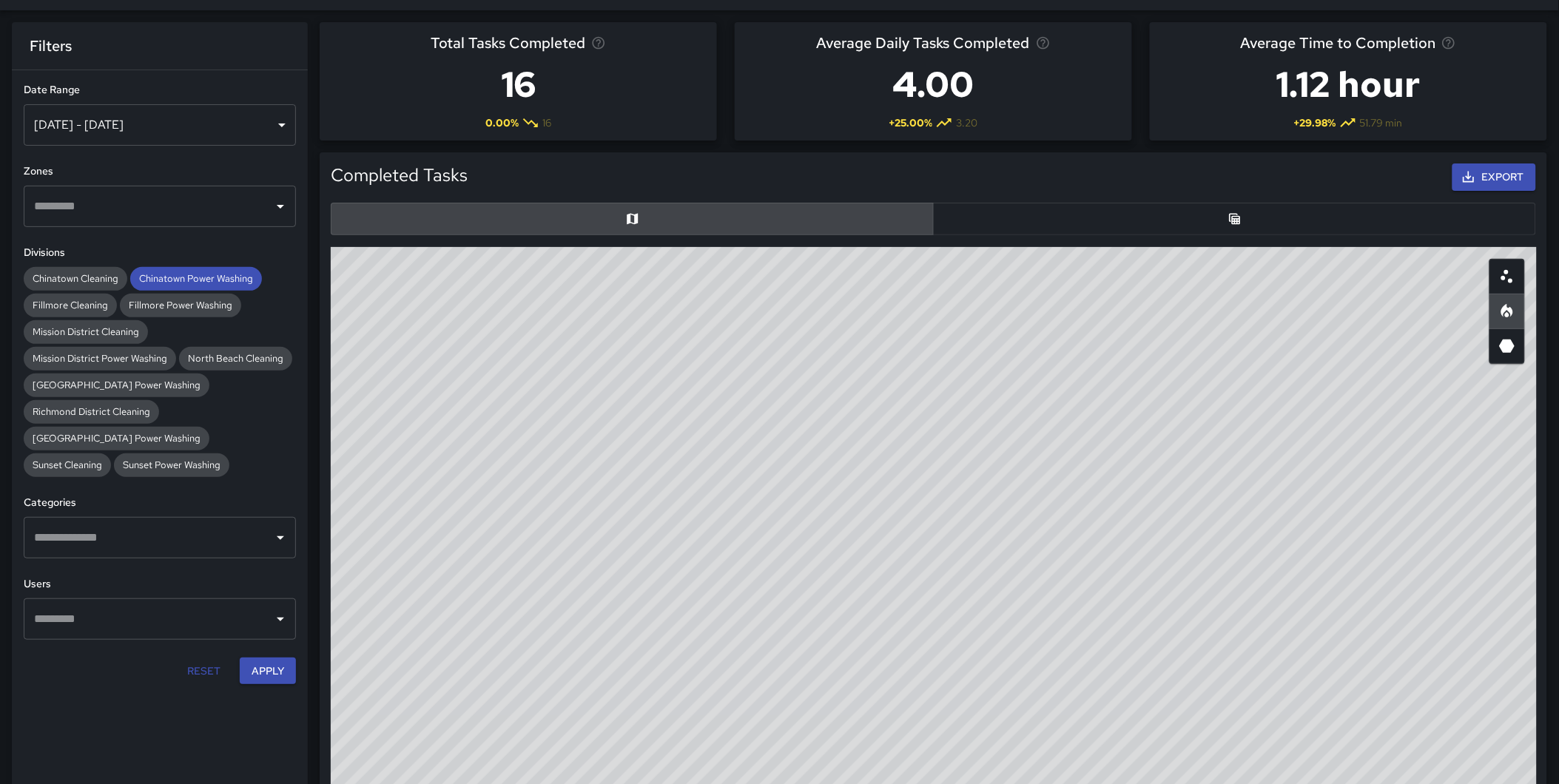 drag, startPoint x: 940, startPoint y: 490, endPoint x: 946, endPoint y: 379, distance: 111.16204 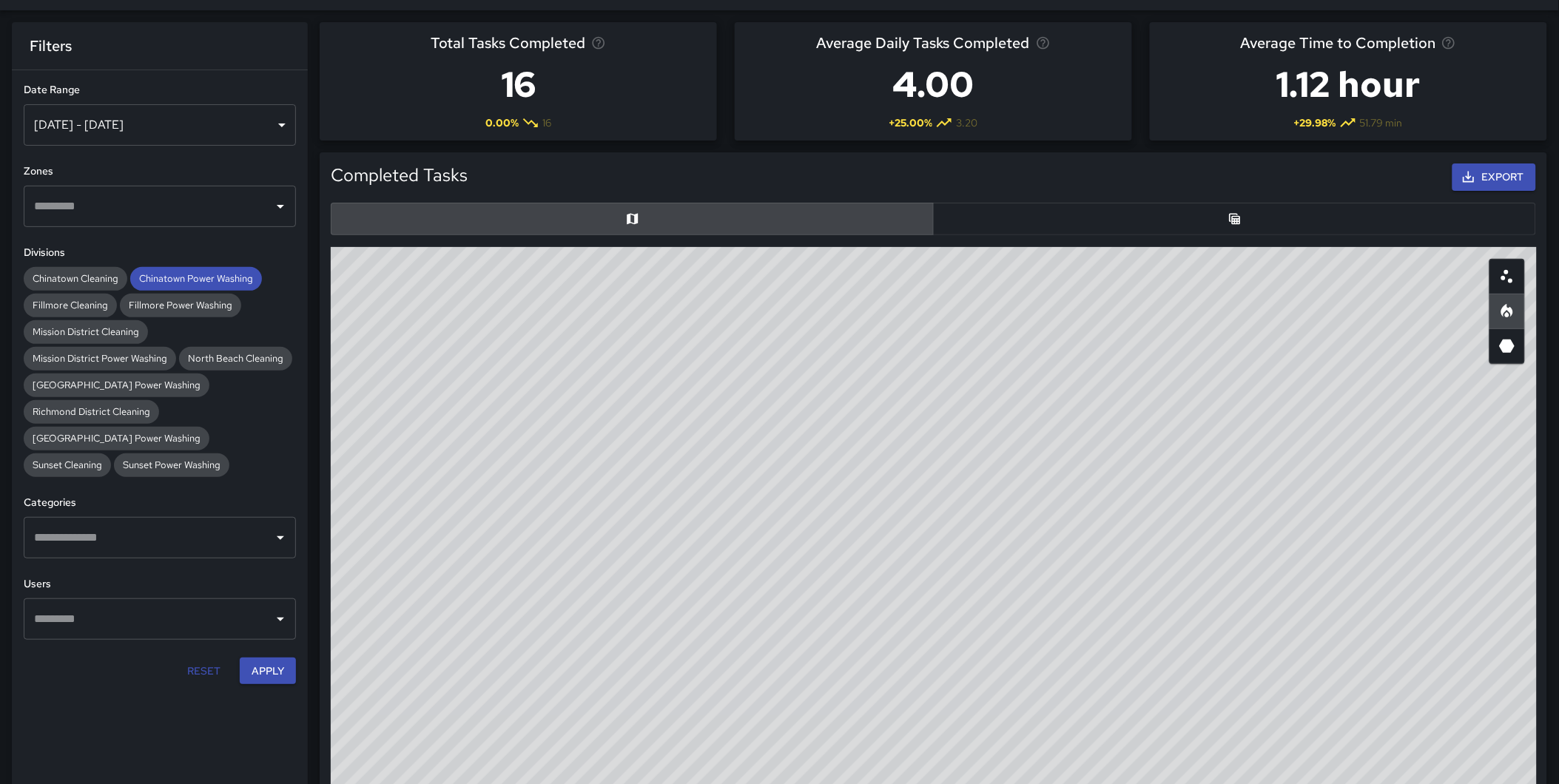 click on "© Mapbox   © OpenStreetMap   Improve this map" at bounding box center [934, 543] 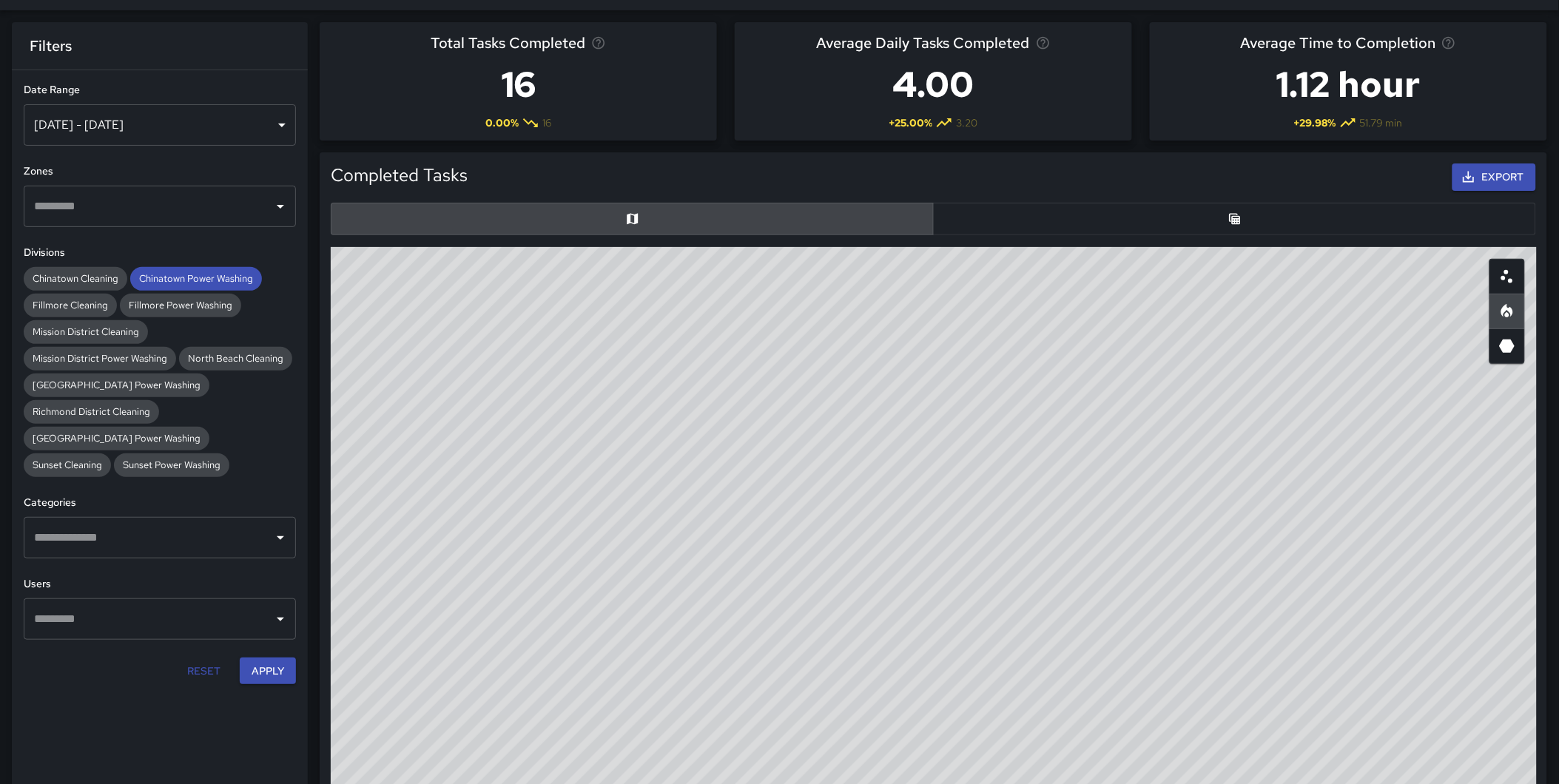 drag, startPoint x: 889, startPoint y: 431, endPoint x: 889, endPoint y: 511, distance: 80 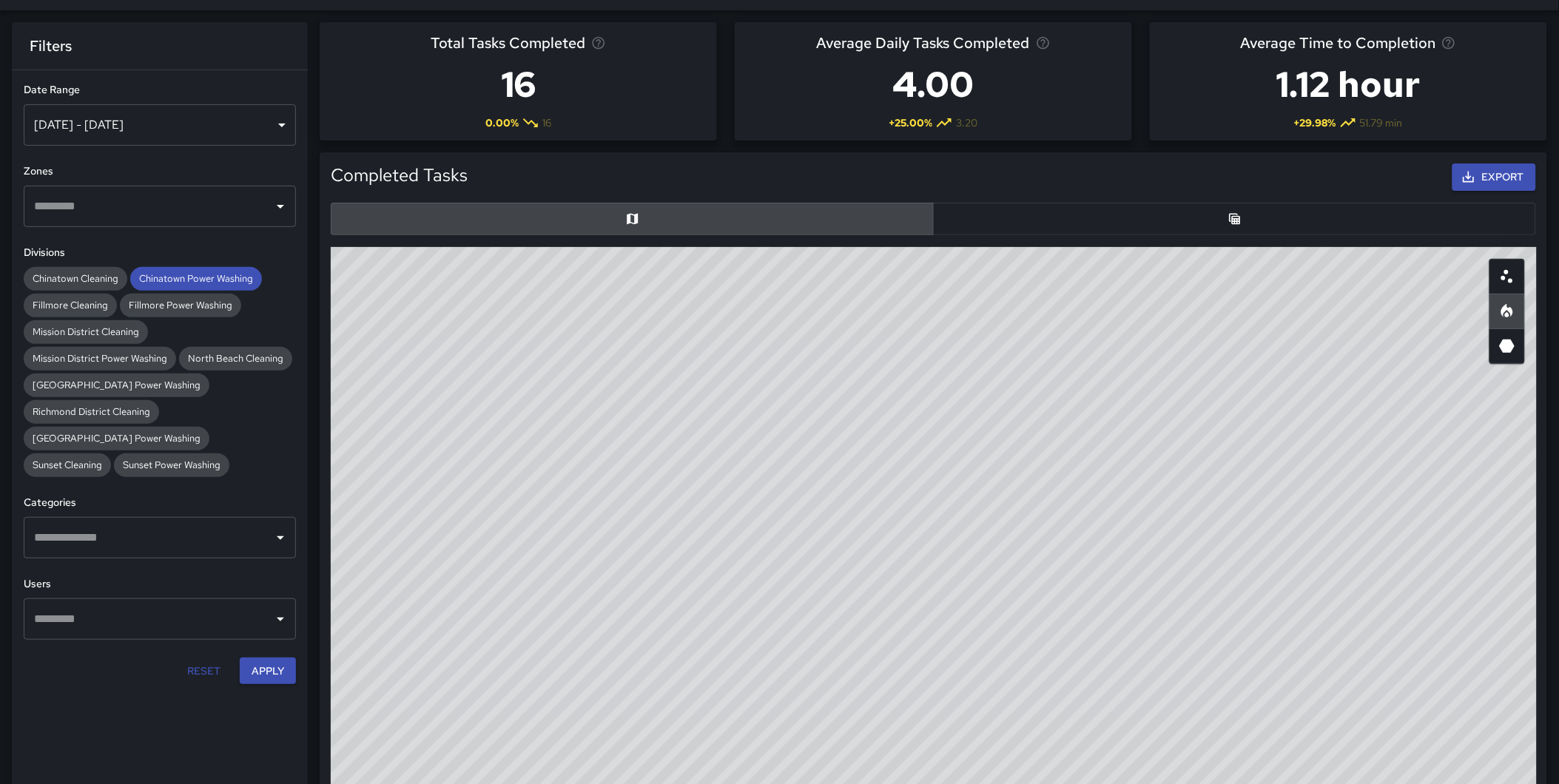 click on "© Mapbox   © OpenStreetMap   Improve this map" at bounding box center [934, 543] 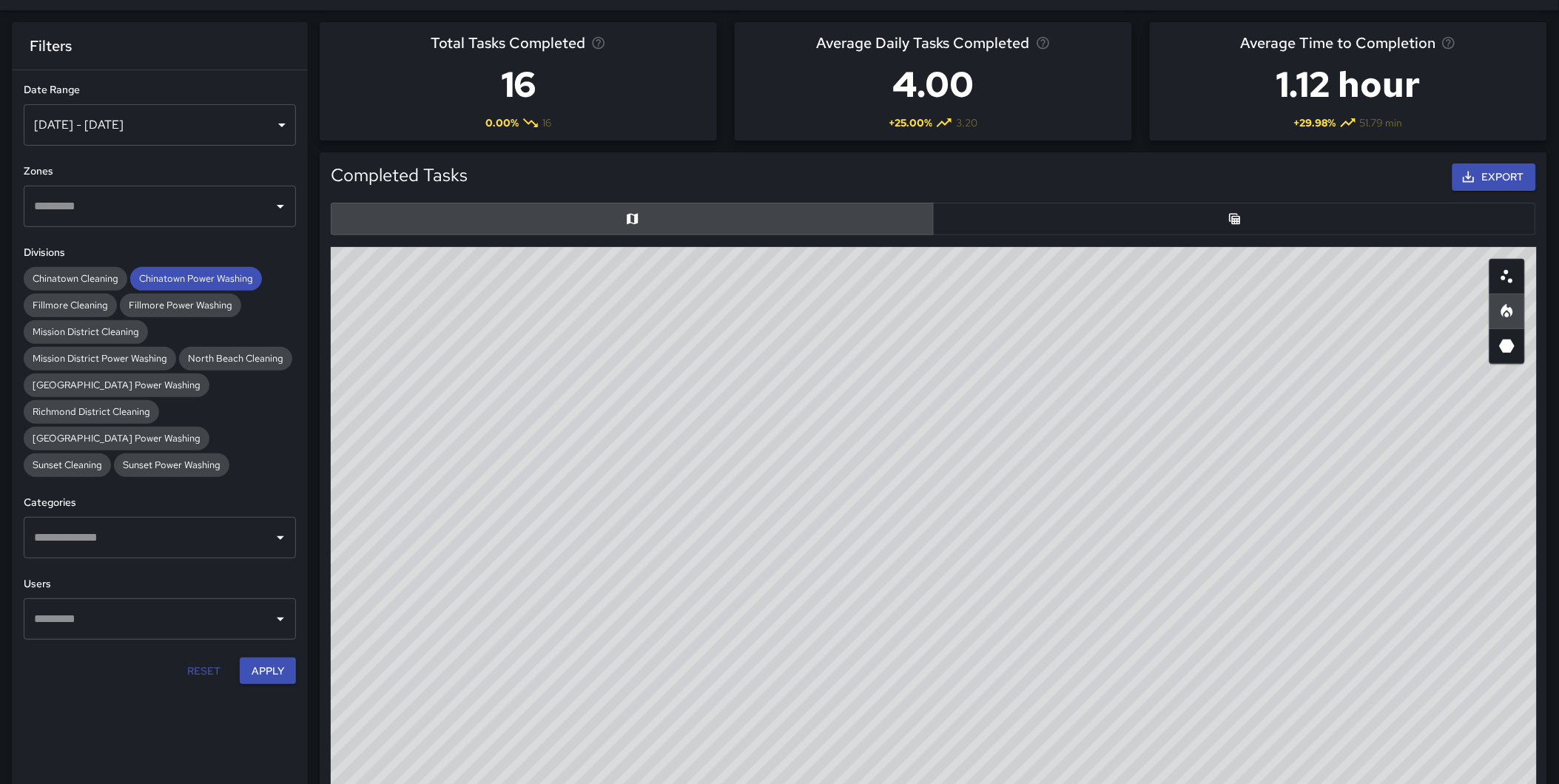 drag, startPoint x: 878, startPoint y: 430, endPoint x: 861, endPoint y: 342, distance: 89.627 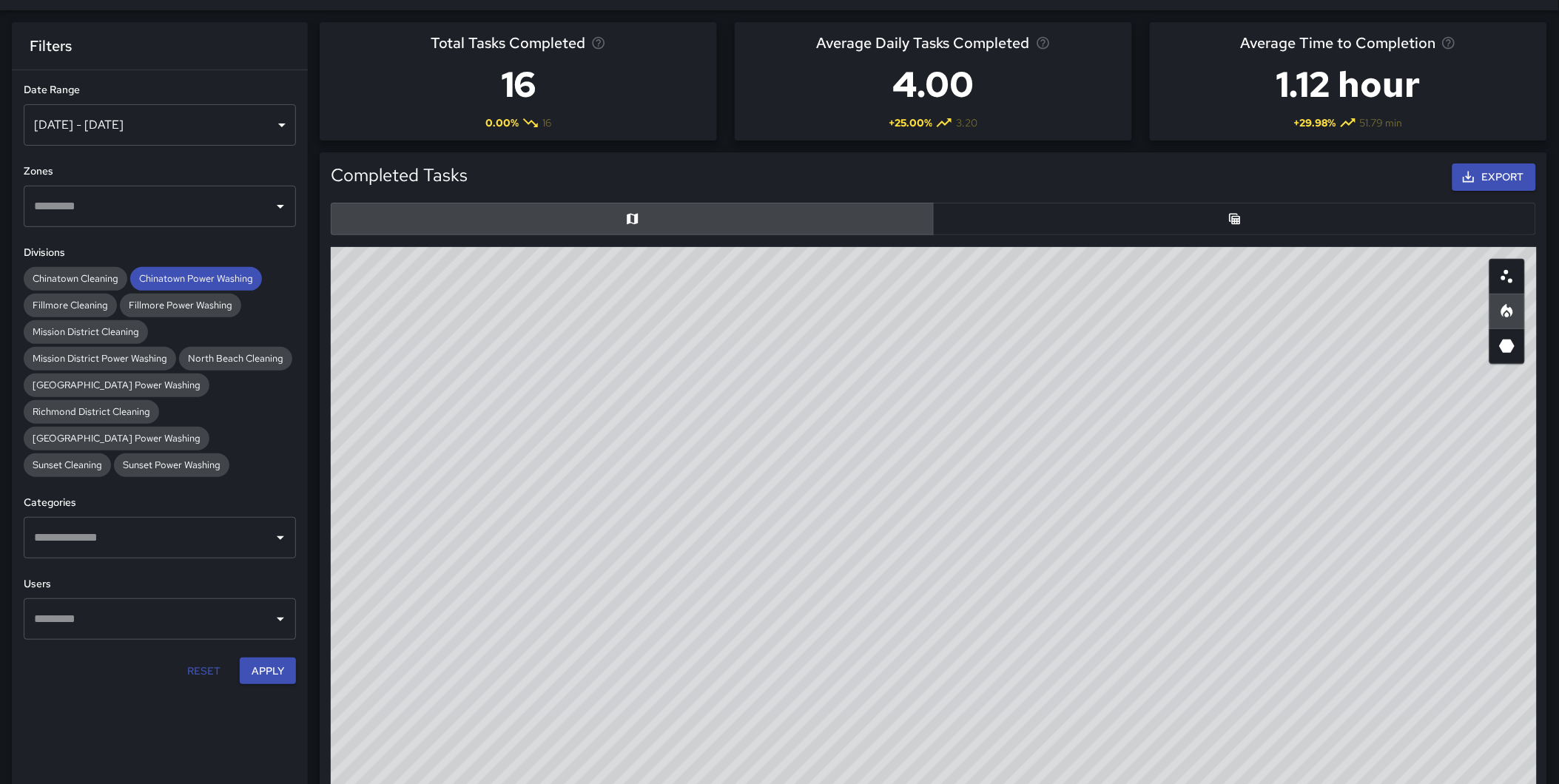 click on "© Mapbox   © OpenStreetMap   Improve this map" at bounding box center (934, 543) 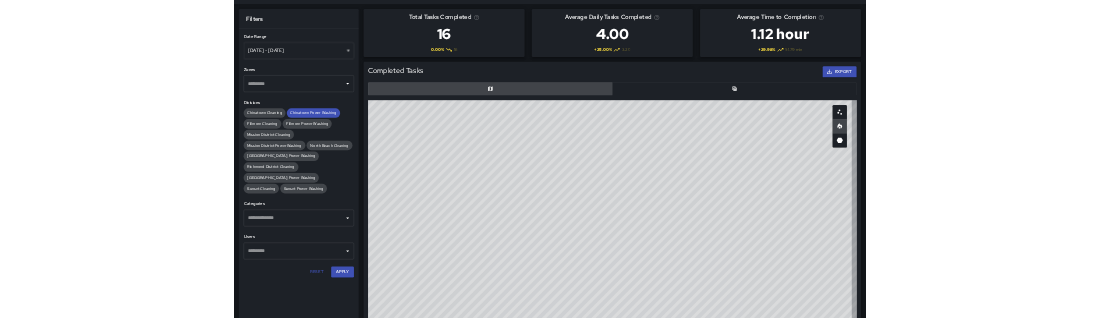 scroll, scrollTop: 49, scrollLeft: 0, axis: vertical 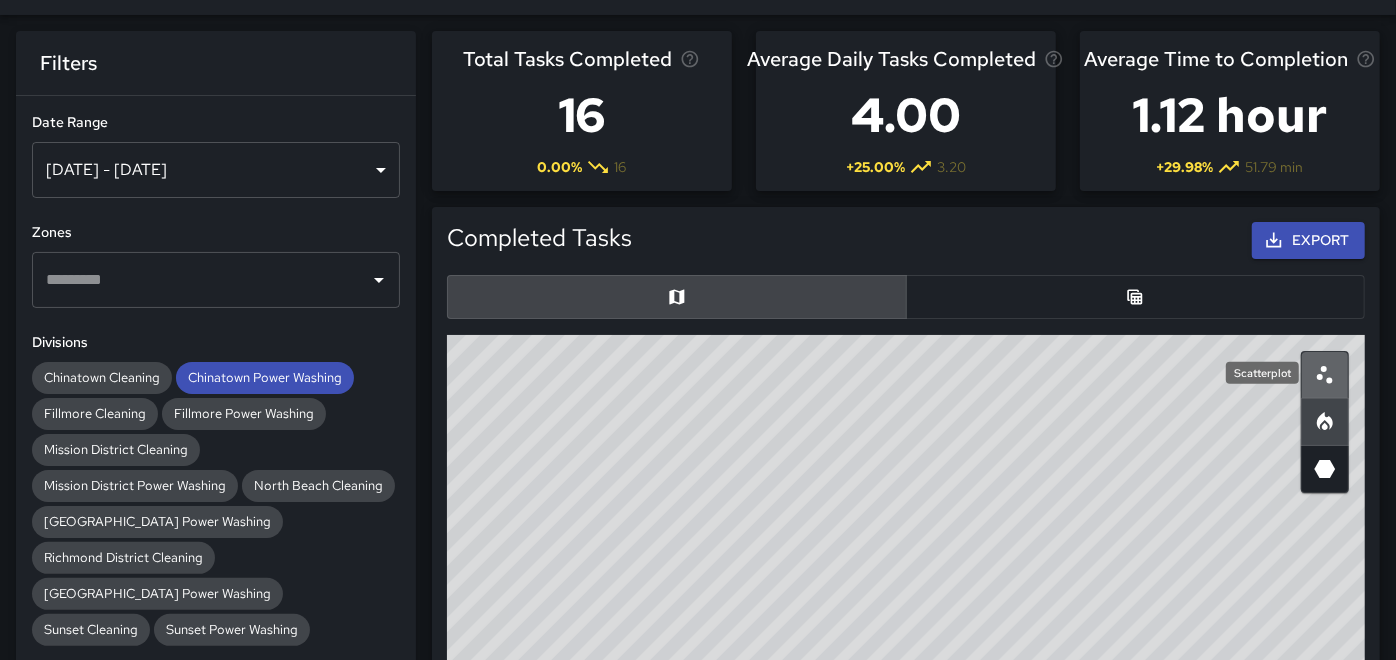 click 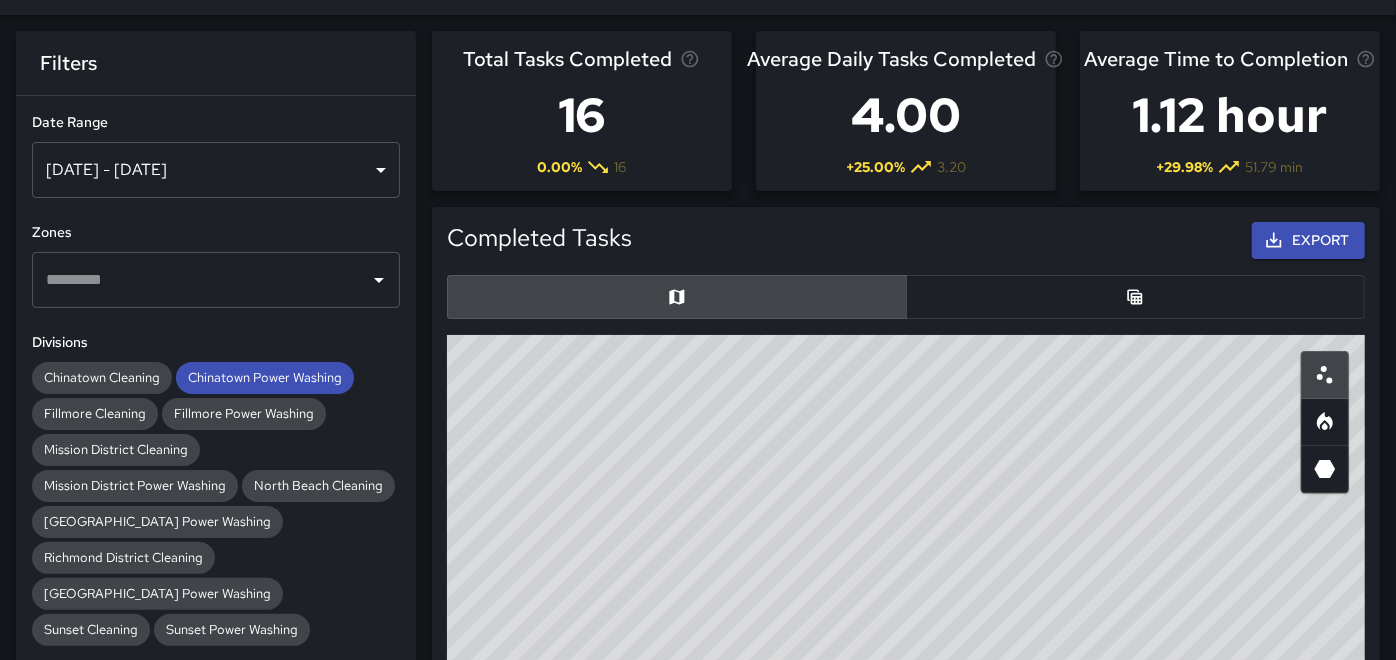 drag, startPoint x: 737, startPoint y: 501, endPoint x: 808, endPoint y: 391, distance: 130.92365 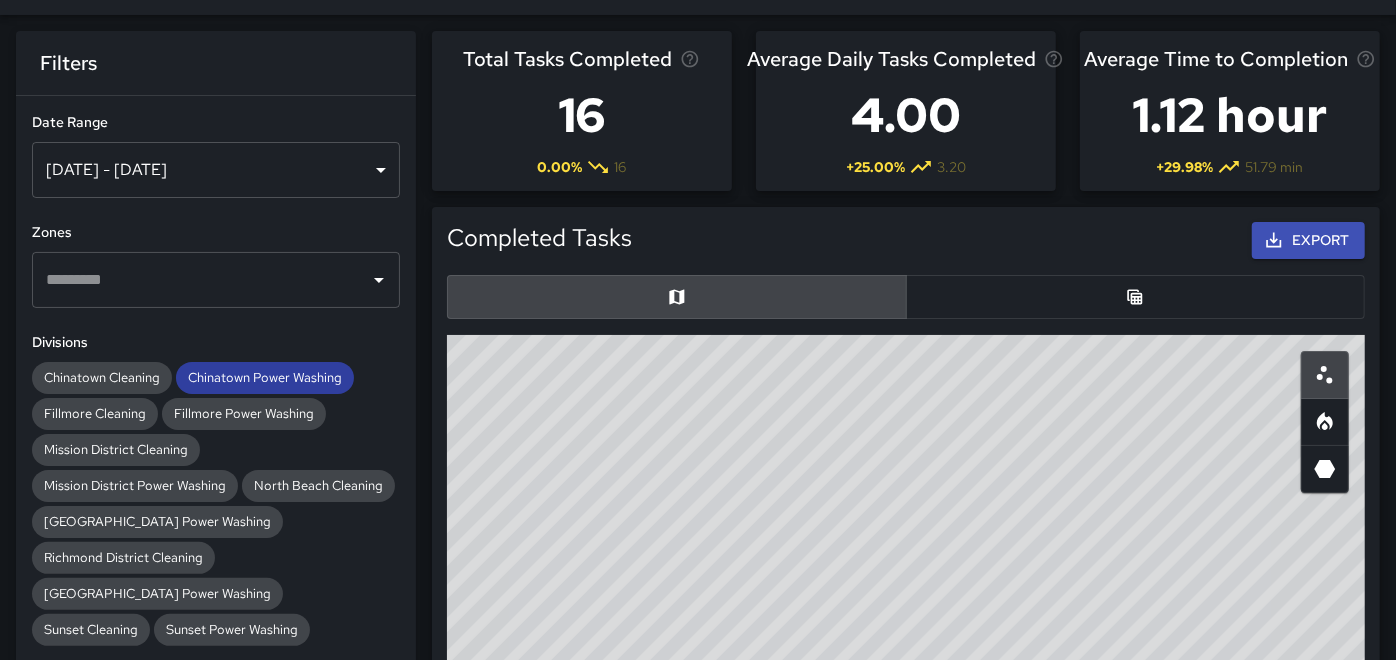 click on "Chinatown Power Washing" at bounding box center (265, 377) 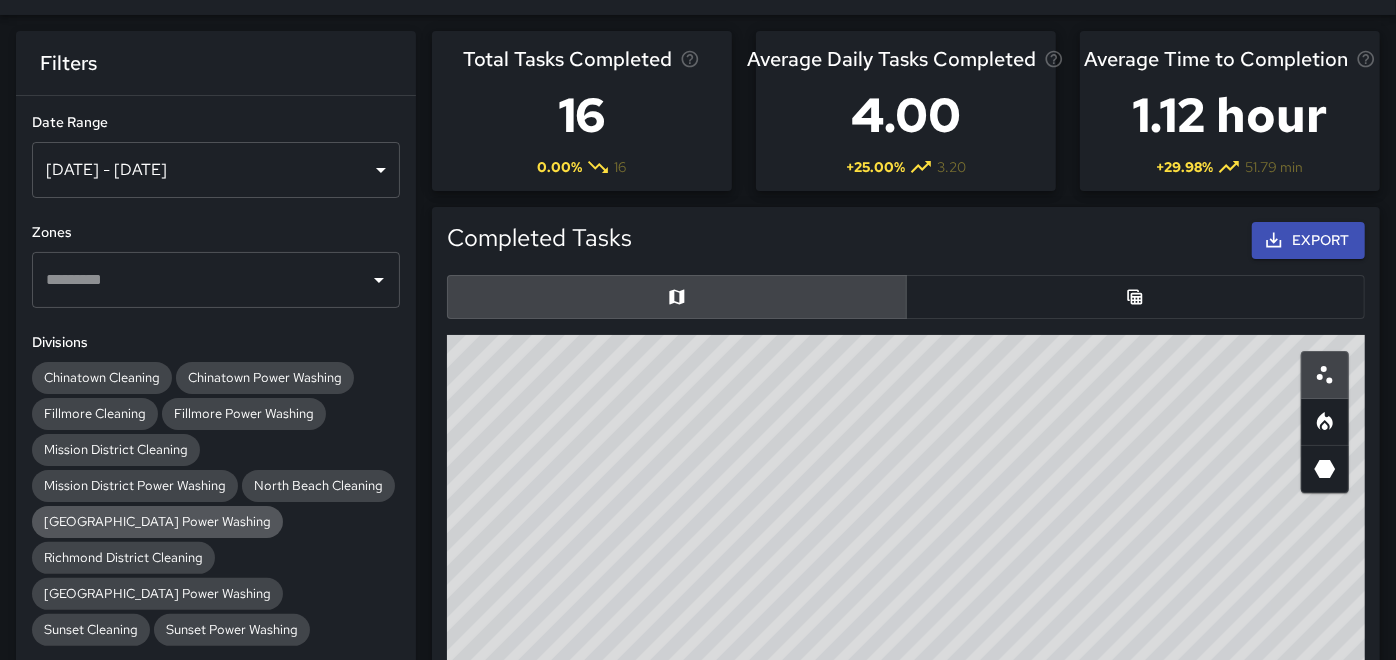click on "[GEOGRAPHIC_DATA] Power Washing" at bounding box center (157, 521) 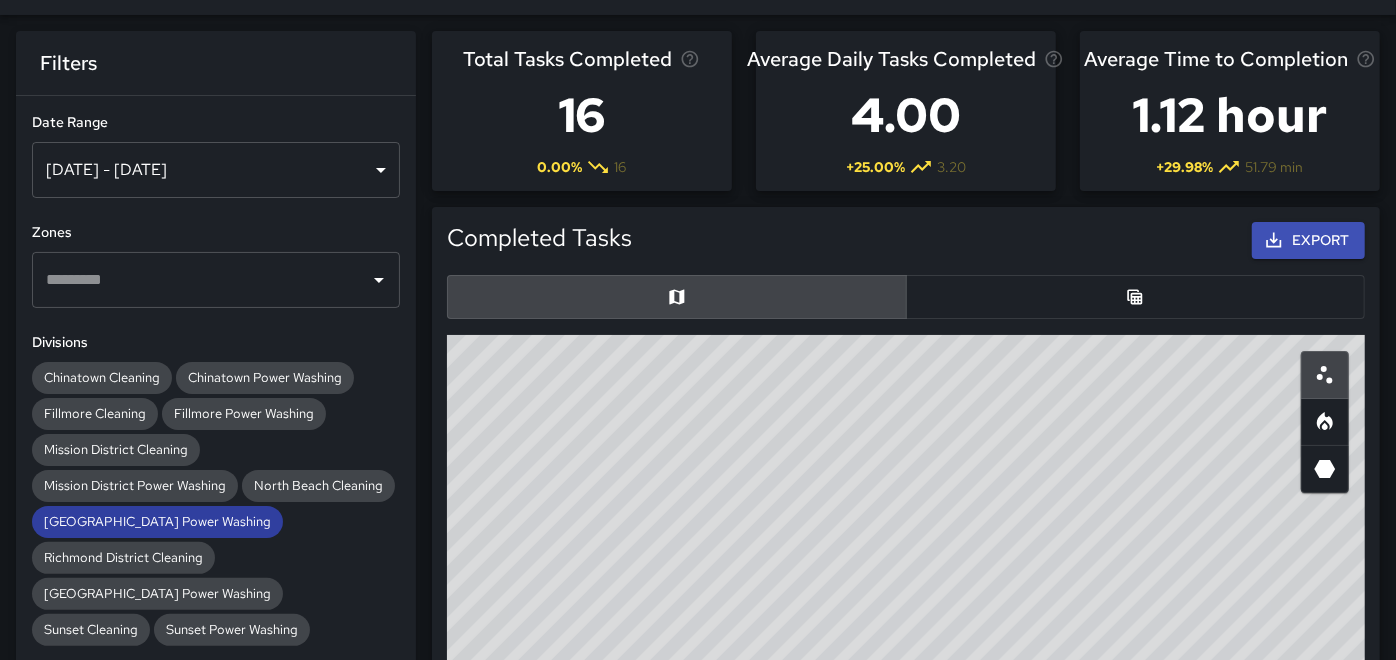 click on "[GEOGRAPHIC_DATA] Power Washing" at bounding box center [157, 521] 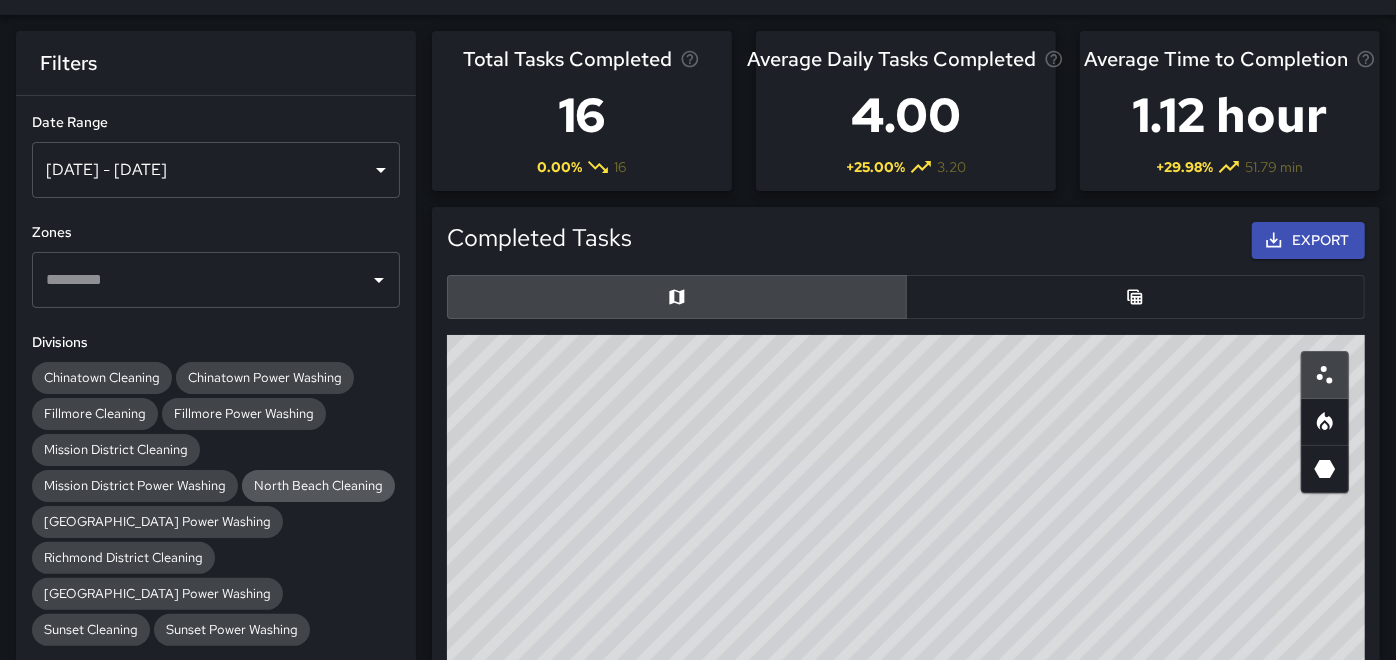 click on "North Beach Cleaning" at bounding box center [318, 485] 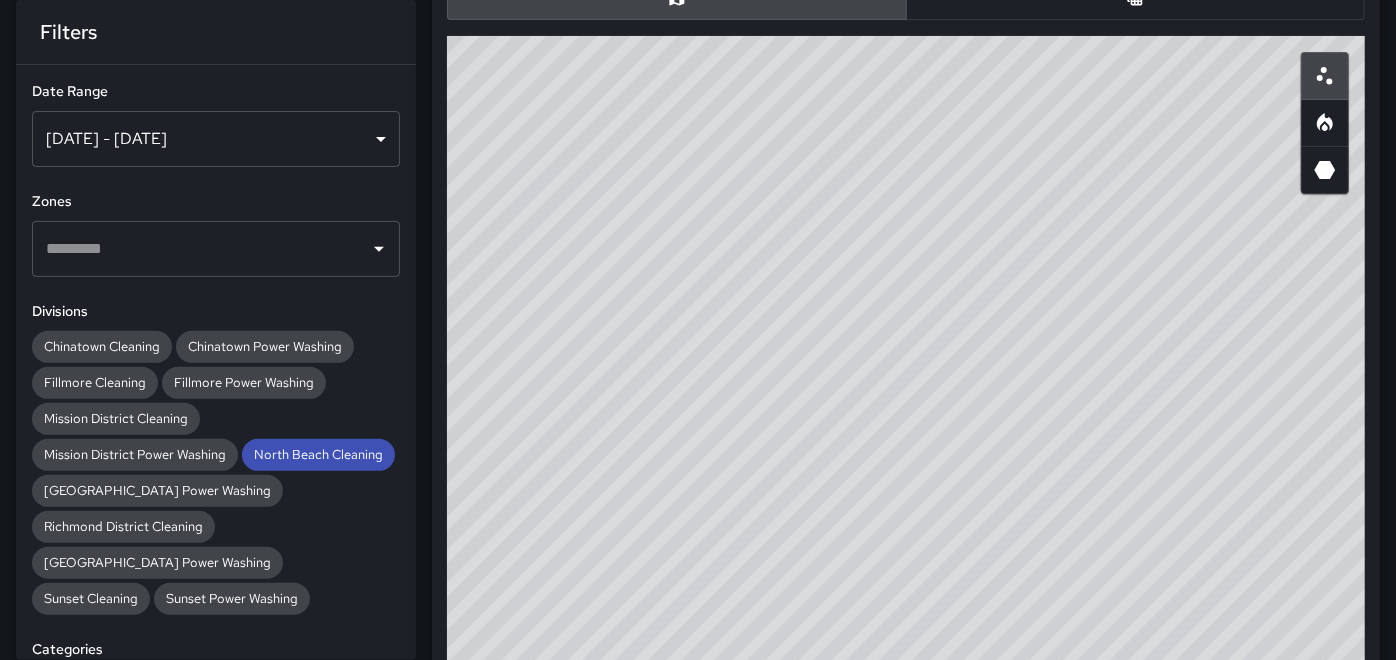 scroll, scrollTop: 382, scrollLeft: 0, axis: vertical 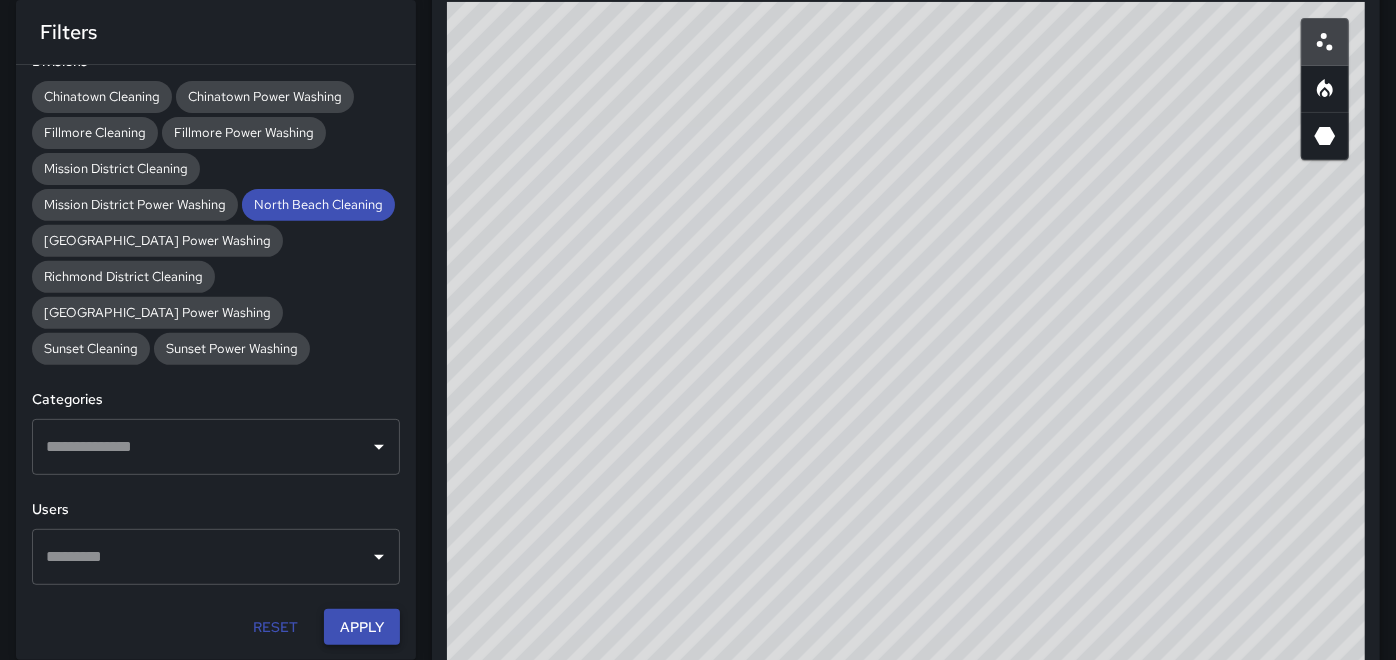 click on "Apply" at bounding box center [362, 627] 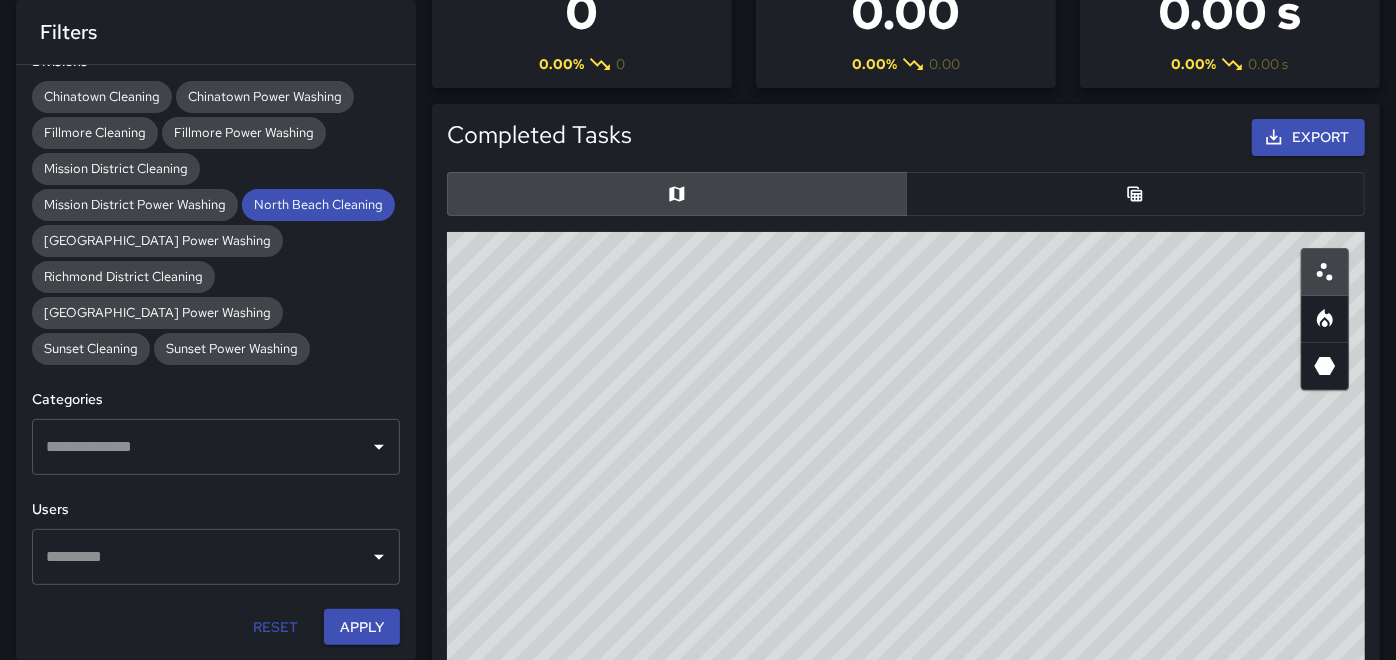 scroll, scrollTop: 49, scrollLeft: 0, axis: vertical 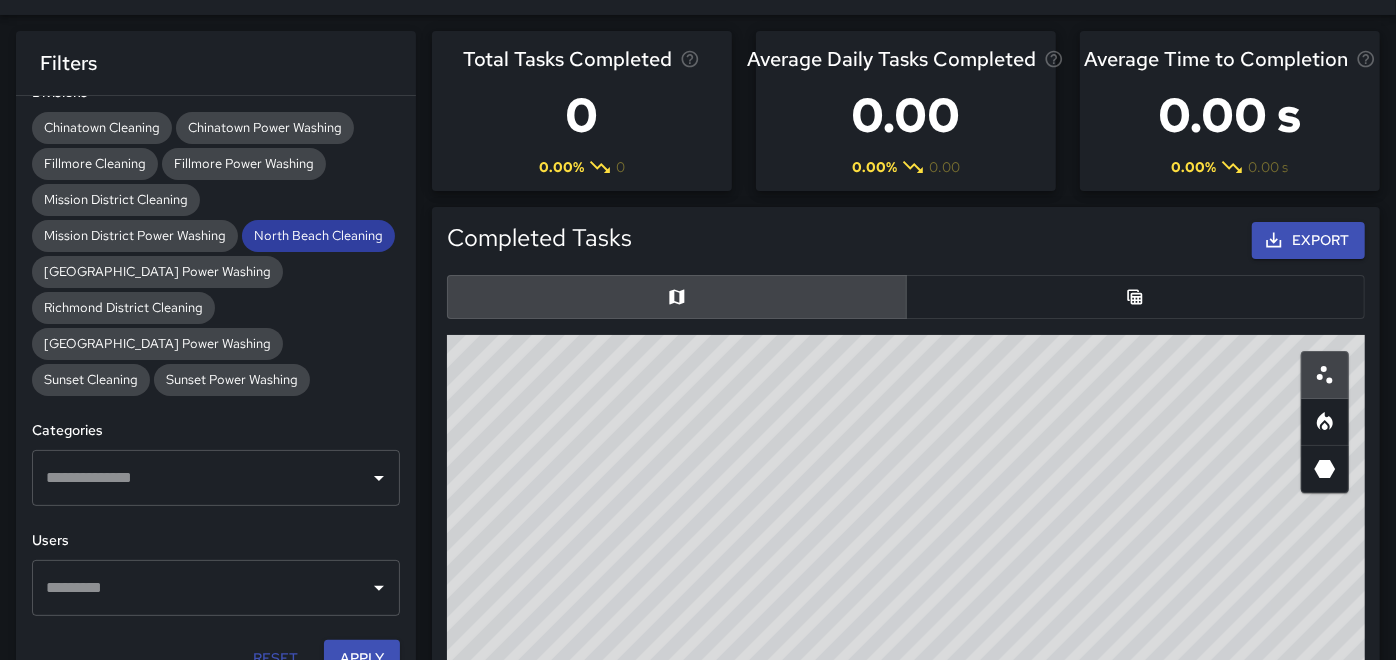 click on "North Beach Cleaning" at bounding box center (318, 235) 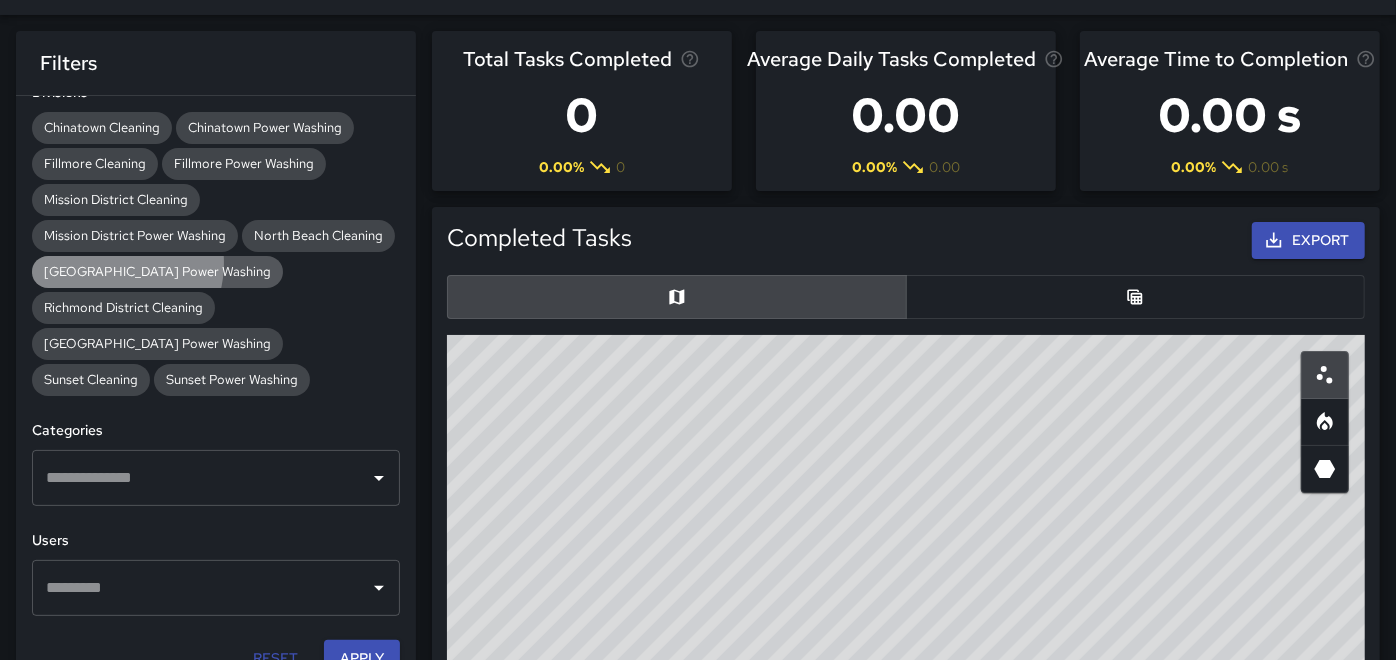 click on "[GEOGRAPHIC_DATA] Power Washing" at bounding box center [157, 271] 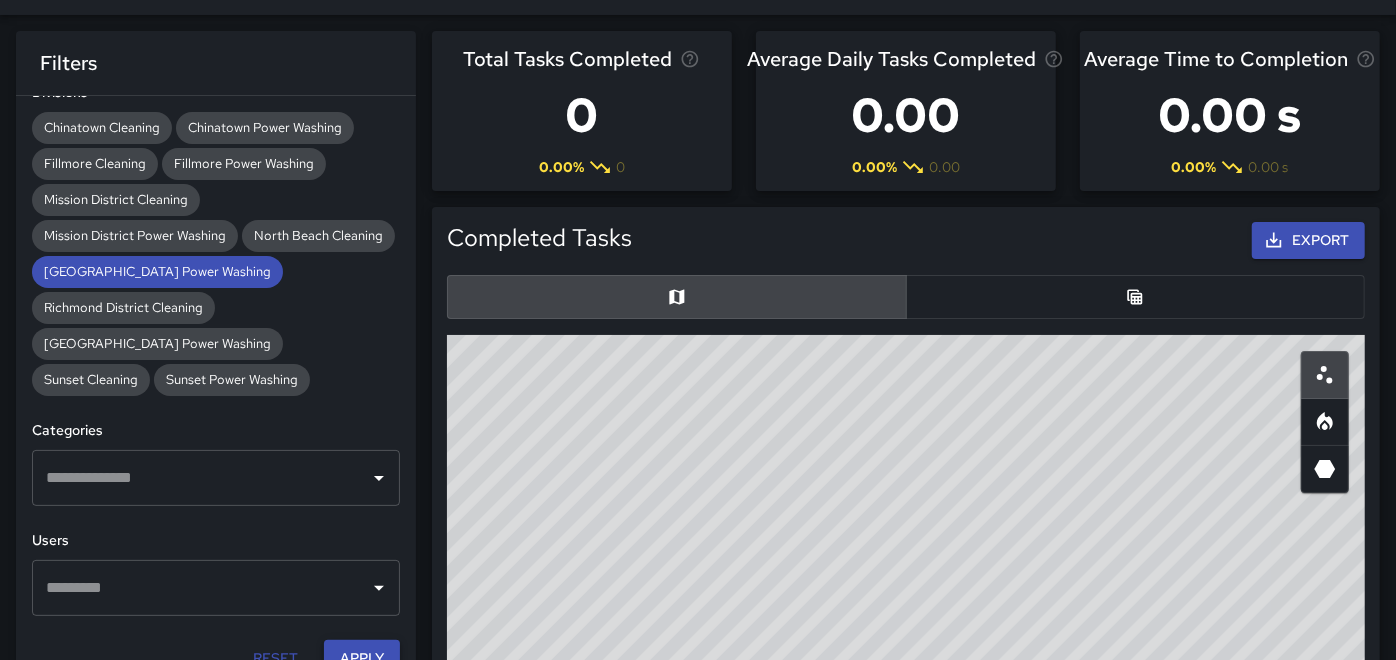 click on "Apply" at bounding box center [362, 658] 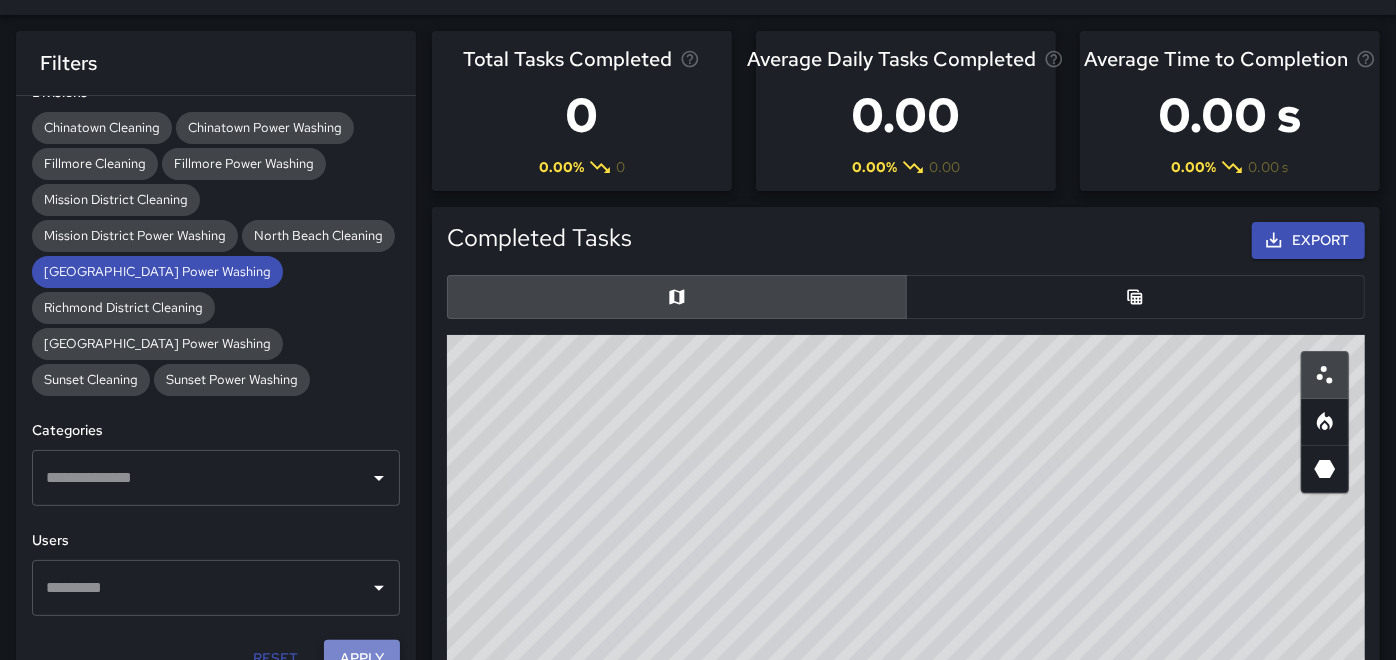 click on "Apply" at bounding box center (362, 658) 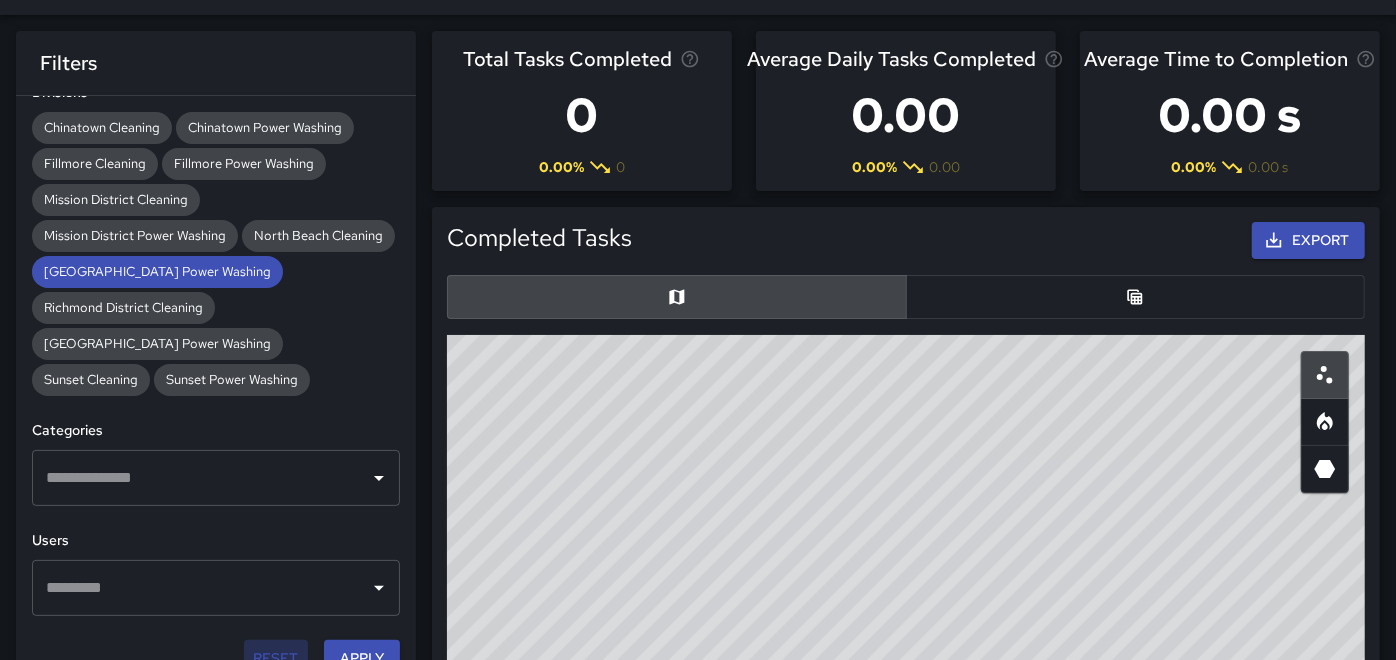 click on "Reset" at bounding box center [276, 658] 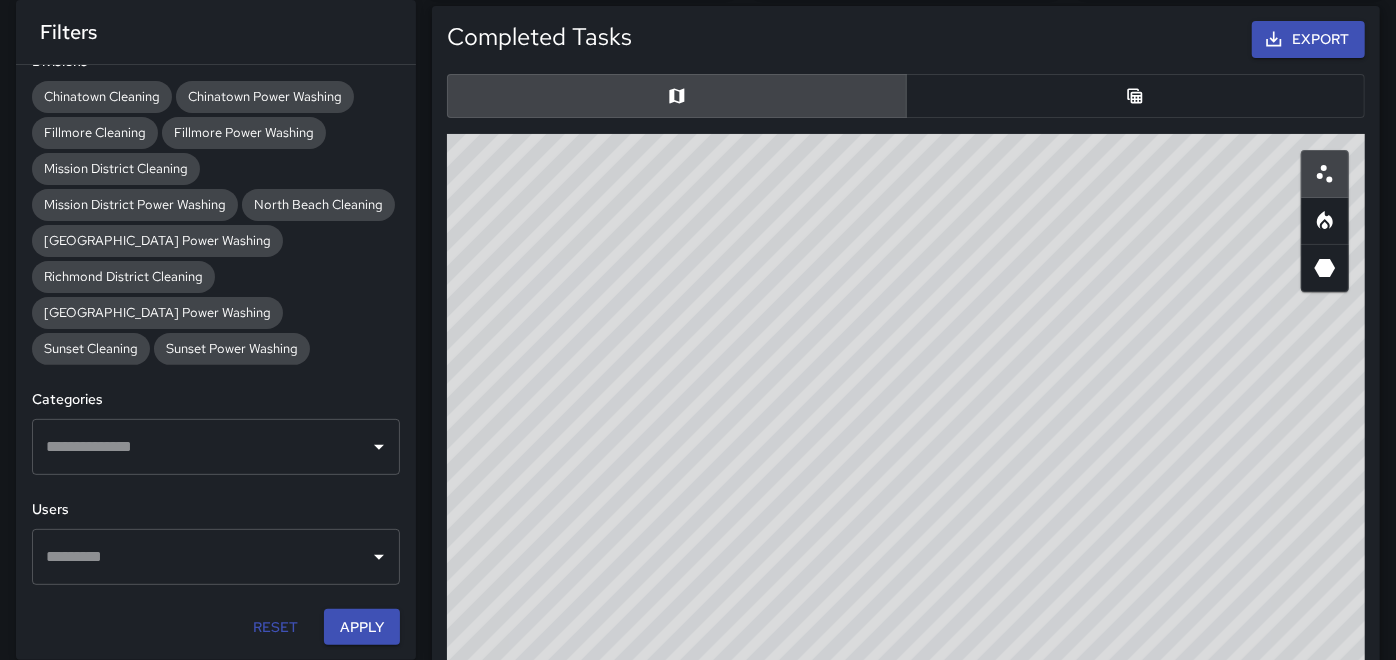 scroll, scrollTop: 271, scrollLeft: 0, axis: vertical 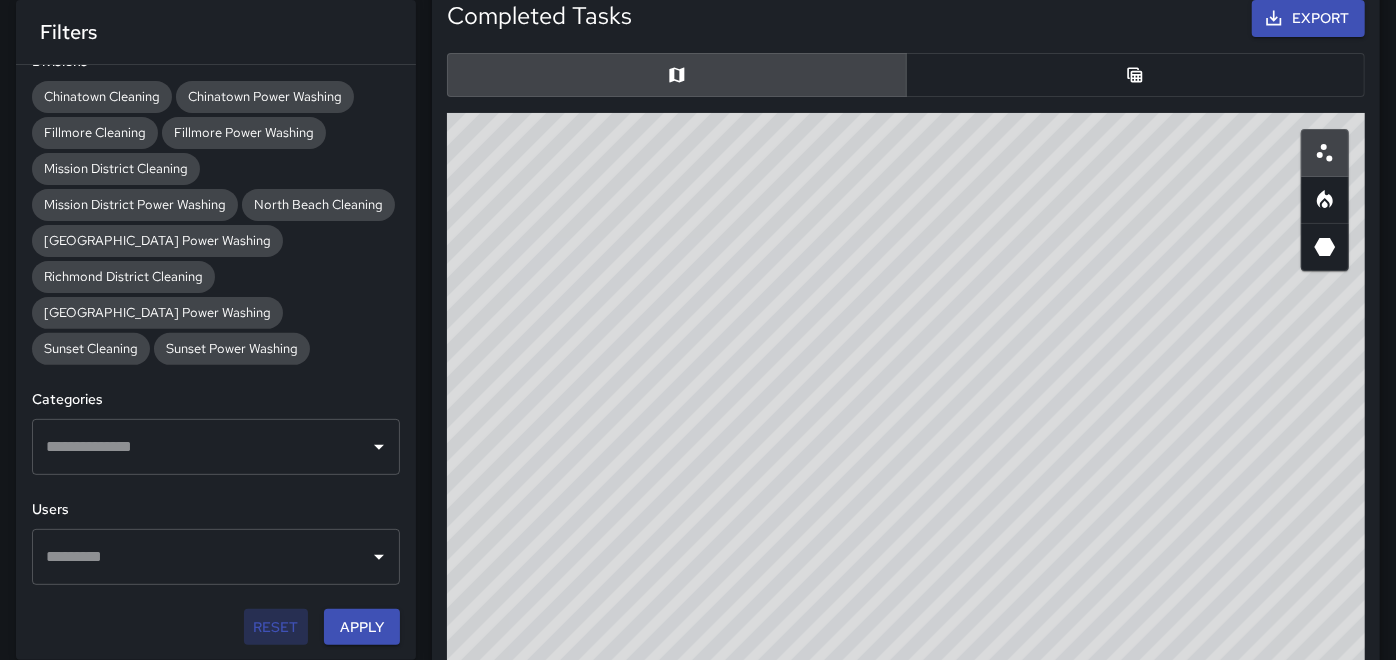 click on "Reset" at bounding box center [276, 627] 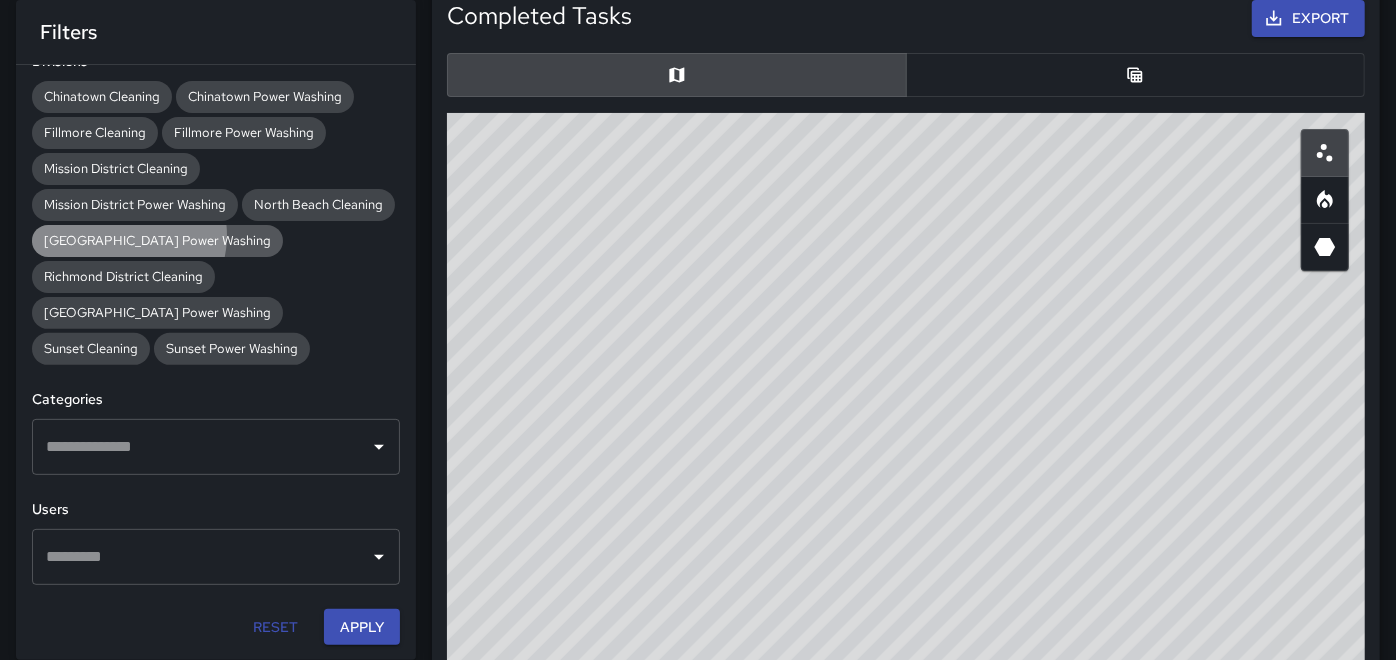 click on "[GEOGRAPHIC_DATA] Power Washing" at bounding box center [157, 240] 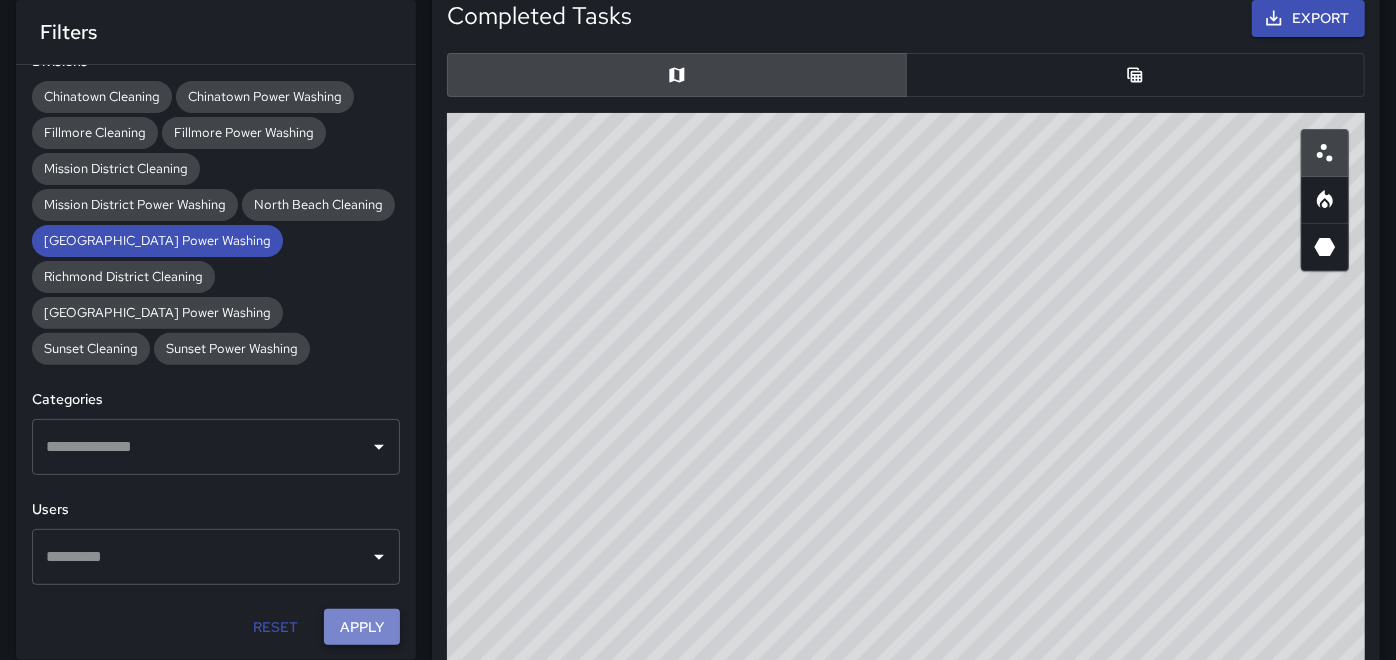 click on "Apply" at bounding box center (362, 627) 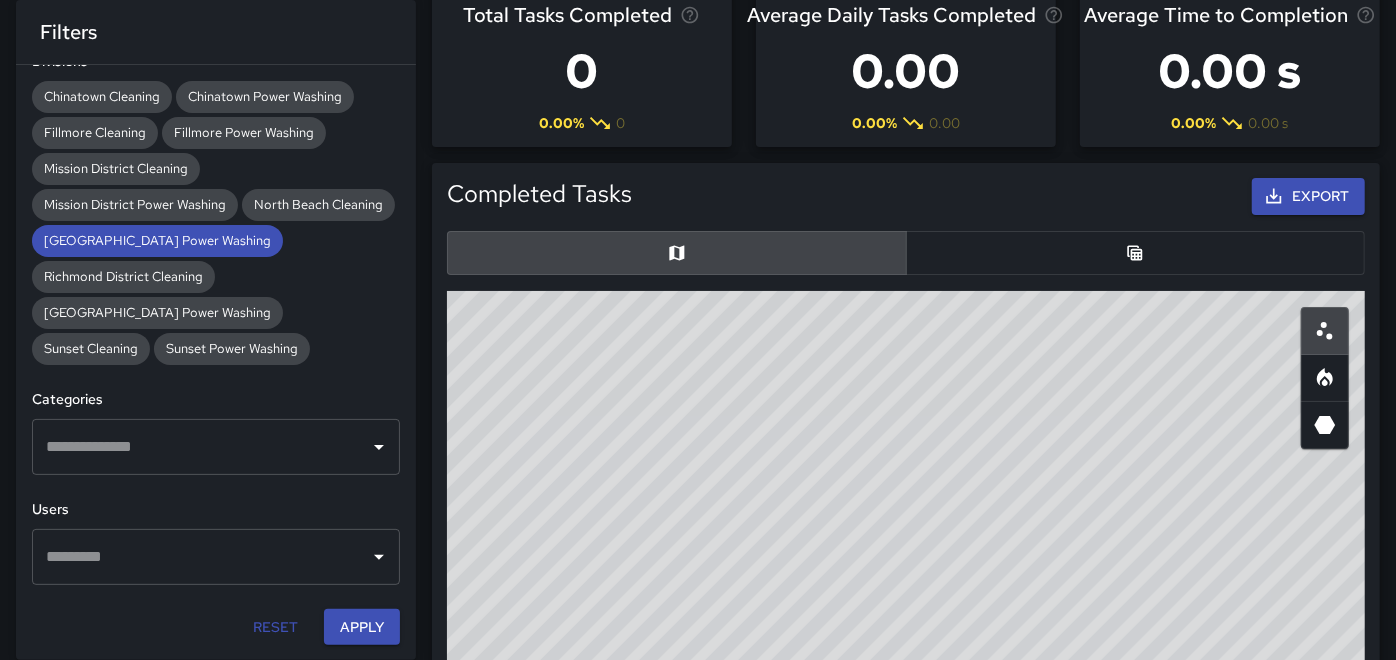 scroll, scrollTop: 222, scrollLeft: 0, axis: vertical 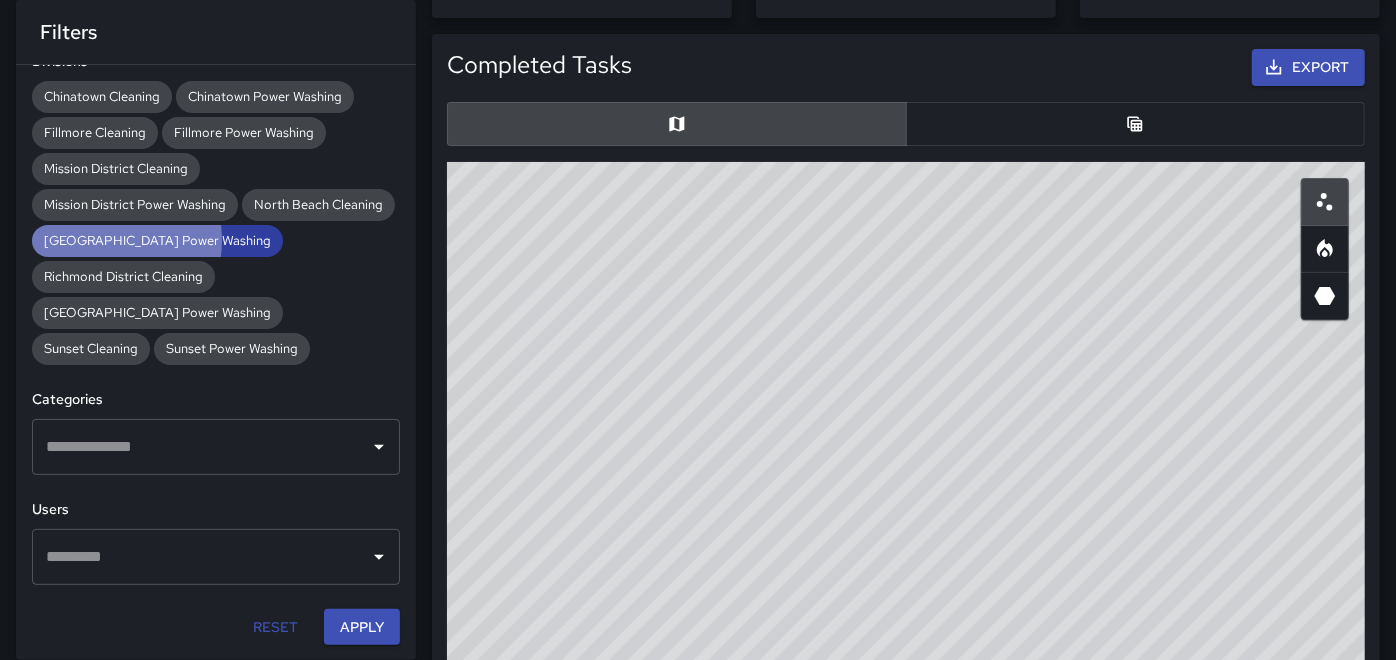 click on "[GEOGRAPHIC_DATA] Power Washing" at bounding box center (157, 240) 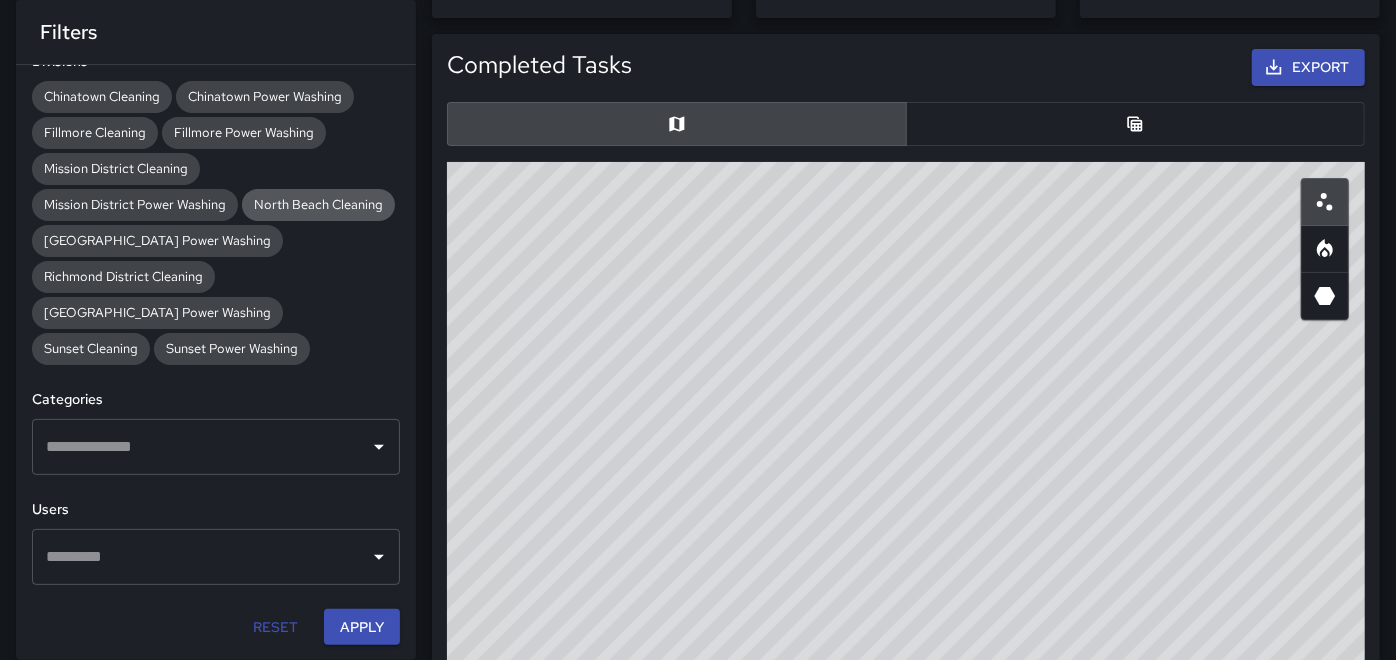 click on "North Beach Cleaning" at bounding box center [318, 204] 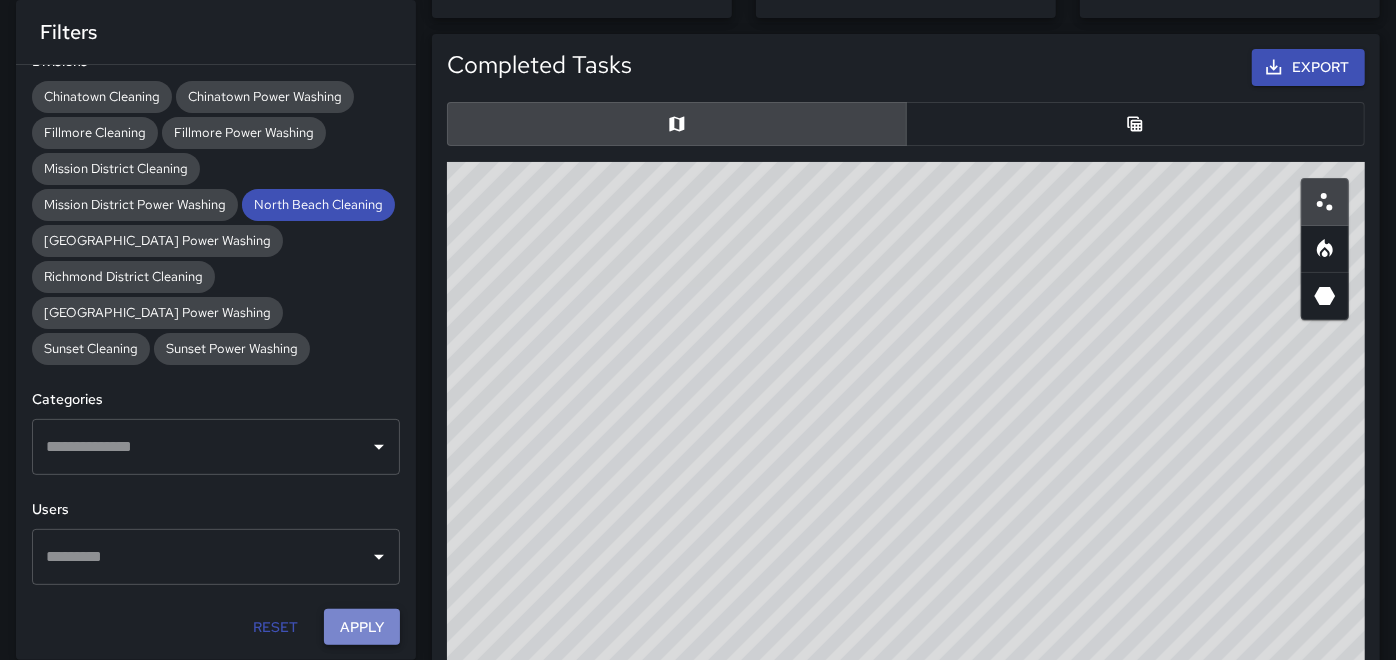 click on "Apply" at bounding box center (362, 627) 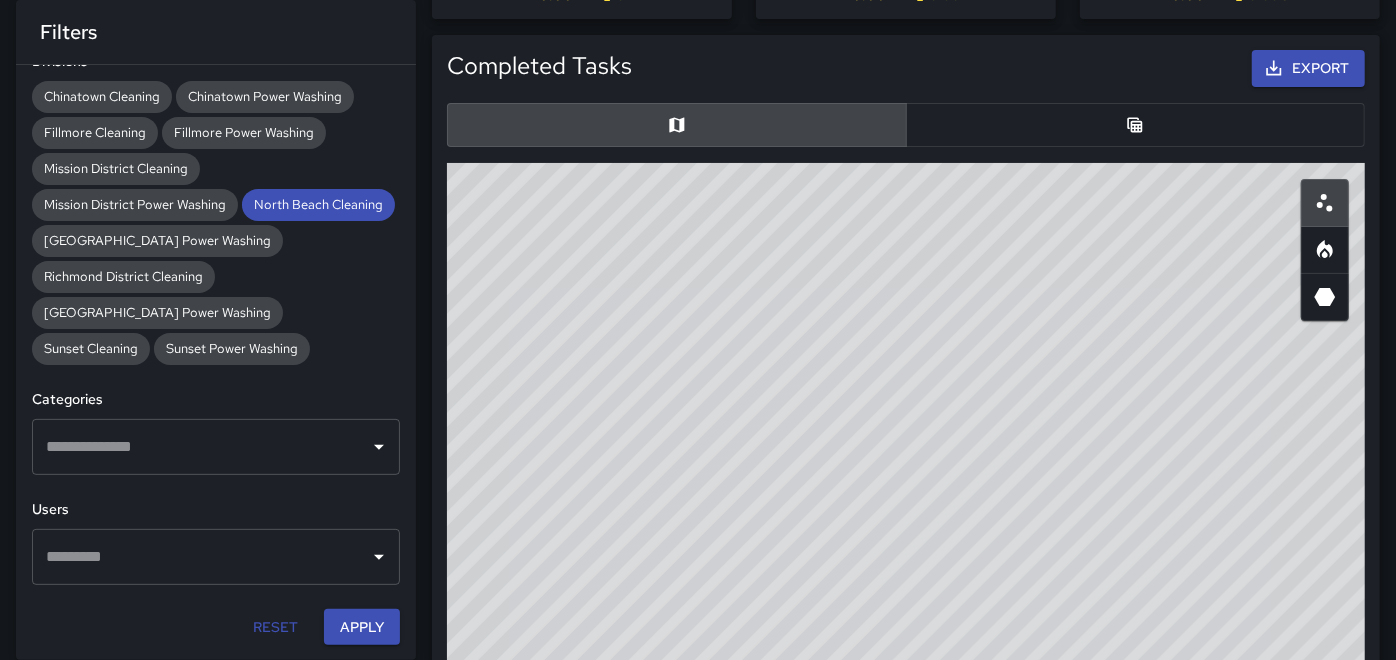 scroll, scrollTop: 222, scrollLeft: 0, axis: vertical 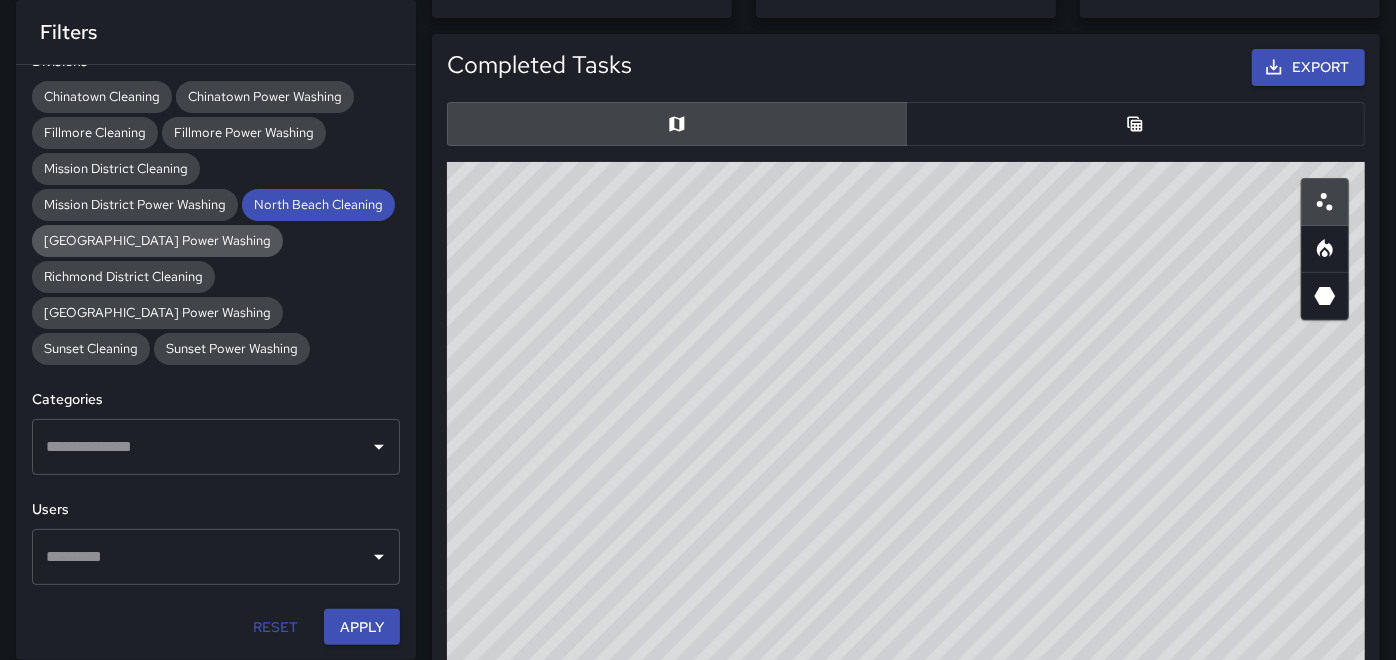 click on "[GEOGRAPHIC_DATA] Power Washing" at bounding box center (157, 241) 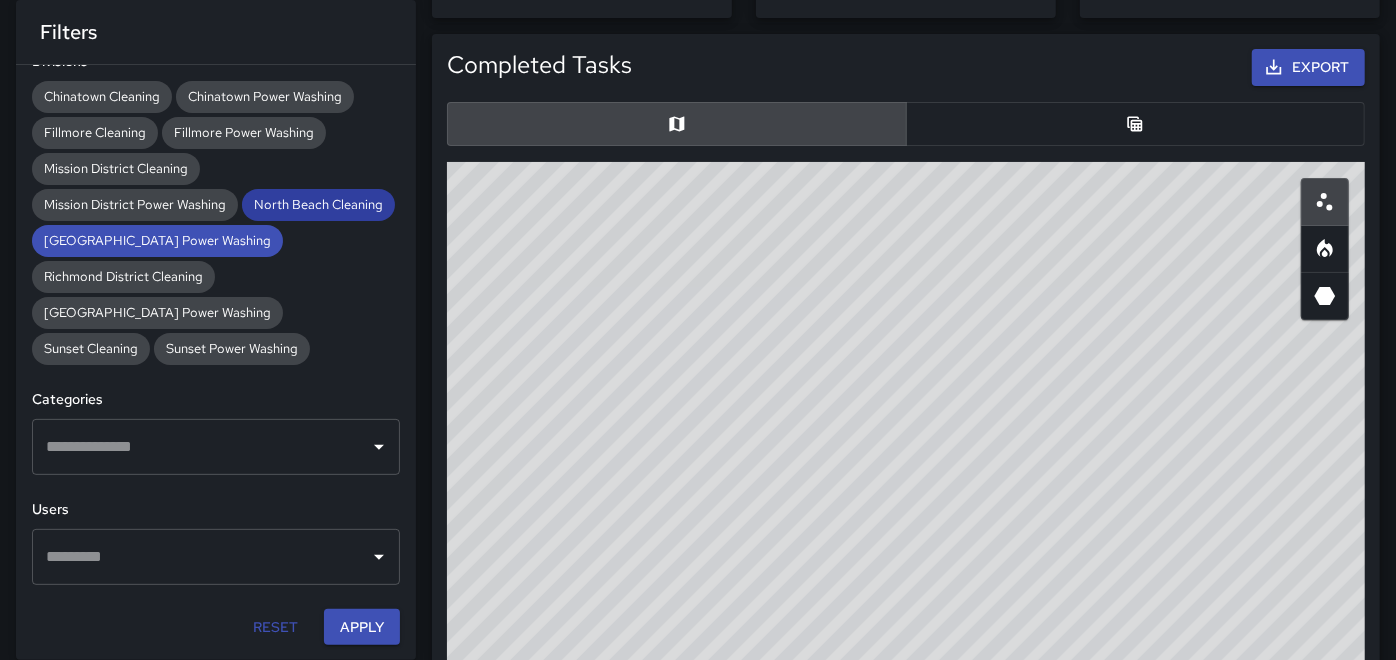 click on "North Beach Cleaning" at bounding box center [318, 204] 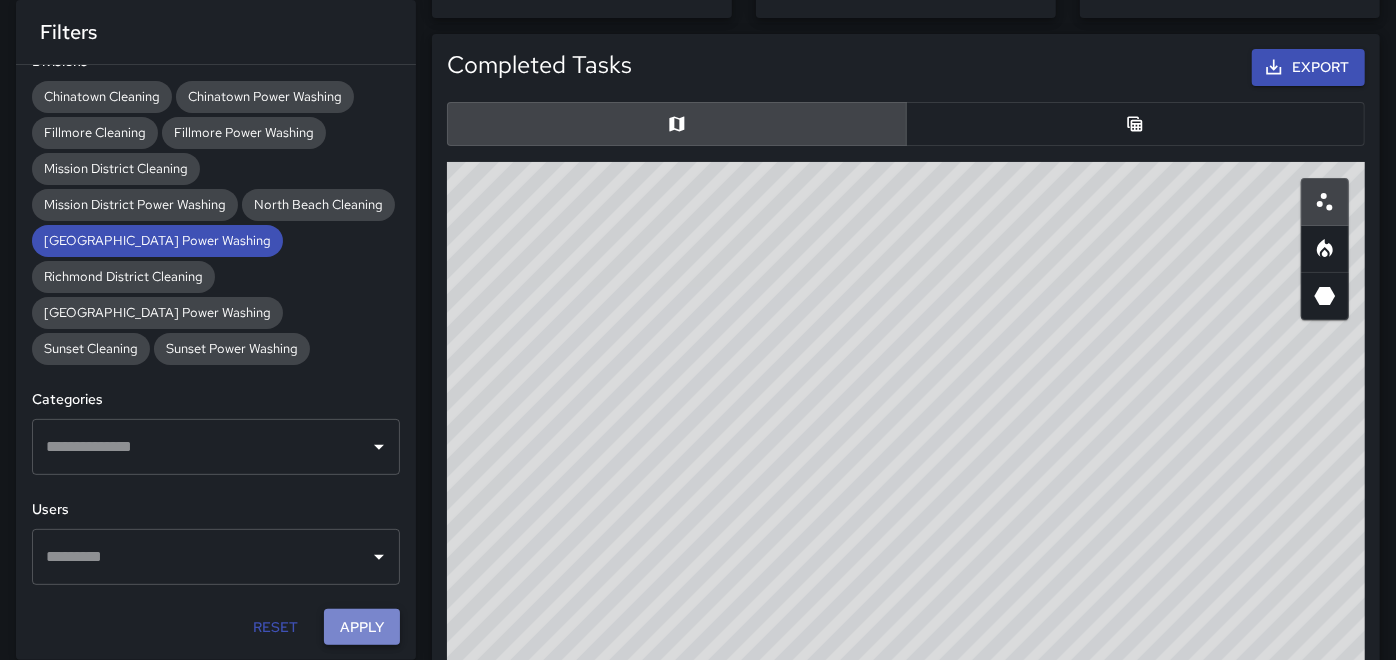 click on "Apply" at bounding box center [362, 627] 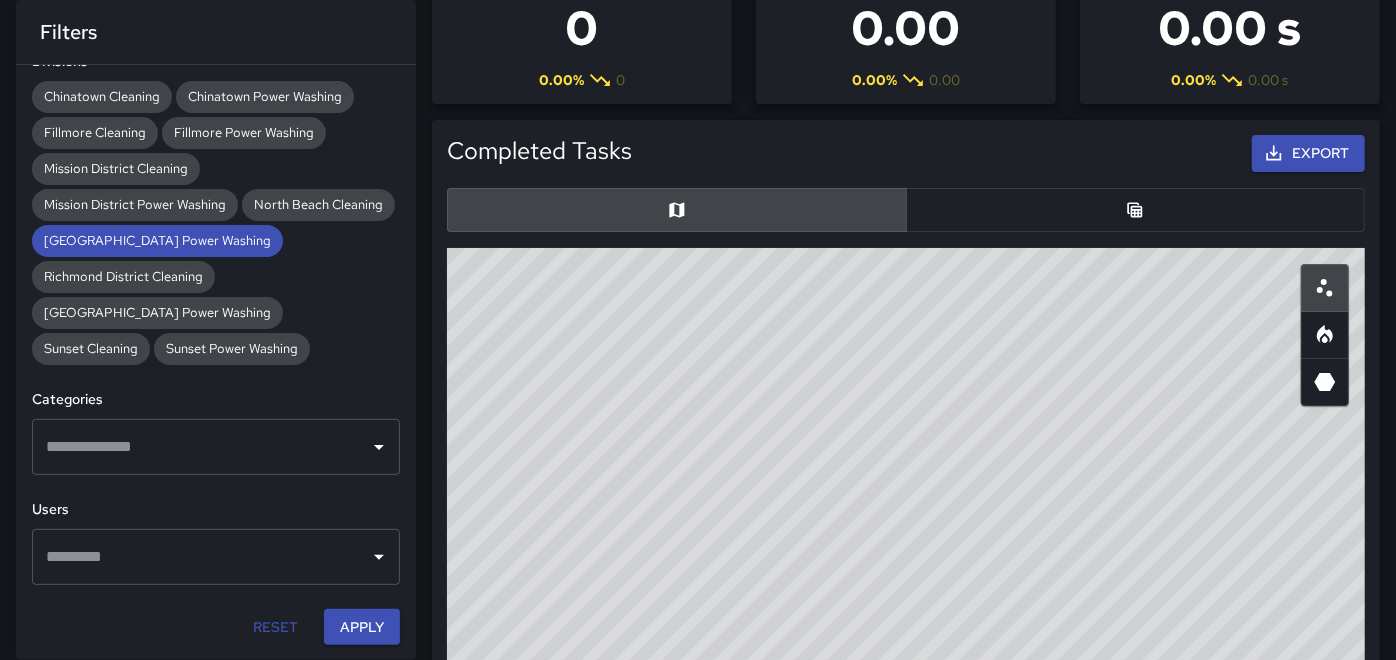 scroll, scrollTop: 0, scrollLeft: 0, axis: both 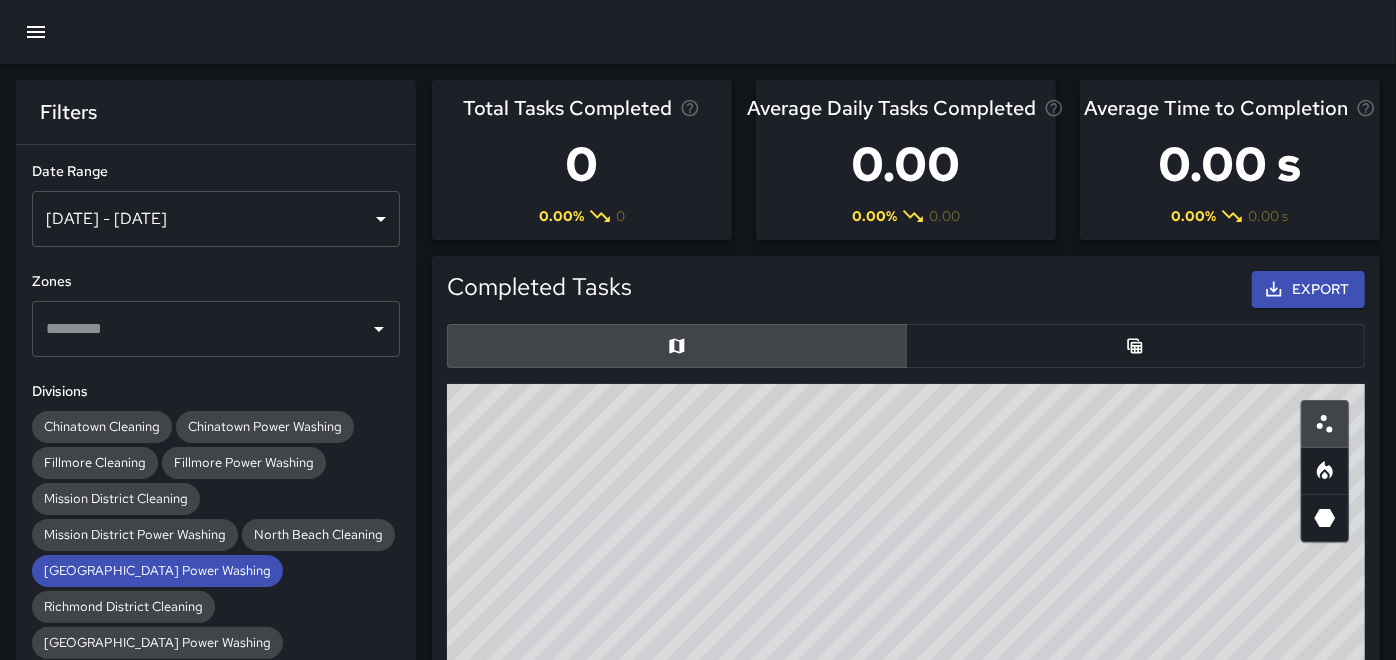 click on "[DATE] - [DATE]" at bounding box center (216, 219) 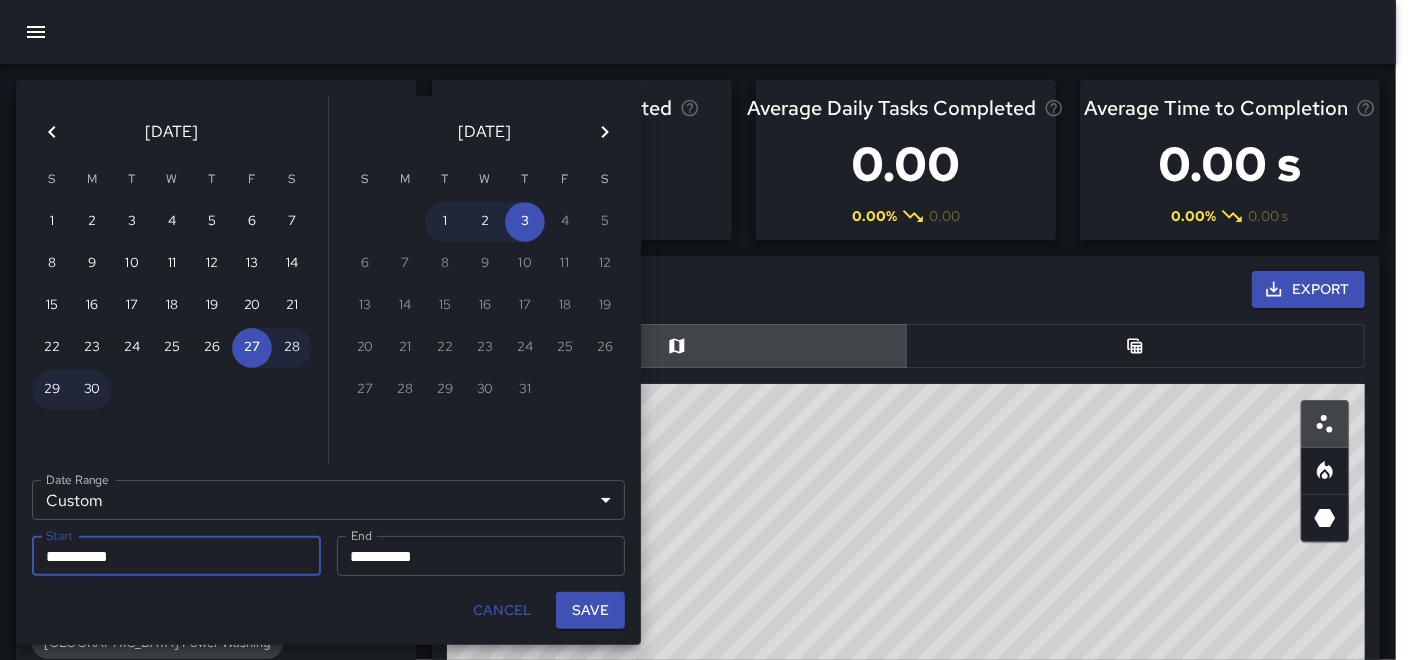 click 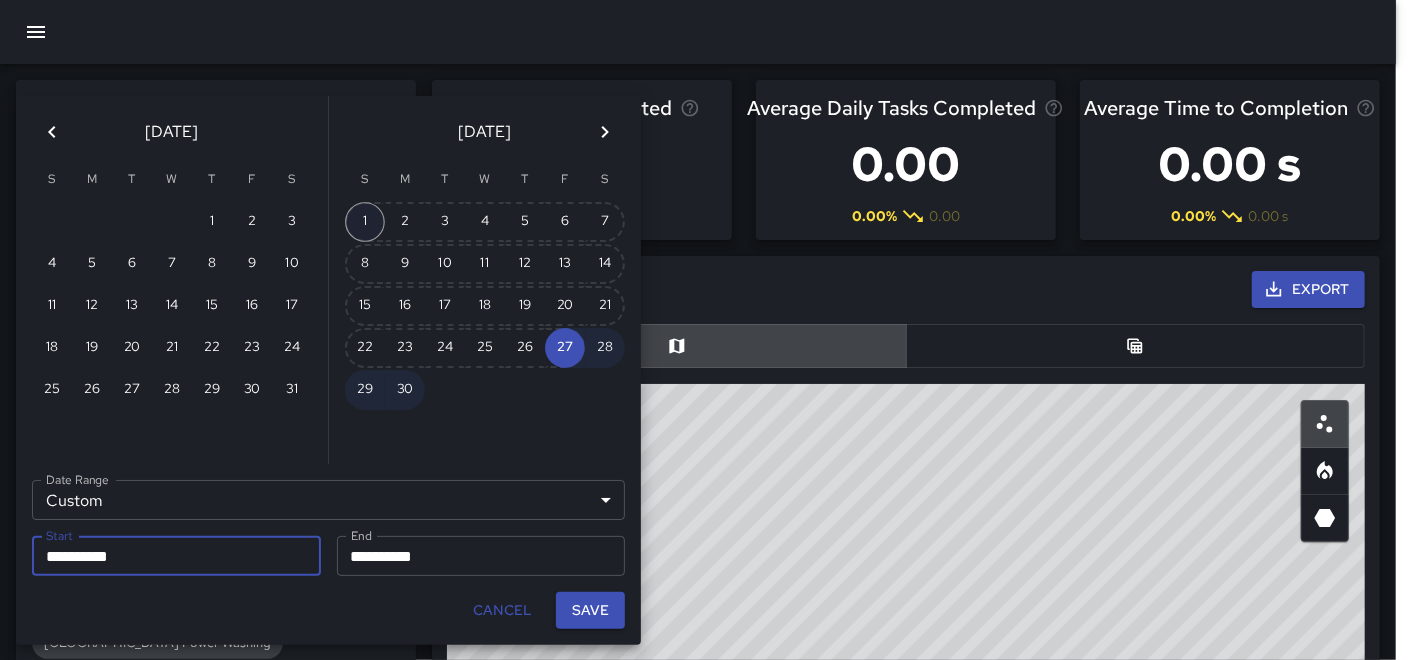 click on "1" at bounding box center [365, 222] 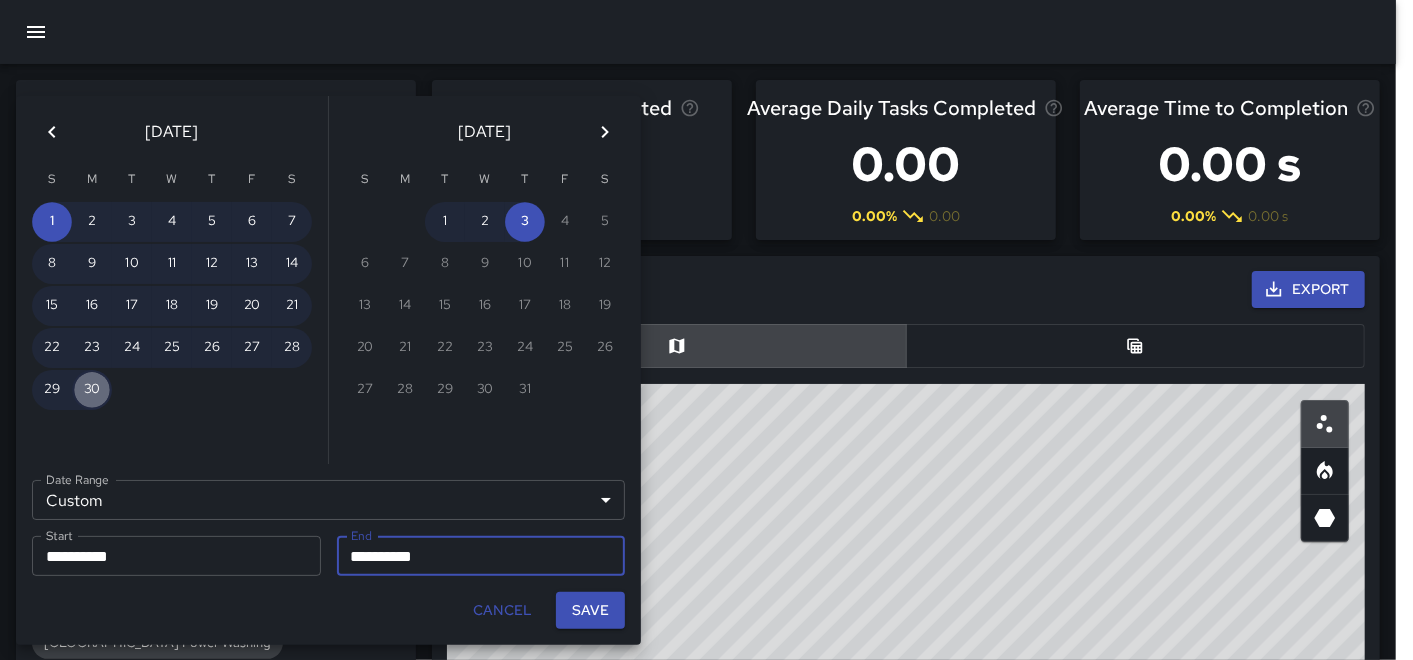 click on "30" at bounding box center [92, 390] 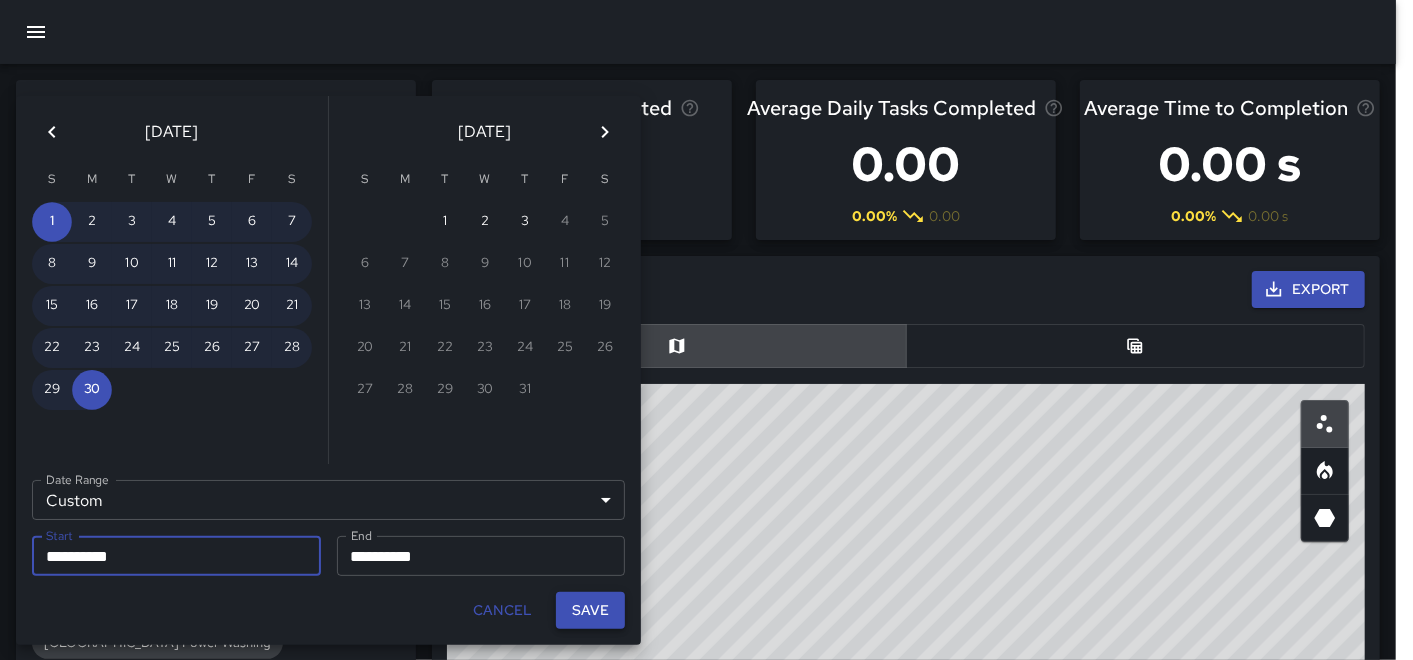 click on "Save" at bounding box center (590, 610) 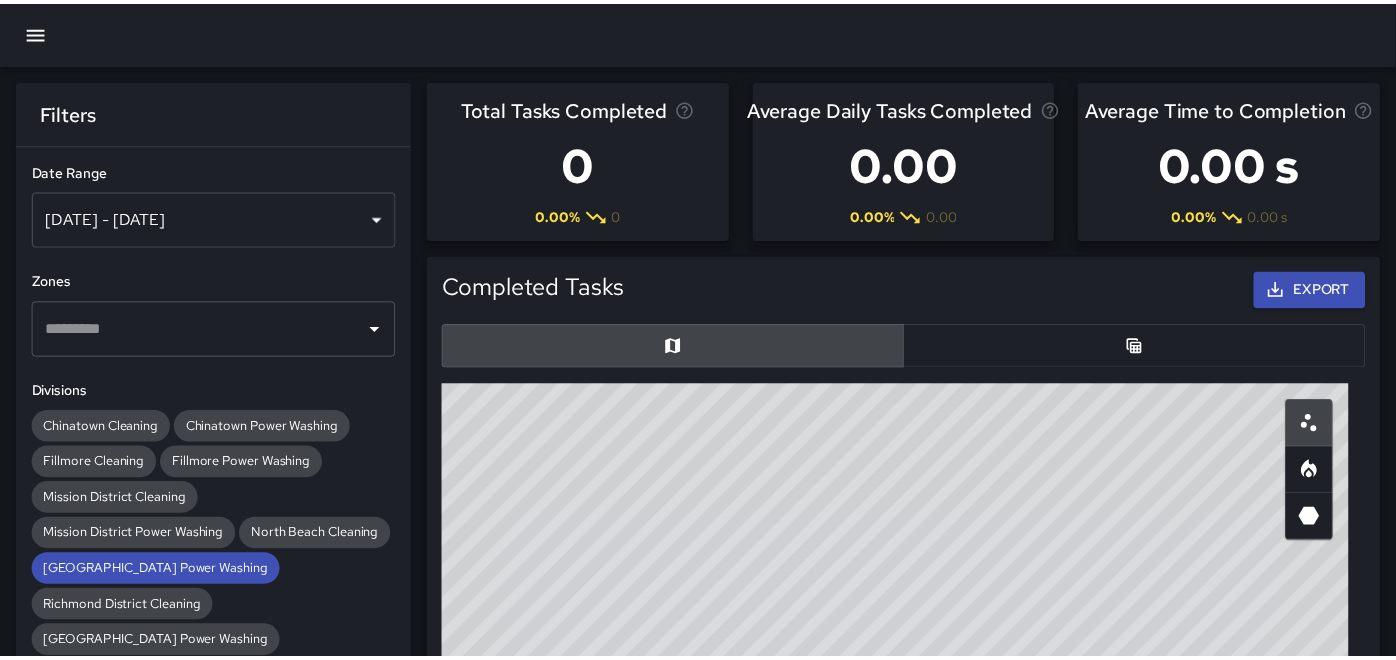 scroll, scrollTop: 18, scrollLeft: 17, axis: both 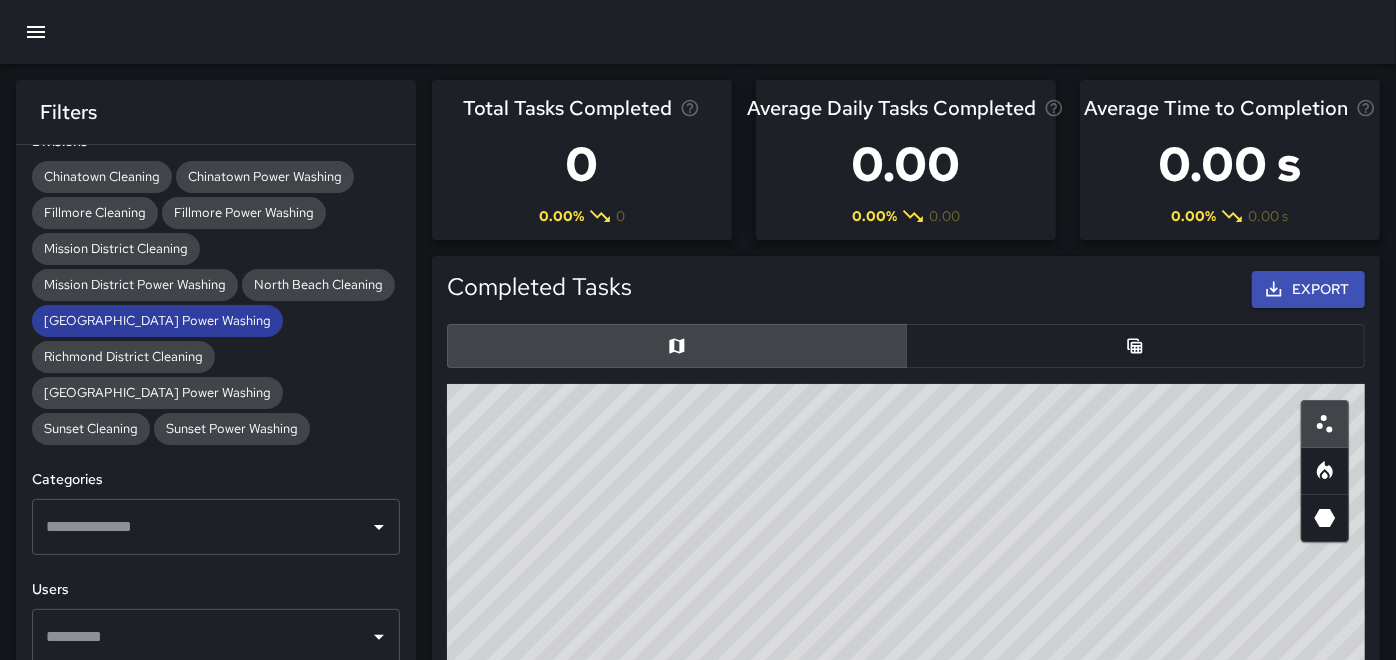 click on "[GEOGRAPHIC_DATA] Power Washing" at bounding box center [157, 320] 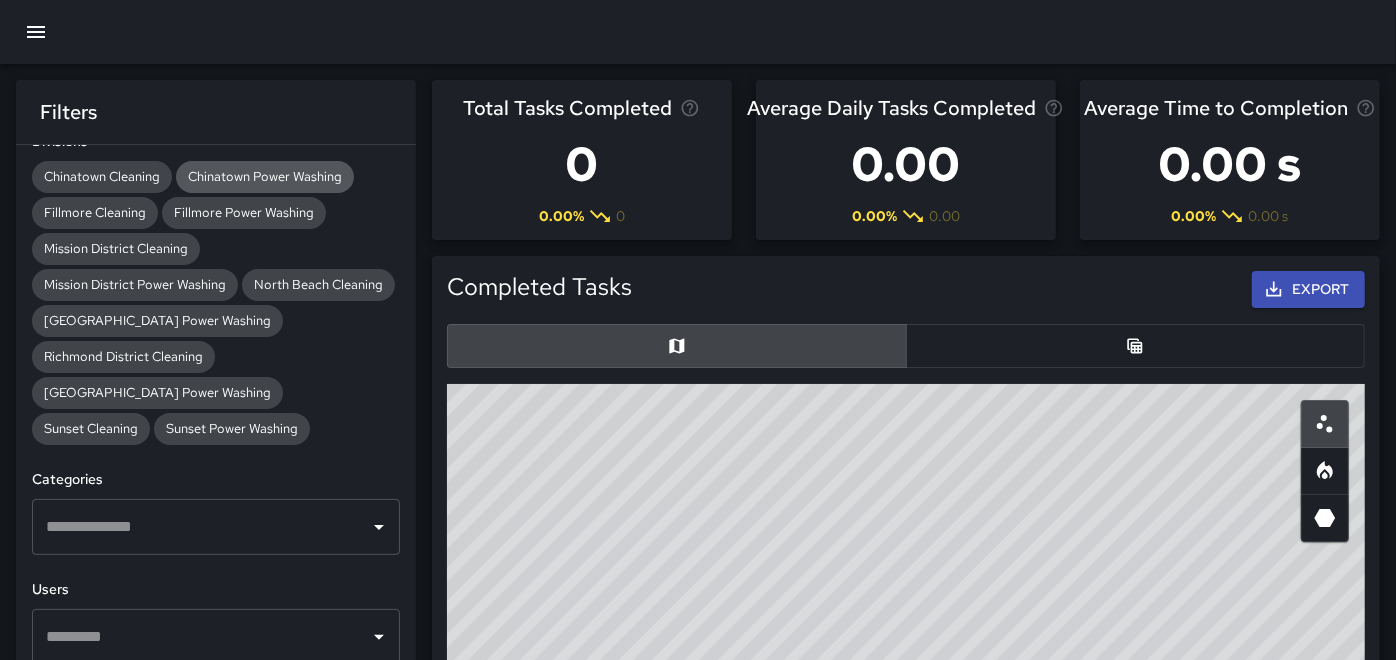 click on "Chinatown Power Washing" at bounding box center (265, 176) 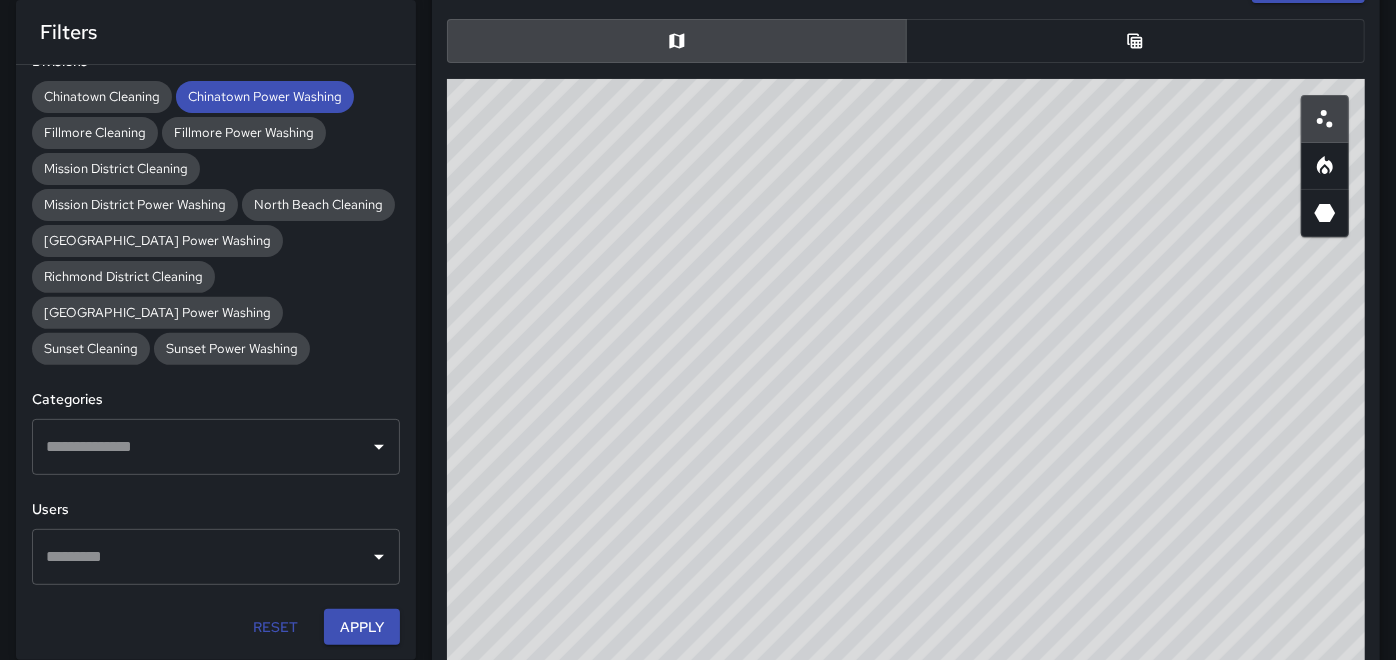 scroll, scrollTop: 333, scrollLeft: 0, axis: vertical 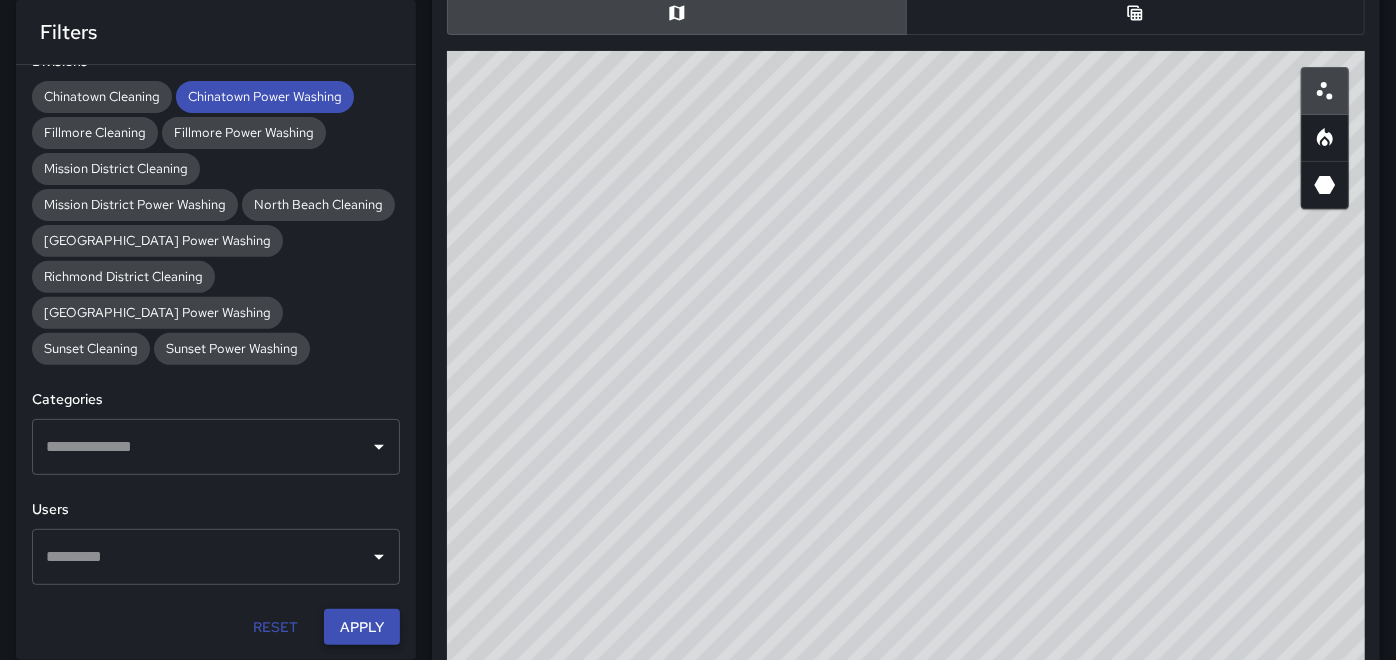click on "Apply" at bounding box center (362, 627) 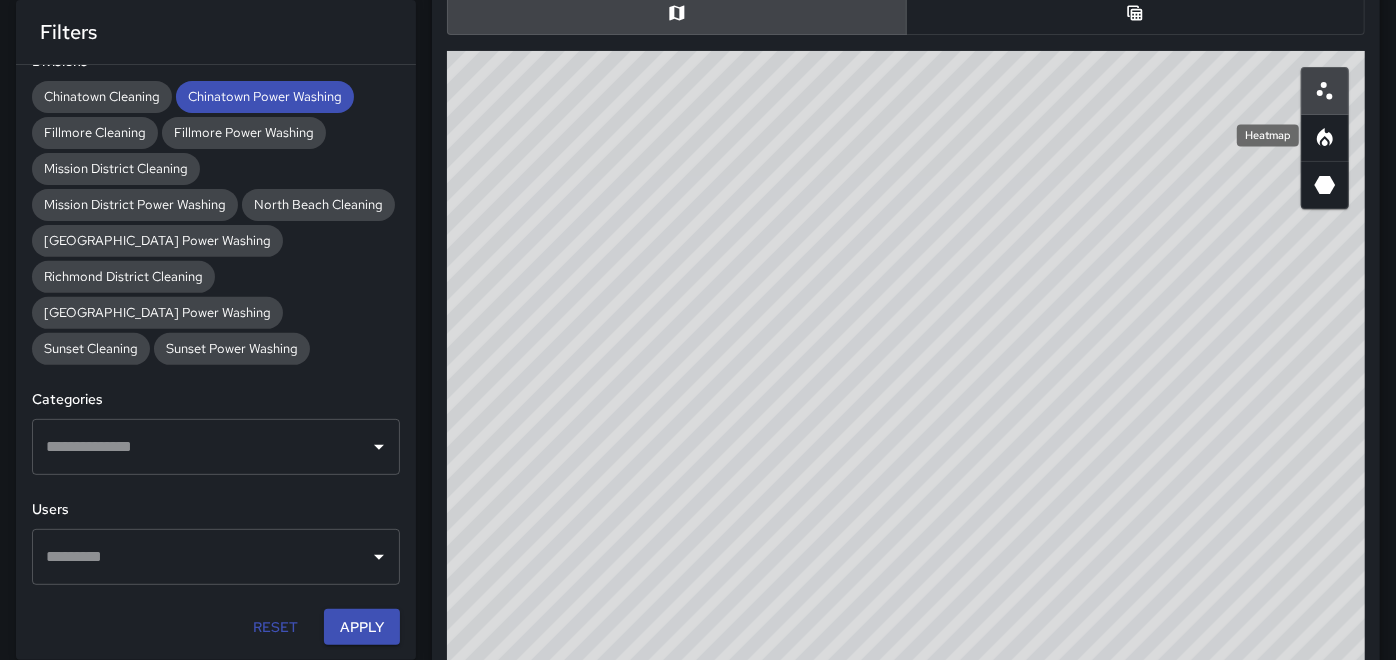 click 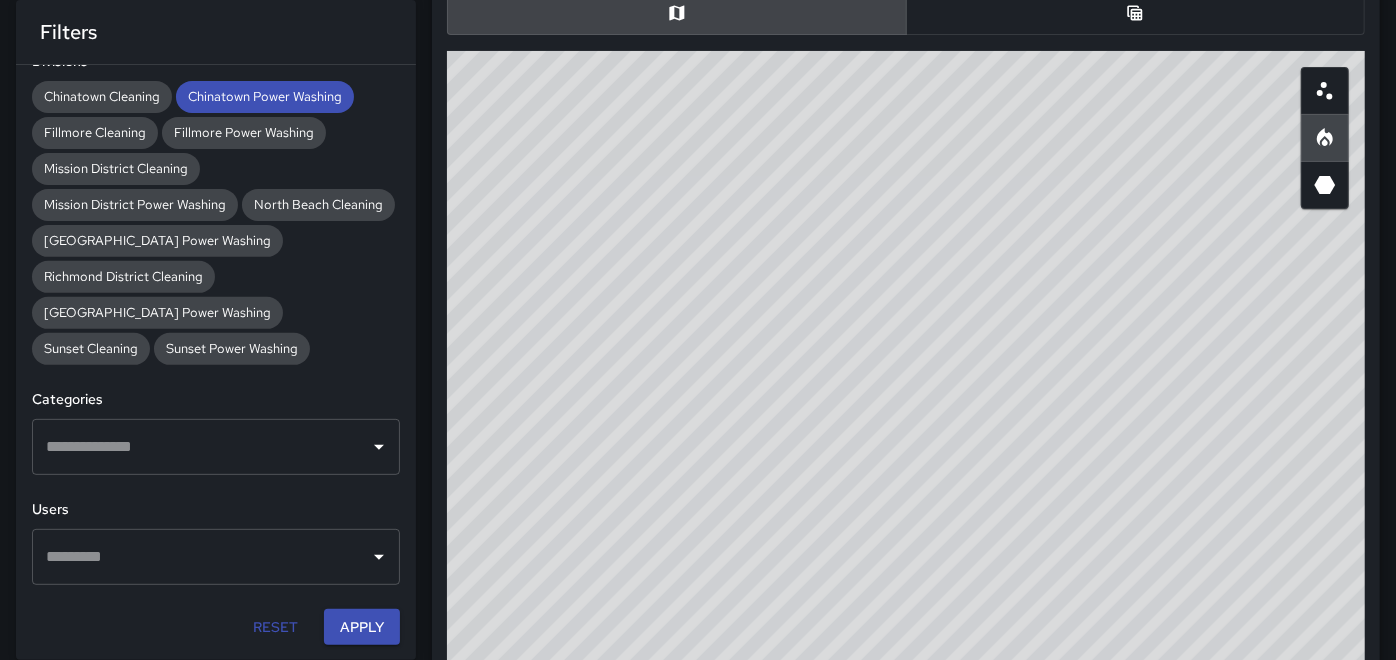 drag, startPoint x: 865, startPoint y: 232, endPoint x: 945, endPoint y: 126, distance: 132.8006 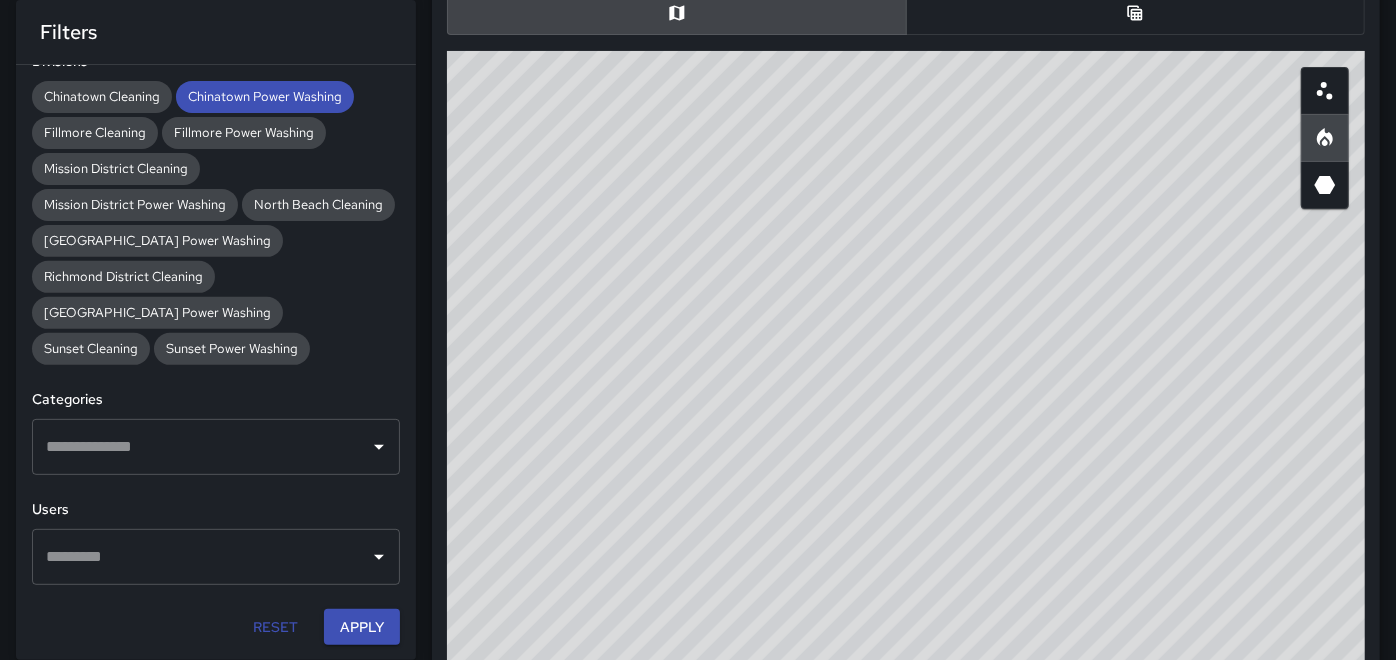 click on "© Mapbox   © OpenStreetMap   Improve this map" at bounding box center [906, 451] 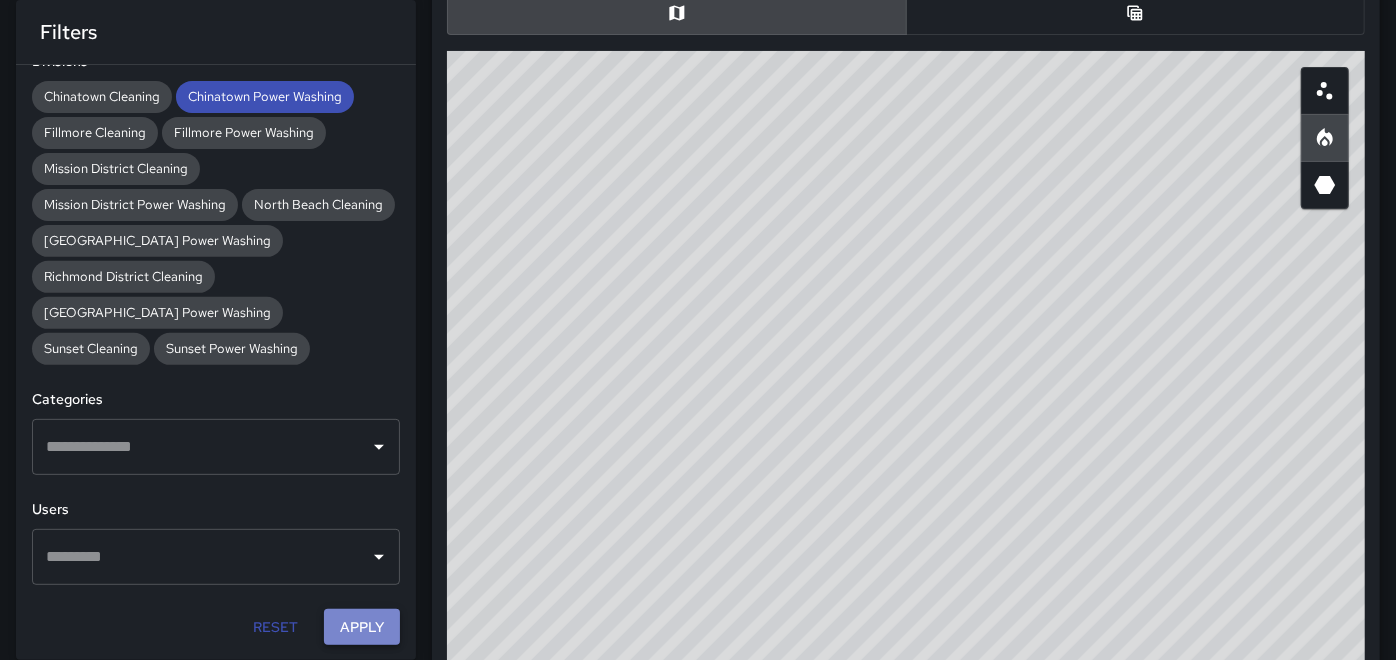 click on "Apply" at bounding box center (362, 627) 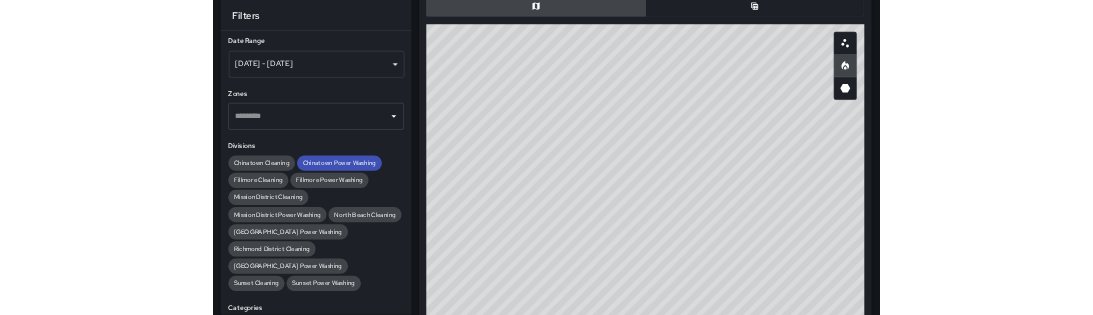 scroll, scrollTop: 0, scrollLeft: 0, axis: both 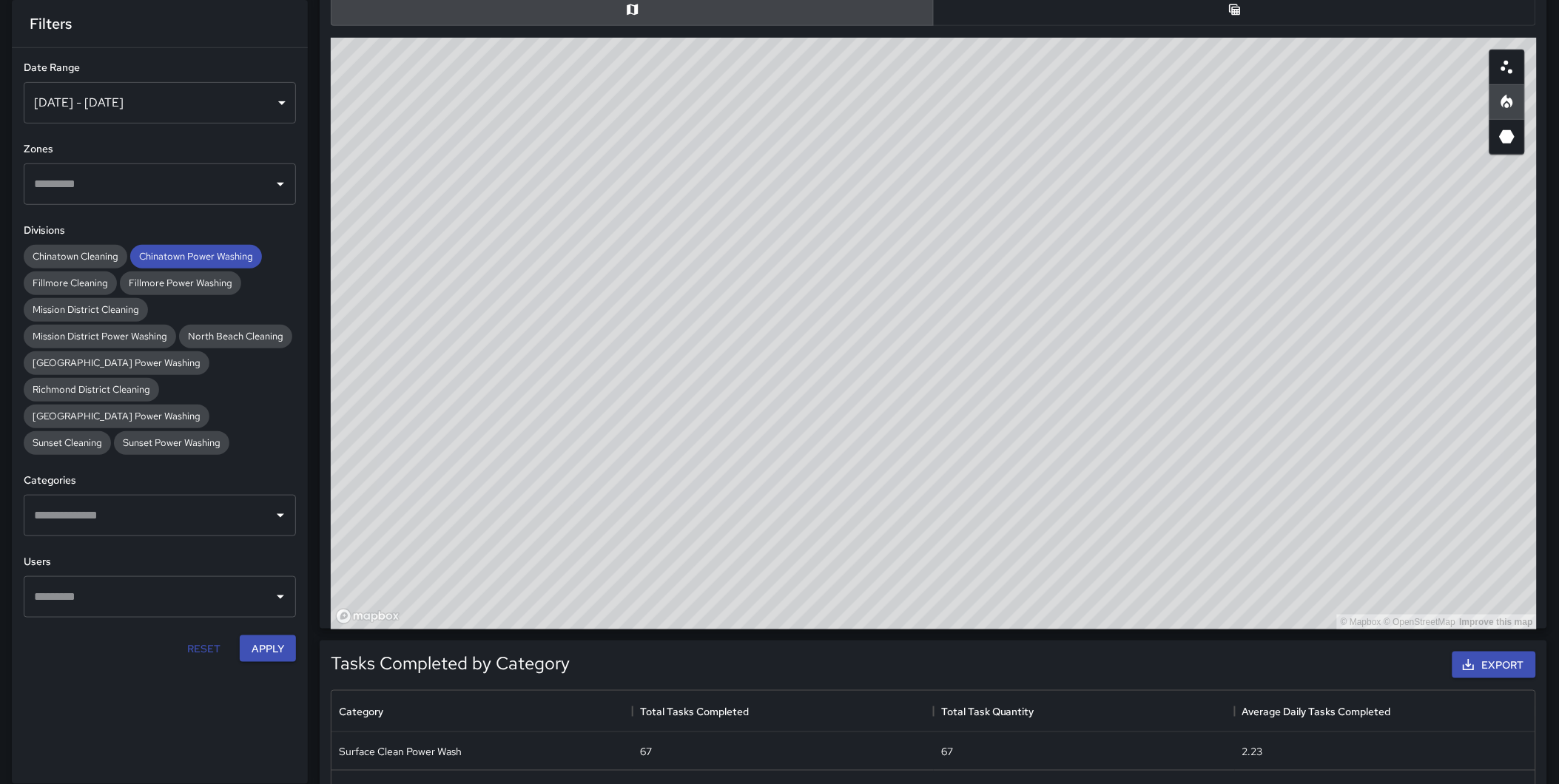 drag, startPoint x: 1082, startPoint y: 265, endPoint x: 1100, endPoint y: 410, distance: 146.11297 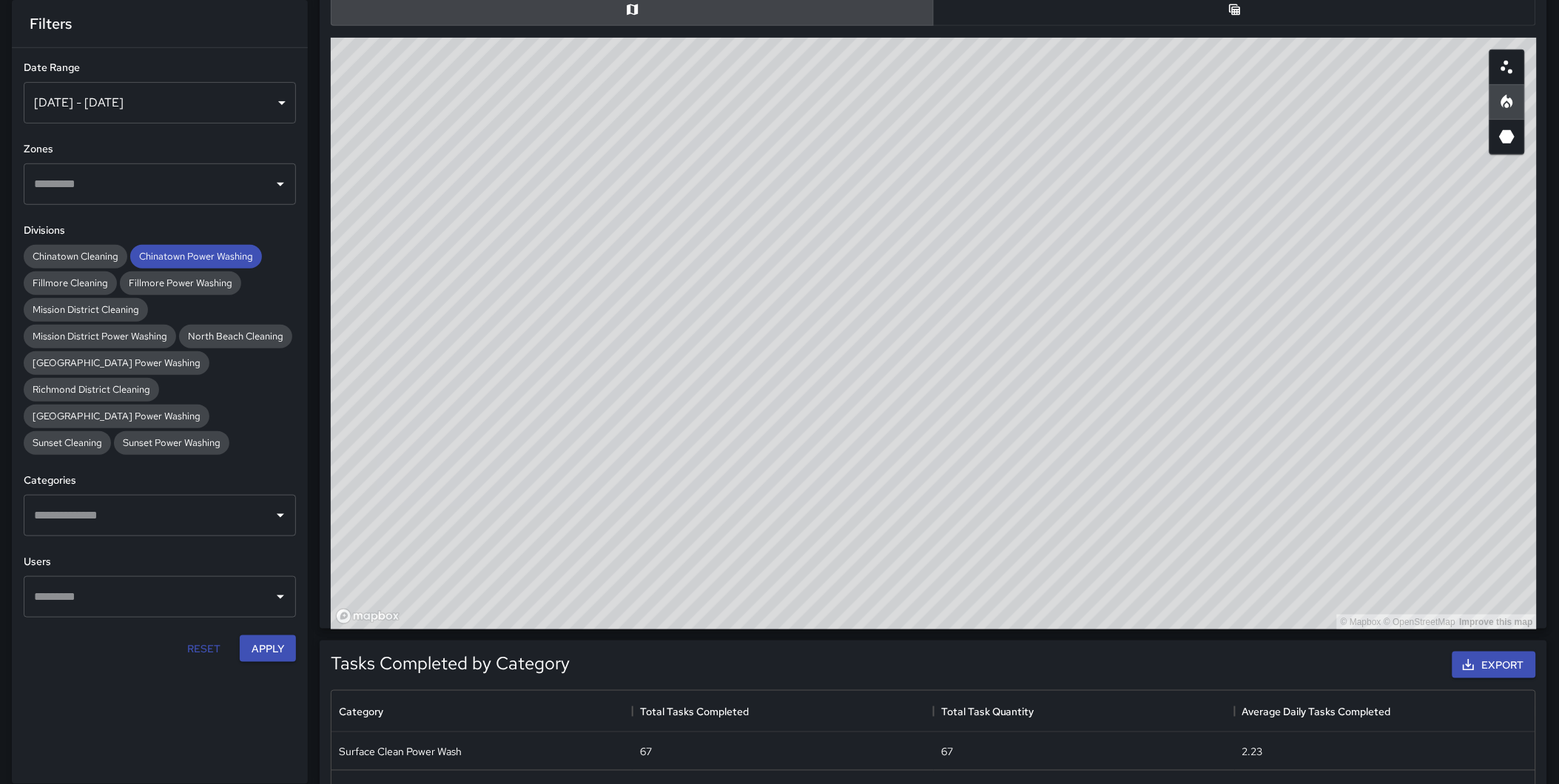 click on "© Mapbox   © OpenStreetMap   Improve this map" at bounding box center (934, 334) 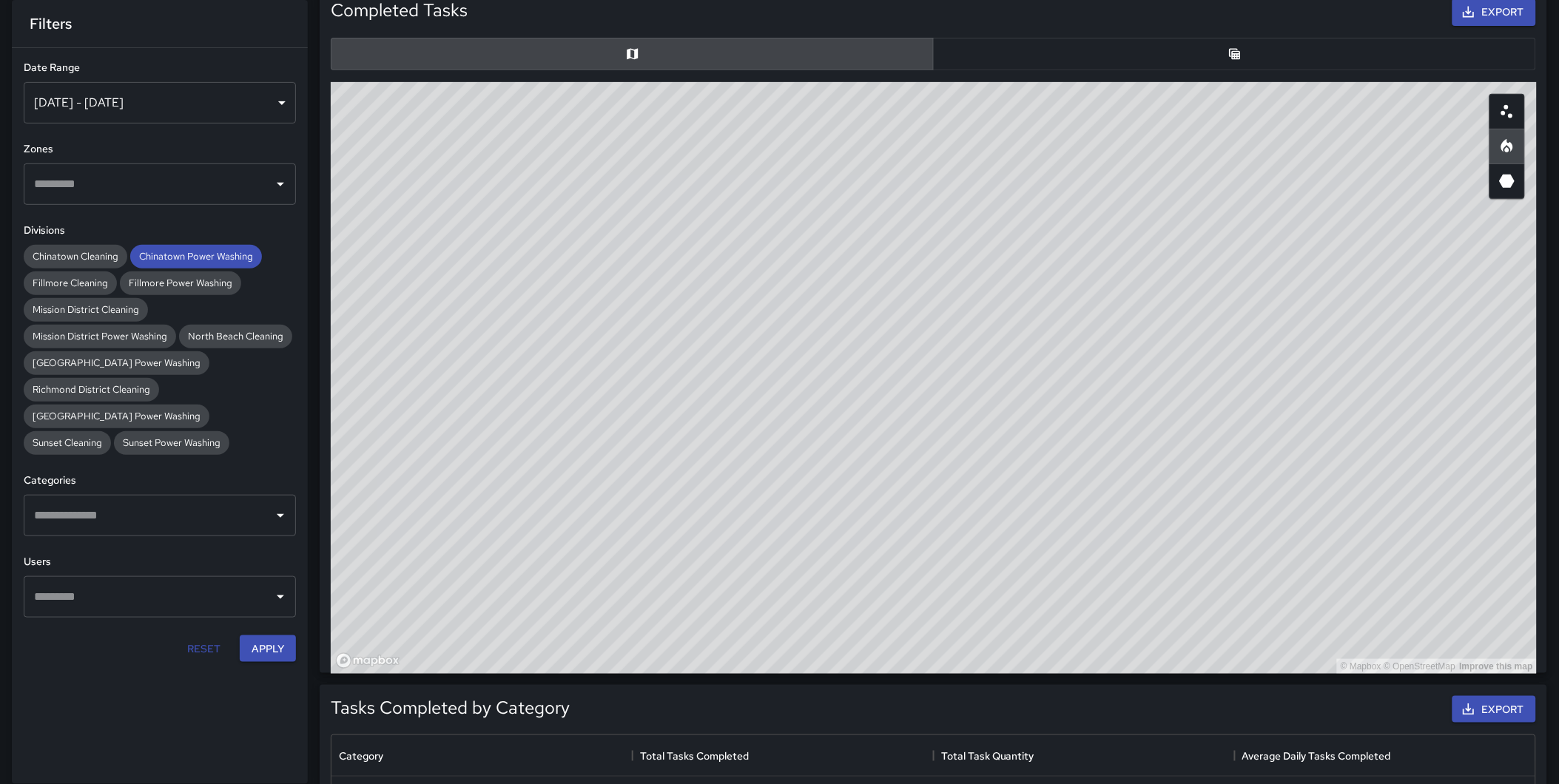 scroll, scrollTop: 204, scrollLeft: 0, axis: vertical 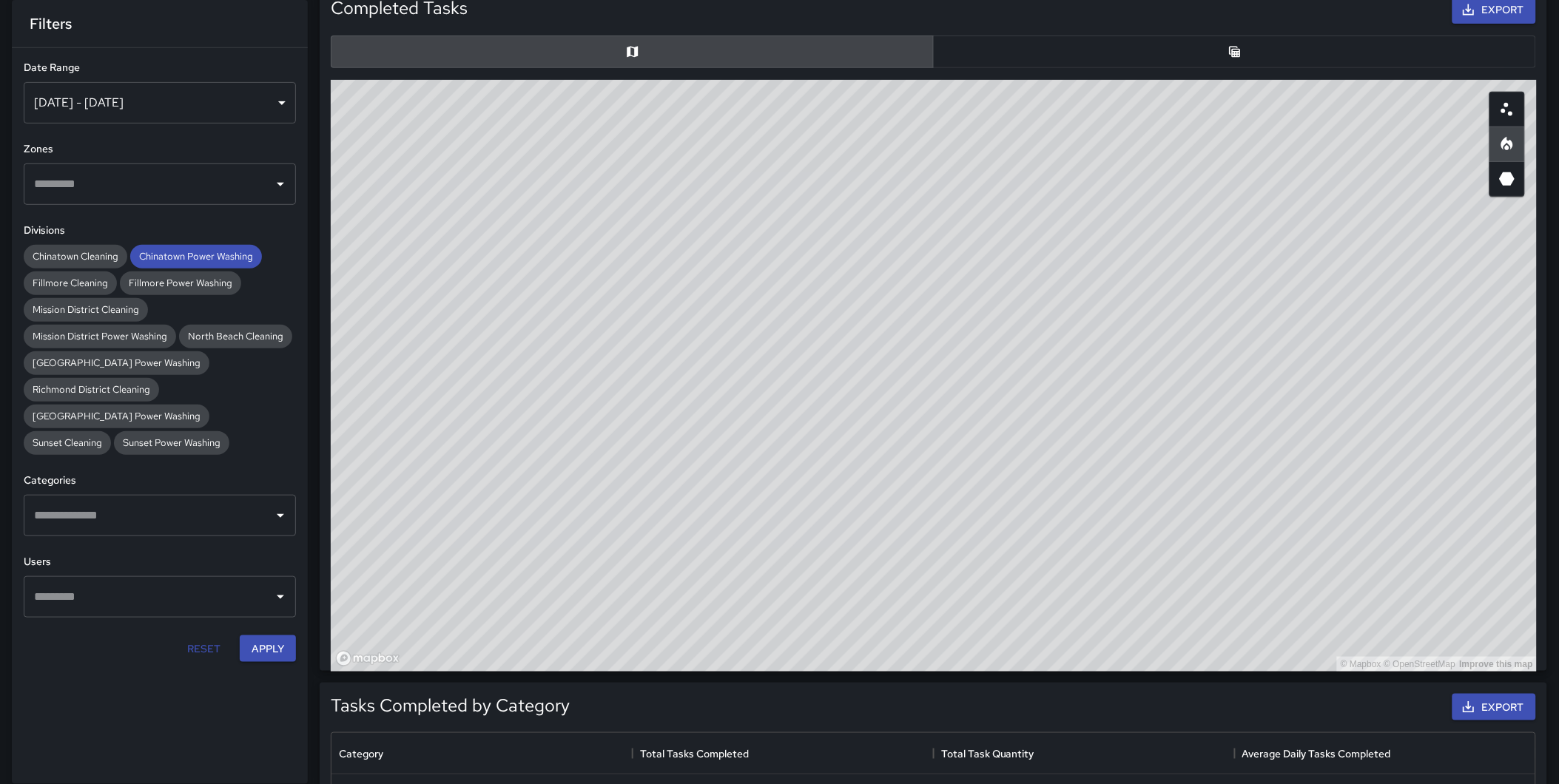 drag, startPoint x: 880, startPoint y: 363, endPoint x: 963, endPoint y: 225, distance: 161.03726 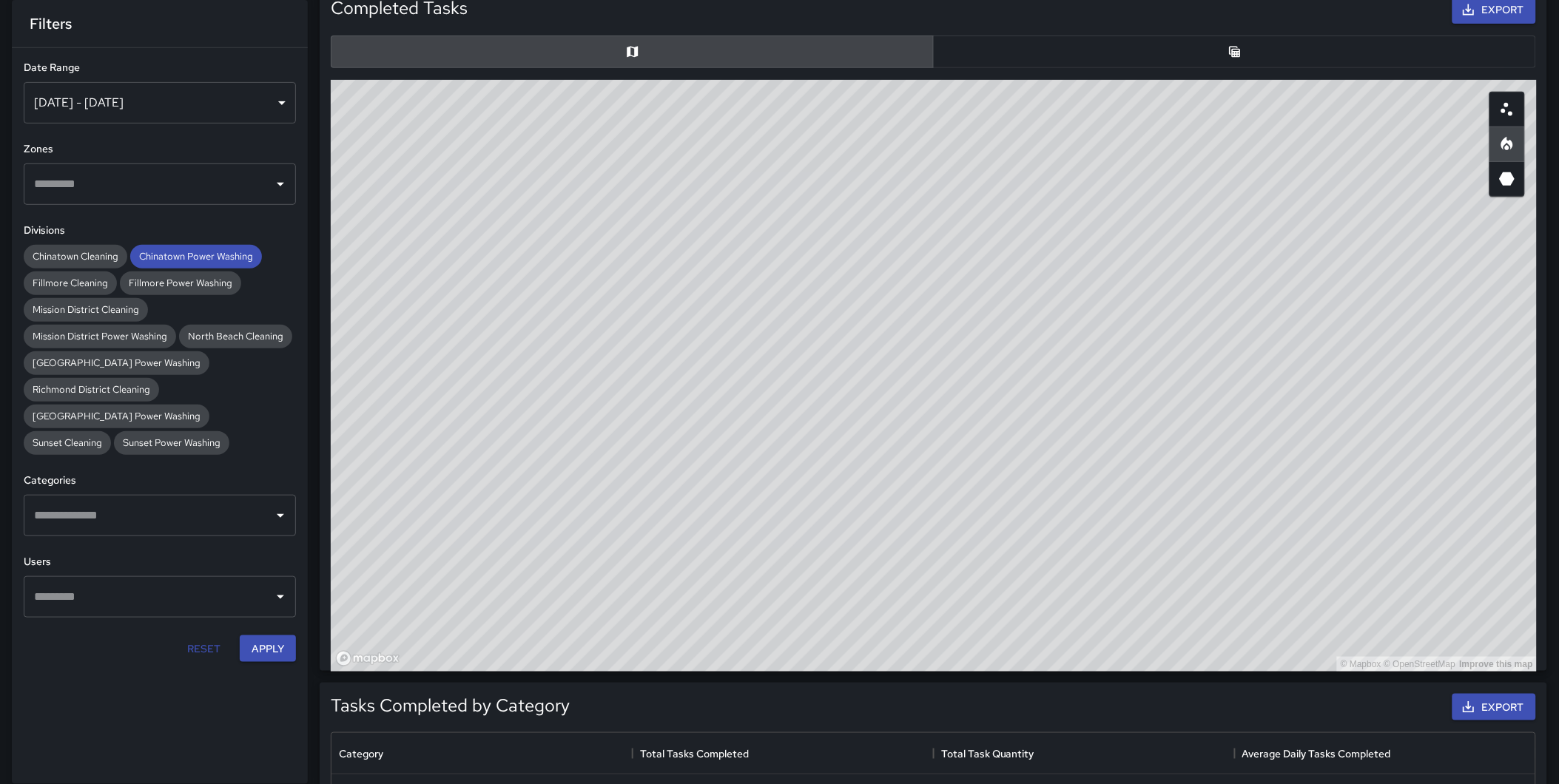click on "© Mapbox   © OpenStreetMap   Improve this map" at bounding box center [934, 376] 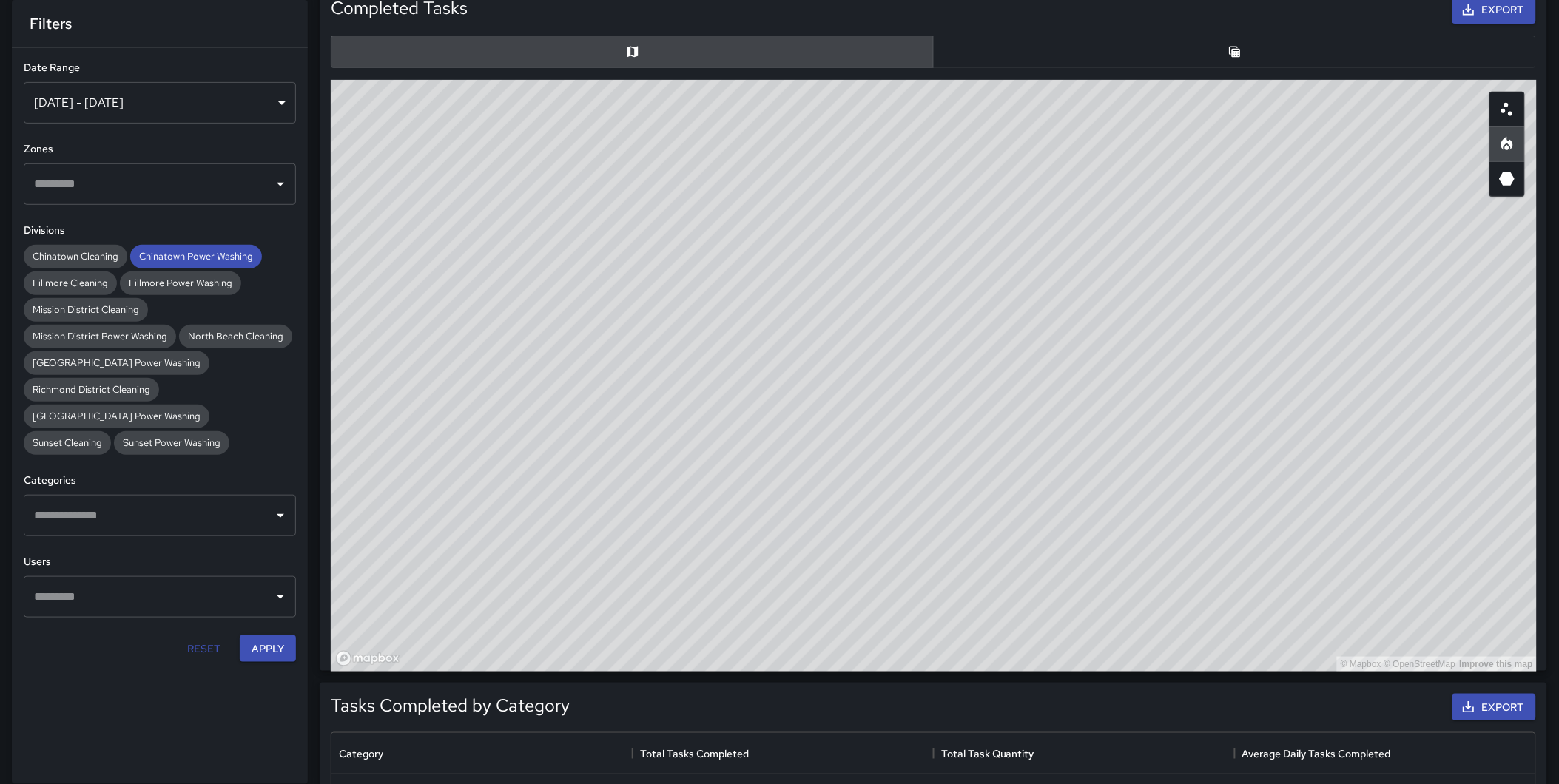 drag, startPoint x: 1023, startPoint y: 470, endPoint x: 1021, endPoint y: 479, distance: 9.219544 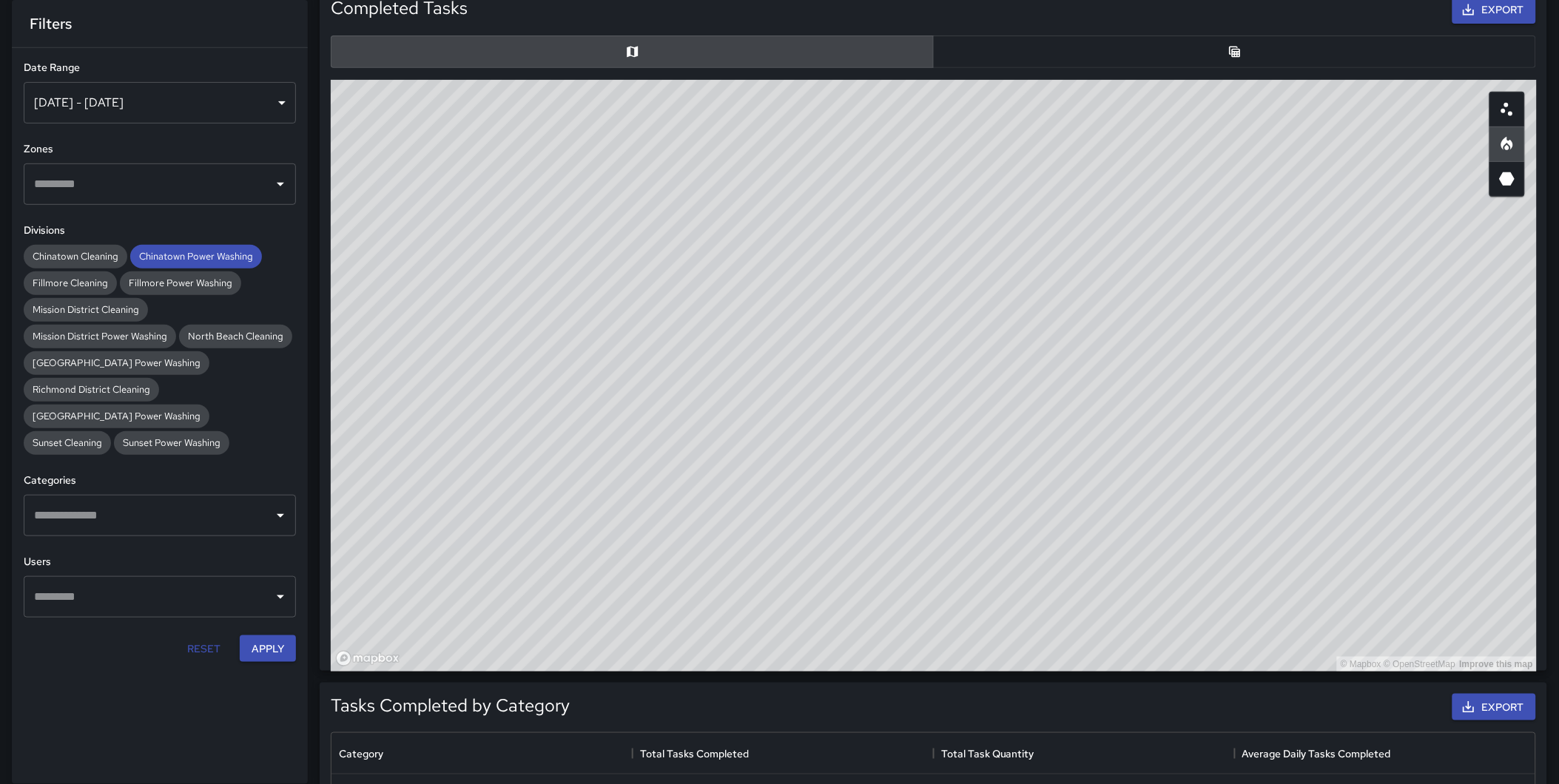 click on "© Mapbox   © OpenStreetMap   Improve this map" at bounding box center [934, 376] 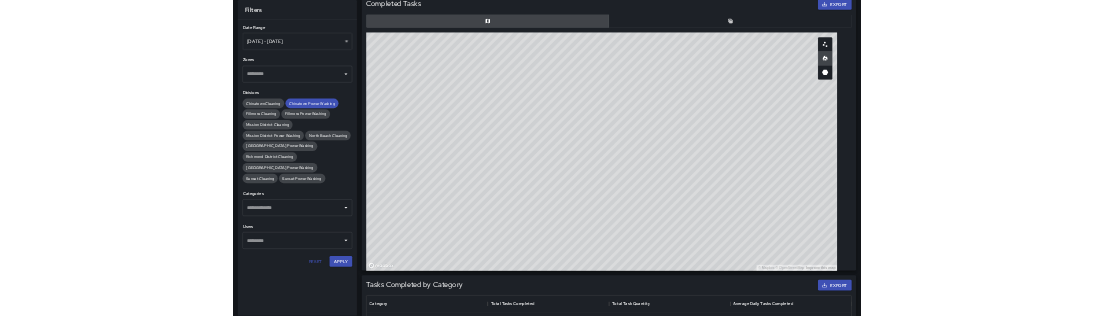 scroll, scrollTop: 276, scrollLeft: 0, axis: vertical 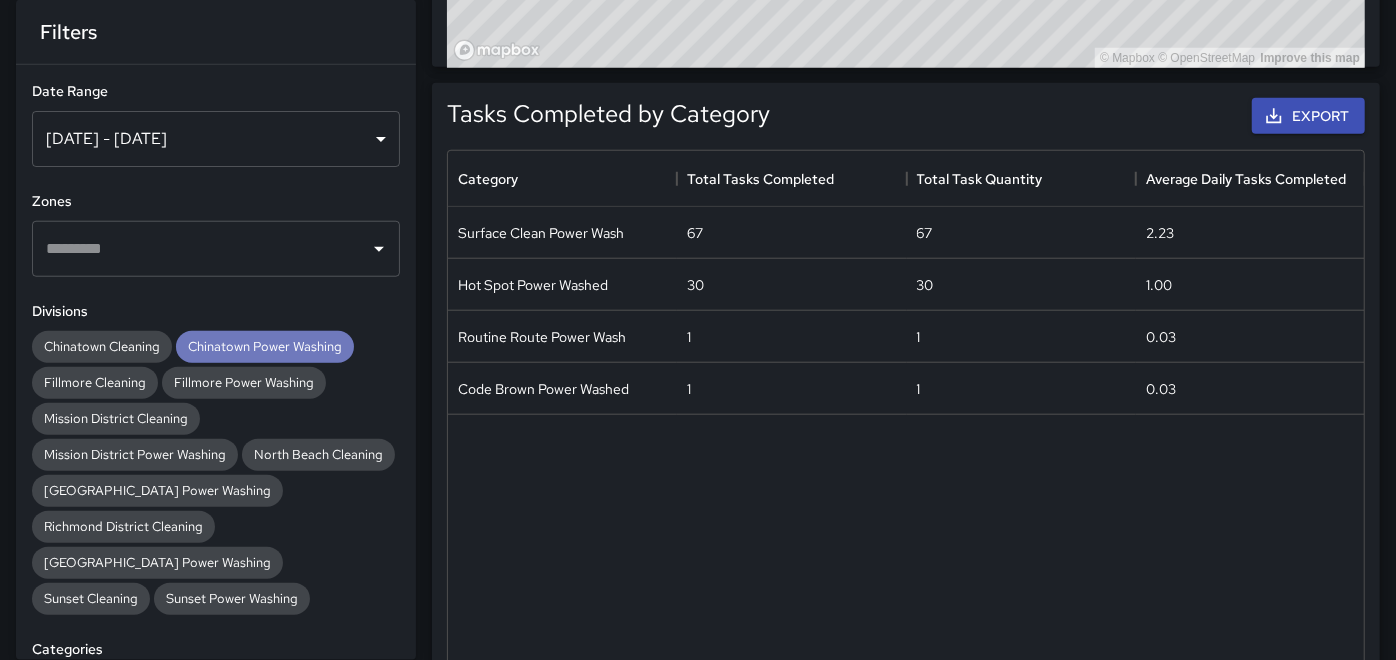 click on "Chinatown Power Washing" at bounding box center (265, 346) 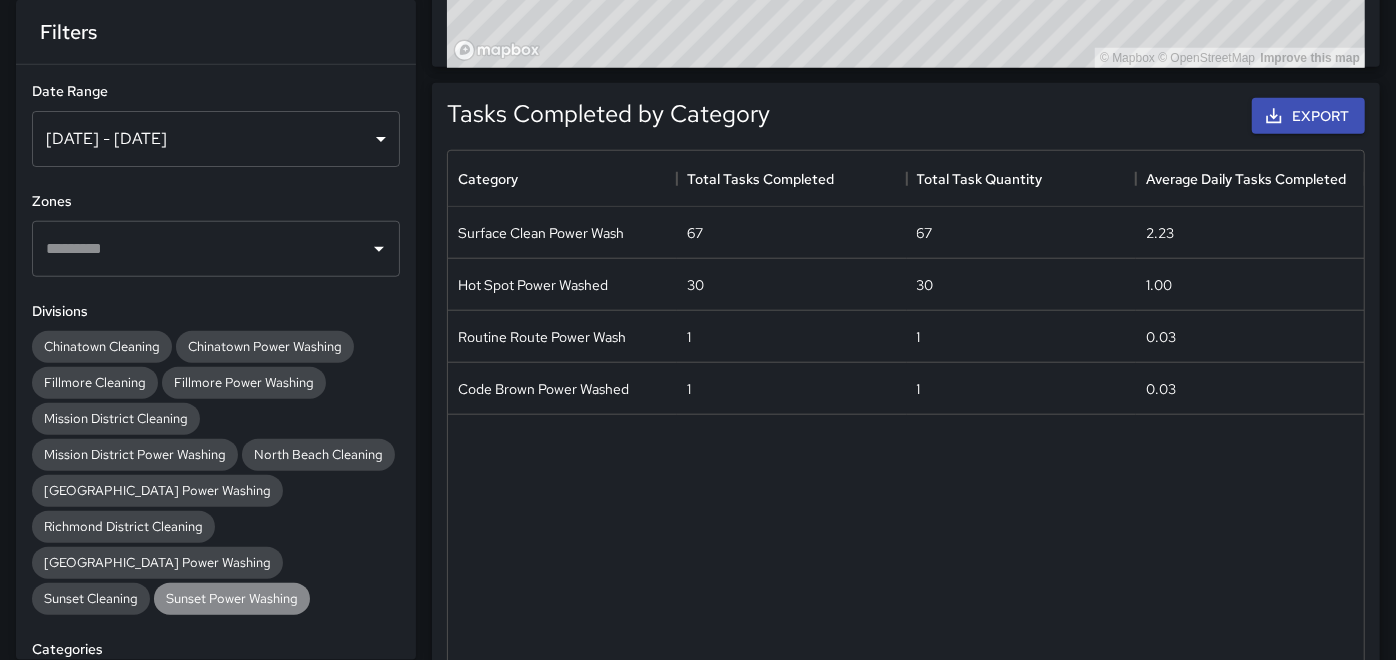 click on "Sunset Power Washing" at bounding box center (232, 598) 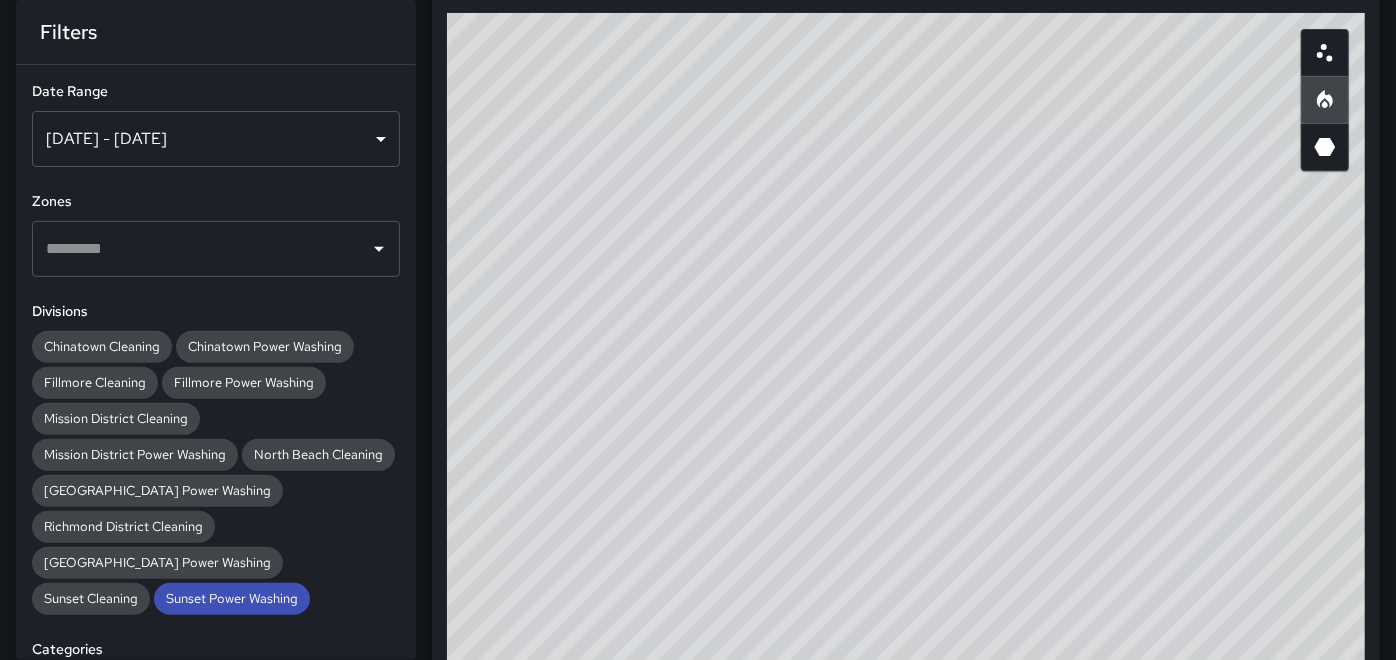 scroll, scrollTop: 338, scrollLeft: 0, axis: vertical 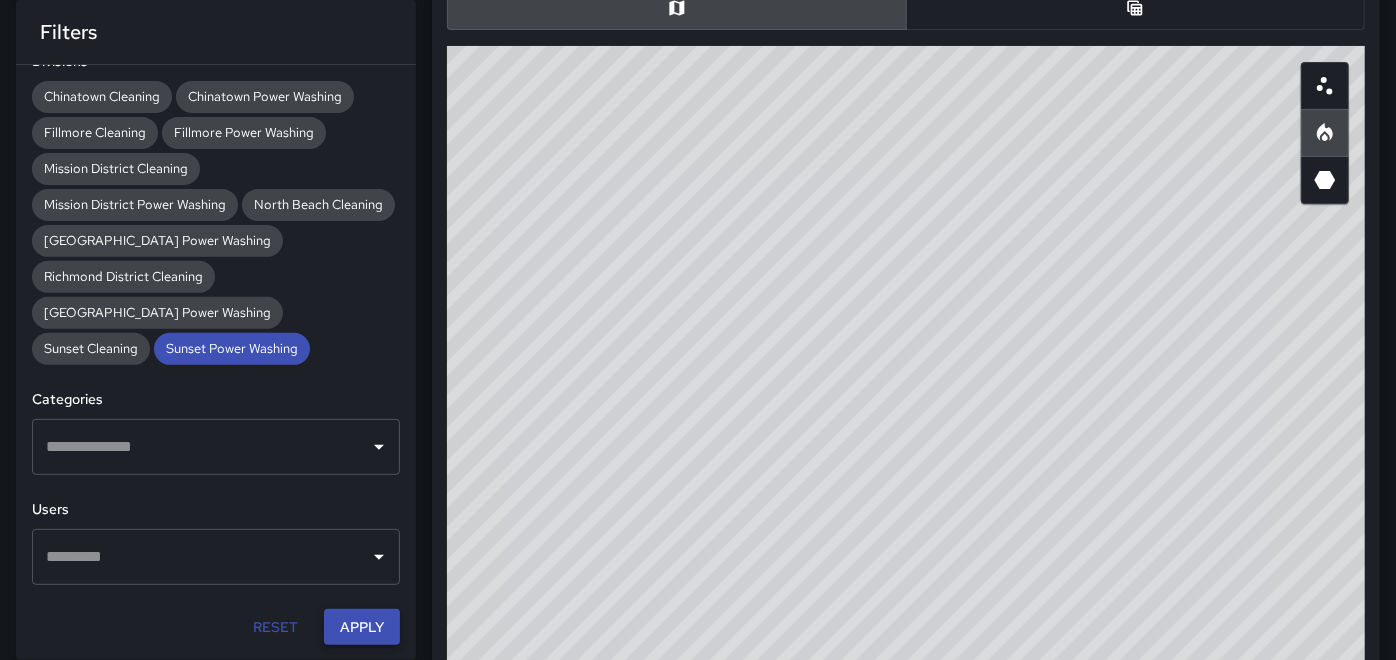 click on "Apply" at bounding box center (362, 627) 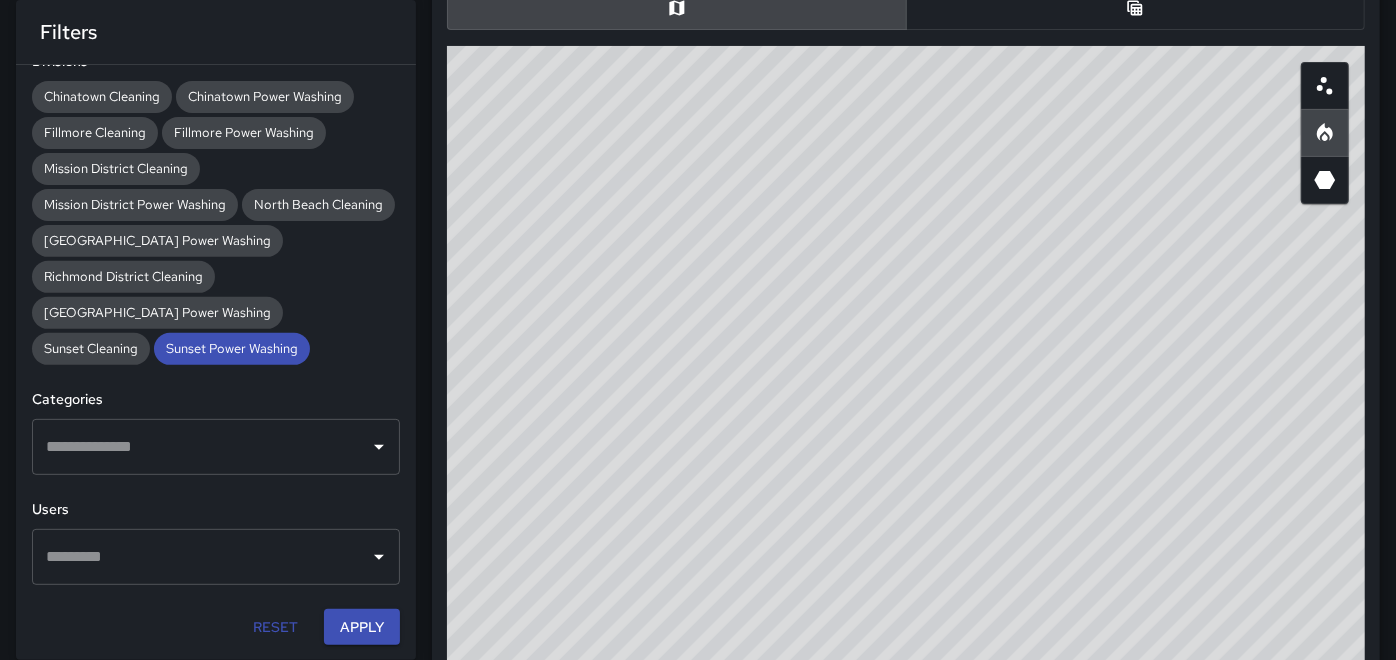 drag, startPoint x: 606, startPoint y: 380, endPoint x: 905, endPoint y: 321, distance: 304.76547 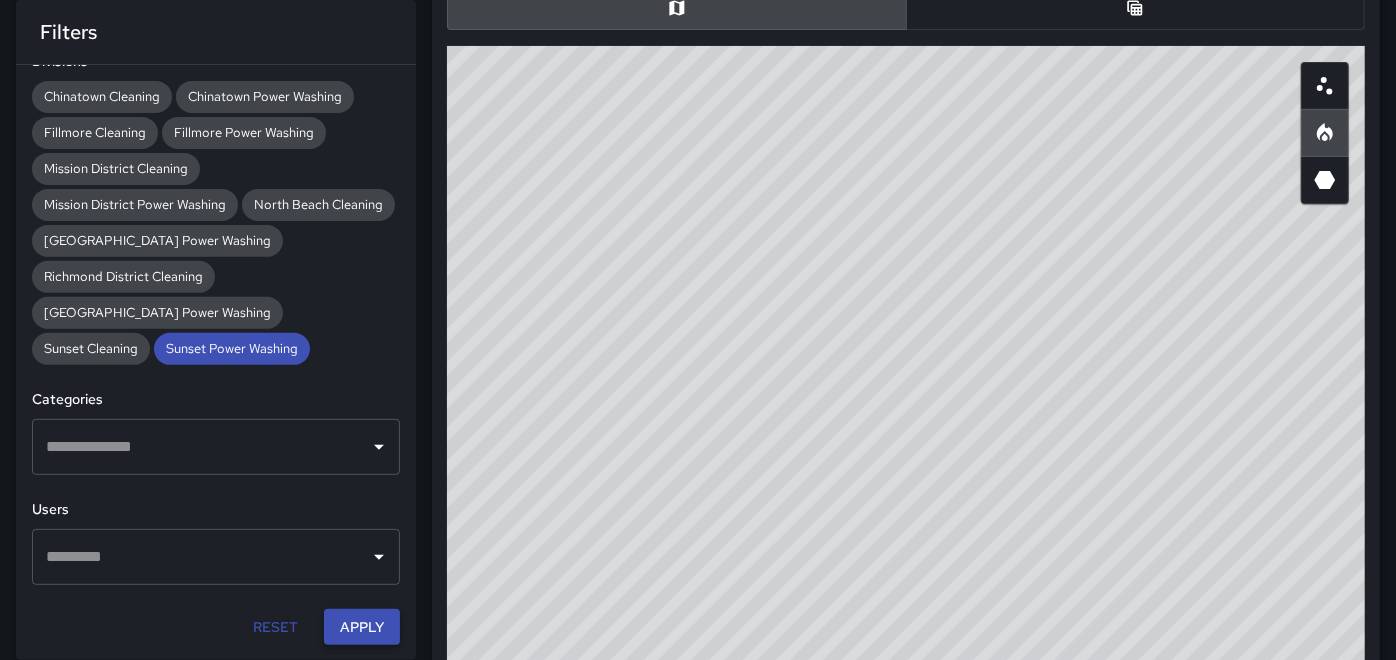 click on "Apply" at bounding box center (362, 627) 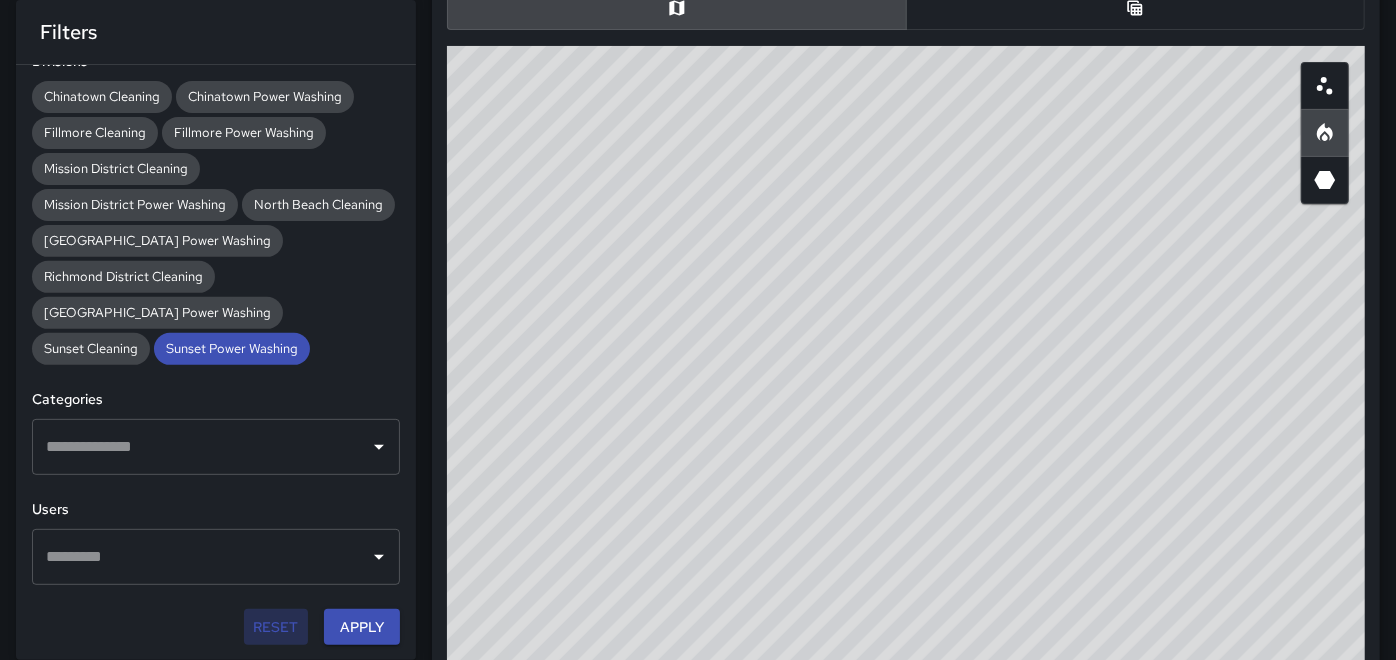 click on "Reset" at bounding box center (276, 627) 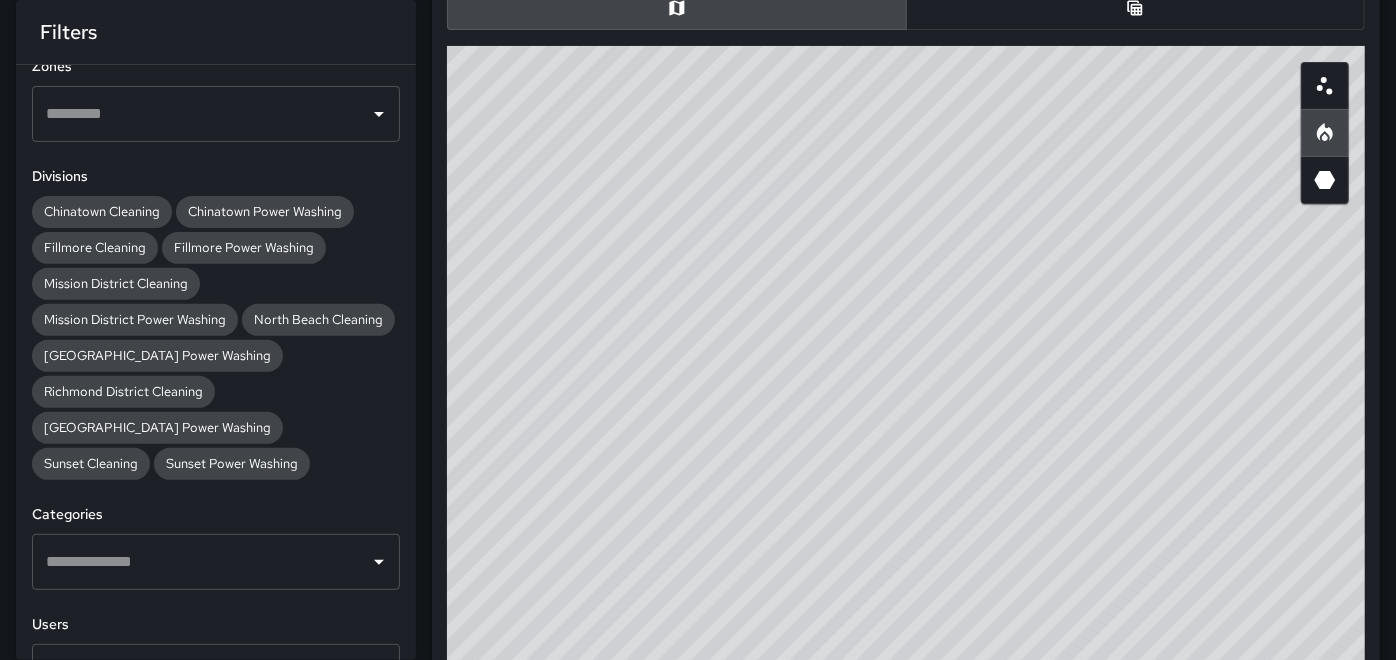 scroll, scrollTop: 0, scrollLeft: 0, axis: both 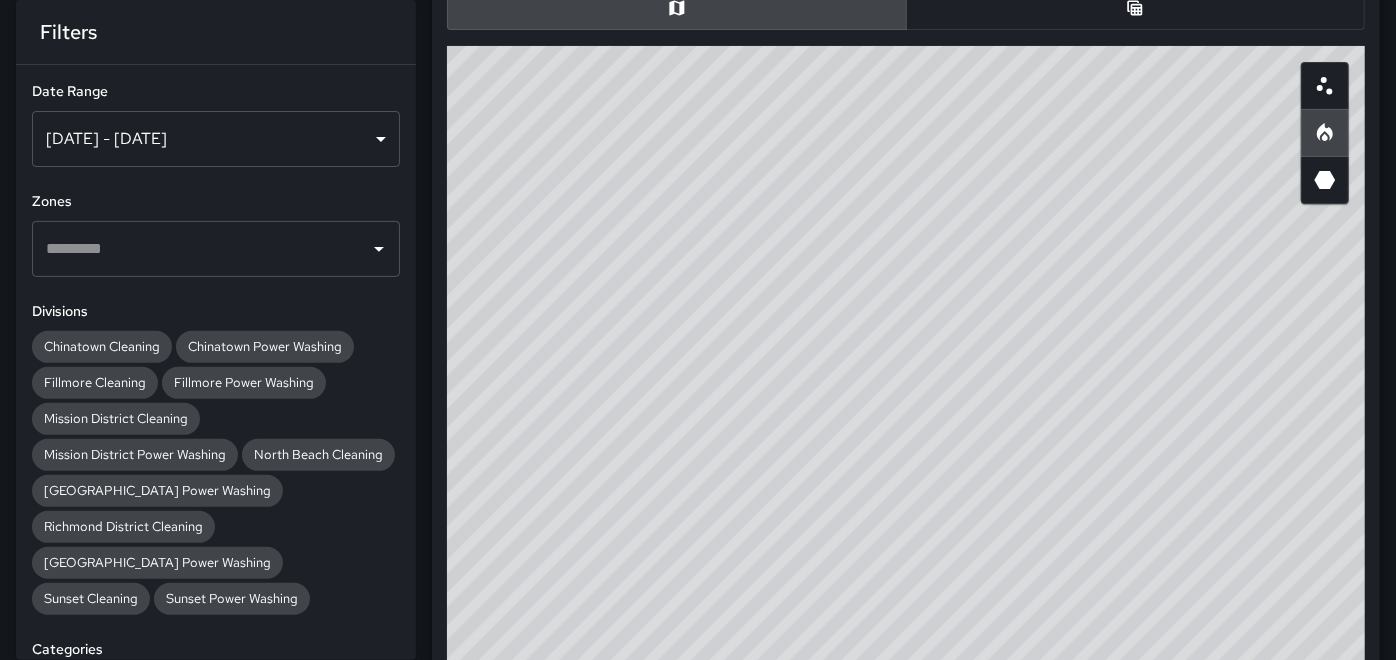 click on "[DATE] - [DATE]" at bounding box center [216, 139] 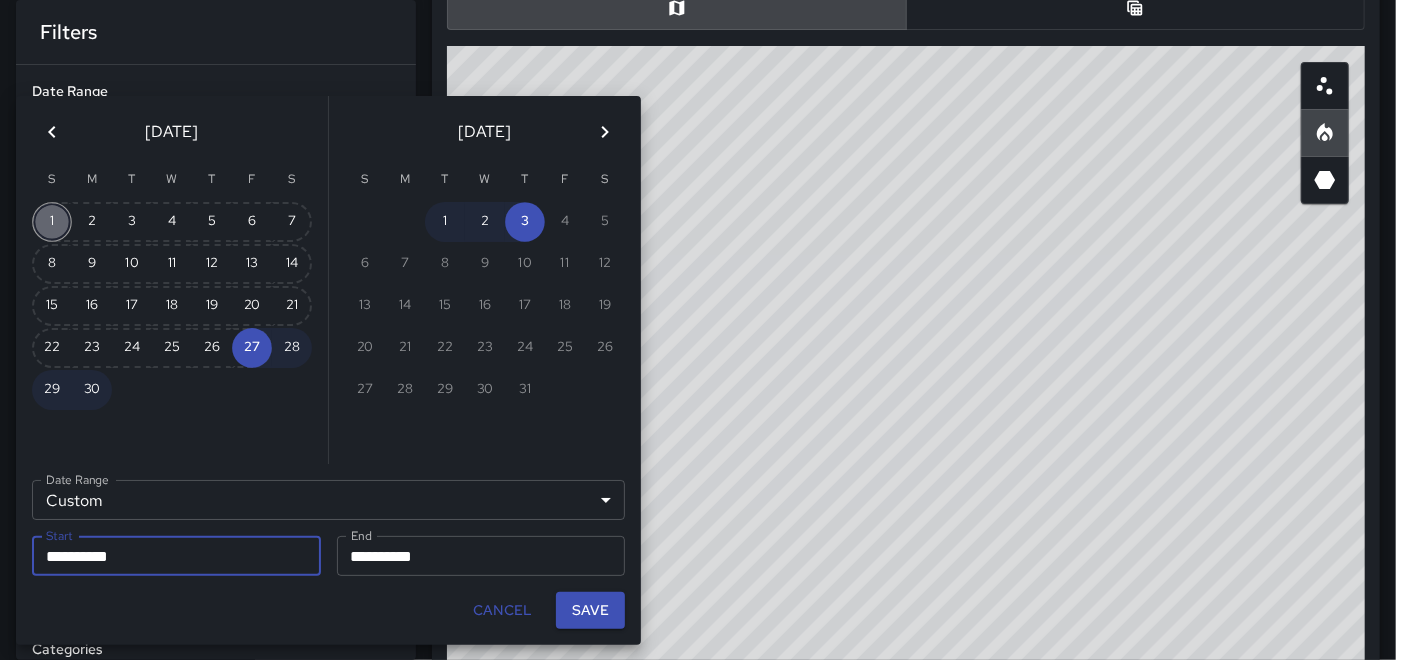 click on "1" at bounding box center [52, 222] 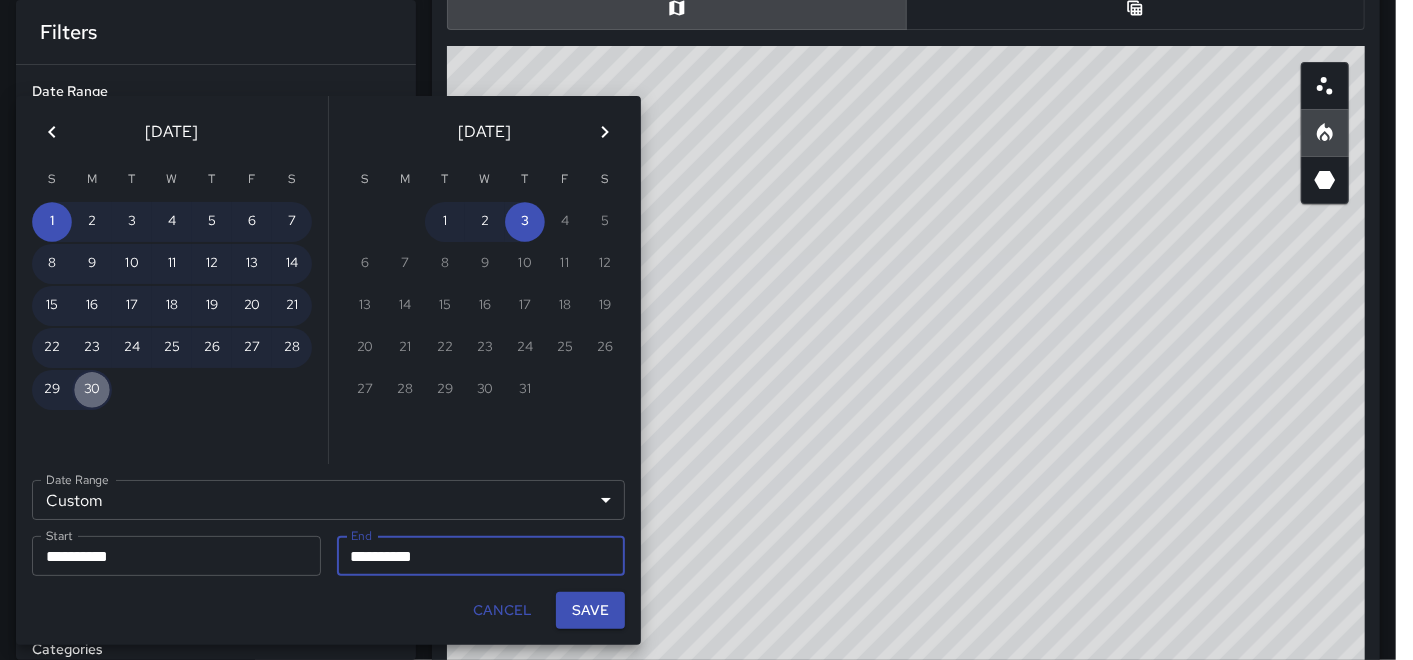 click on "30" at bounding box center [92, 390] 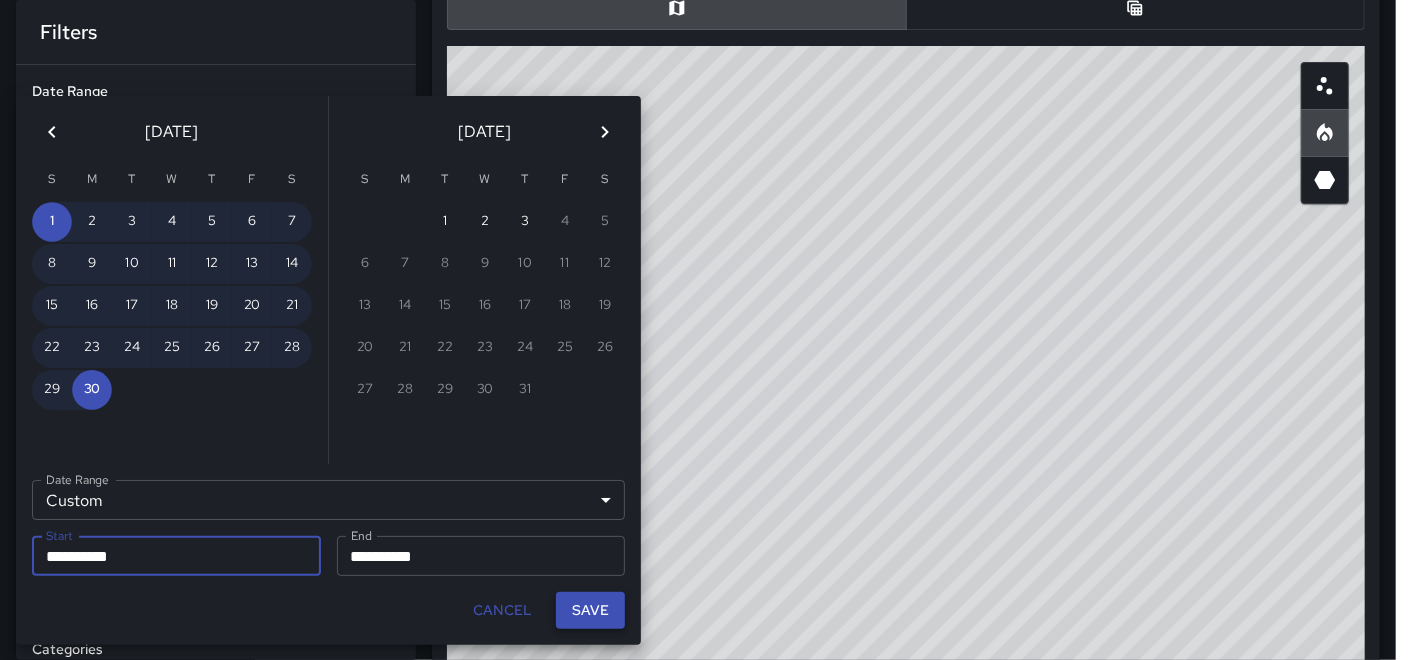 click on "Save" at bounding box center [590, 610] 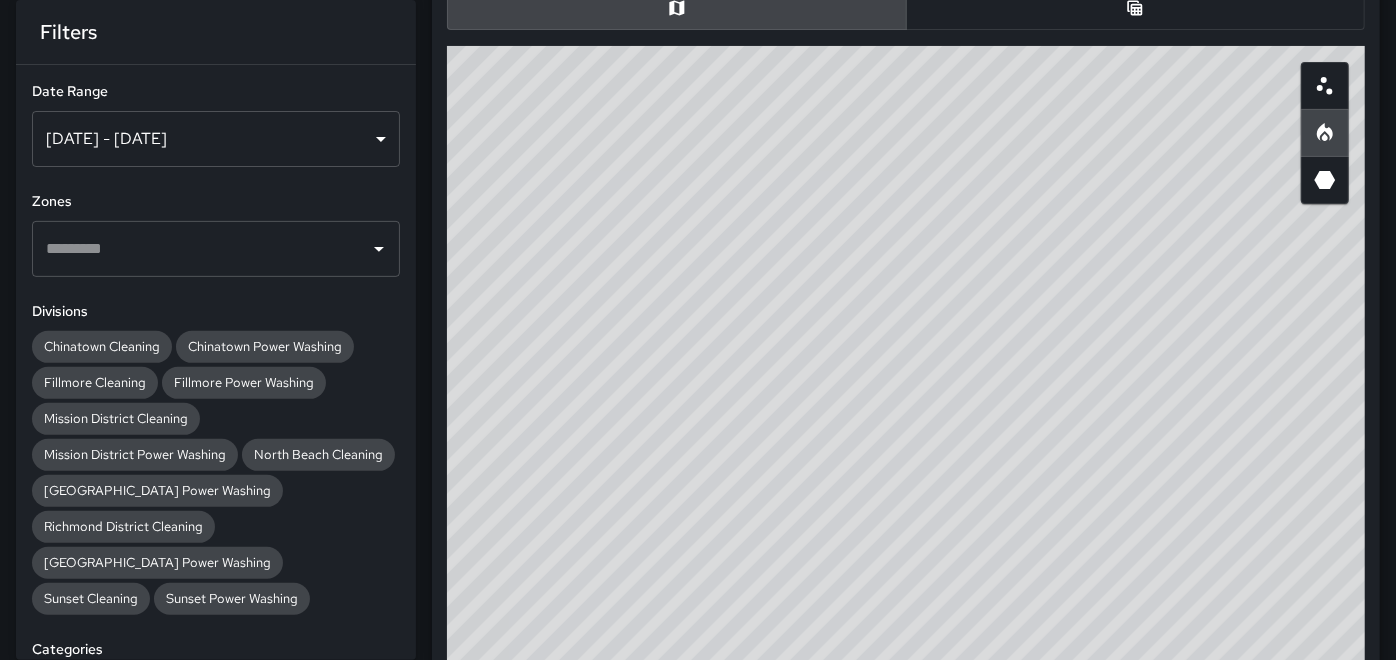 scroll, scrollTop: 18, scrollLeft: 17, axis: both 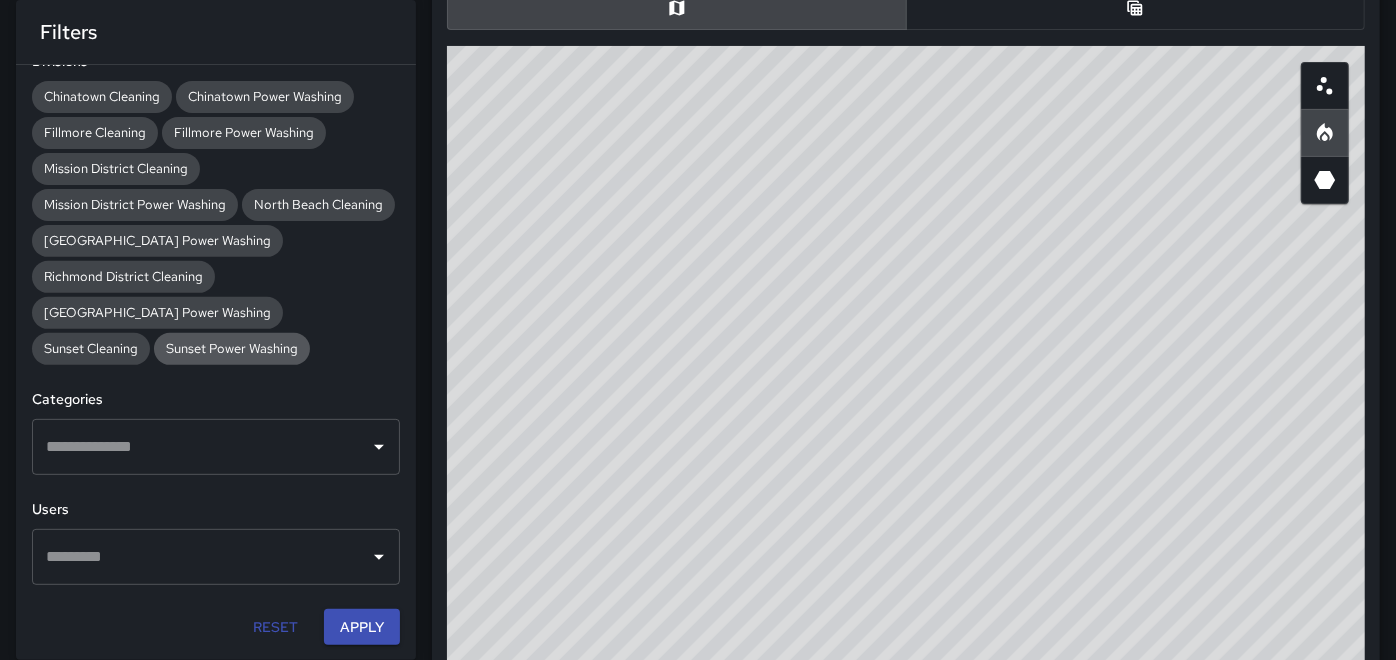 click on "Sunset Power Washing" at bounding box center (232, 348) 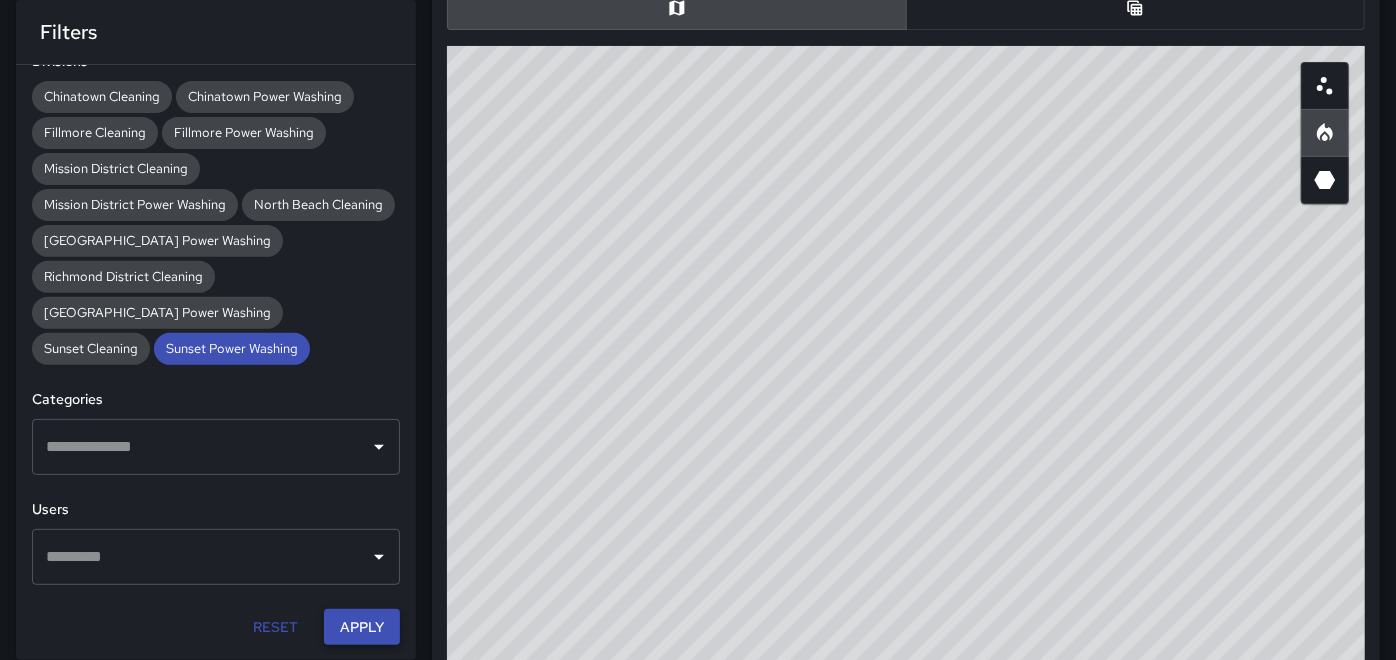 click on "Apply" at bounding box center [362, 627] 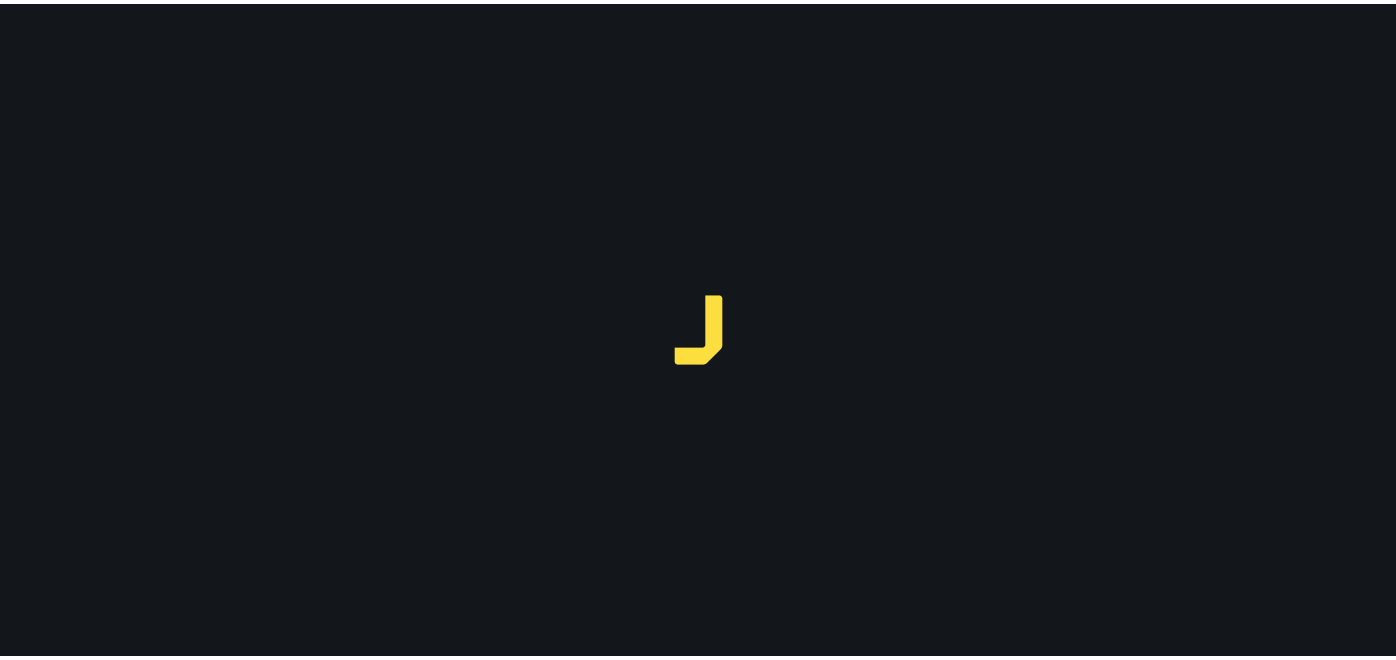 scroll, scrollTop: 0, scrollLeft: 0, axis: both 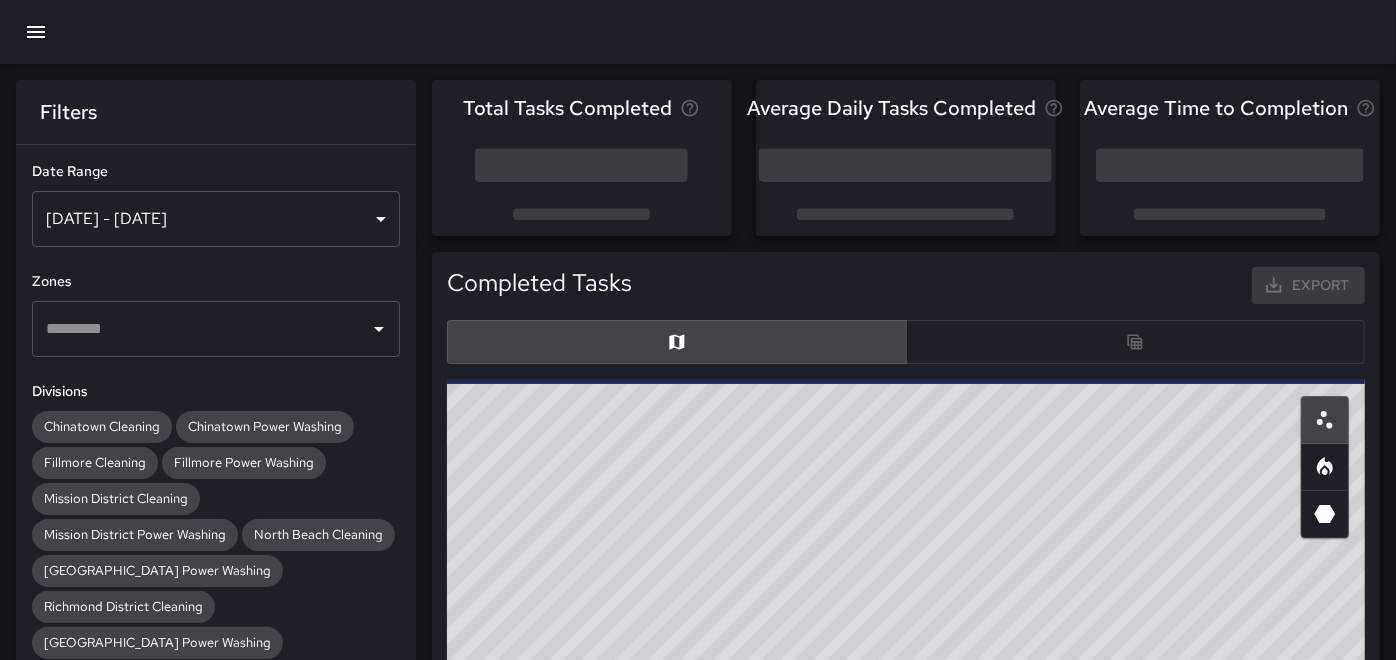 click on "[DATE] - [DATE]" at bounding box center (216, 219) 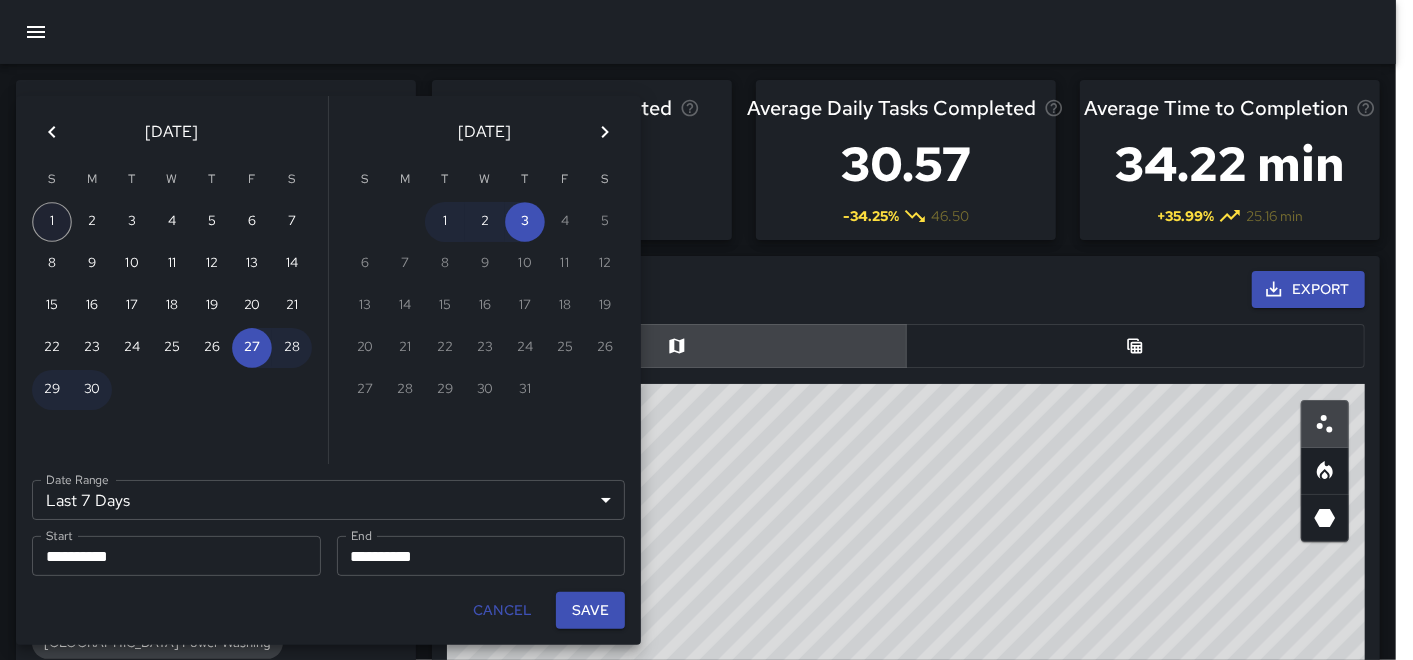 click on "1" at bounding box center [52, 222] 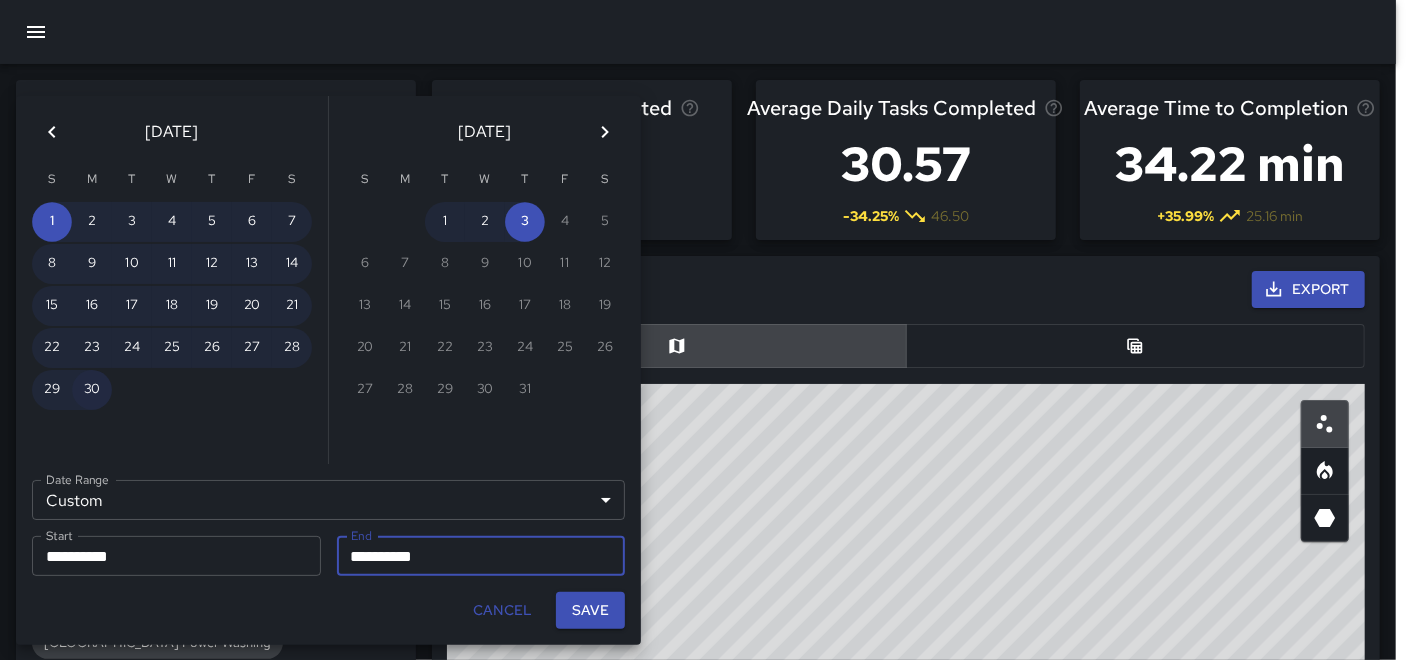 click on "30" at bounding box center [92, 390] 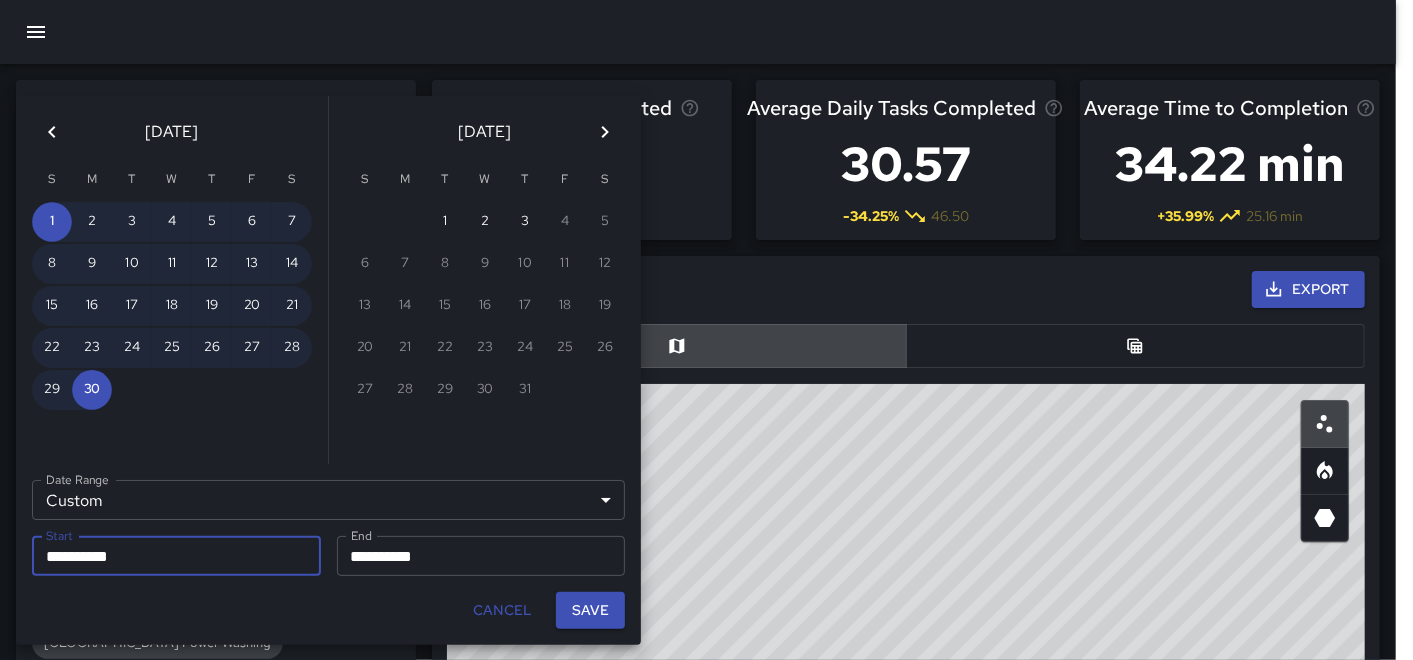 click on "Save" at bounding box center [590, 610] 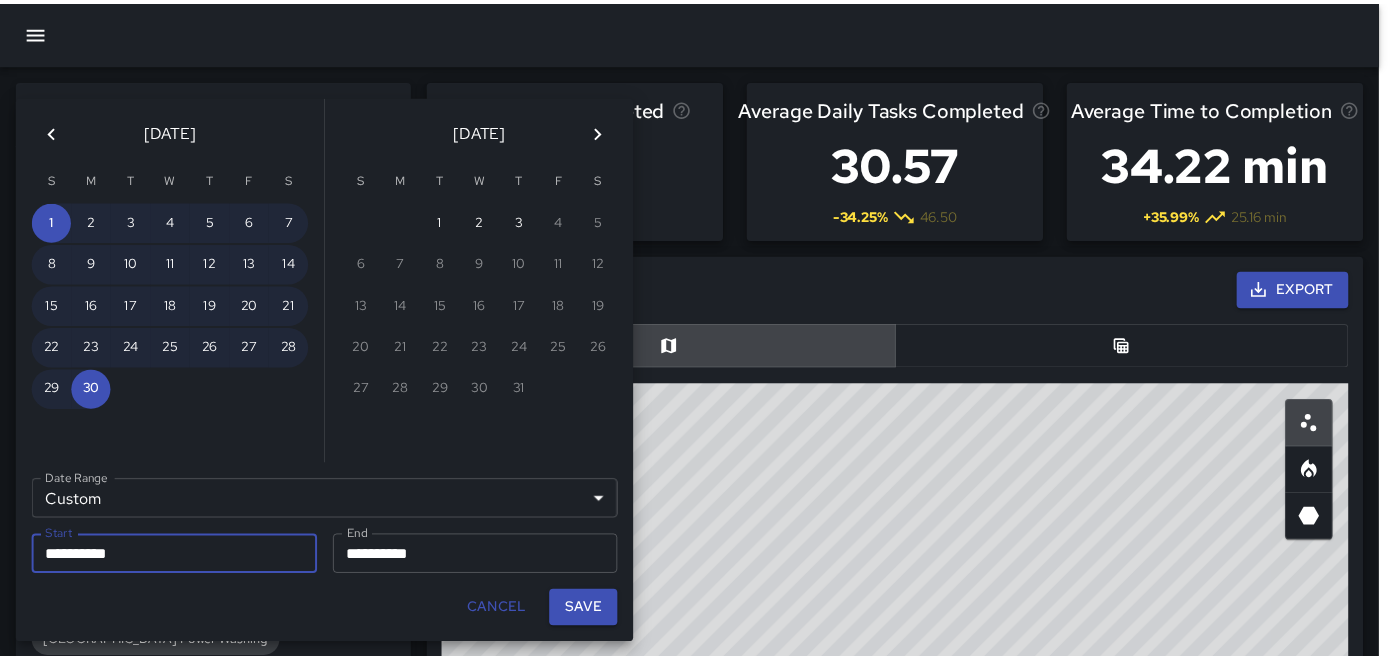 scroll, scrollTop: 18, scrollLeft: 17, axis: both 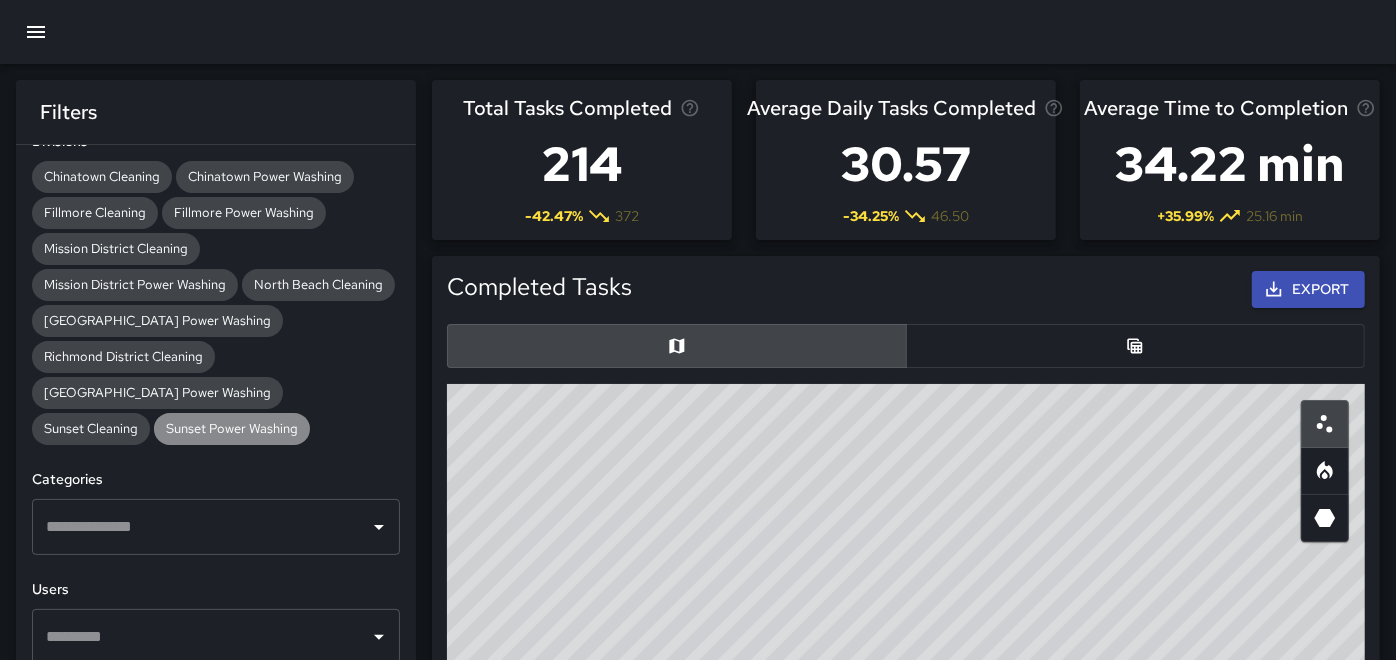 click on "Sunset Power Washing" at bounding box center (232, 428) 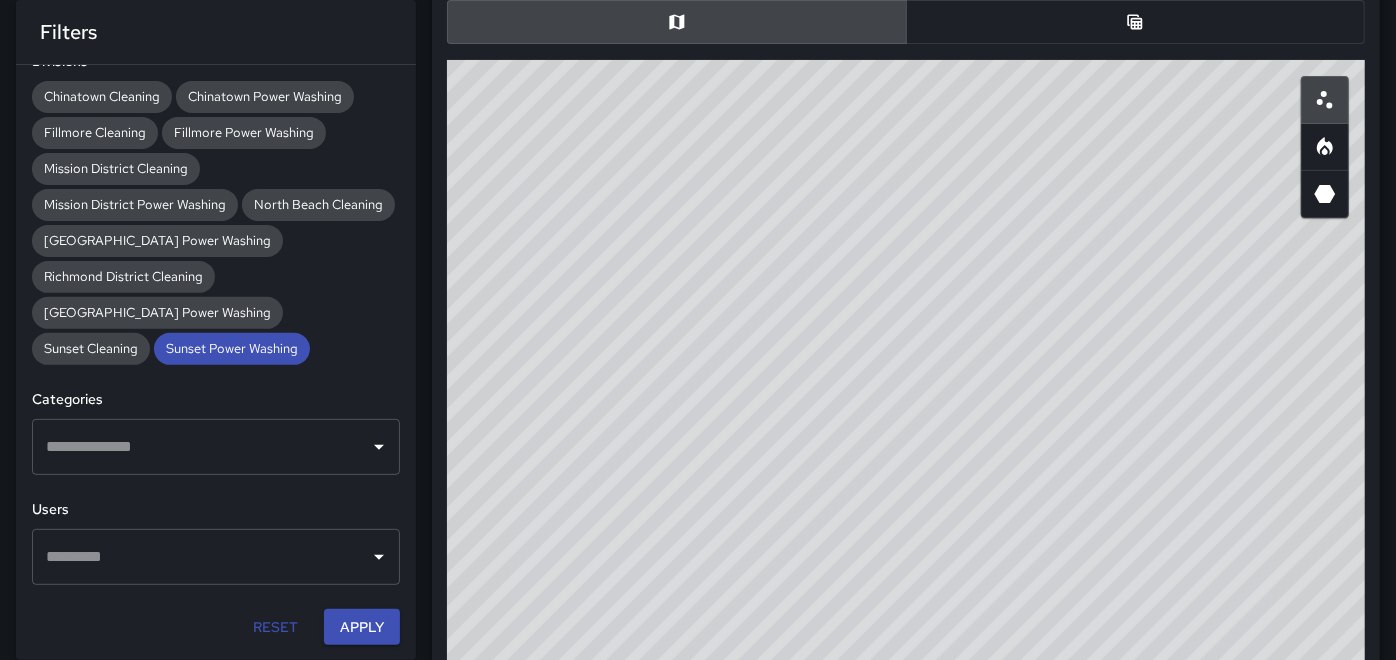 scroll, scrollTop: 333, scrollLeft: 0, axis: vertical 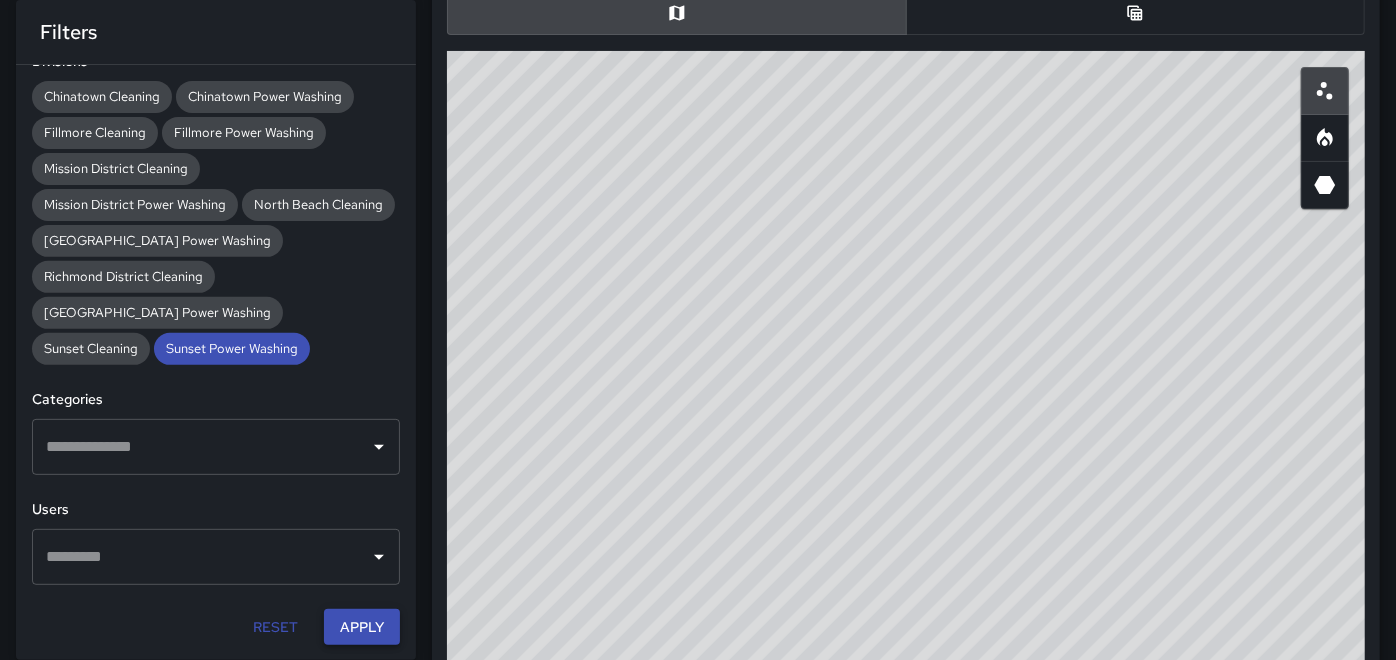 click on "Apply" at bounding box center [362, 627] 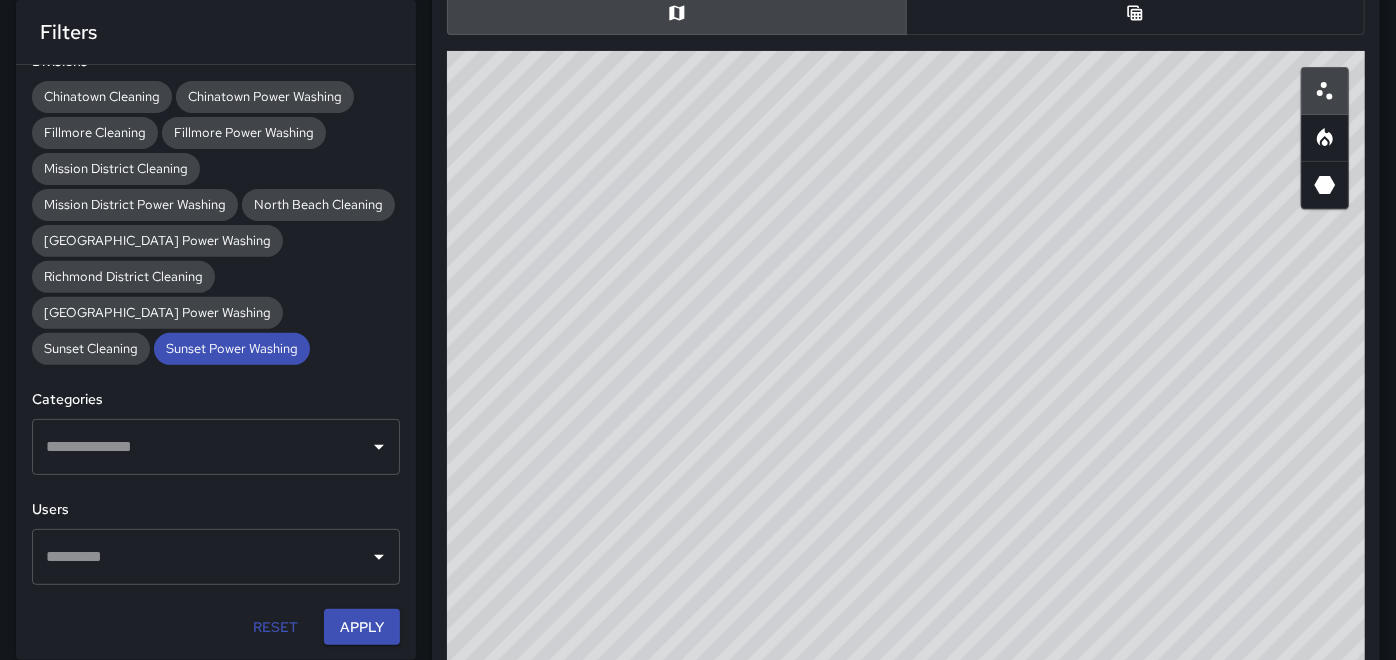 click 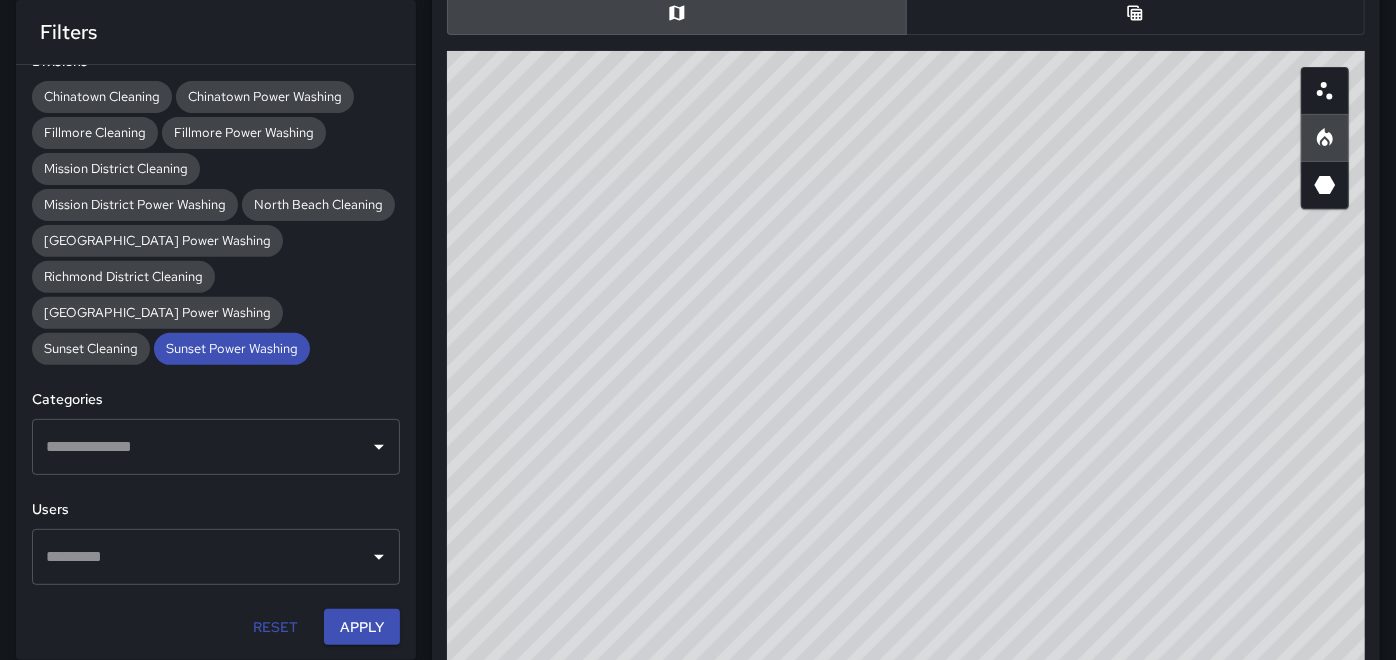 drag, startPoint x: 868, startPoint y: 406, endPoint x: 909, endPoint y: 337, distance: 80.26207 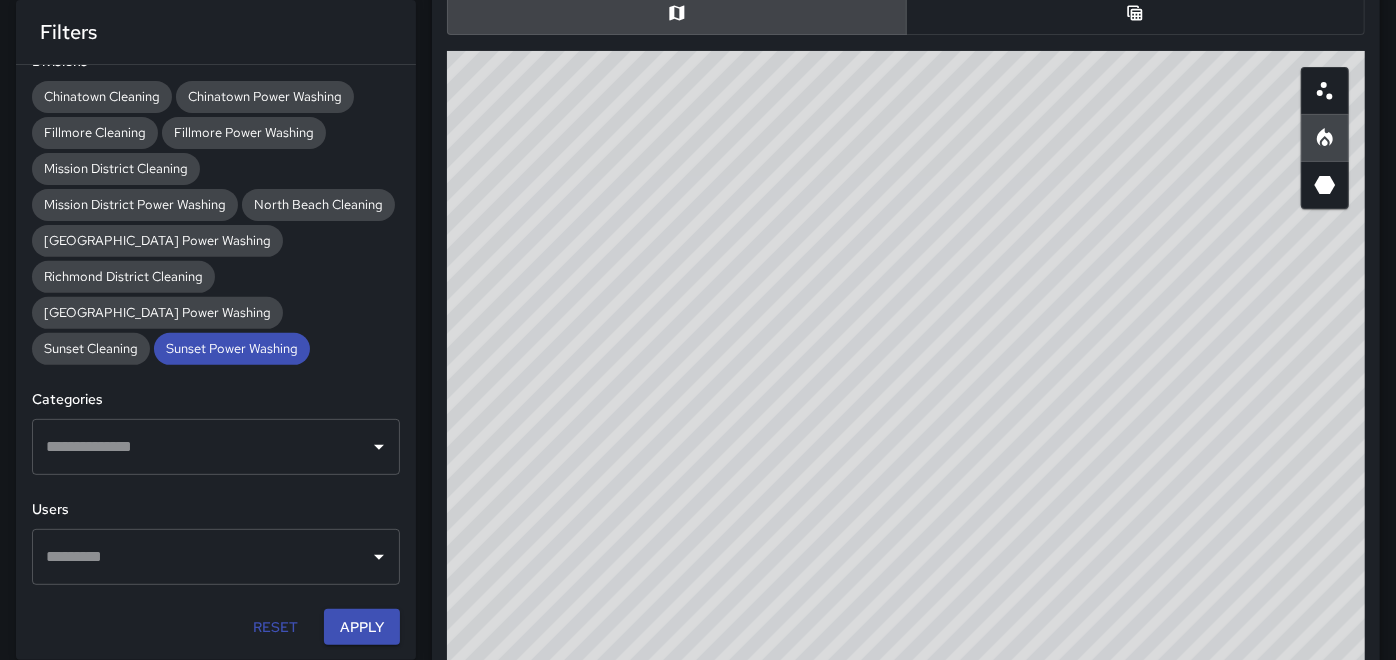 drag, startPoint x: 939, startPoint y: 521, endPoint x: 924, endPoint y: 531, distance: 18.027756 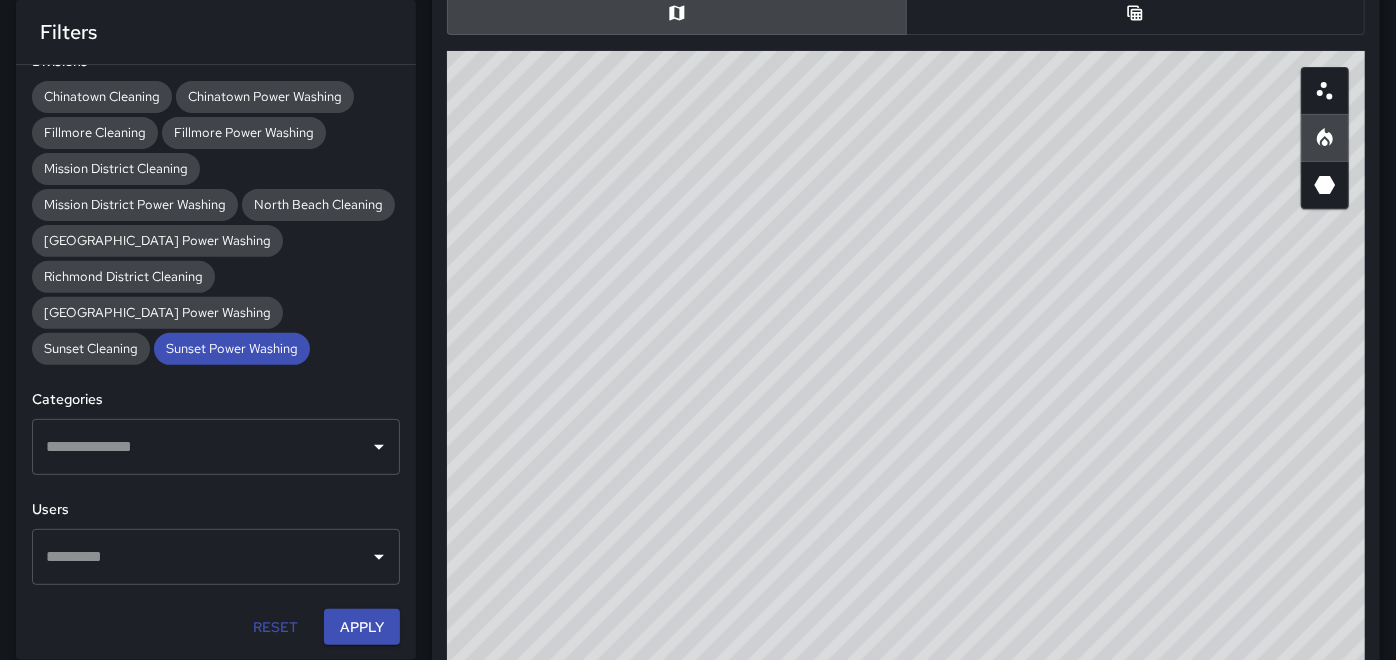 click on "© Mapbox   © OpenStreetMap   Improve this map" at bounding box center (906, 451) 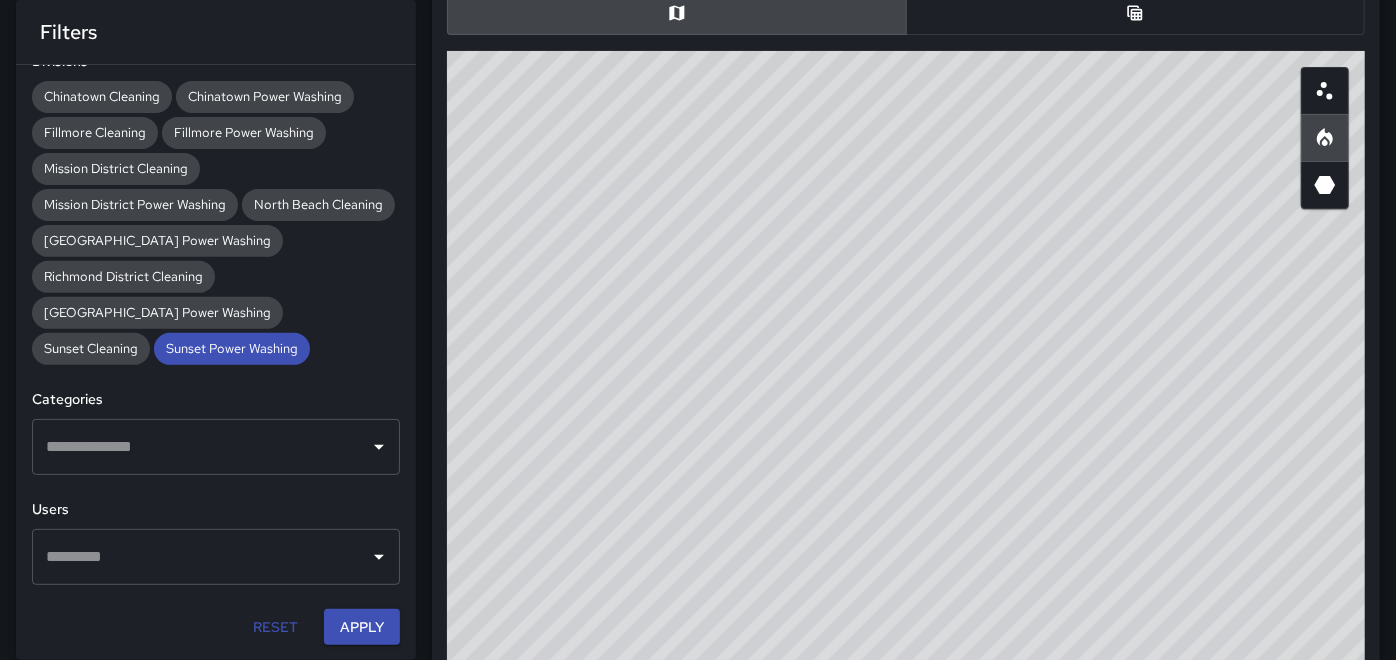 drag, startPoint x: 766, startPoint y: 140, endPoint x: 784, endPoint y: 196, distance: 58.821766 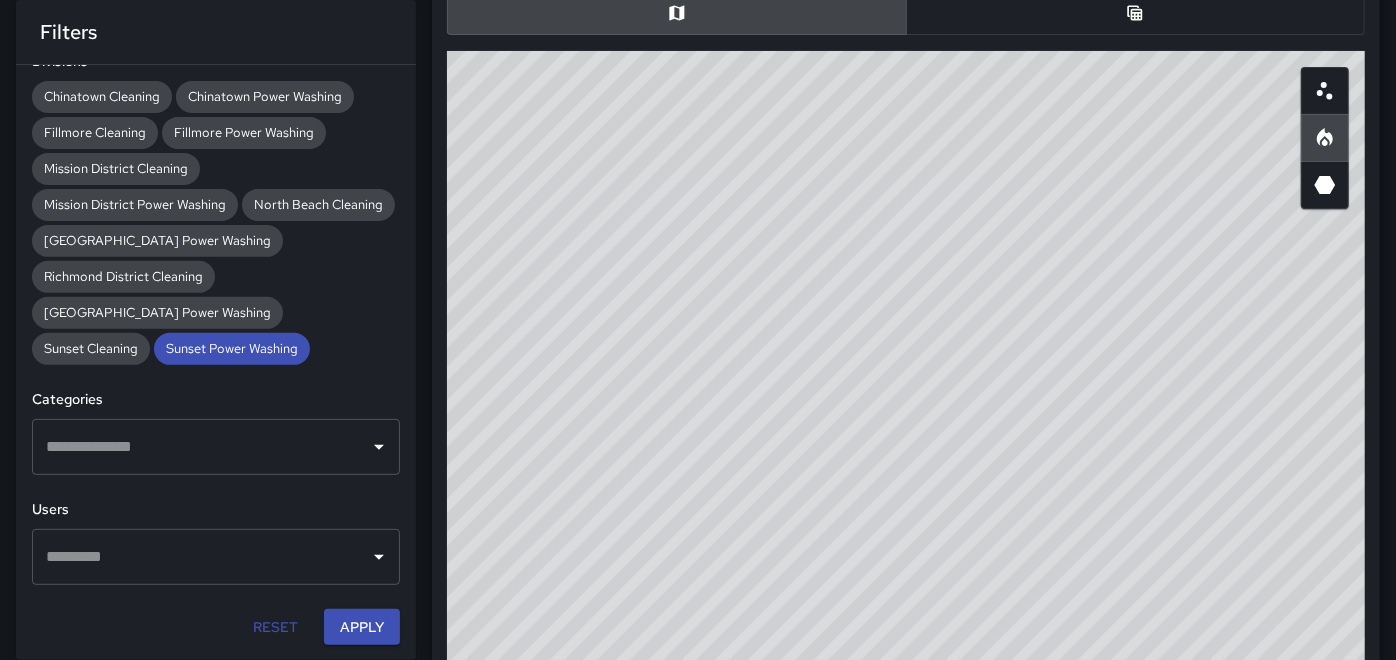 click on "© Mapbox   © OpenStreetMap   Improve this map" at bounding box center [906, 451] 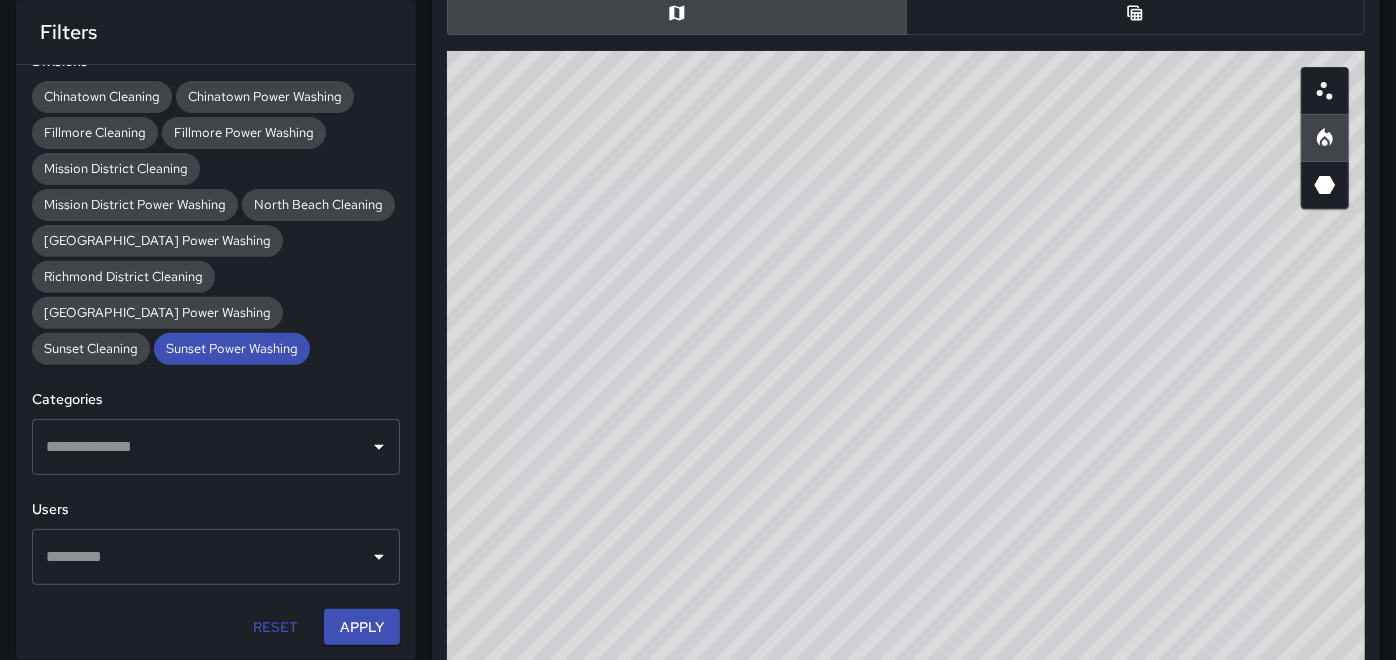 drag, startPoint x: 771, startPoint y: 131, endPoint x: 837, endPoint y: 129, distance: 66.0303 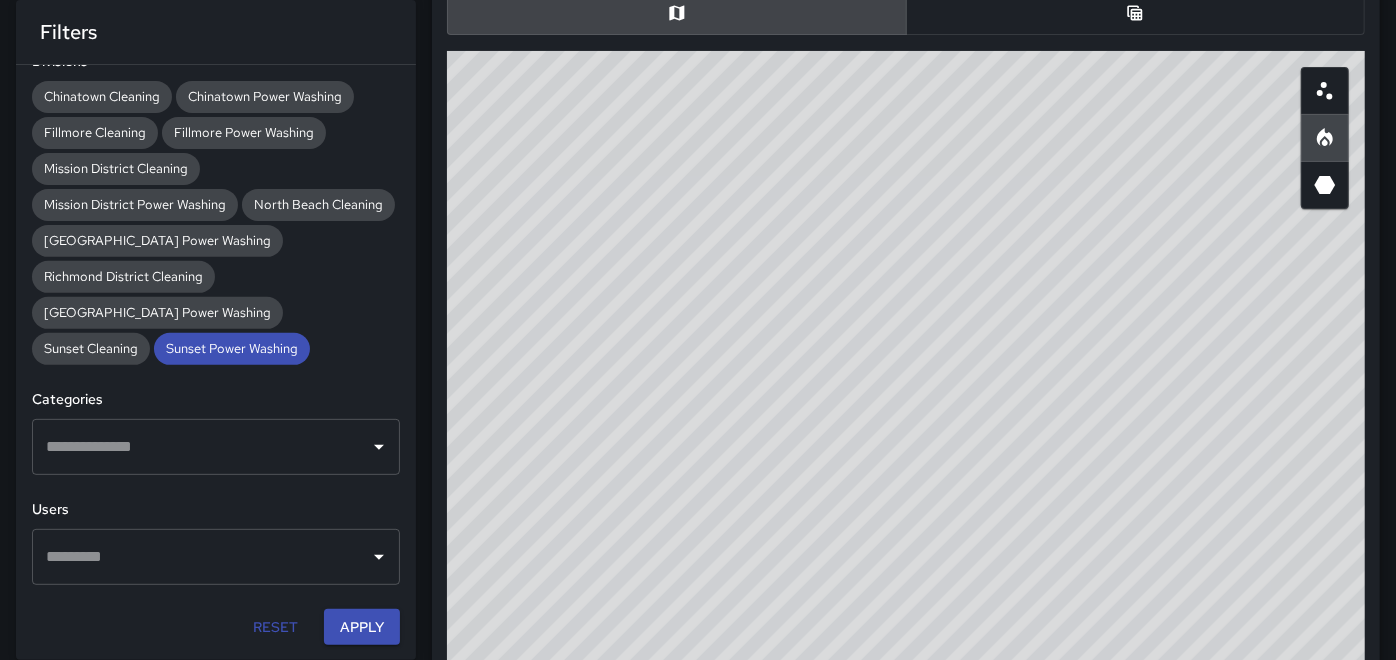 click on "© Mapbox   © OpenStreetMap   Improve this map" at bounding box center (906, 451) 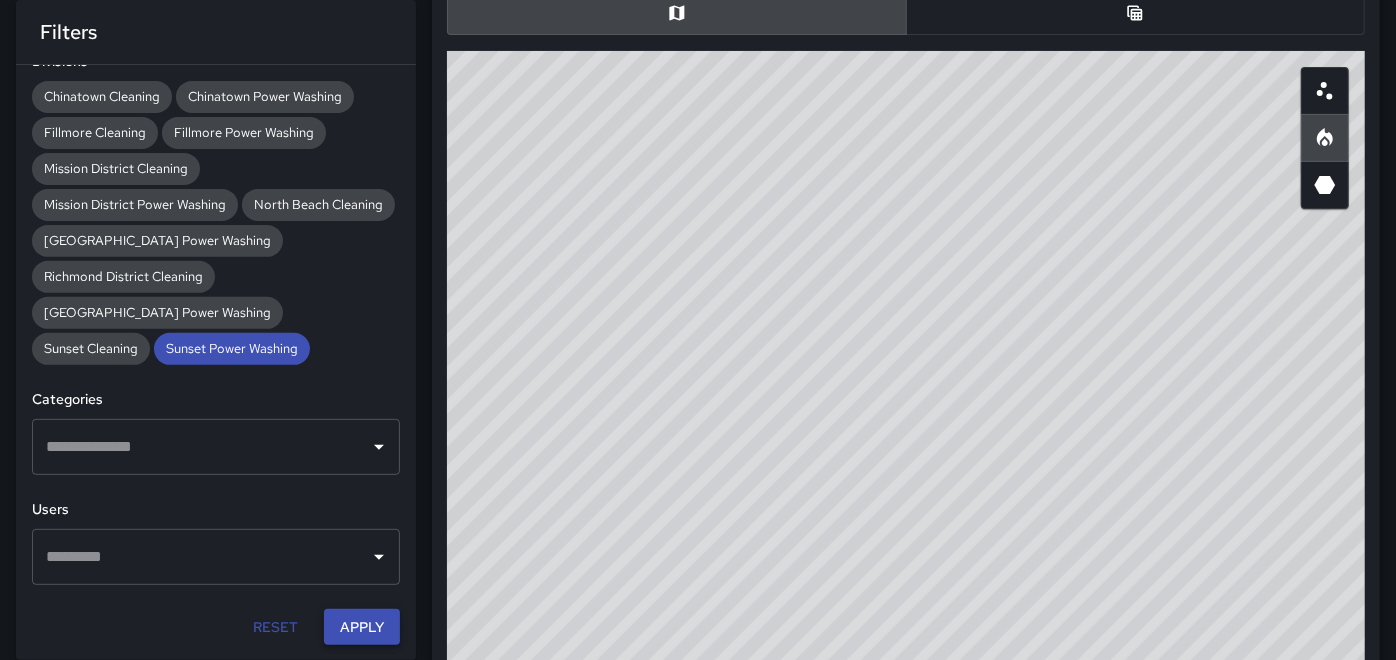 click on "Apply" at bounding box center (362, 627) 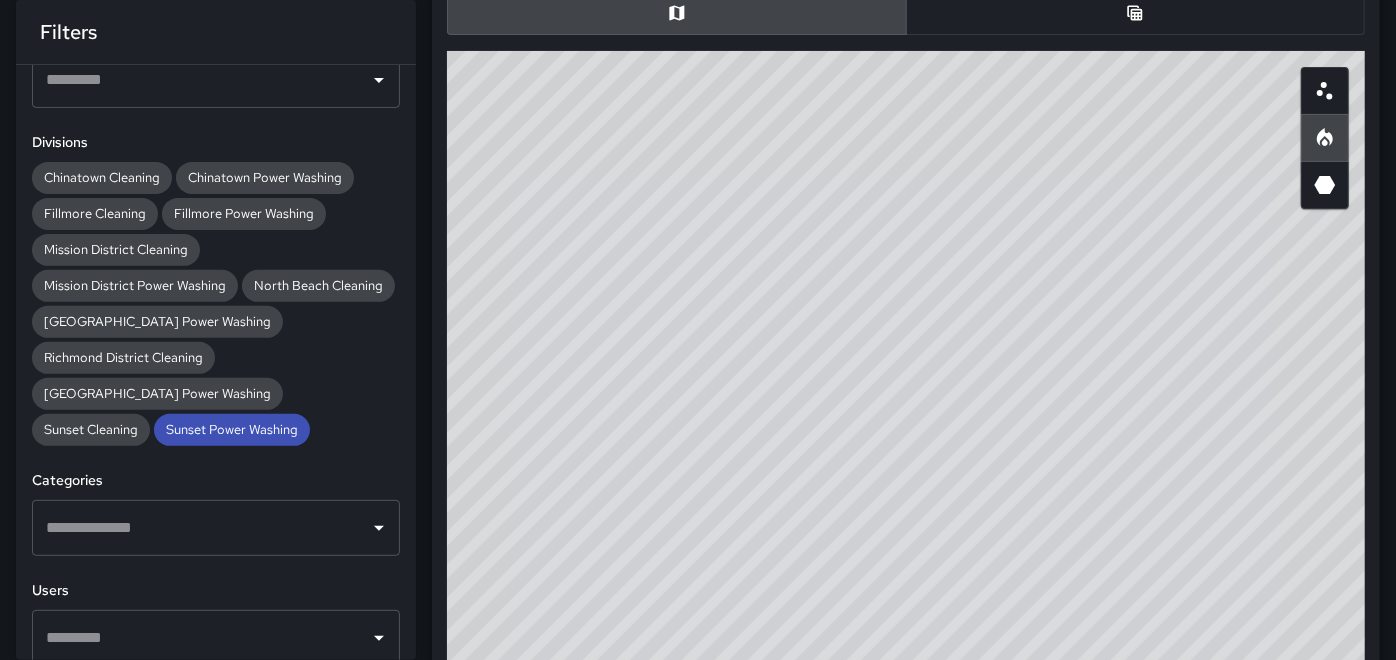 scroll, scrollTop: 250, scrollLeft: 0, axis: vertical 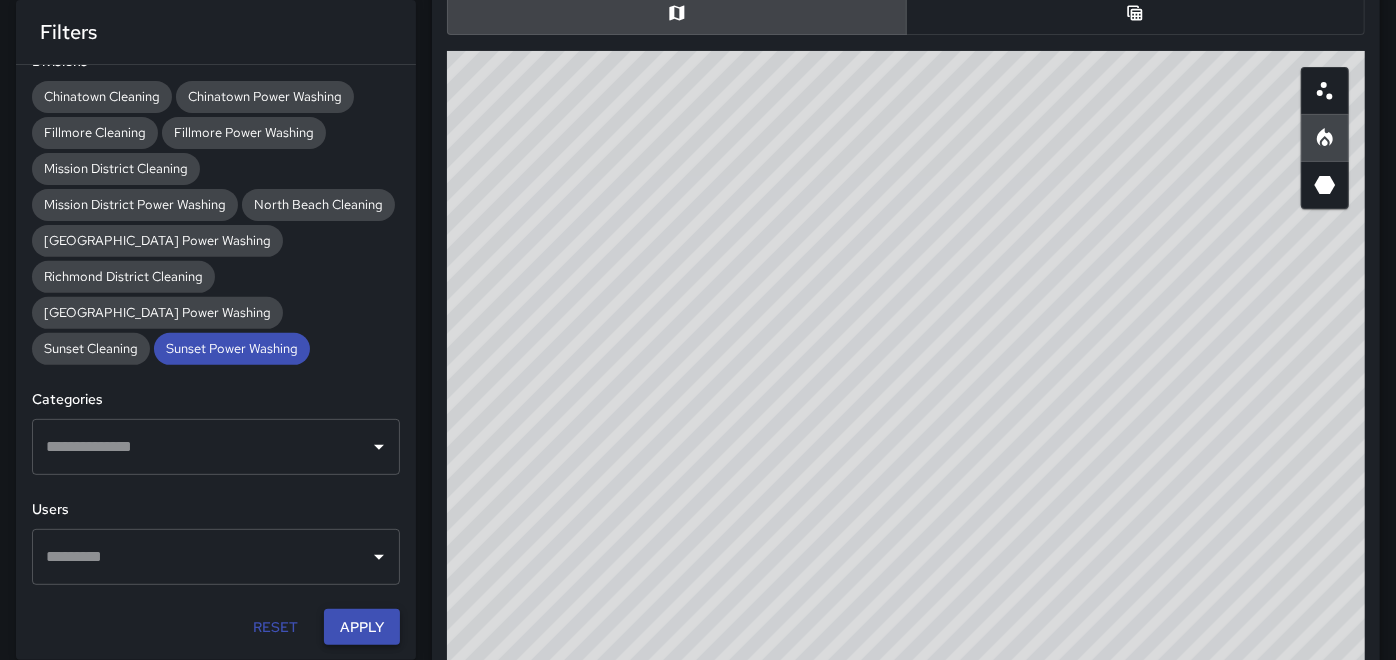 click on "Apply" at bounding box center [362, 627] 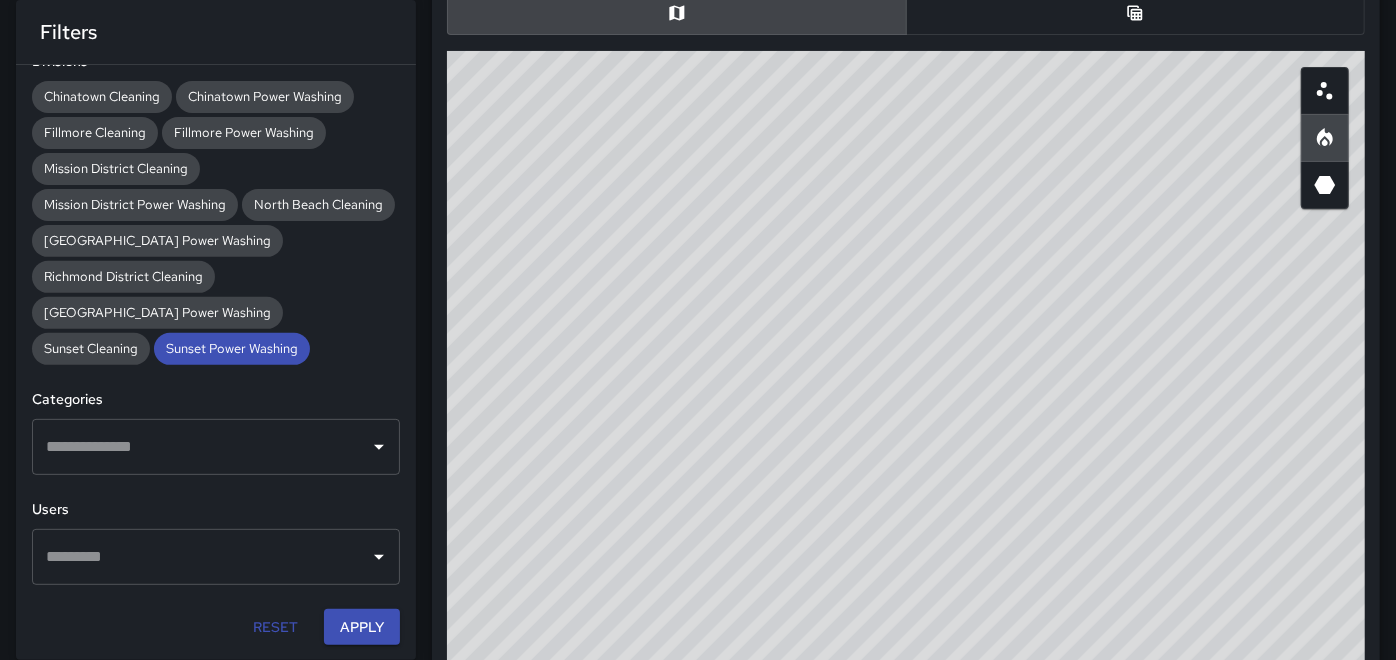 click on "Reset" at bounding box center [276, 627] 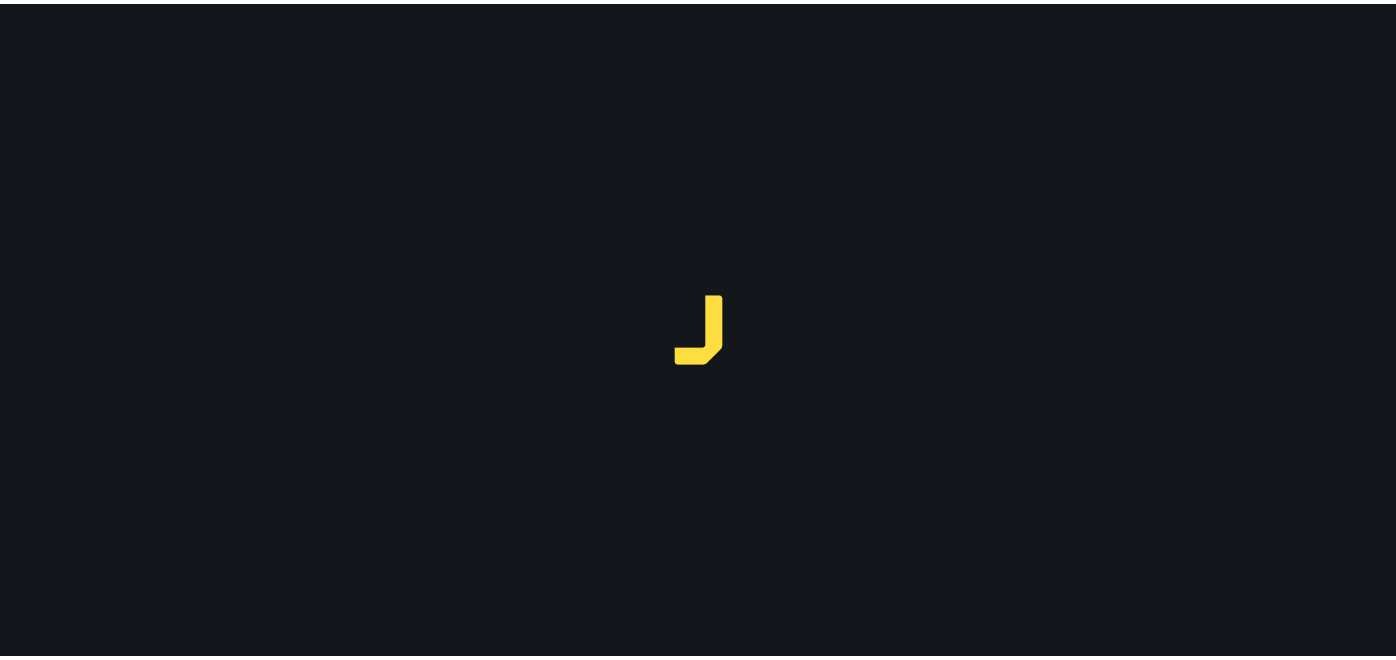 scroll, scrollTop: 0, scrollLeft: 0, axis: both 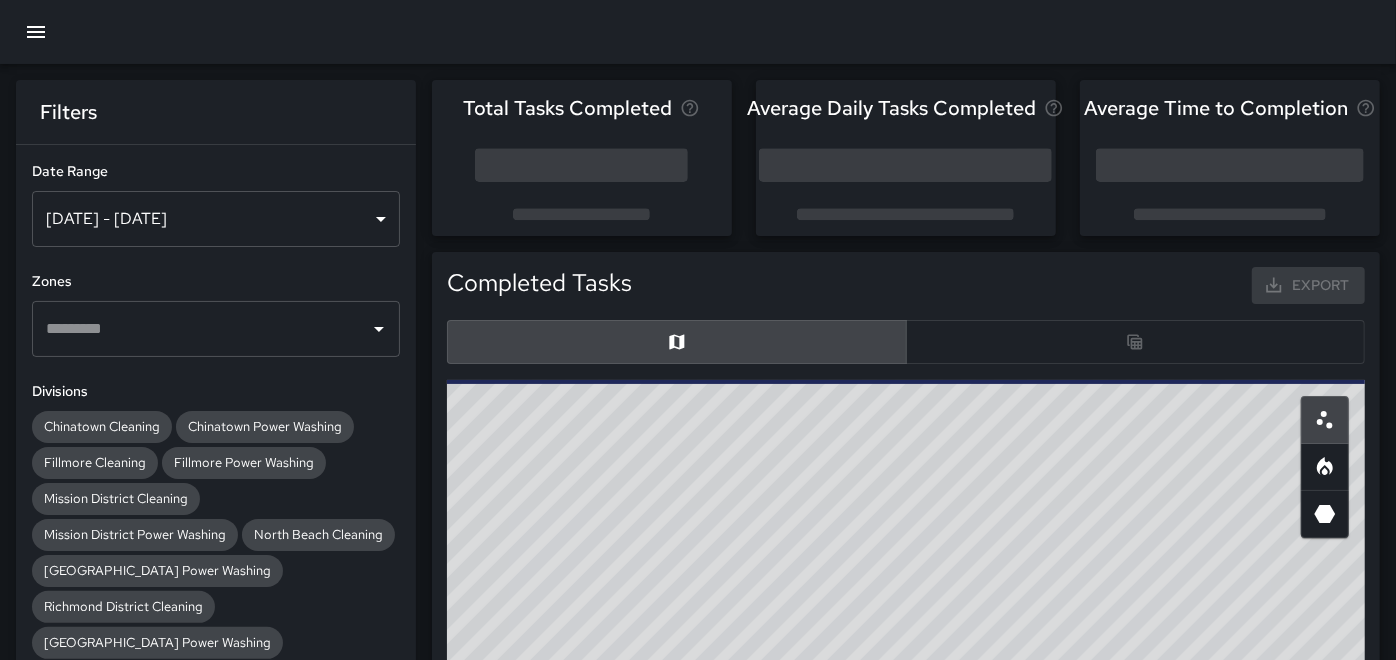 click on "[DATE] - [DATE]" at bounding box center [216, 219] 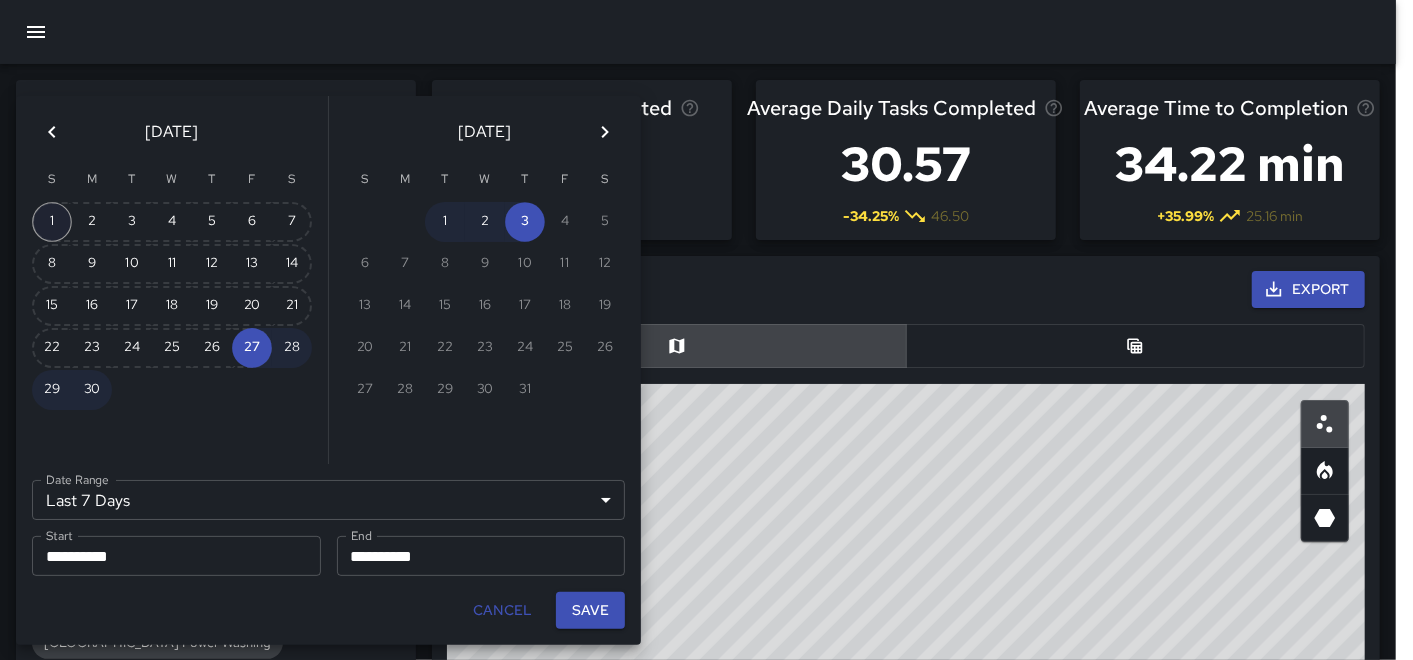 click on "1" at bounding box center [52, 222] 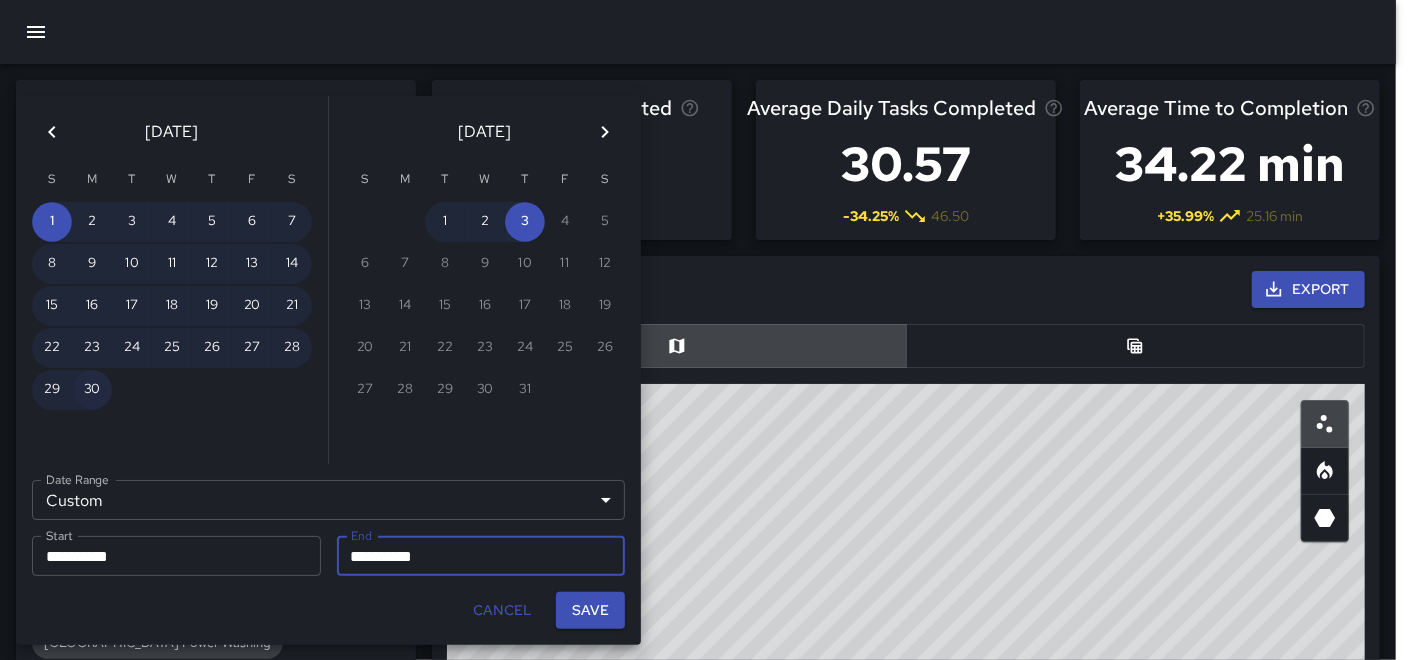 click on "30" at bounding box center [92, 390] 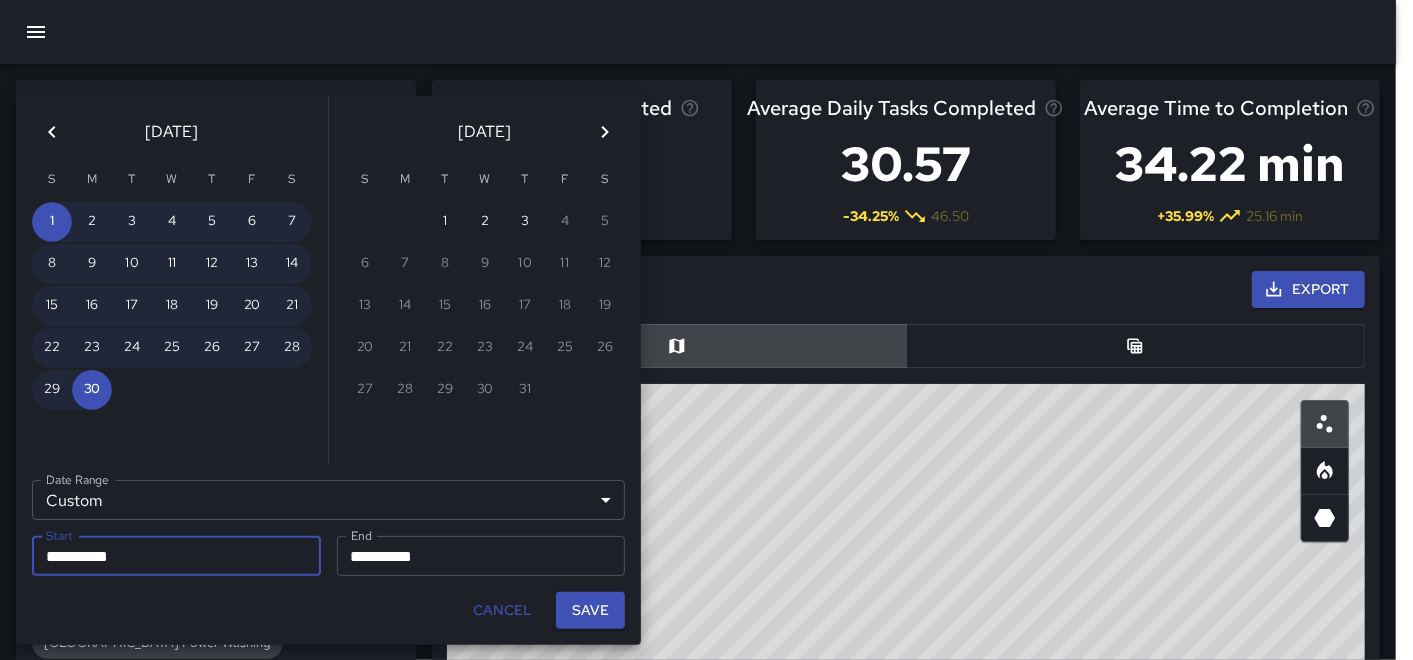 click on "Save" at bounding box center [590, 610] 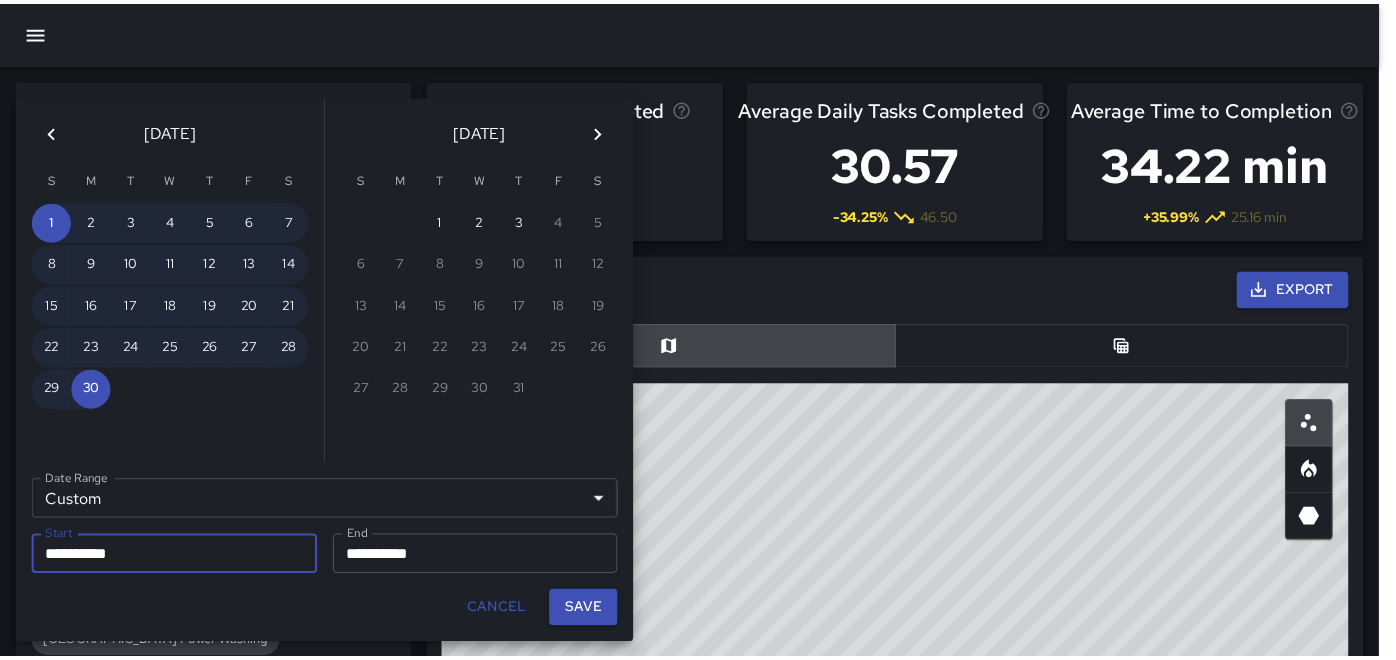 scroll, scrollTop: 18, scrollLeft: 17, axis: both 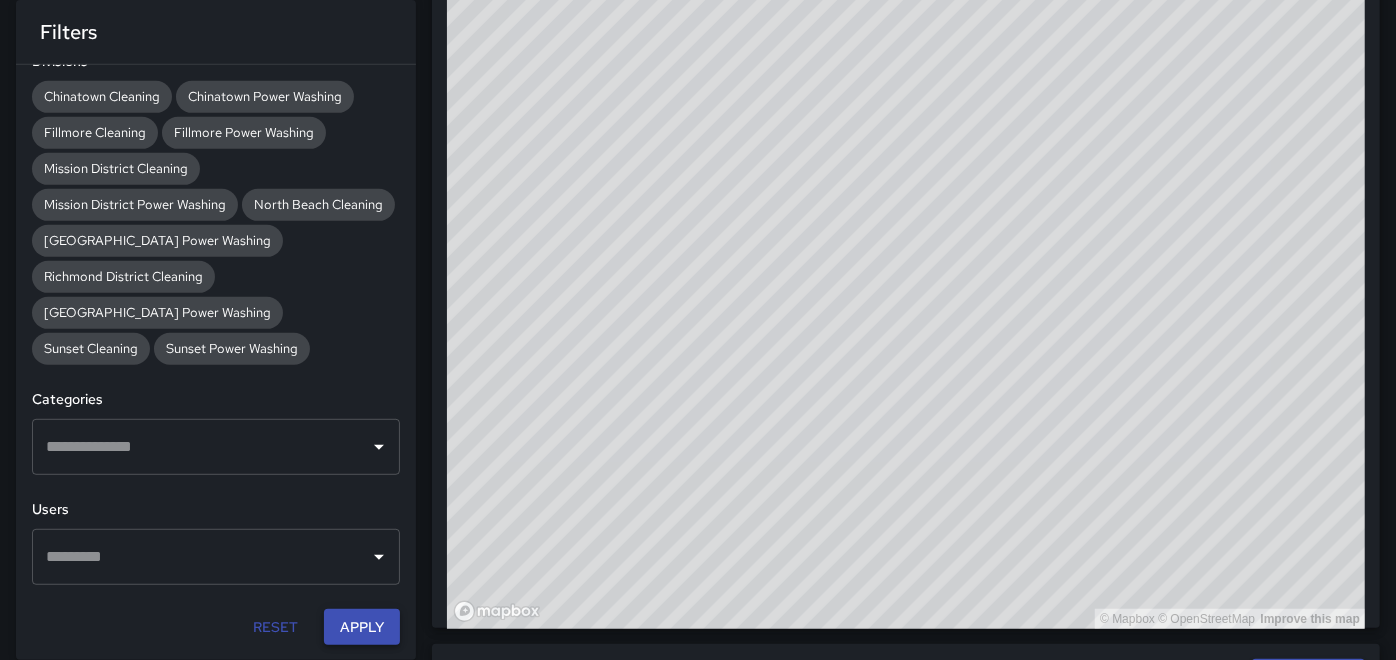 click on "Apply" at bounding box center [362, 627] 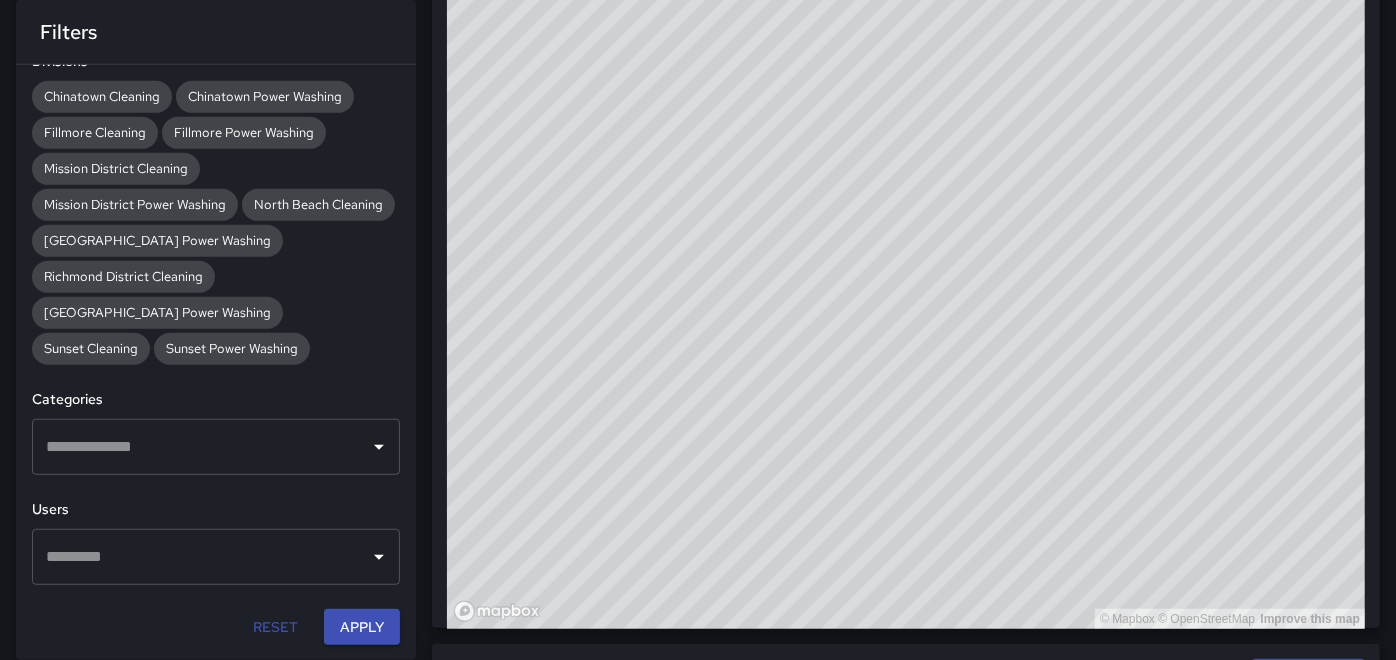 type 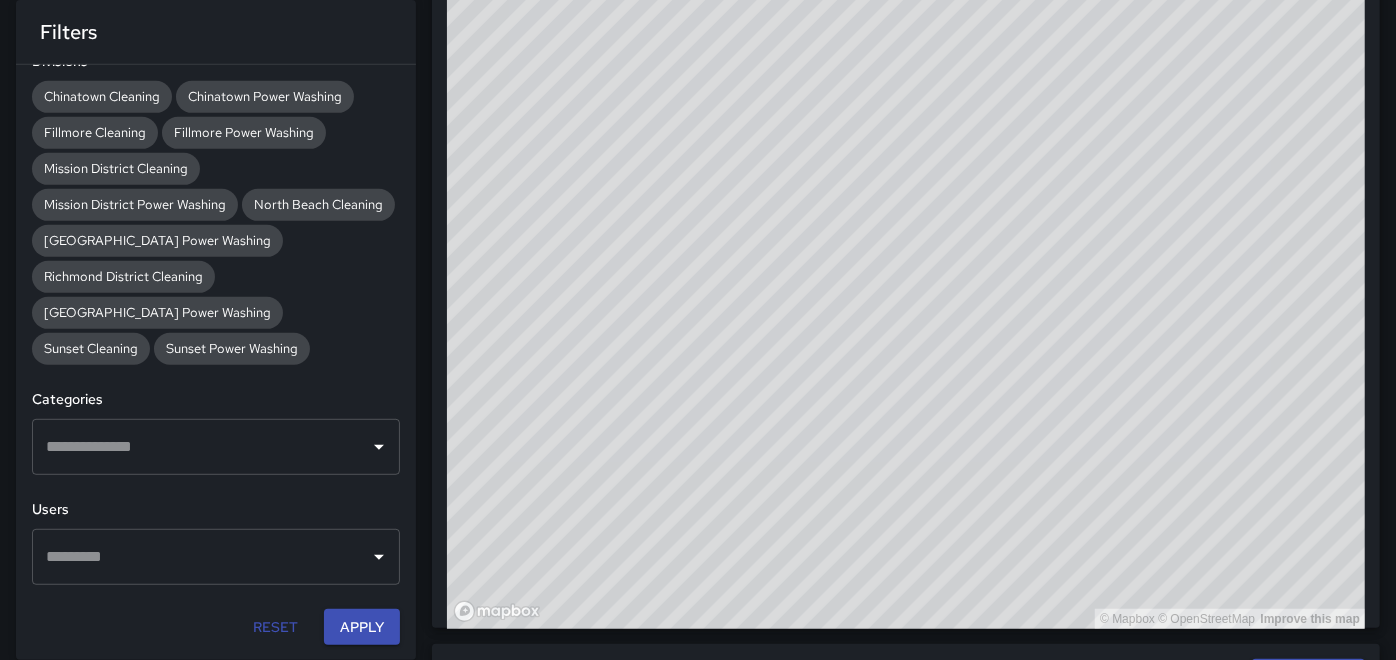 click on "© Mapbox   © OpenStreetMap   Improve this map" at bounding box center [906, 229] 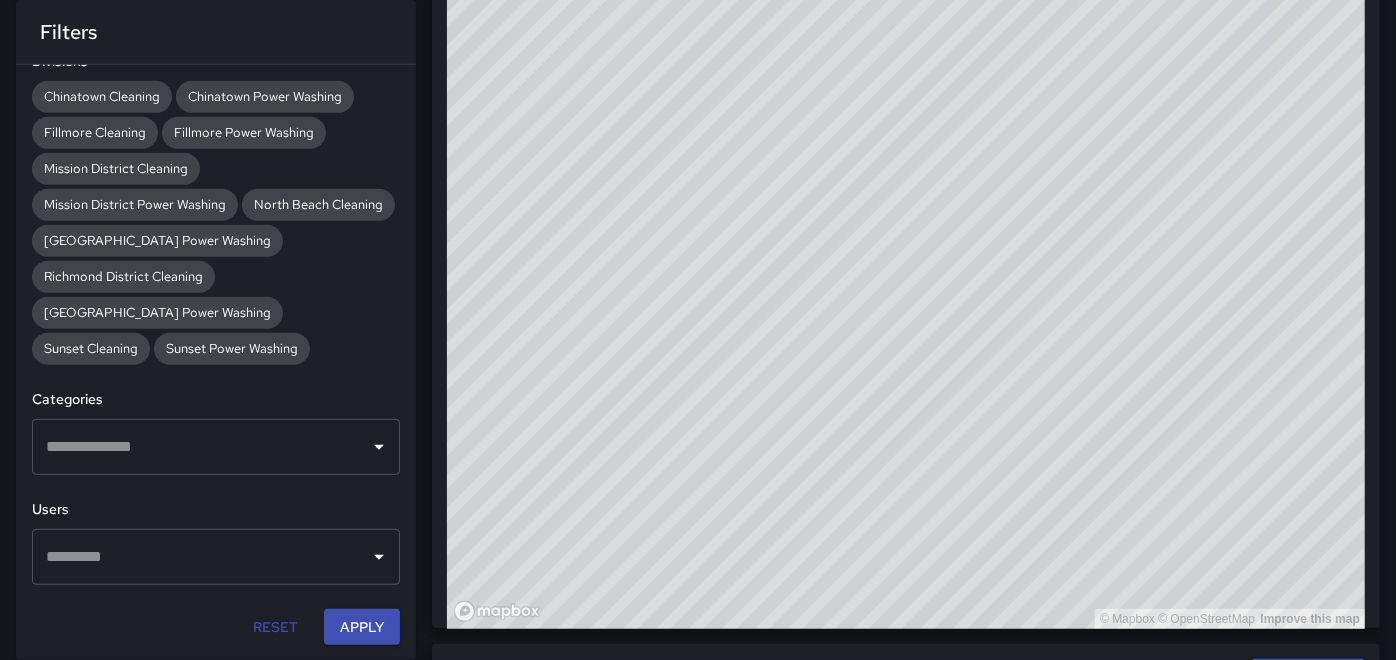 drag, startPoint x: 789, startPoint y: 157, endPoint x: 842, endPoint y: 132, distance: 58.60034 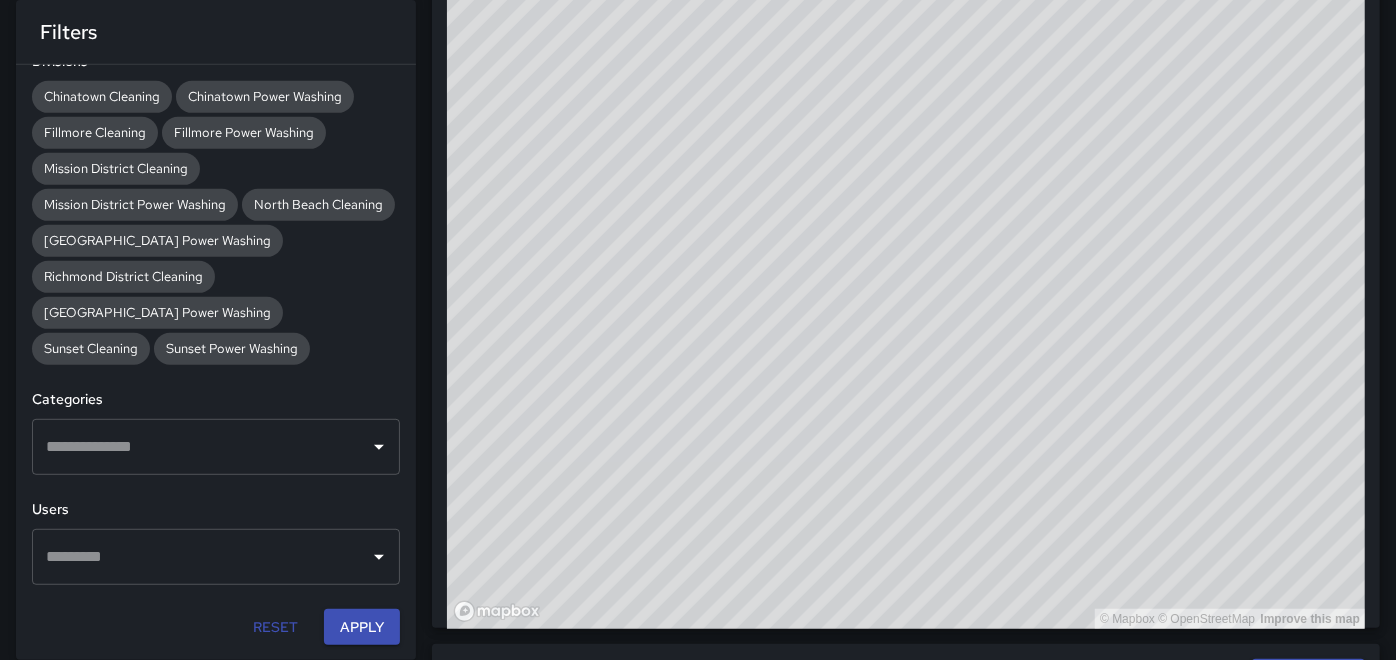 click on "© Mapbox   © OpenStreetMap   Improve this map" at bounding box center [906, 229] 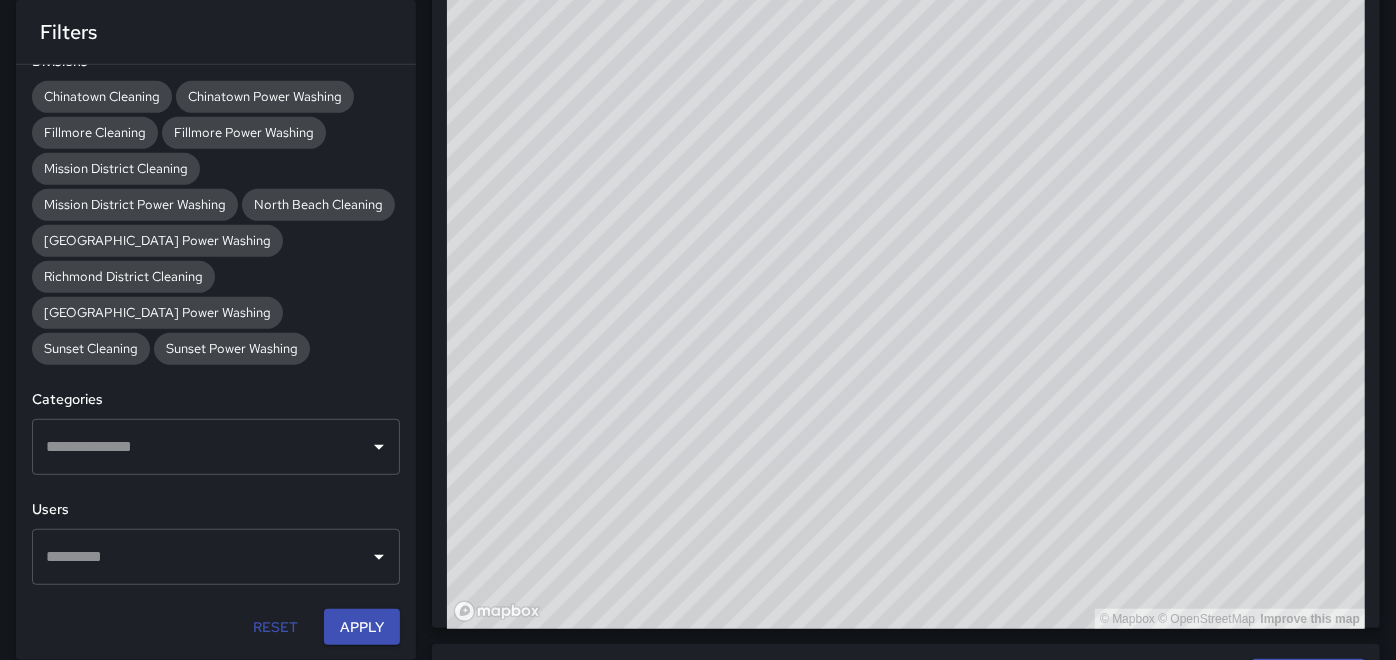 drag, startPoint x: 739, startPoint y: 157, endPoint x: 782, endPoint y: 125, distance: 53.600372 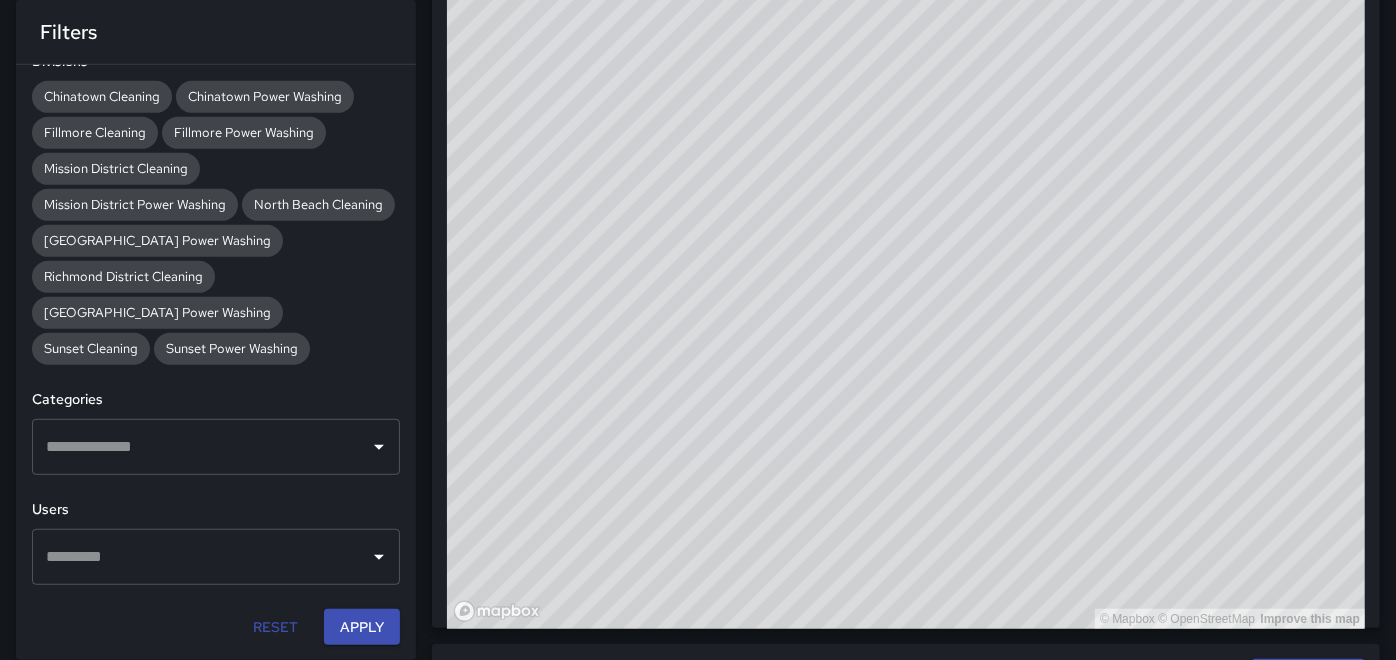 click on "© Mapbox   © OpenStreetMap   Improve this map" at bounding box center [906, 229] 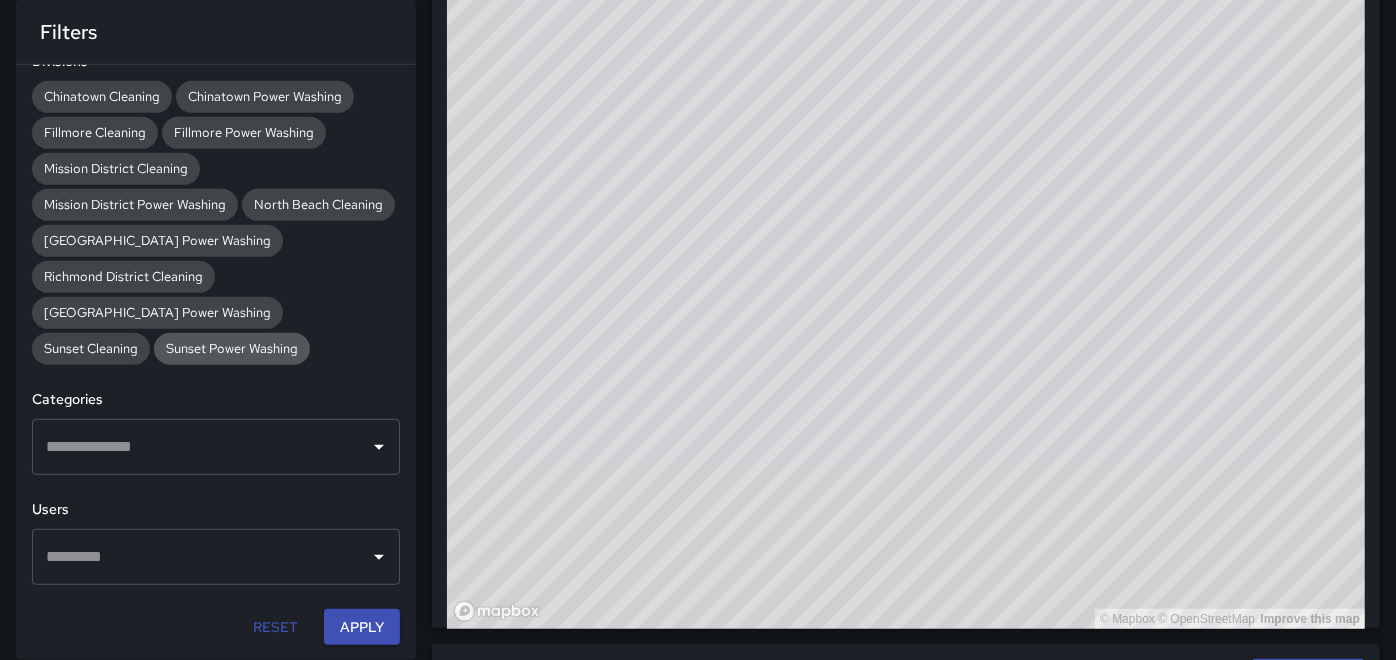 click on "Sunset Power Washing" at bounding box center [232, 348] 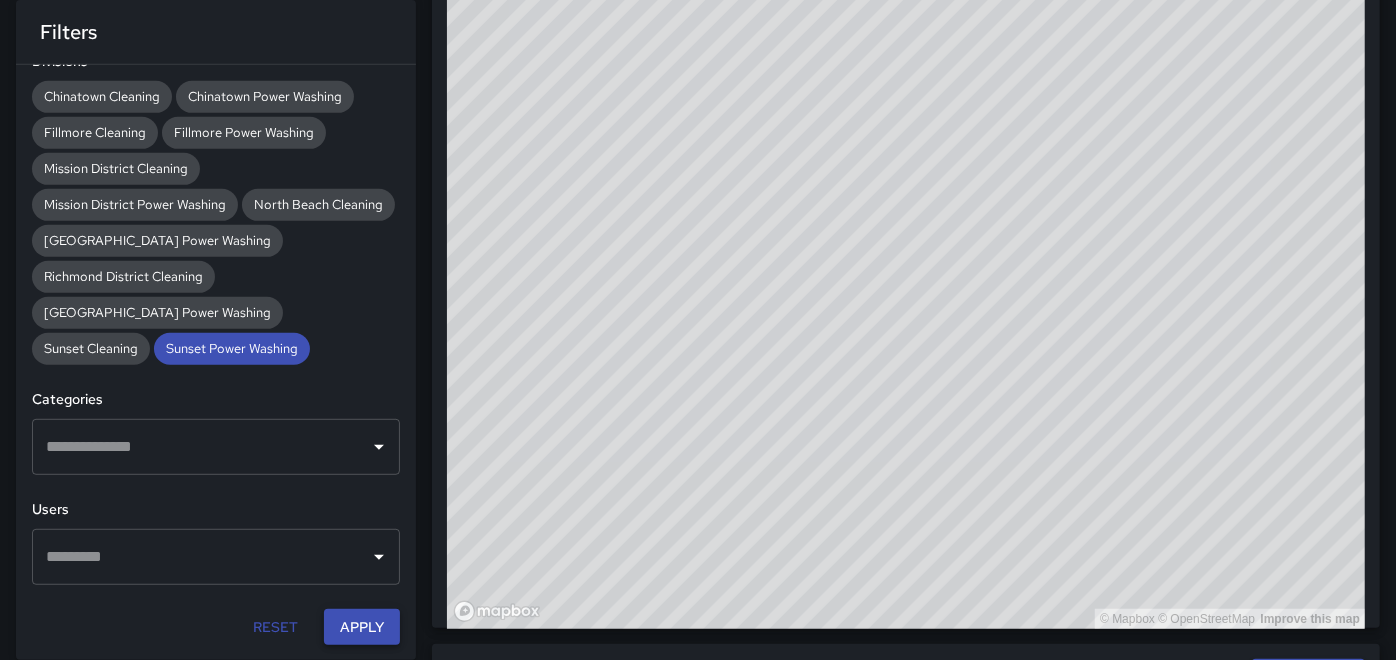 click on "Apply" at bounding box center (362, 627) 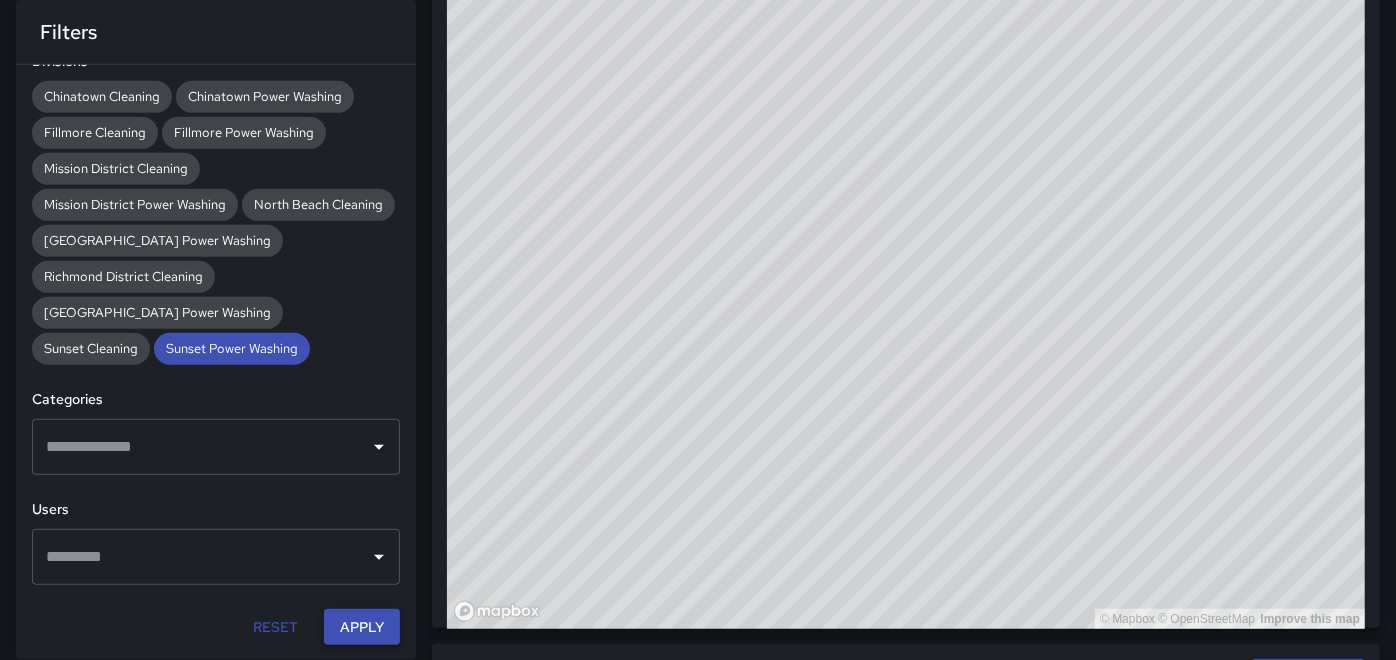 click on "Apply" at bounding box center [362, 627] 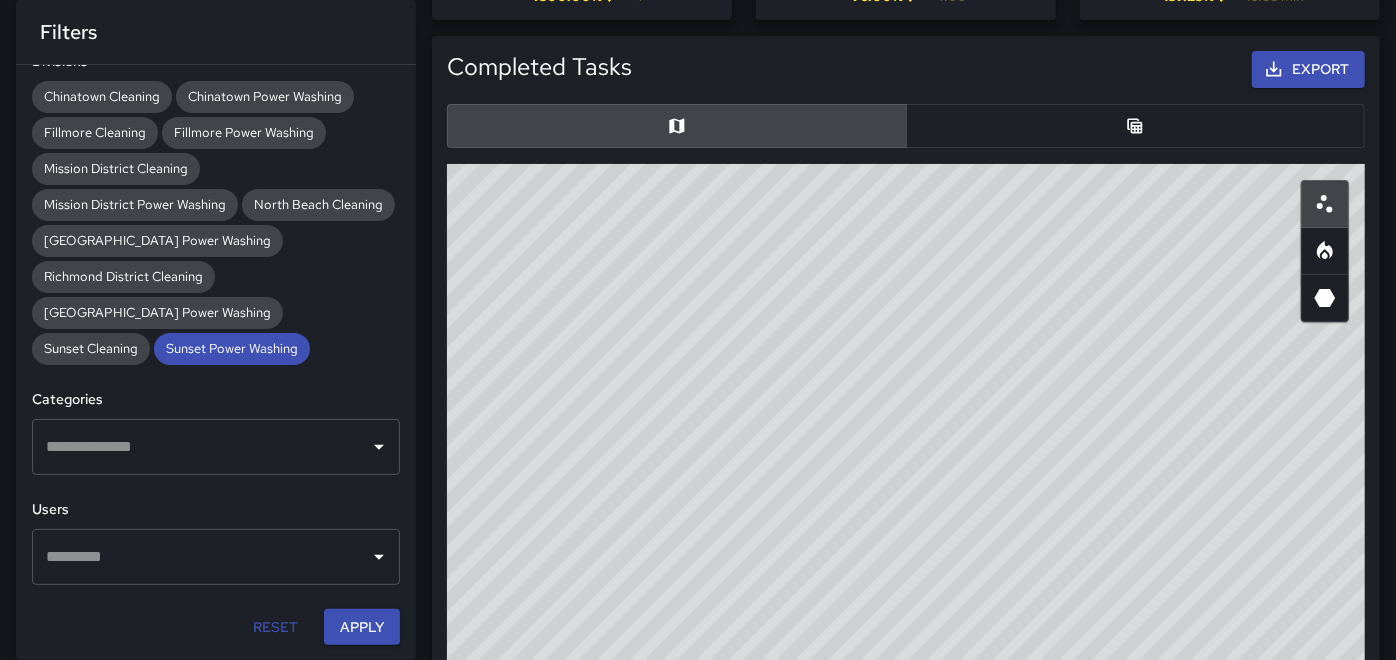 scroll, scrollTop: 222, scrollLeft: 0, axis: vertical 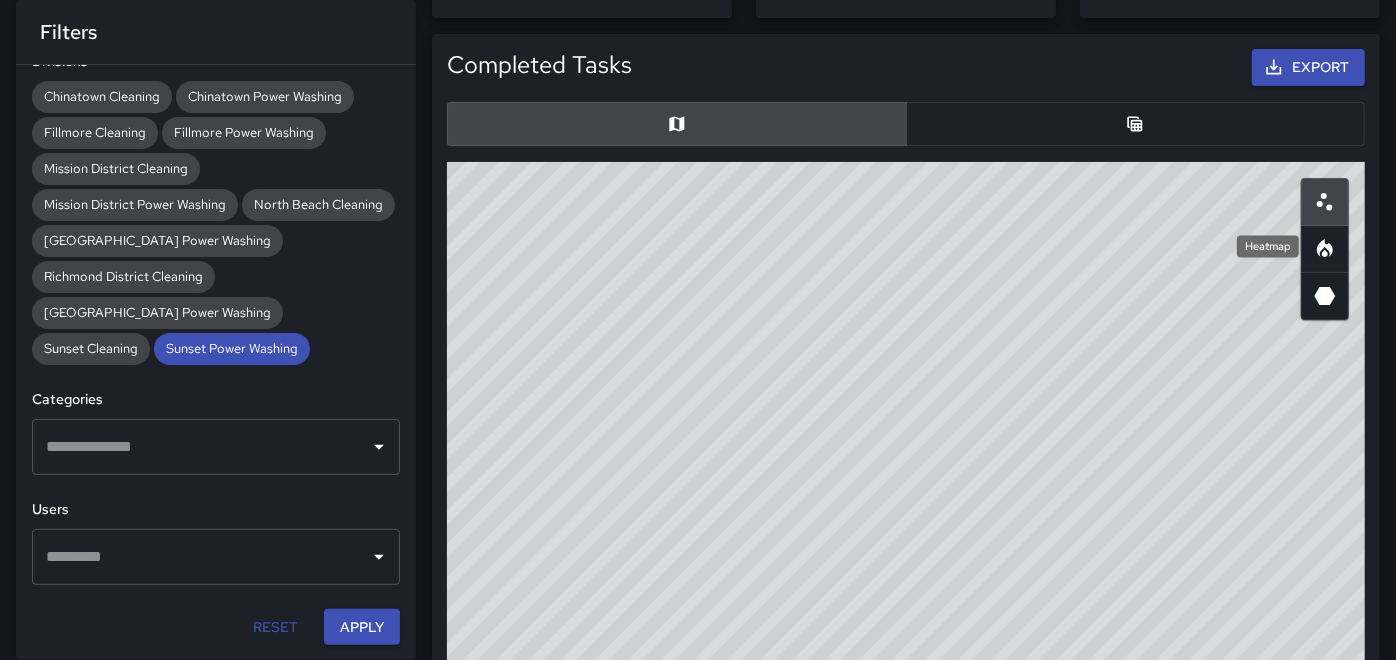 click 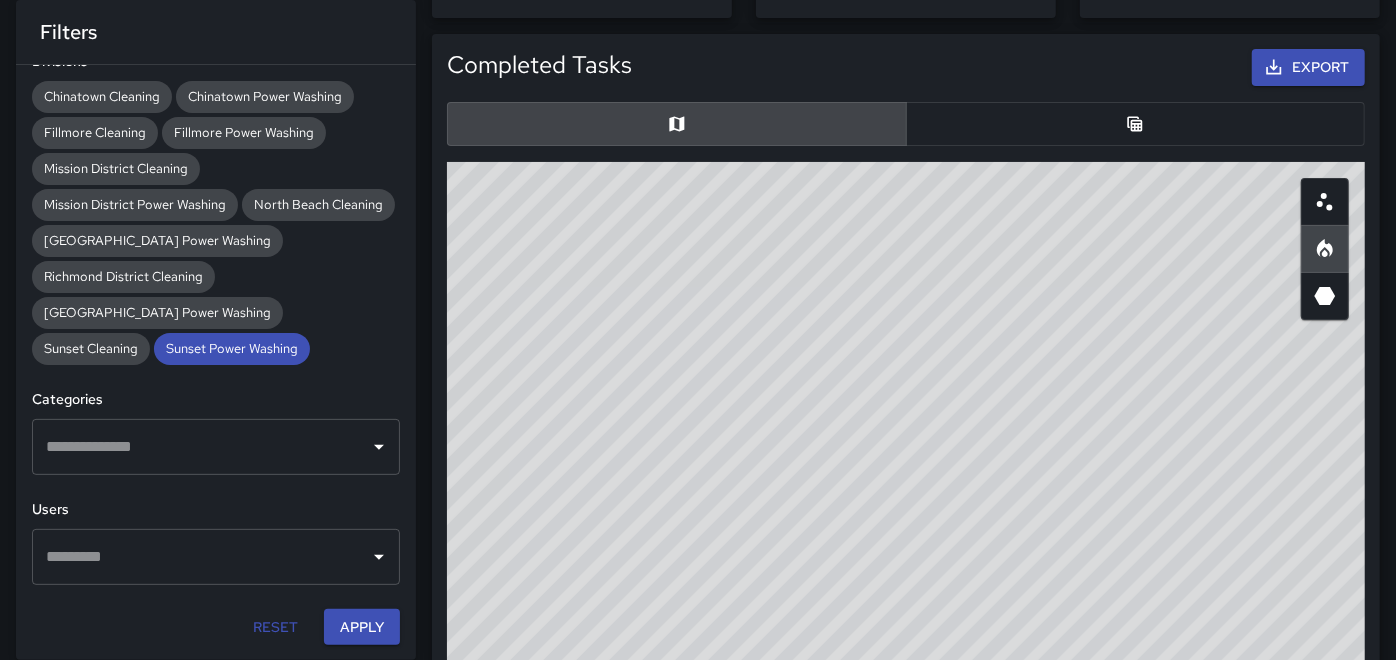 drag, startPoint x: 1149, startPoint y: 298, endPoint x: 879, endPoint y: 257, distance: 273.0952 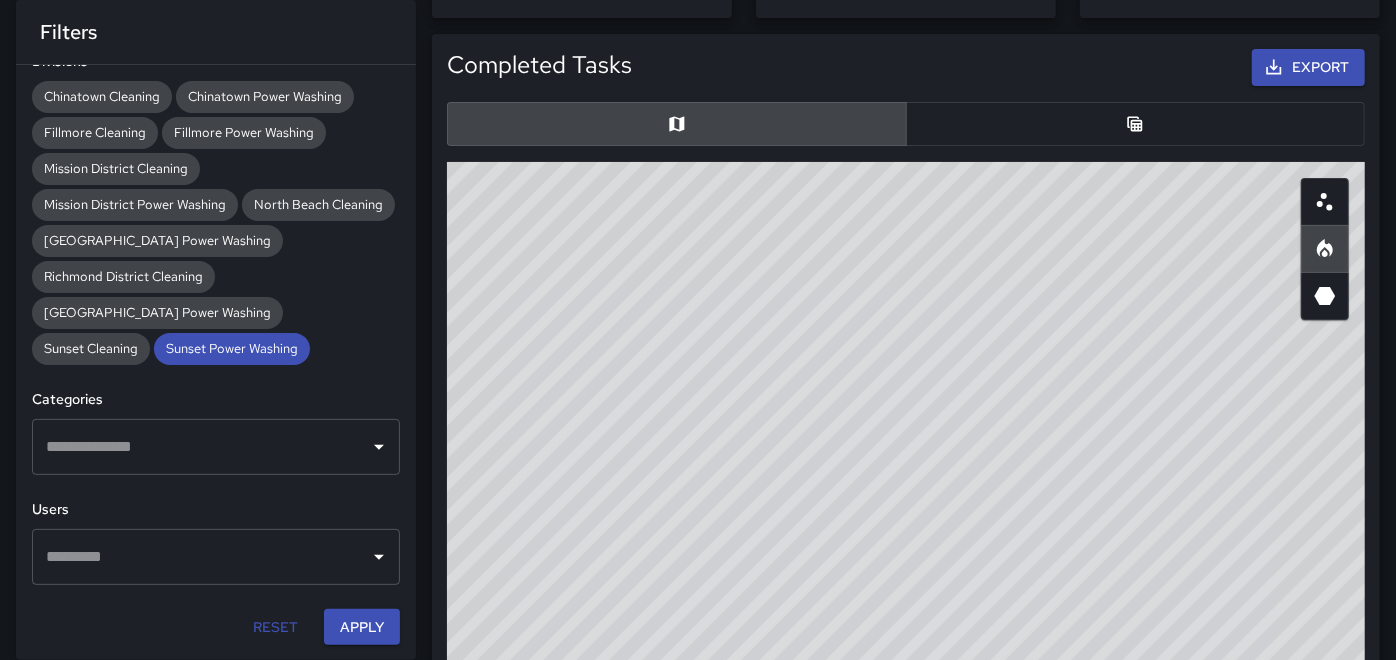 click on "© Mapbox   © OpenStreetMap   Improve this map" at bounding box center [906, 562] 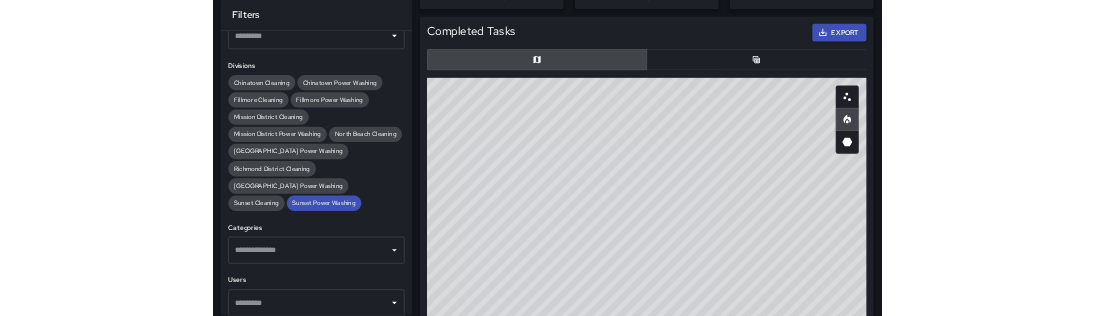 scroll, scrollTop: 250, scrollLeft: 0, axis: vertical 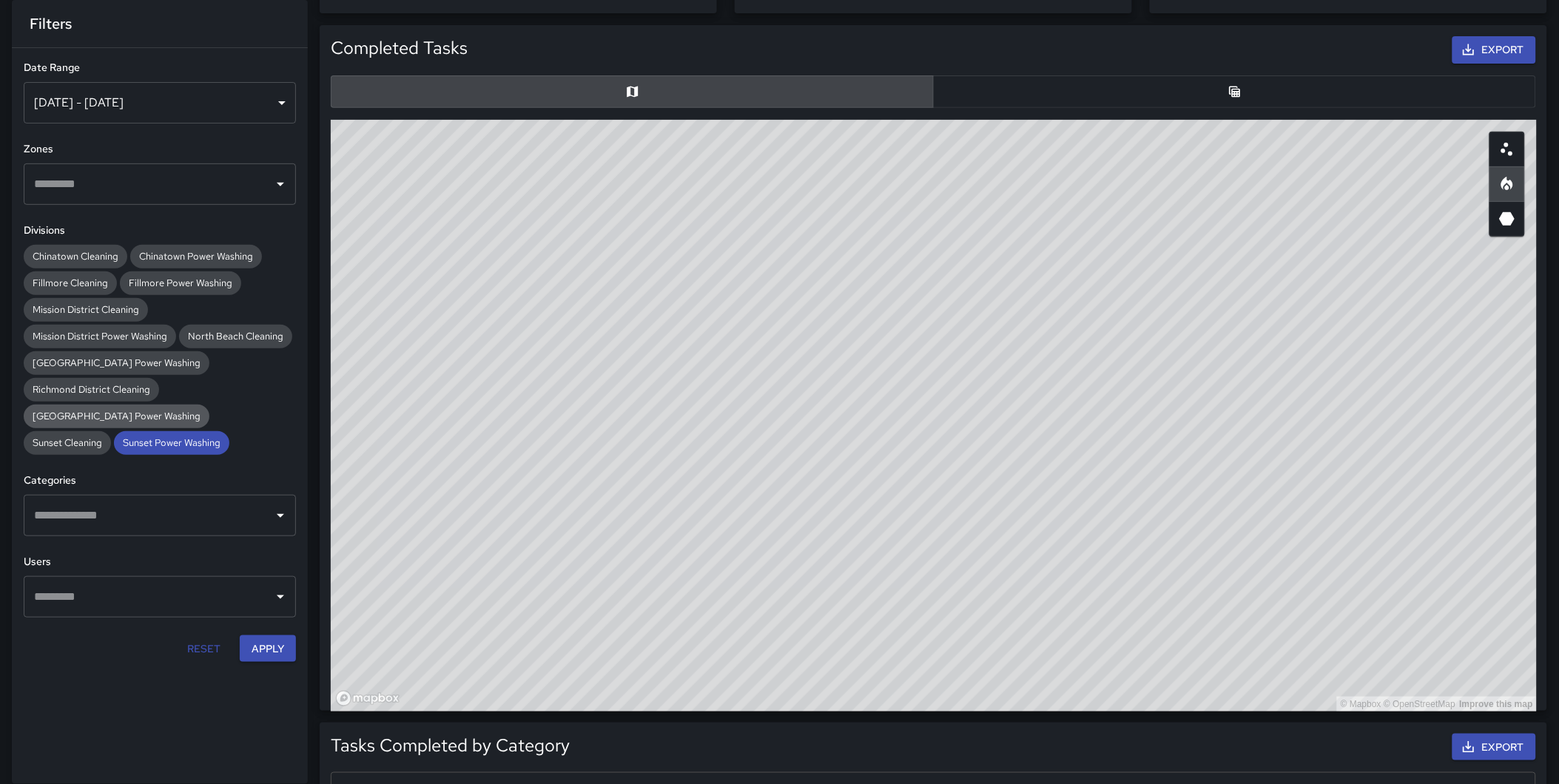 click on "[GEOGRAPHIC_DATA] Power Washing" at bounding box center [116, 416] 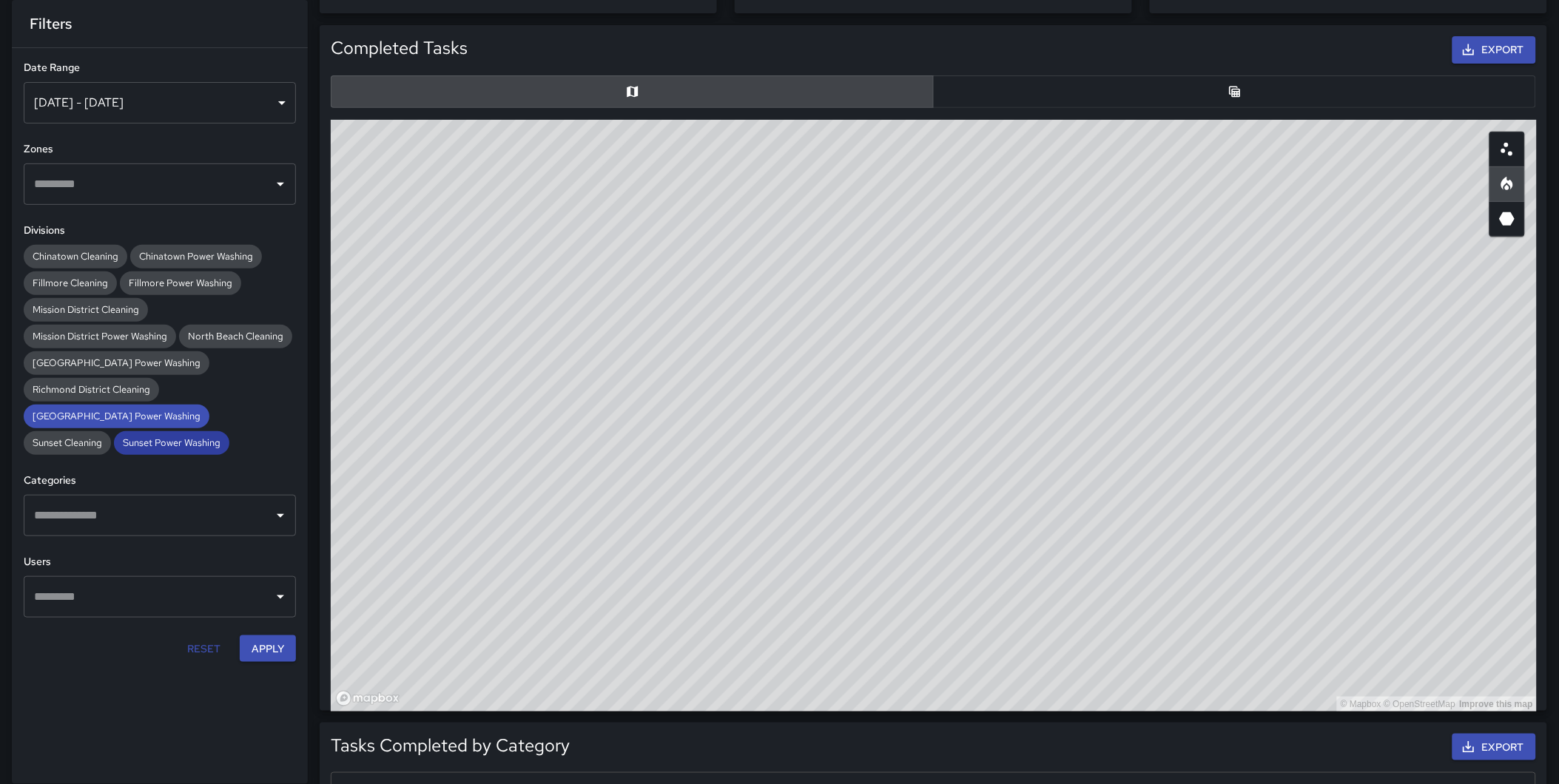 click on "Sunset Power Washing" at bounding box center [172, 442] 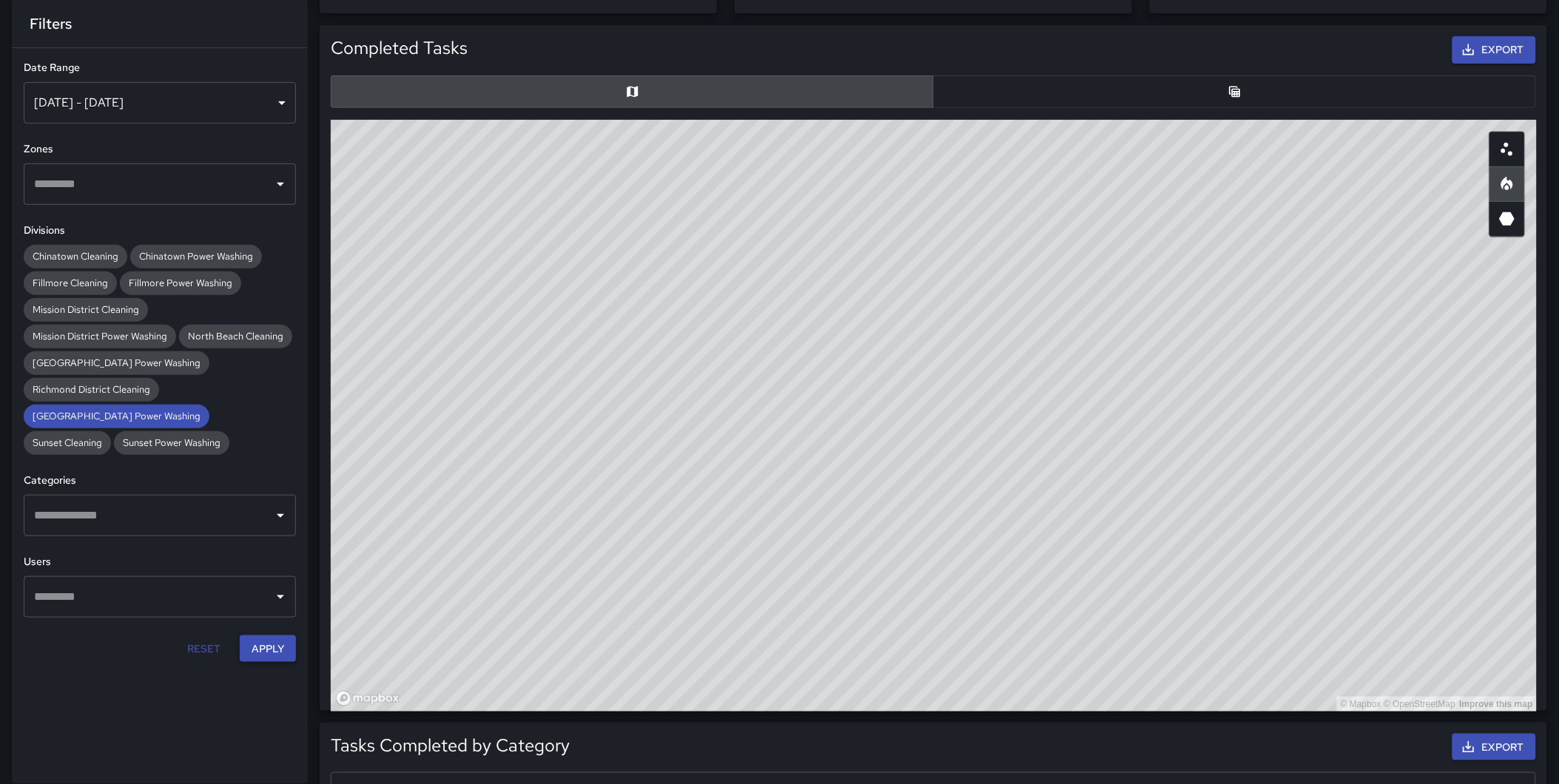 click on "Apply" at bounding box center (268, 649) 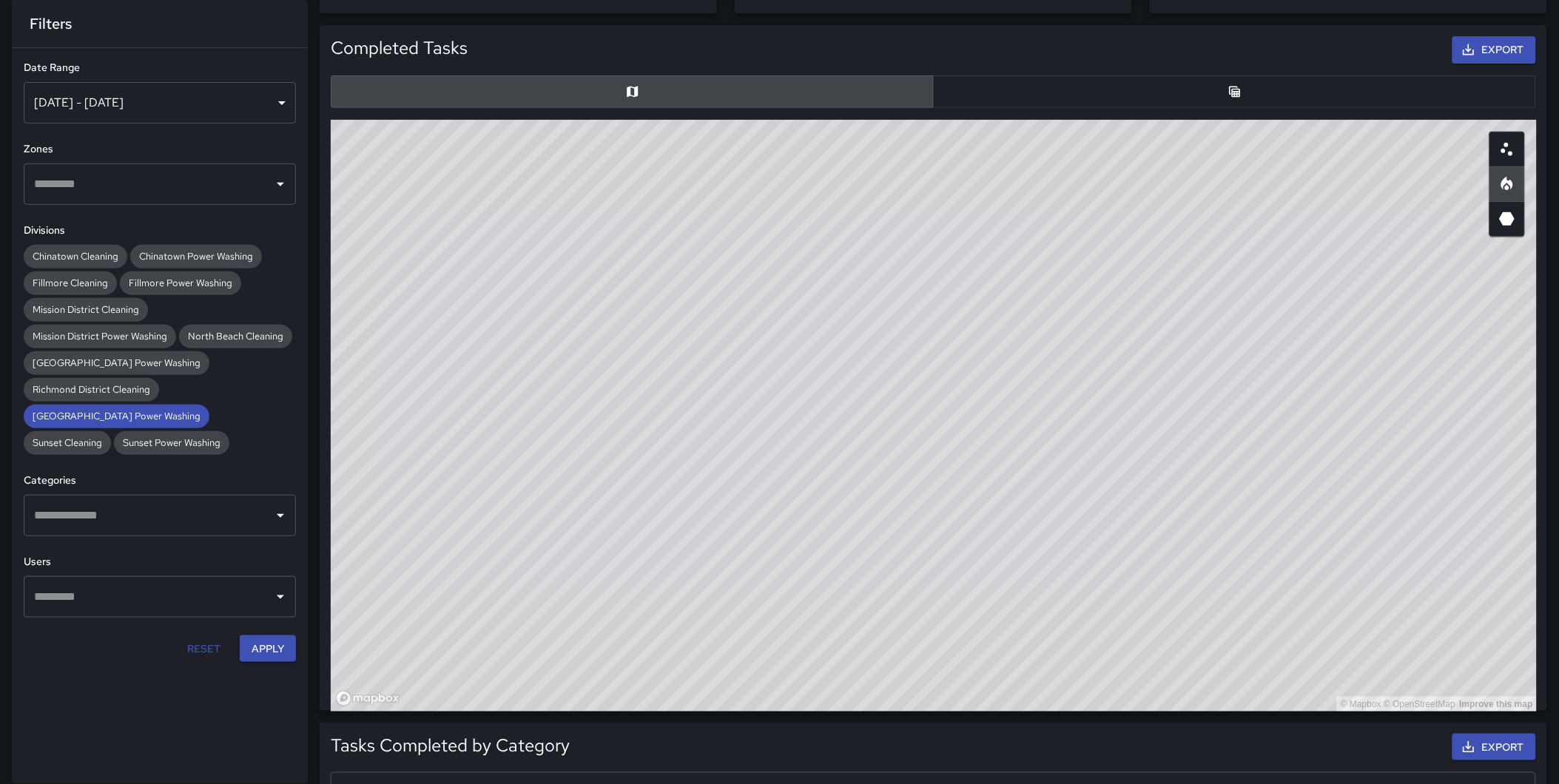 drag, startPoint x: 1378, startPoint y: 318, endPoint x: 1370, endPoint y: 464, distance: 146.219 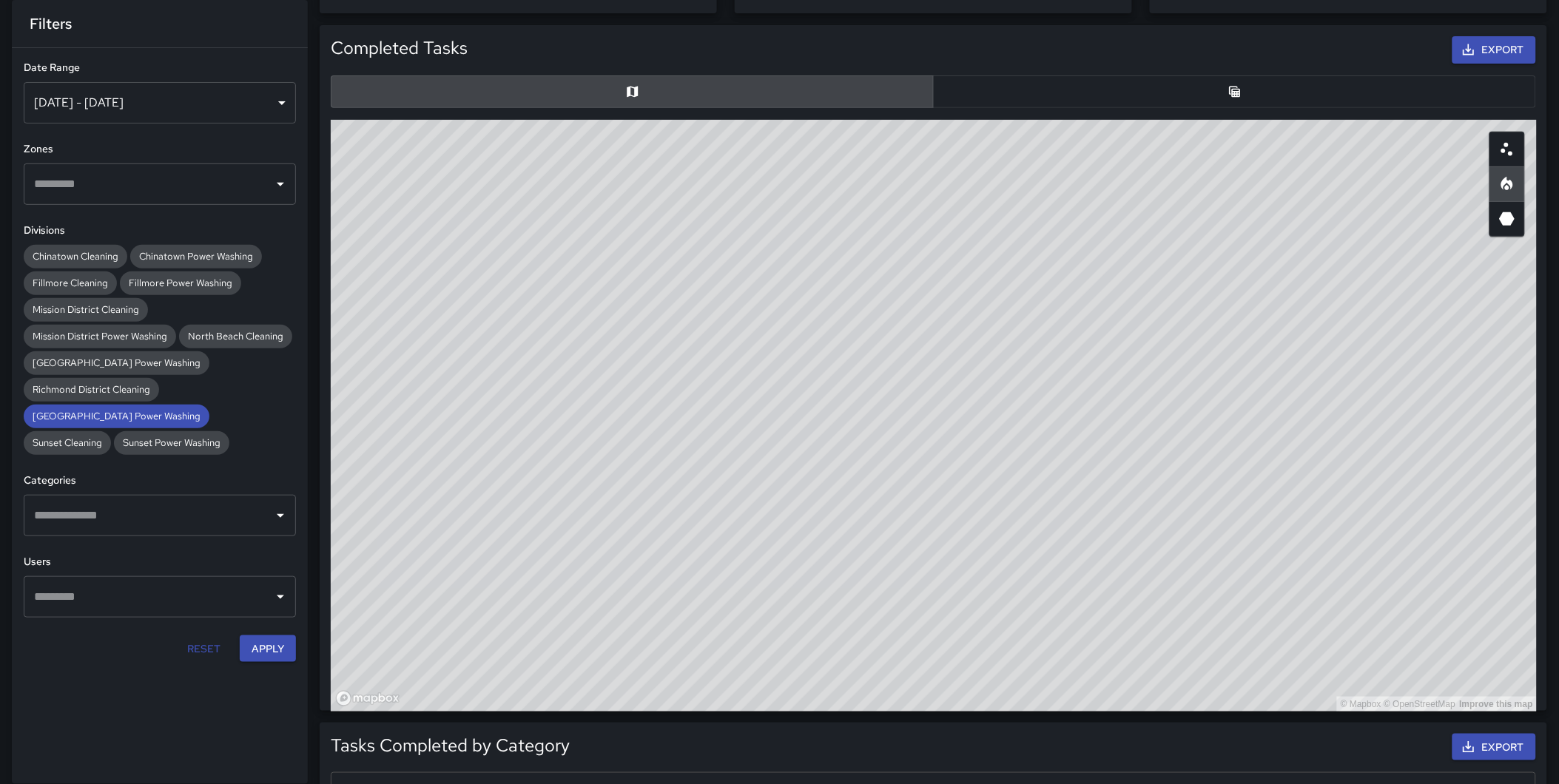 click on "© Mapbox   © OpenStreetMap   Improve this map" at bounding box center [934, 416] 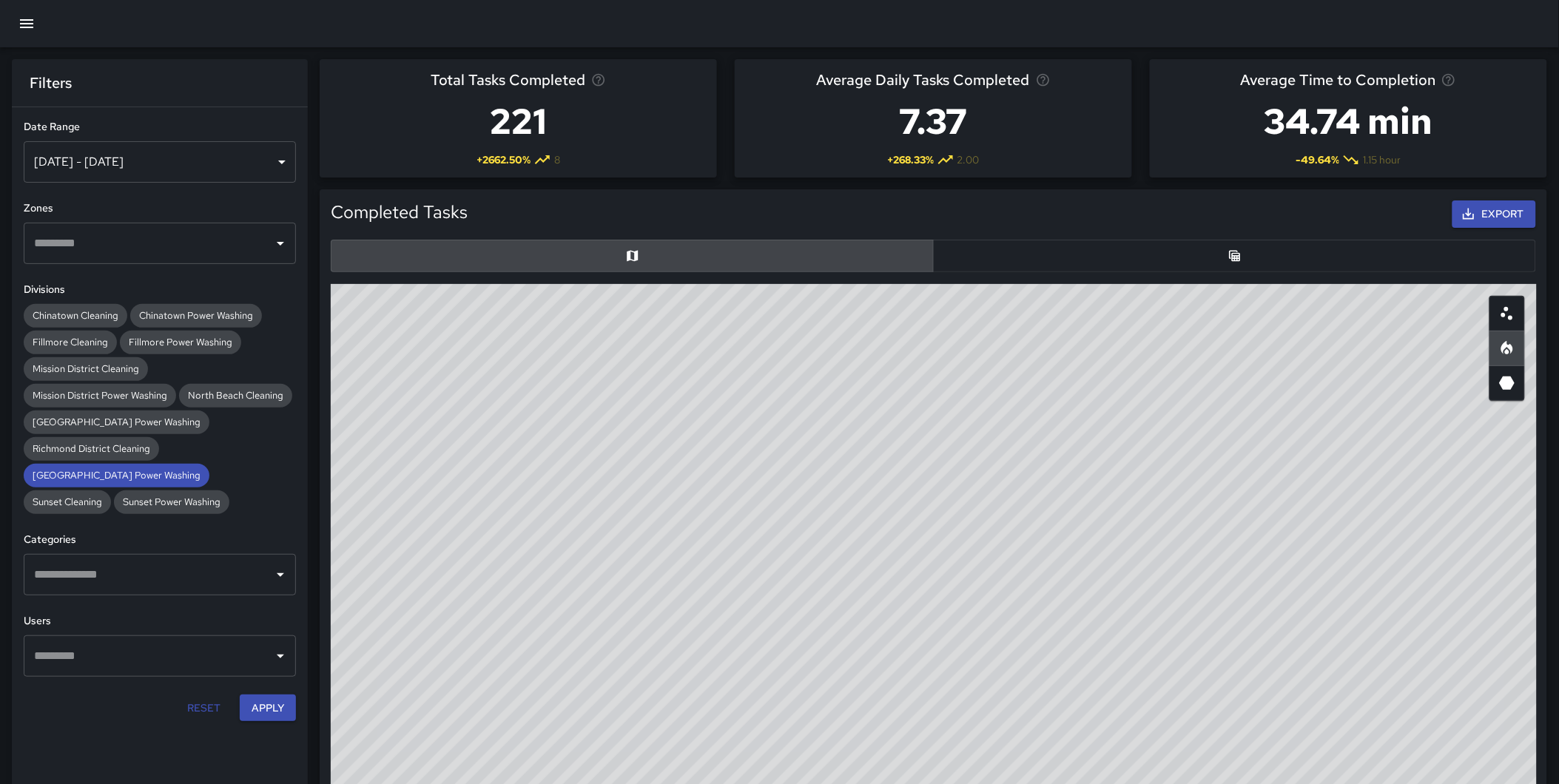 scroll, scrollTop: 82, scrollLeft: 0, axis: vertical 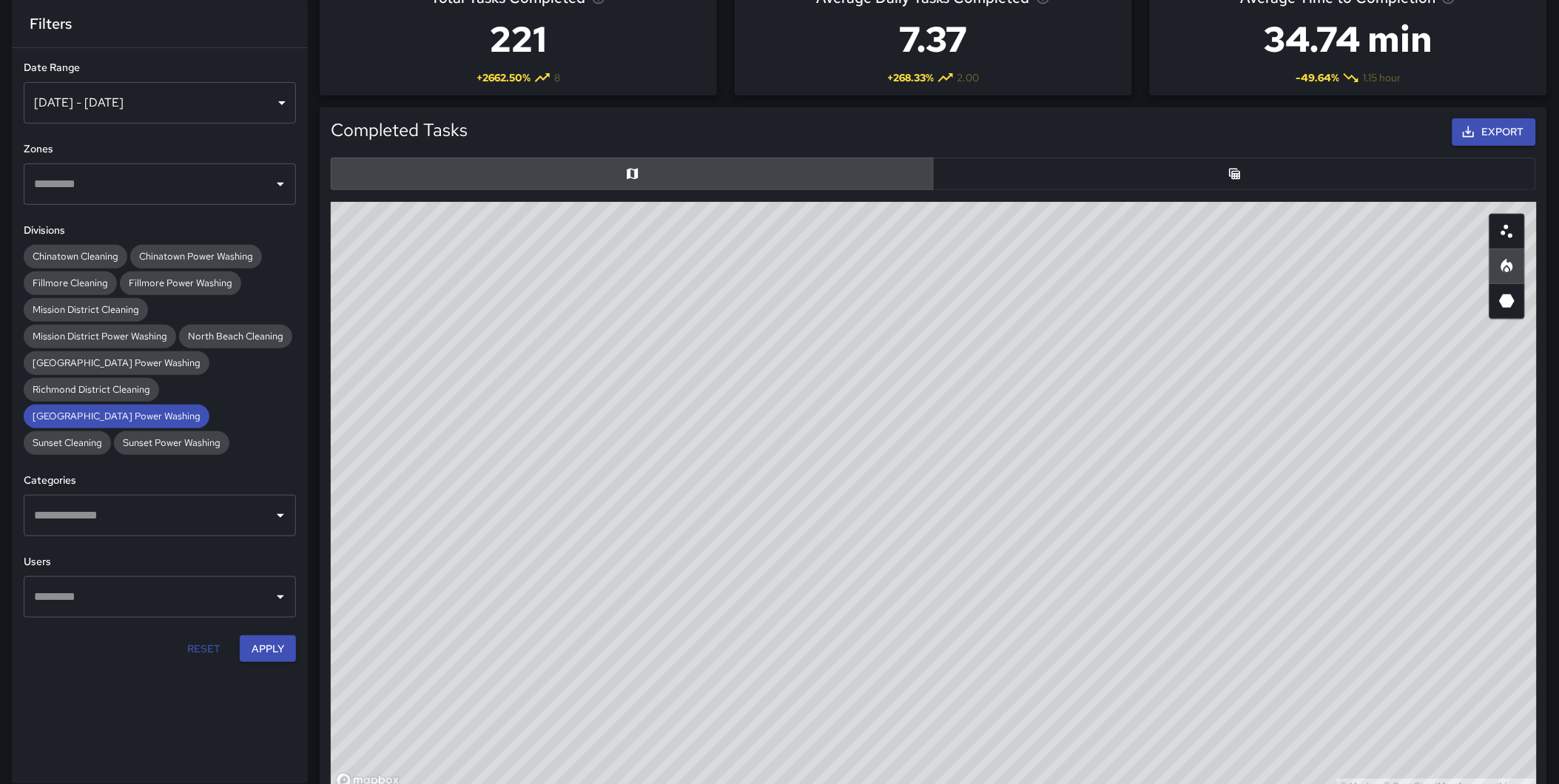 drag, startPoint x: 1261, startPoint y: 364, endPoint x: 1130, endPoint y: 567, distance: 241.59884 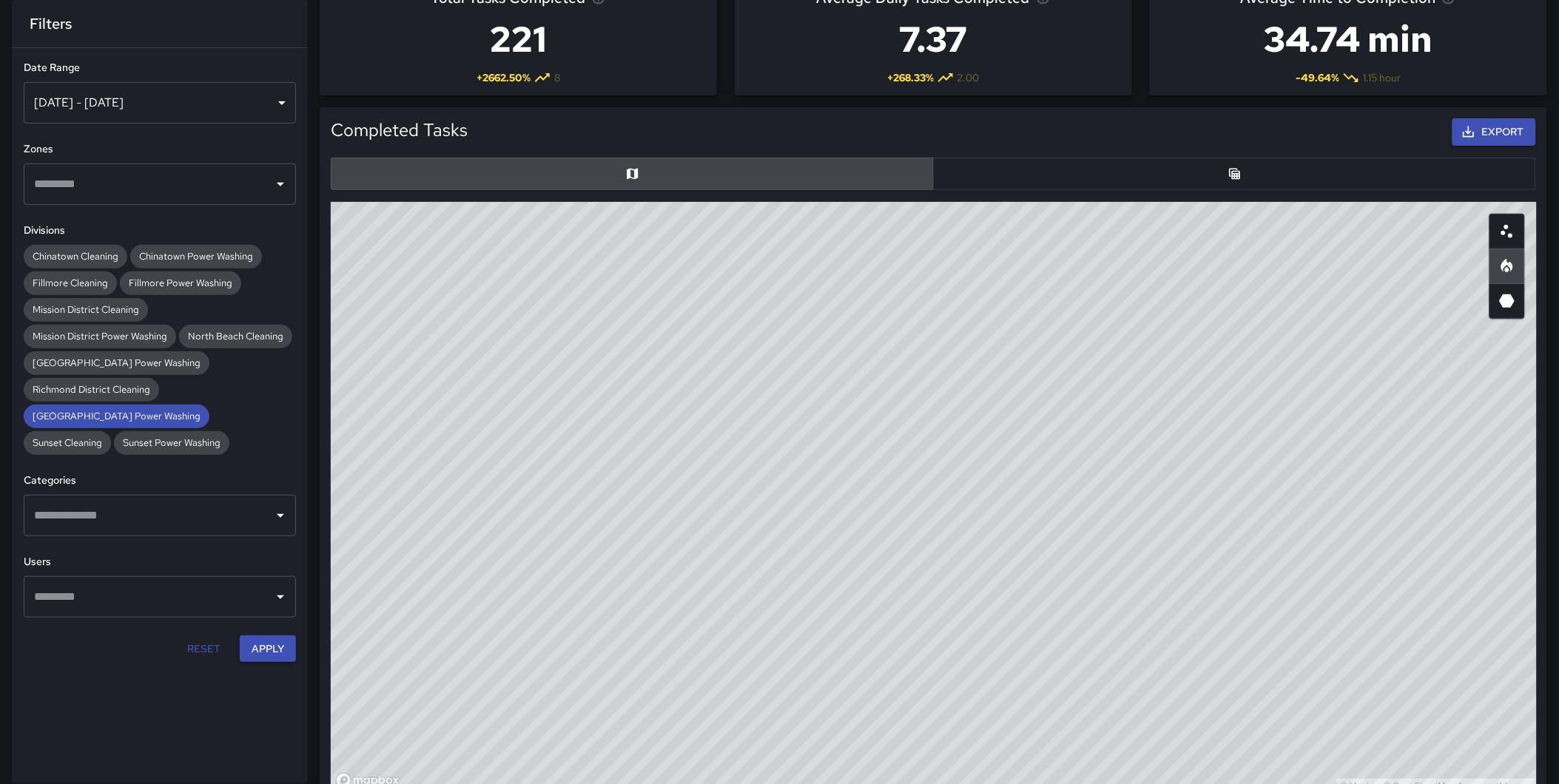 drag, startPoint x: 1287, startPoint y: 514, endPoint x: 1266, endPoint y: 549, distance: 40.816663 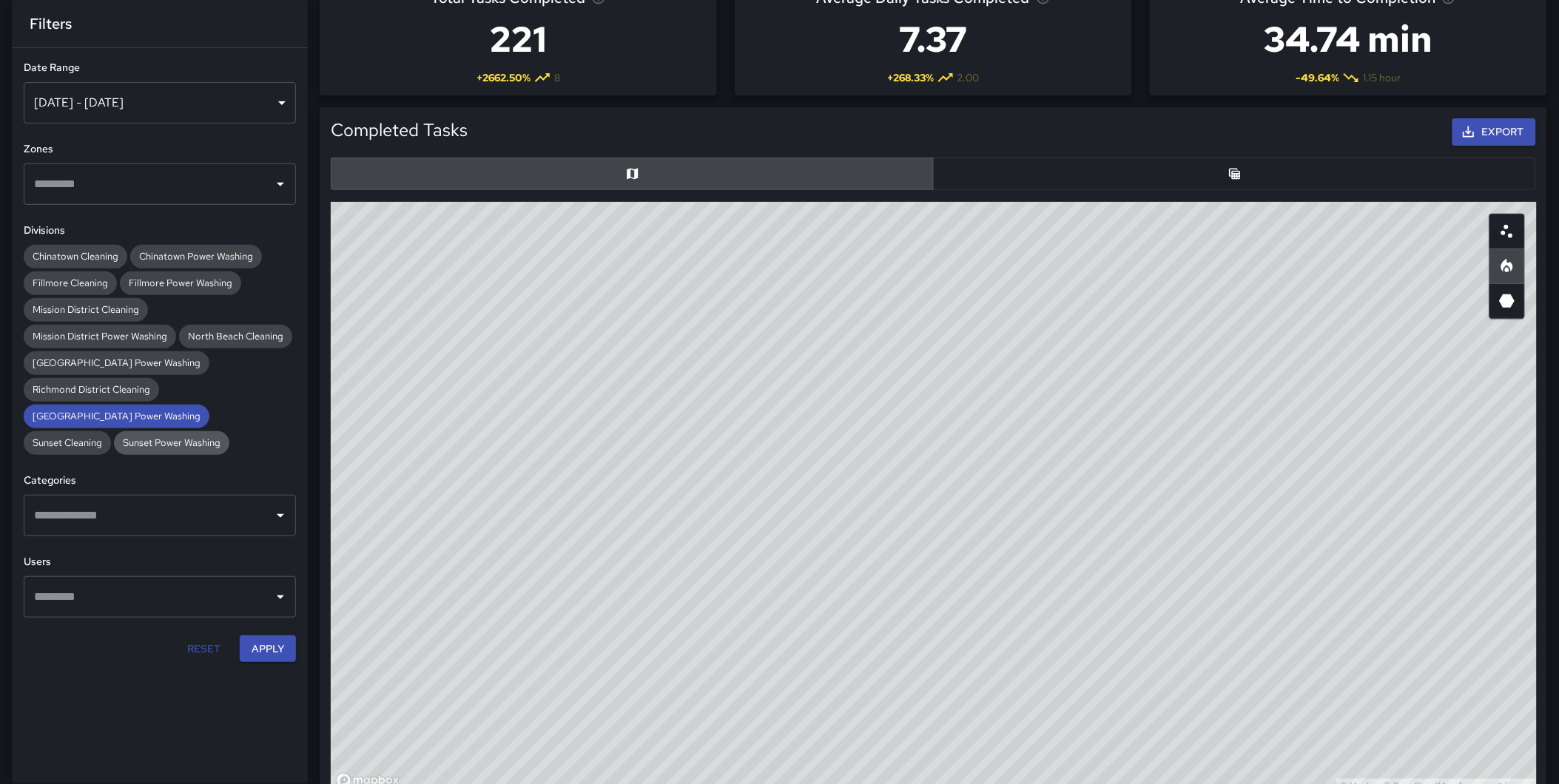 click on "Sunset Power Washing" at bounding box center (172, 442) 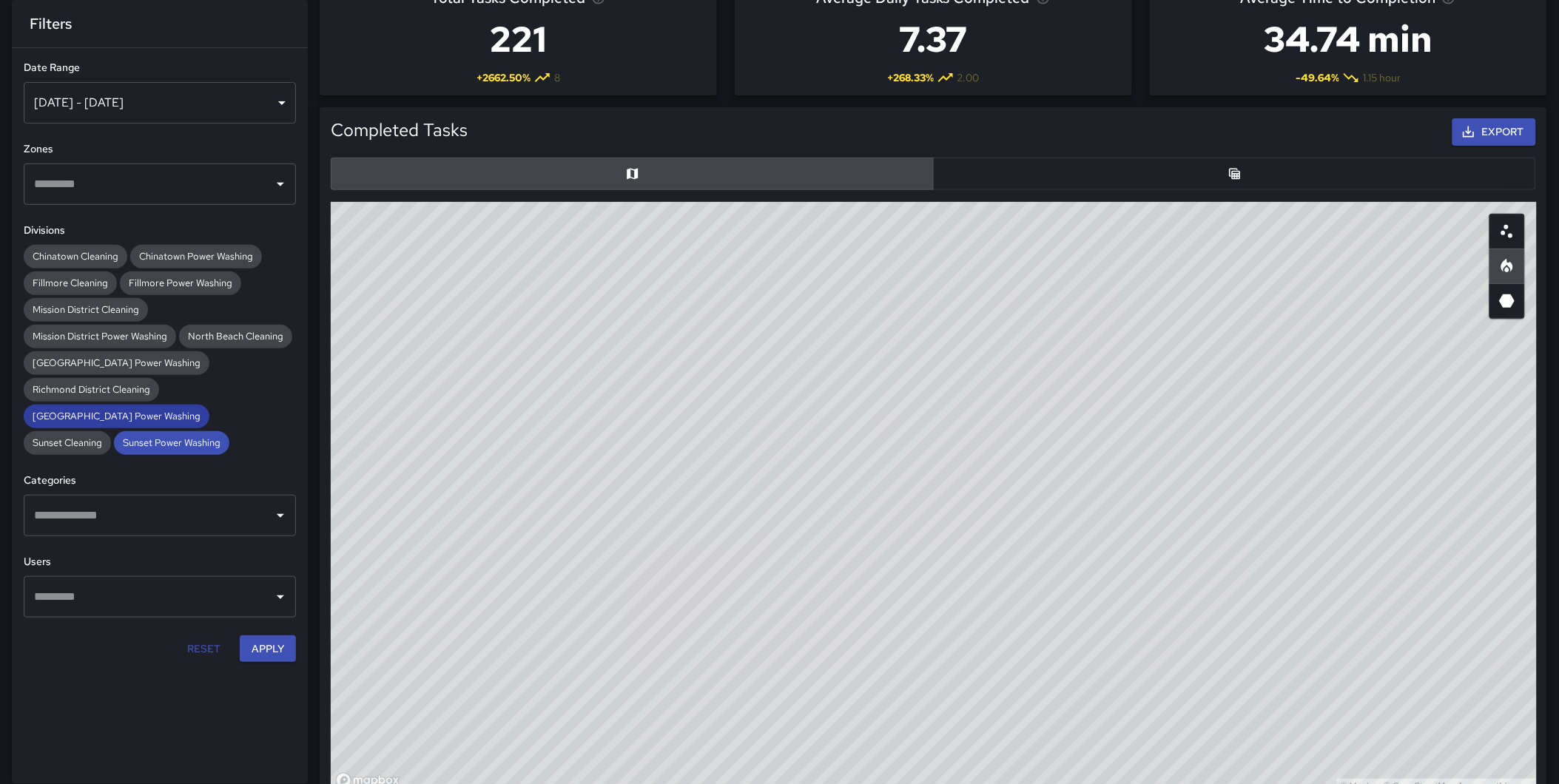click on "[GEOGRAPHIC_DATA] Power Washing" at bounding box center [116, 416] 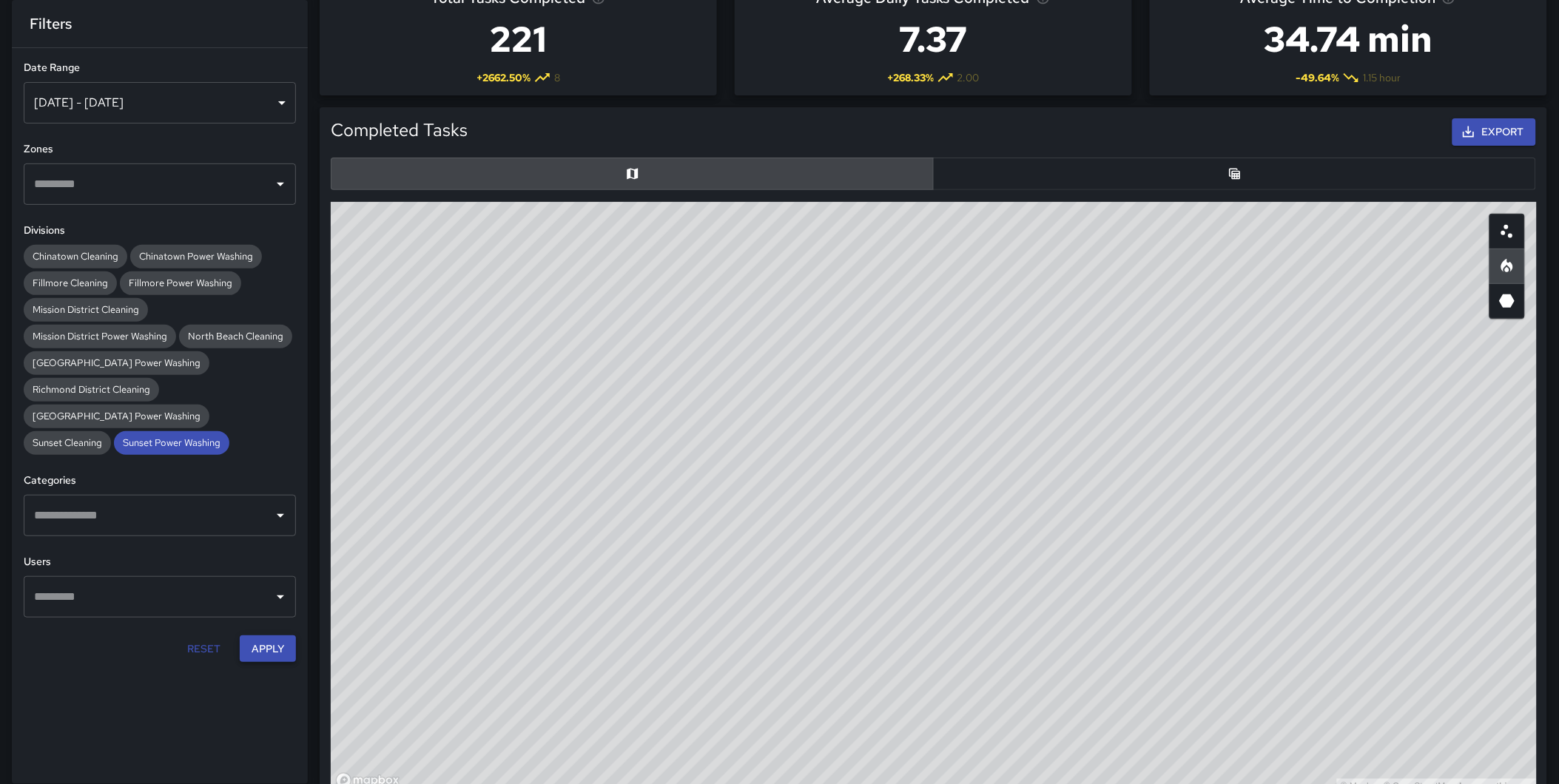 click on "Apply" at bounding box center (268, 649) 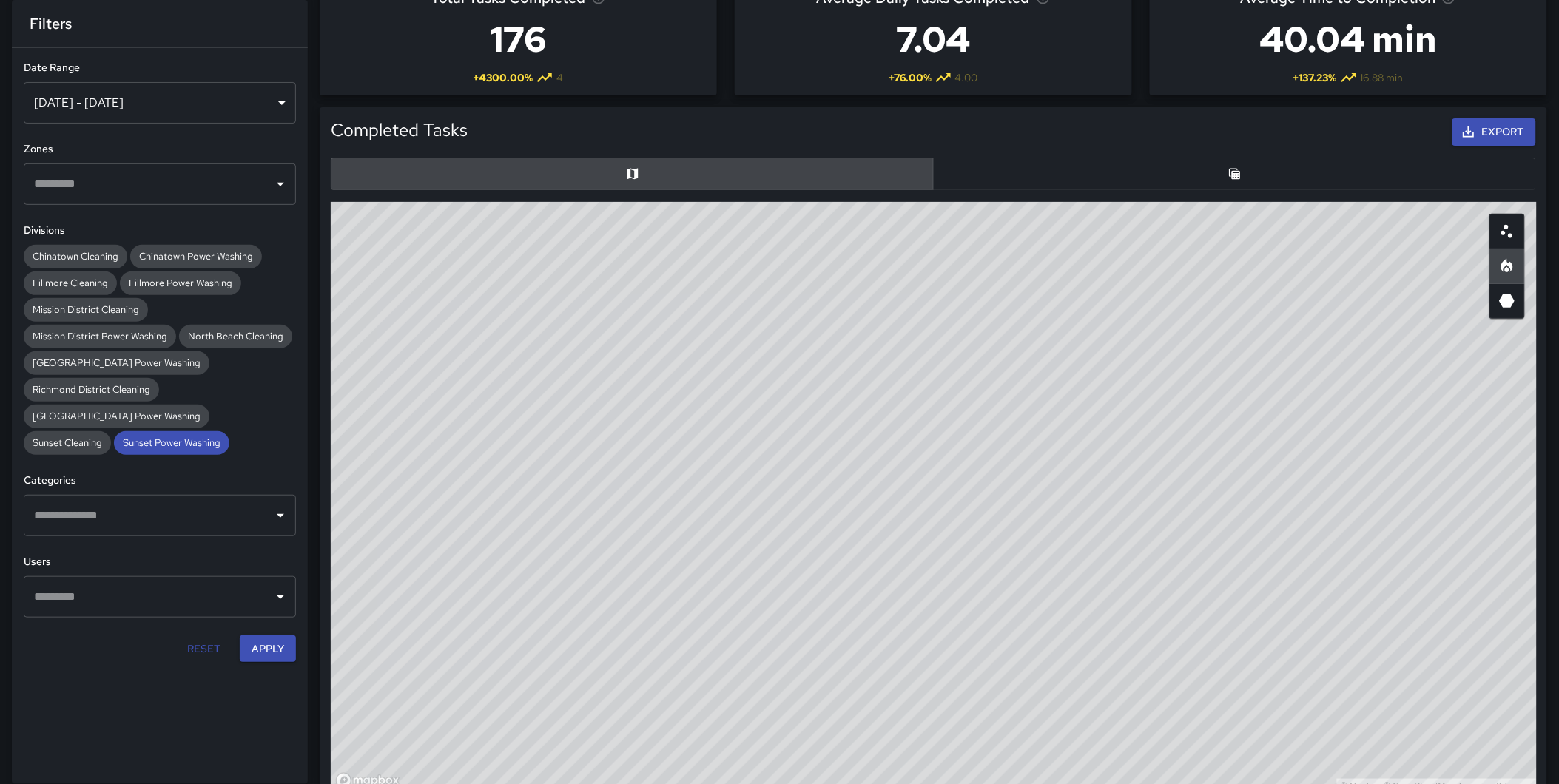 drag, startPoint x: 1133, startPoint y: 634, endPoint x: 883, endPoint y: 411, distance: 335.00597 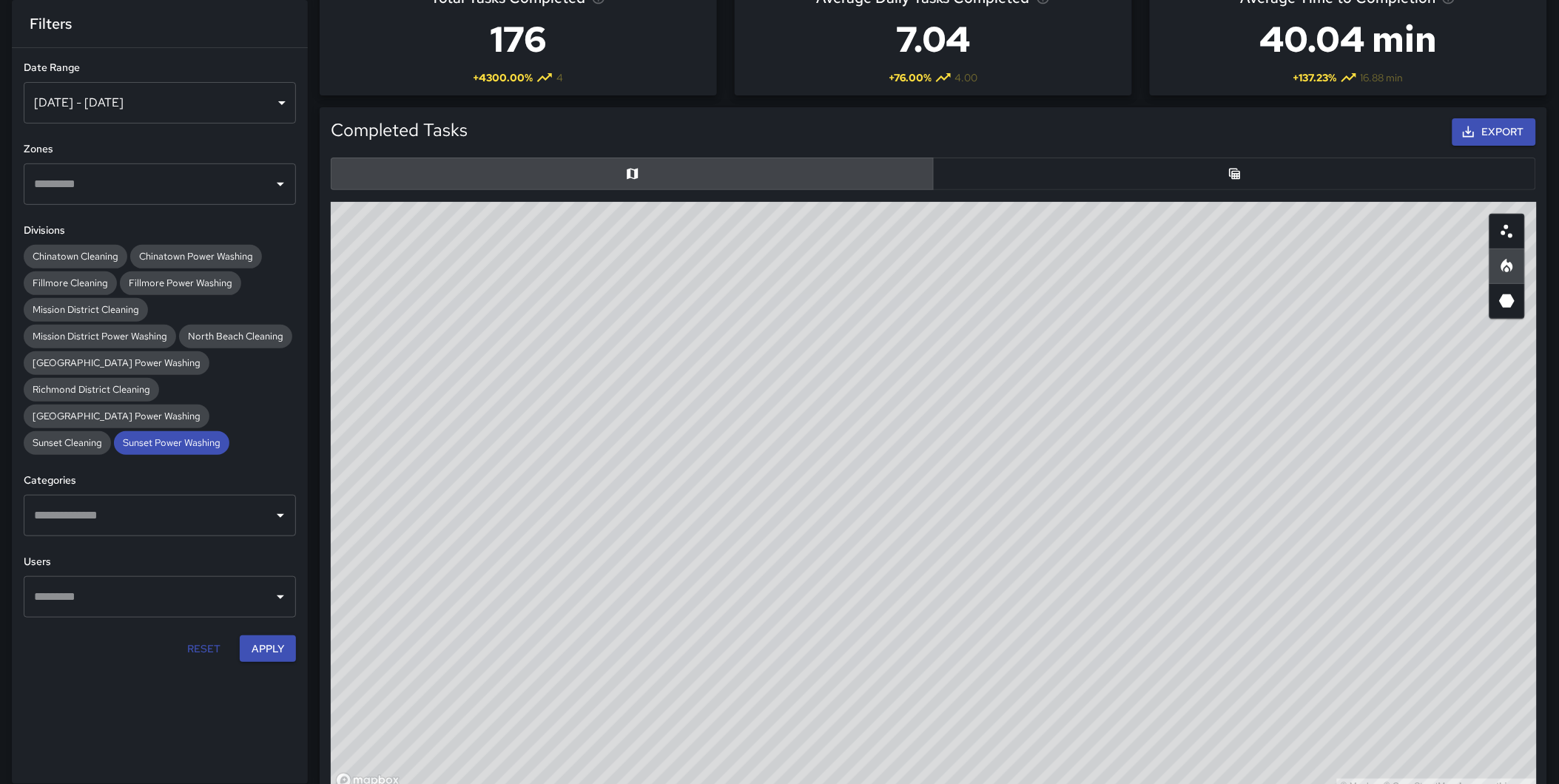 click on "© Mapbox   © OpenStreetMap   Improve this map" at bounding box center [934, 498] 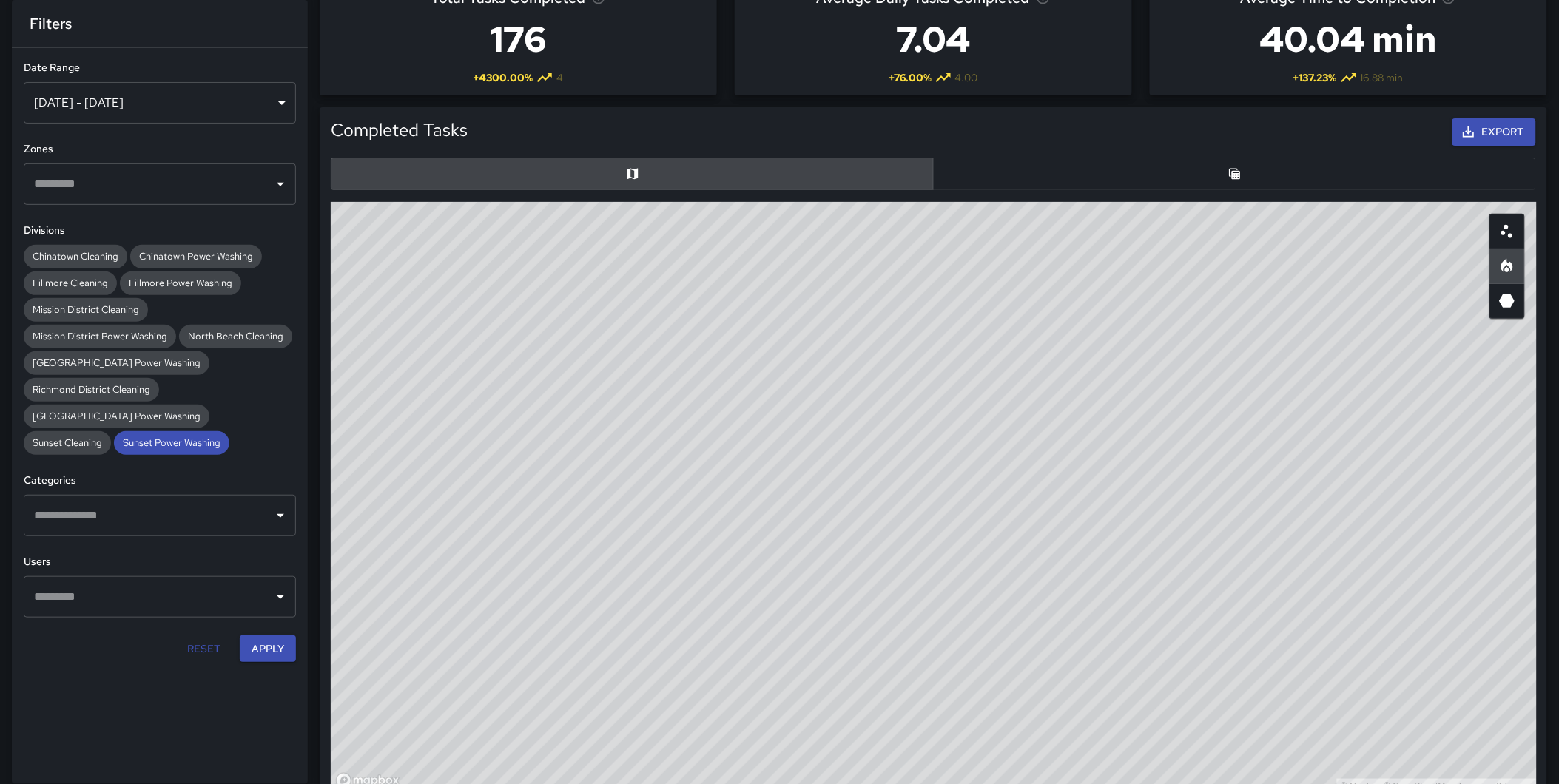 click on "© Mapbox   © OpenStreetMap   Improve this map" at bounding box center [934, 498] 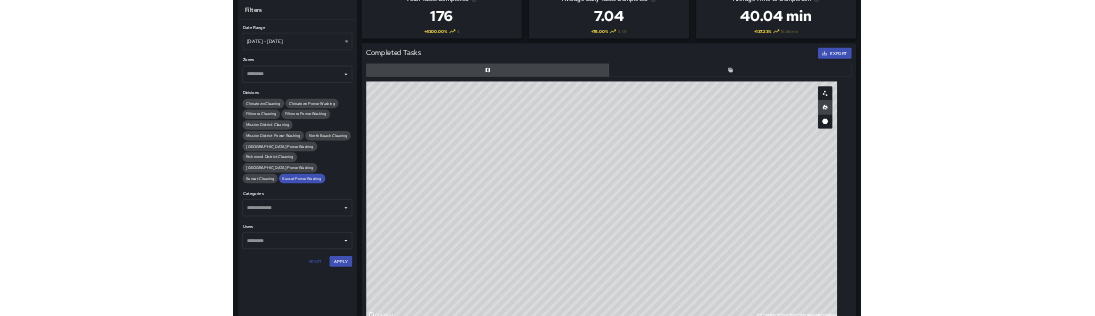 scroll, scrollTop: 111, scrollLeft: 0, axis: vertical 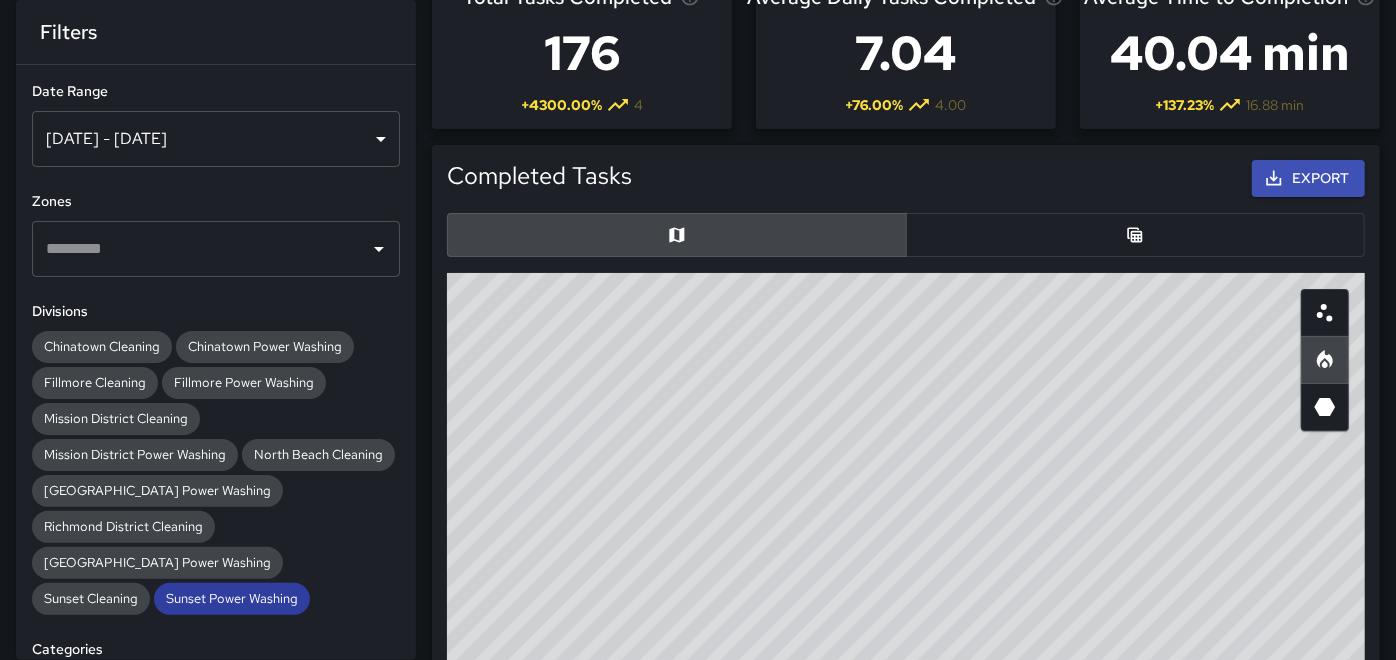 click on "Sunset Power Washing" at bounding box center [232, 598] 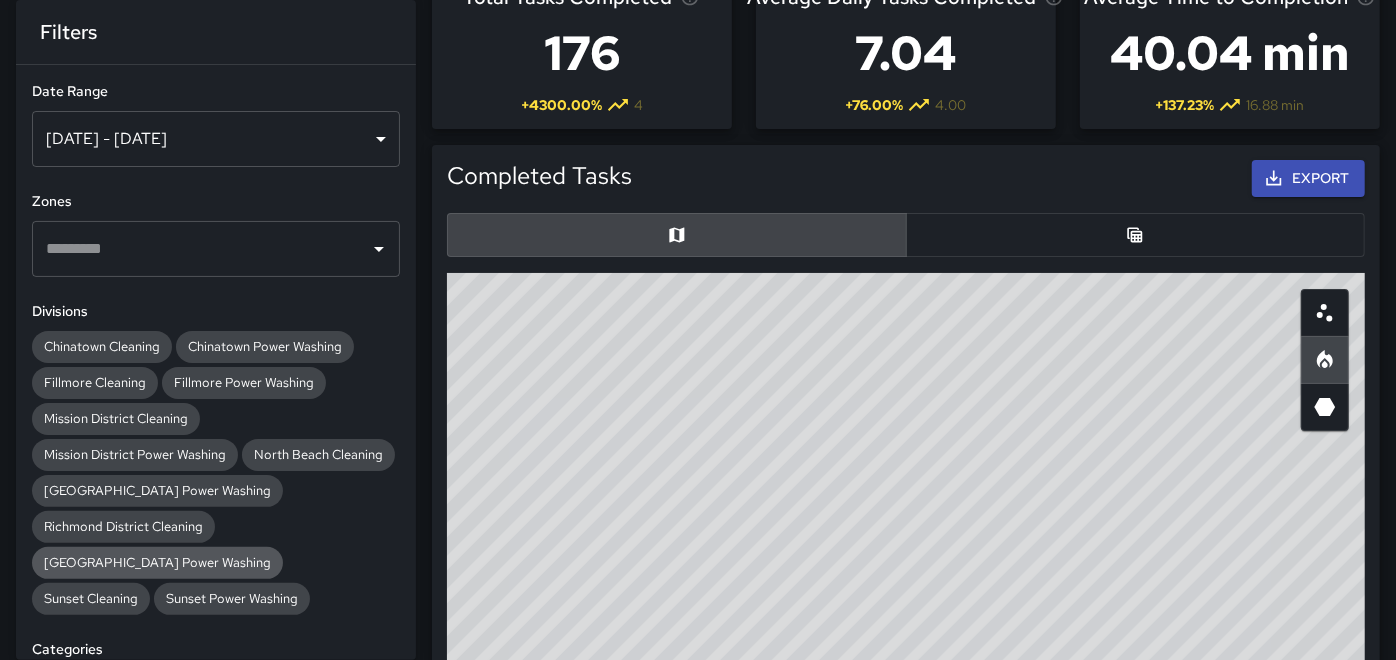 click on "[GEOGRAPHIC_DATA] Power Washing" at bounding box center [157, 562] 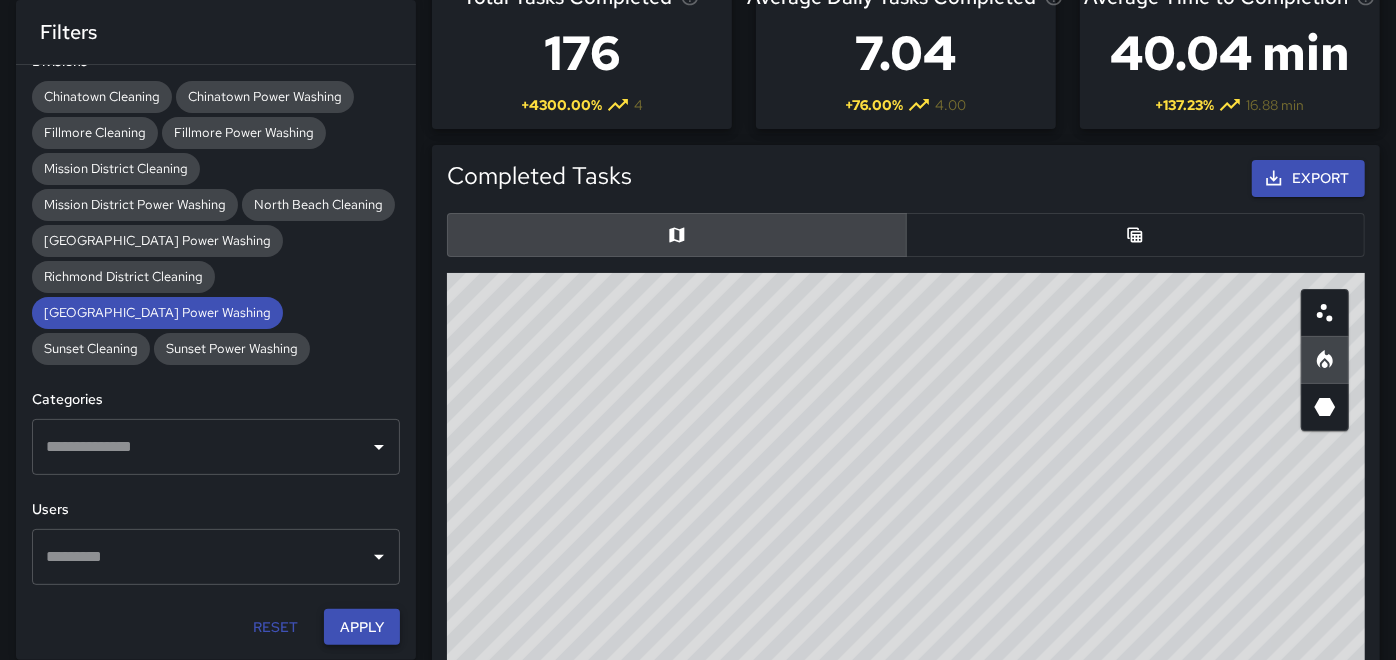 click on "Apply" at bounding box center (362, 627) 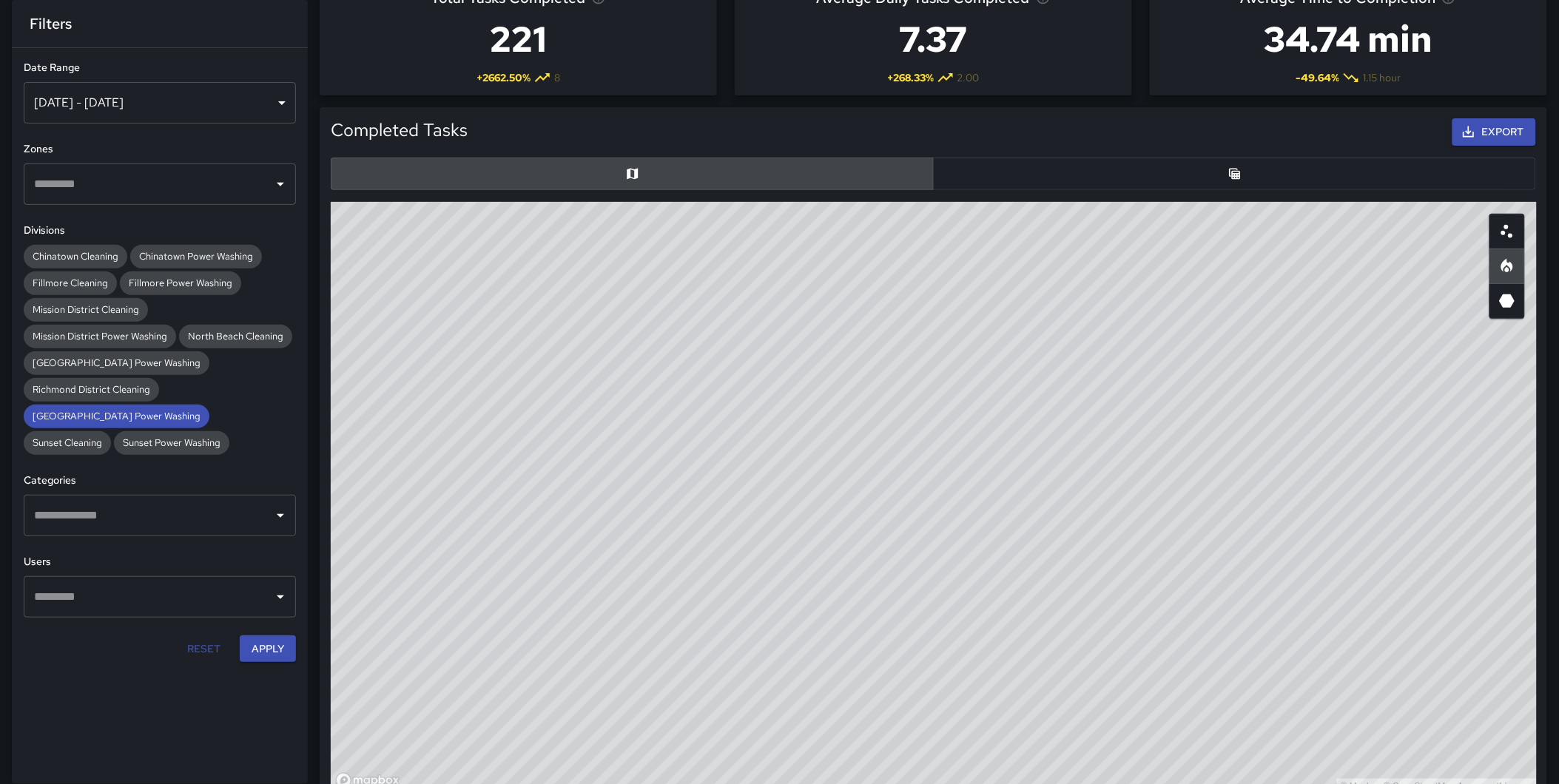drag, startPoint x: 940, startPoint y: 316, endPoint x: 1225, endPoint y: 424, distance: 304.777 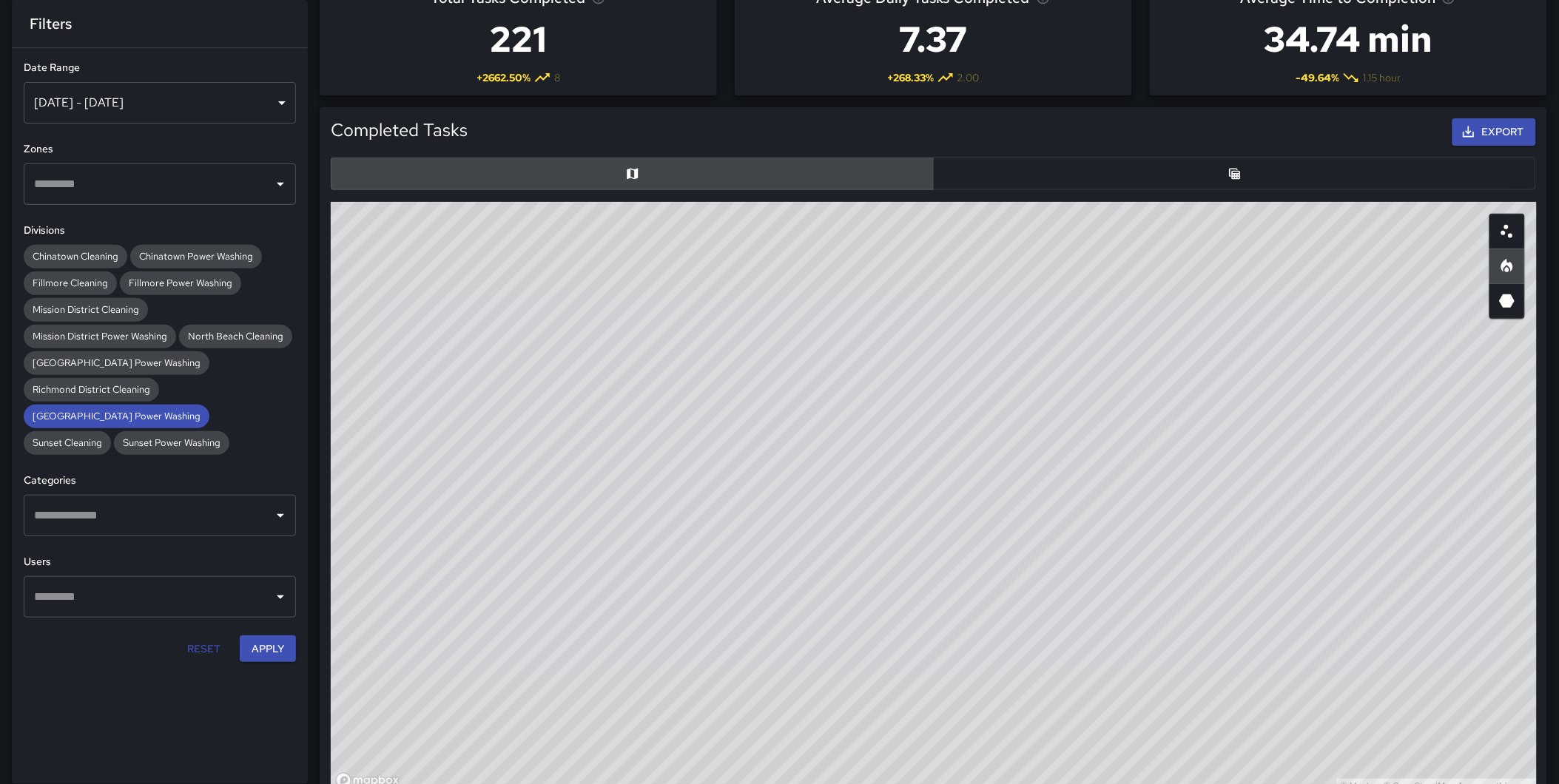 click on "© Mapbox   © OpenStreetMap   Improve this map" at bounding box center [934, 498] 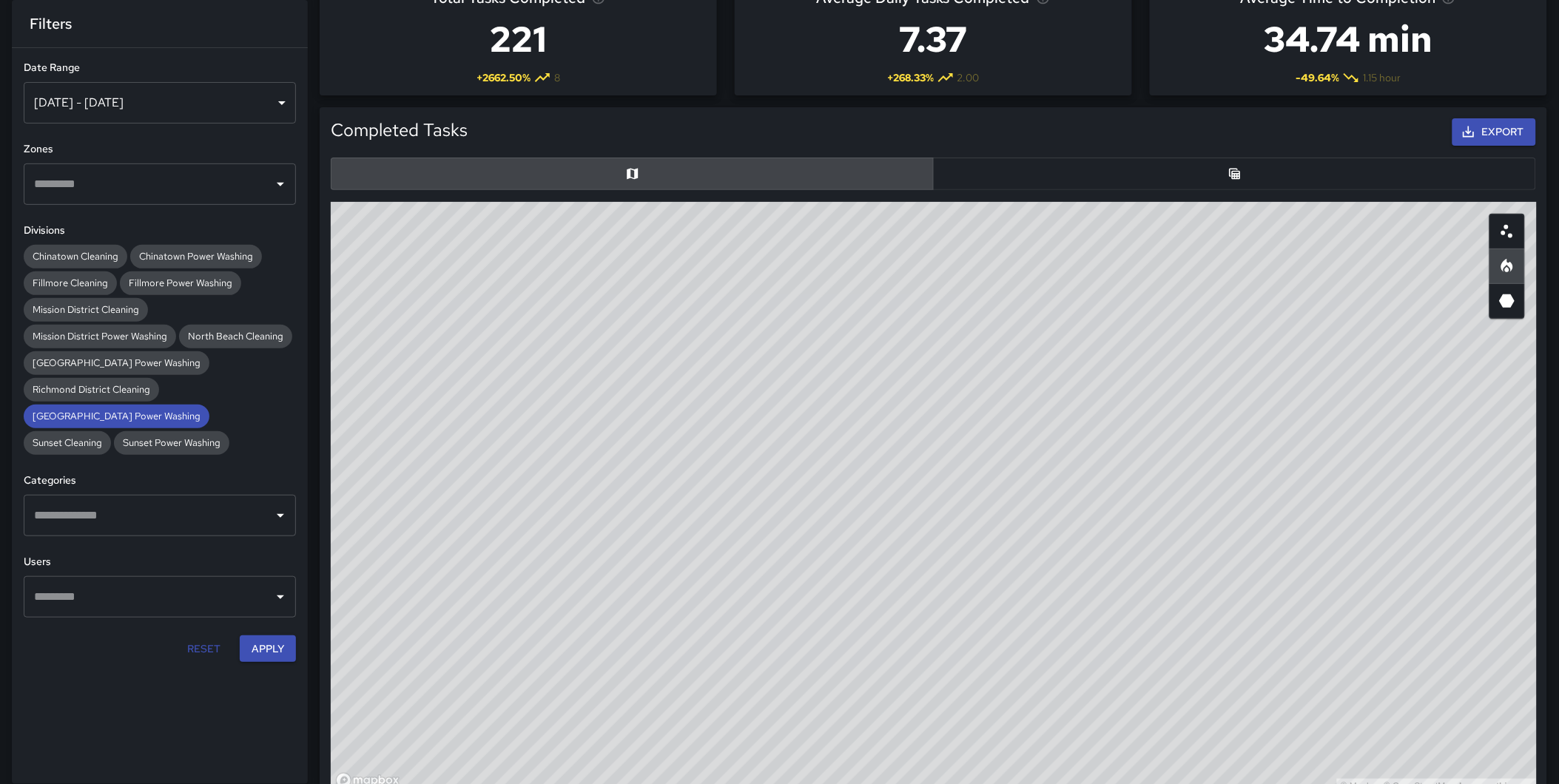 drag, startPoint x: 1438, startPoint y: 663, endPoint x: 1428, endPoint y: 683, distance: 22.36068 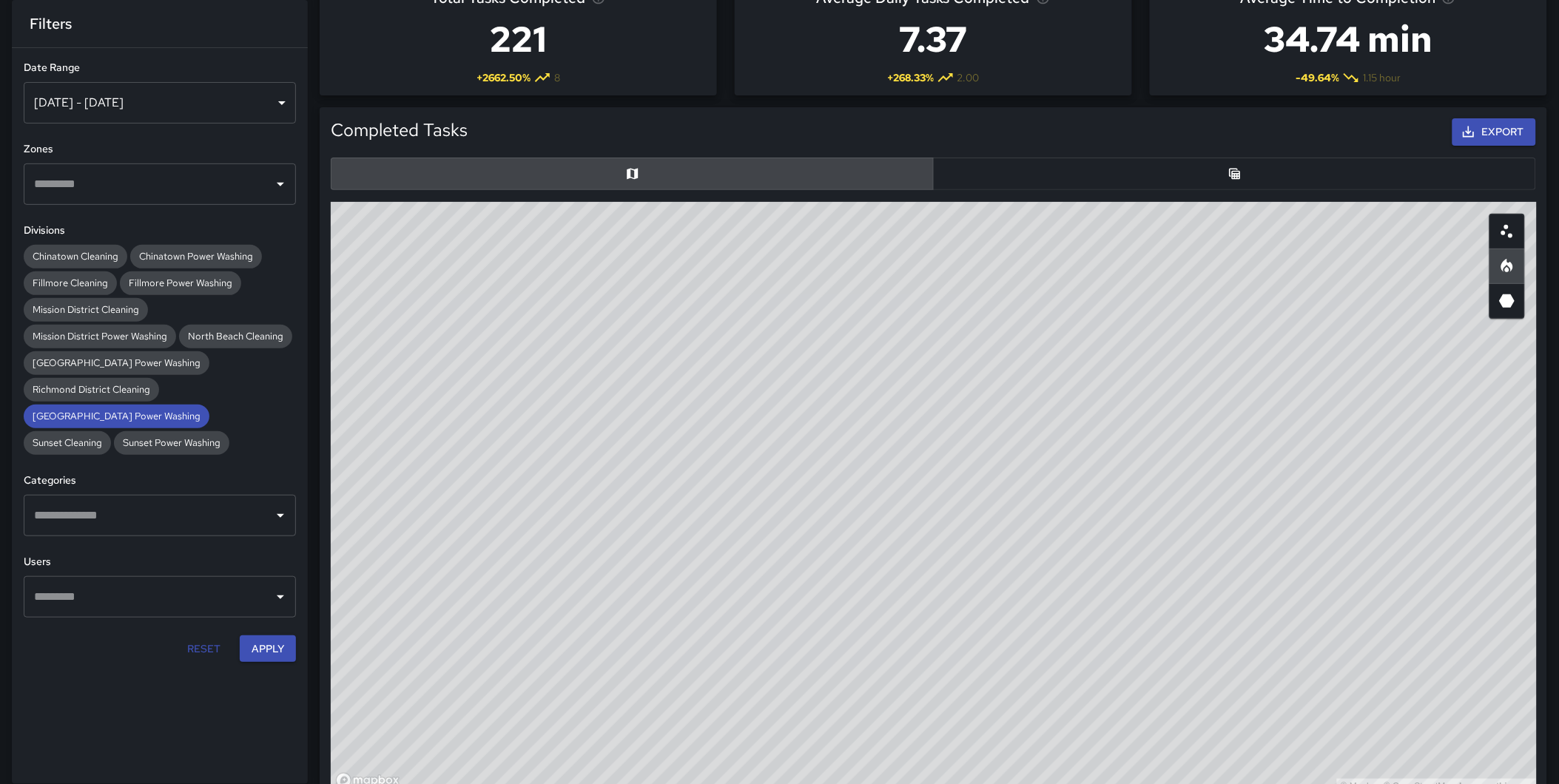 click on "© Mapbox   © OpenStreetMap   Improve this map" at bounding box center [934, 498] 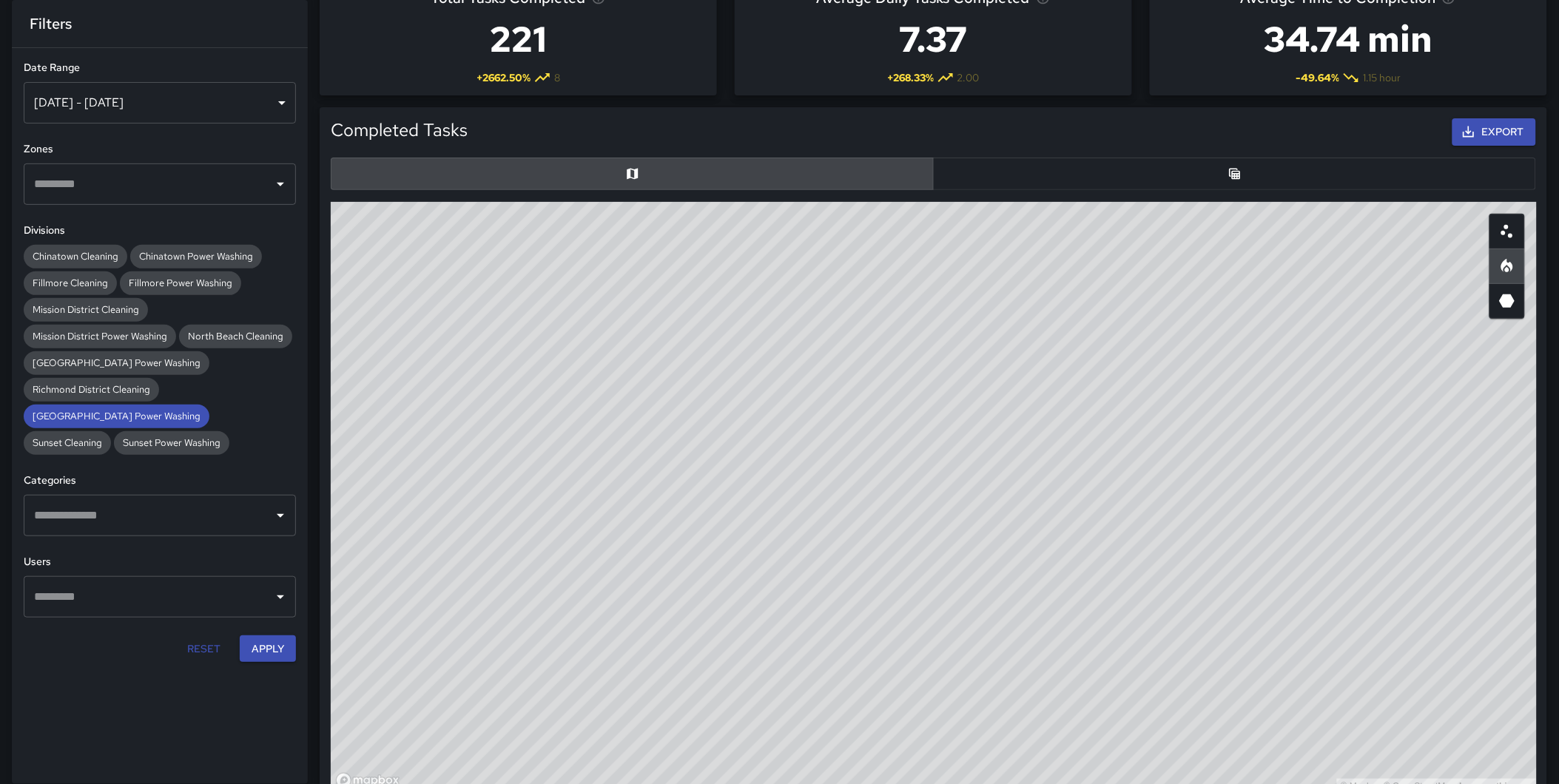 drag, startPoint x: 846, startPoint y: 652, endPoint x: 847, endPoint y: 660, distance: 8.062258 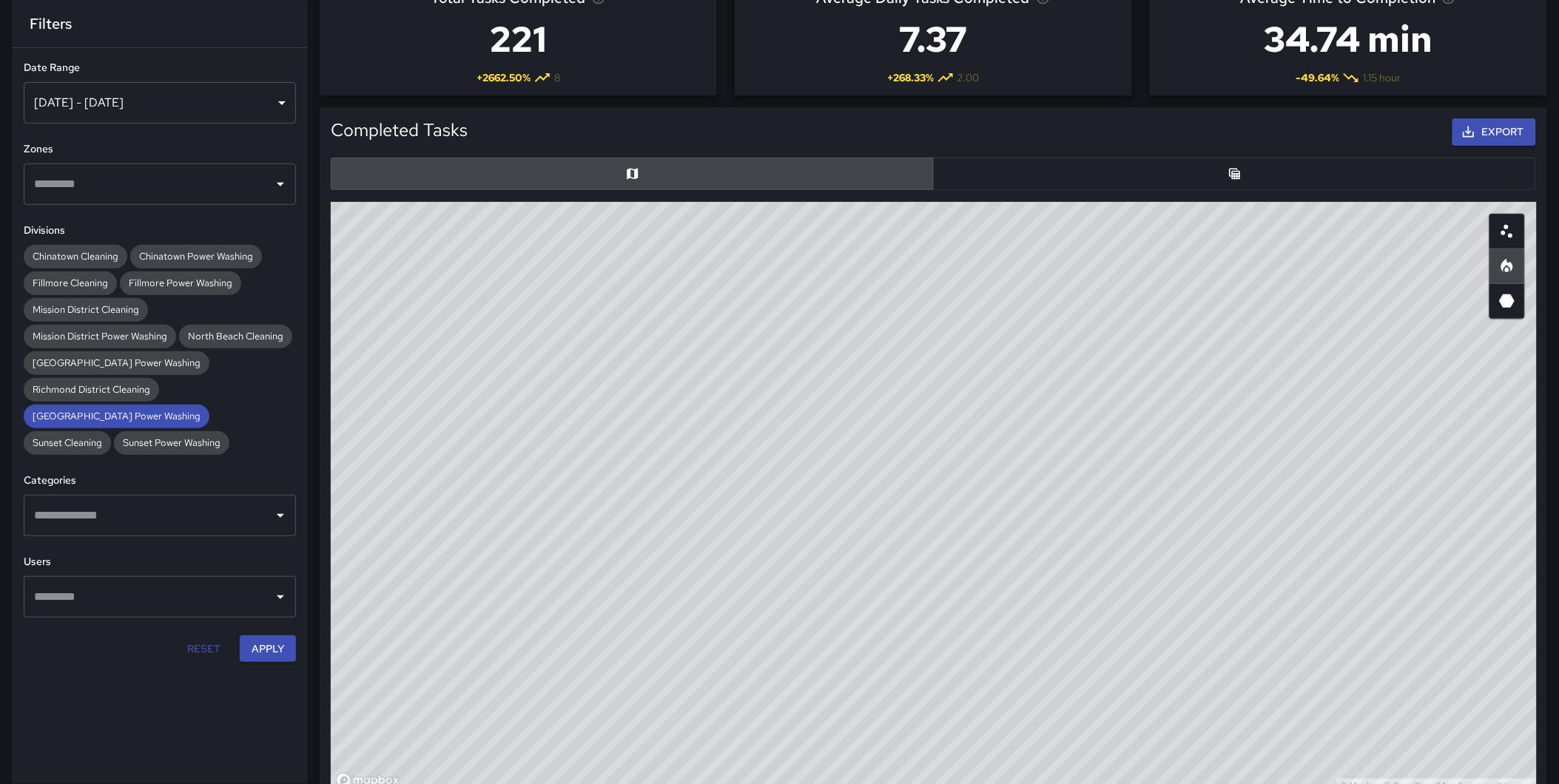click on "© Mapbox   © OpenStreetMap   Improve this map" at bounding box center (934, 498) 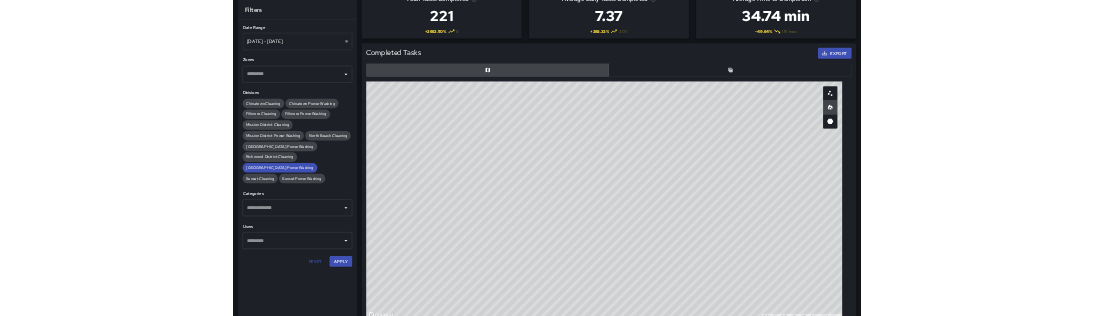 scroll, scrollTop: 111, scrollLeft: 0, axis: vertical 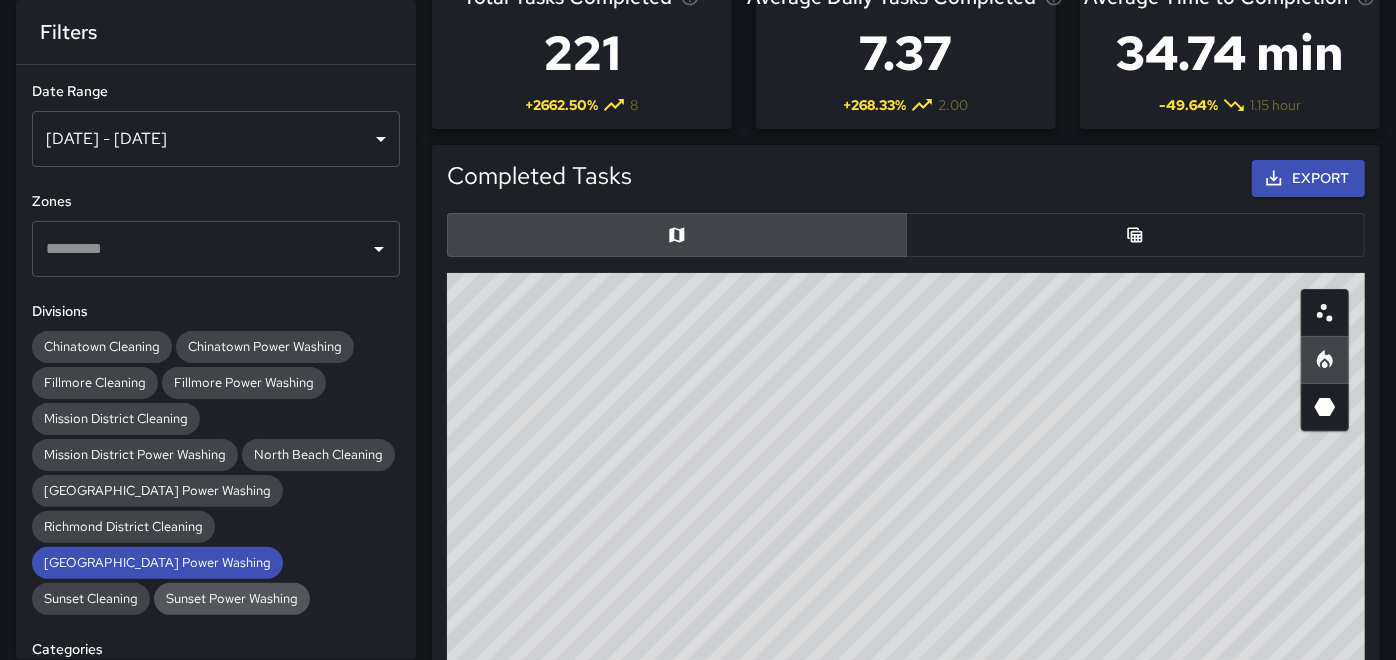 click on "Sunset Power Washing" at bounding box center (232, 598) 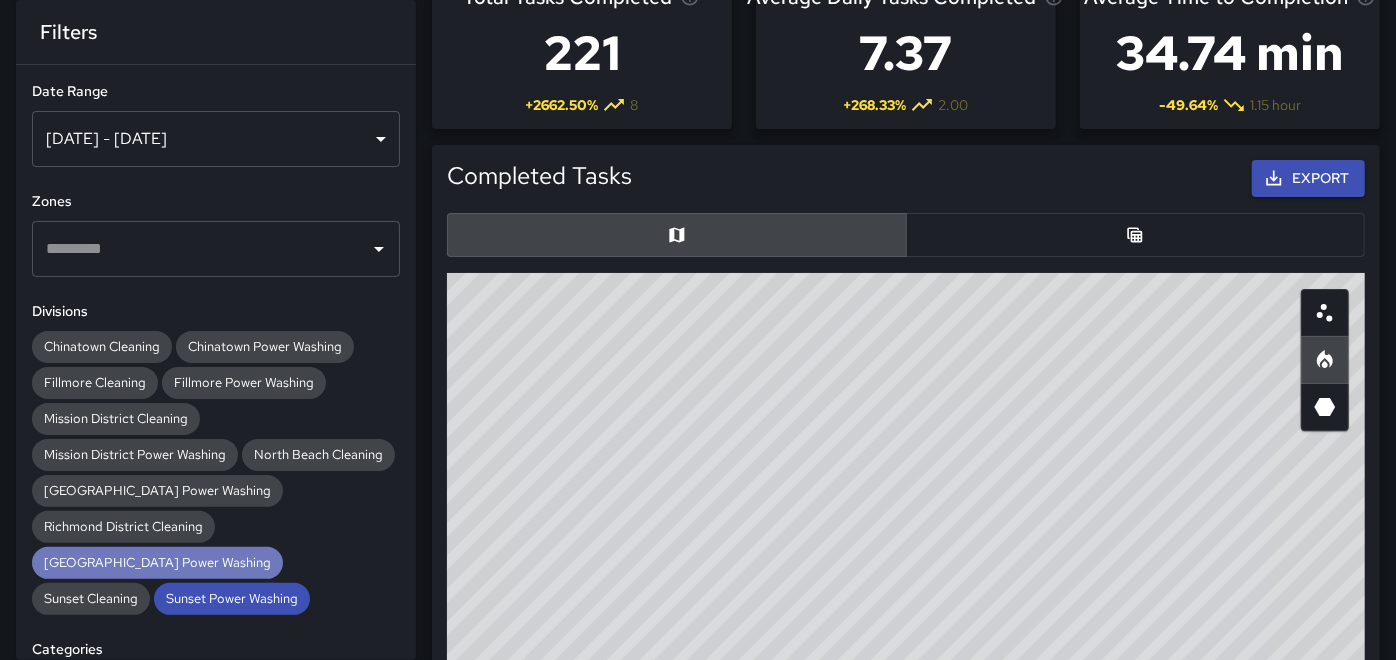 click on "[GEOGRAPHIC_DATA] Power Washing" at bounding box center (157, 563) 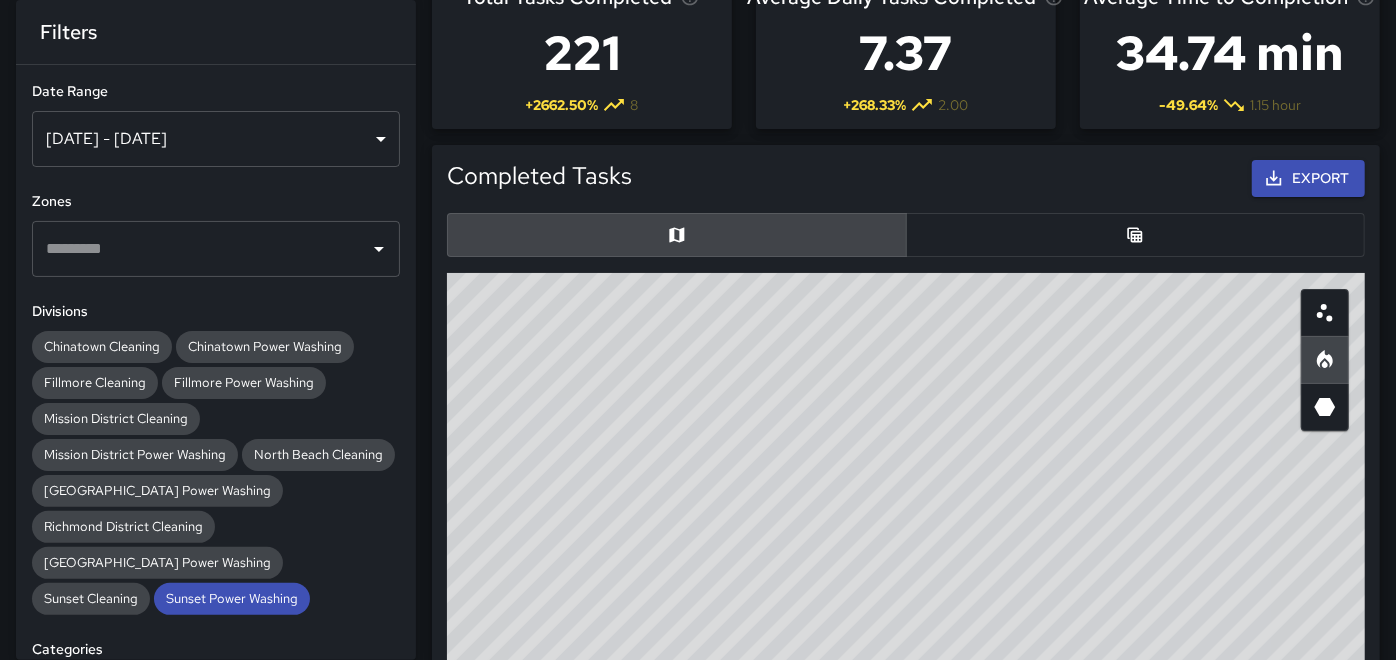 scroll, scrollTop: 250, scrollLeft: 0, axis: vertical 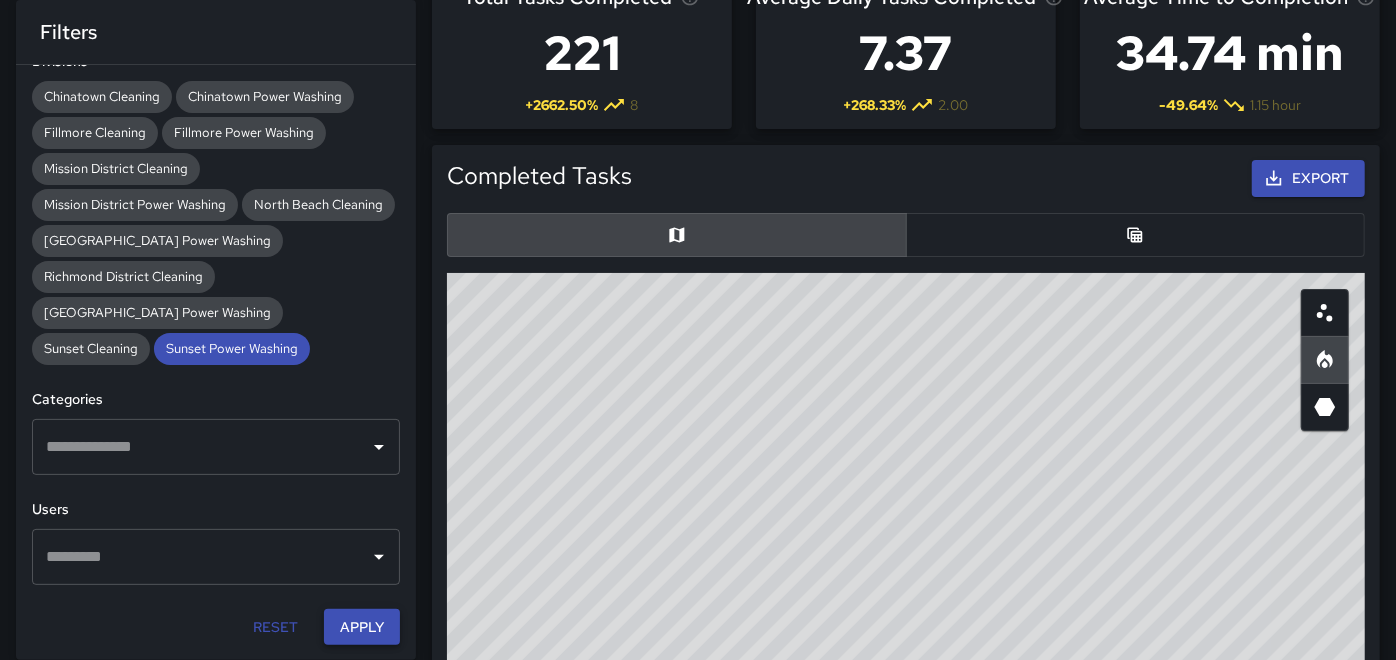 click on "Apply" at bounding box center (362, 627) 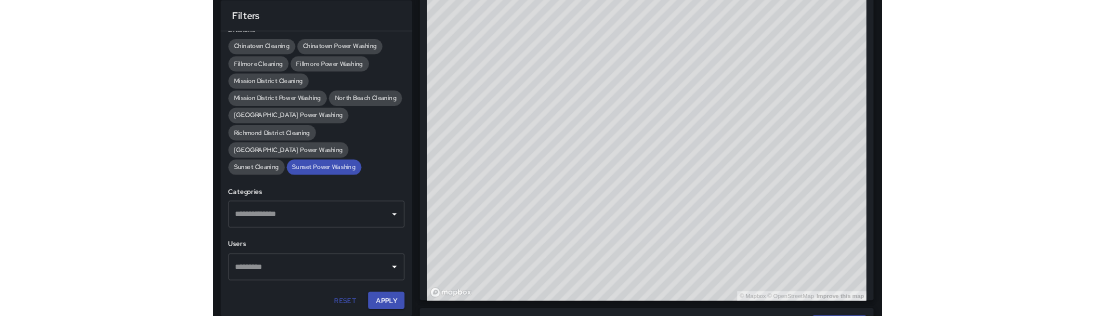 scroll, scrollTop: 666, scrollLeft: 0, axis: vertical 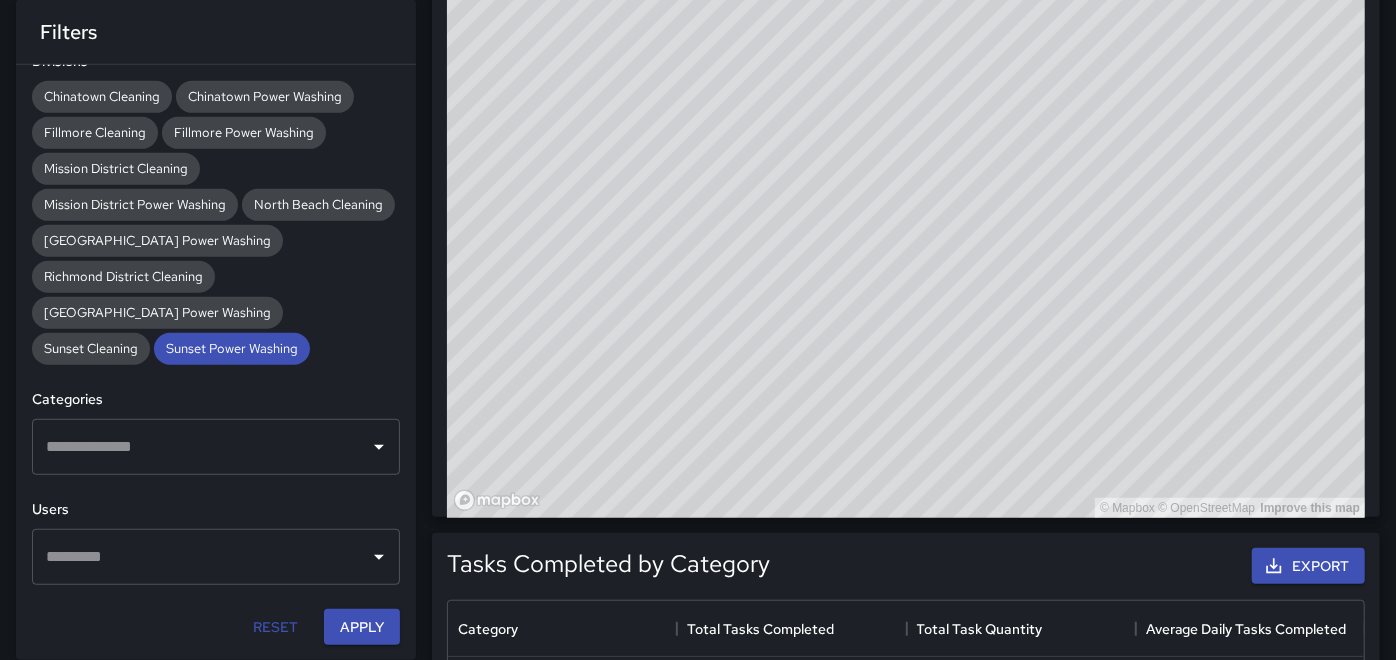 drag, startPoint x: 1173, startPoint y: 263, endPoint x: 971, endPoint y: 13, distance: 321.4094 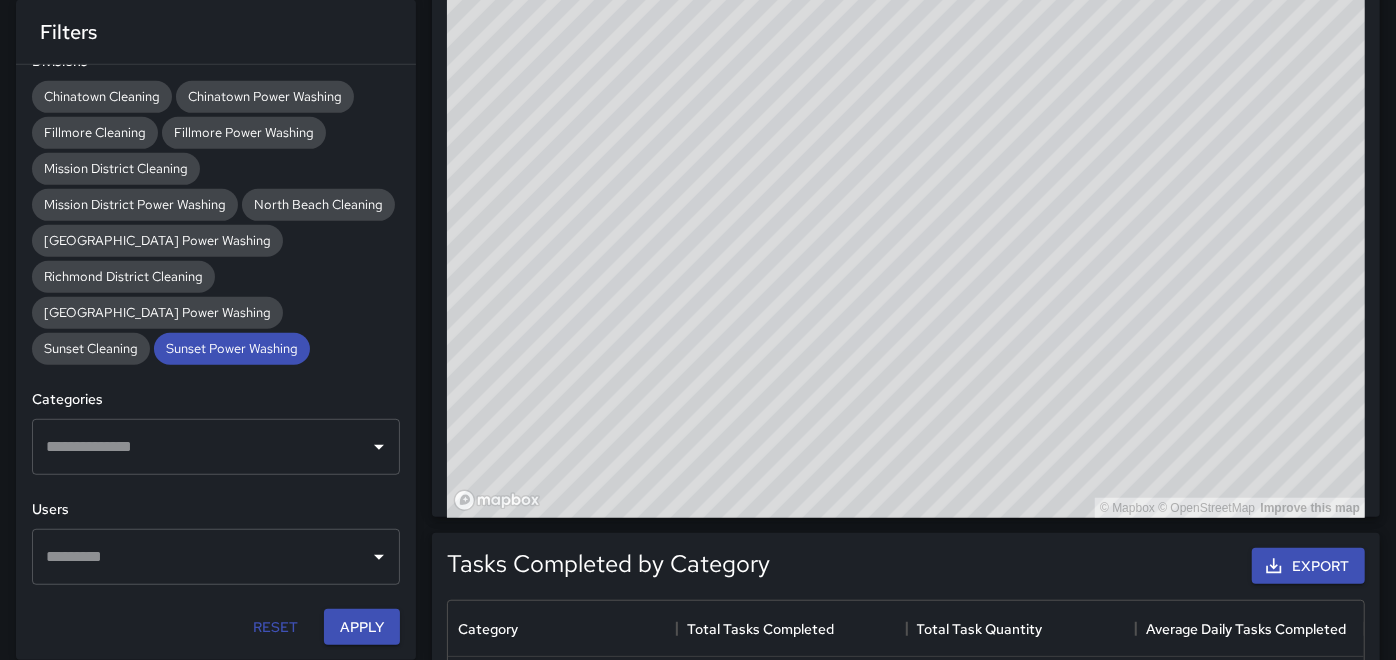 click on "© Mapbox   © OpenStreetMap   Improve this map" at bounding box center (906, 118) 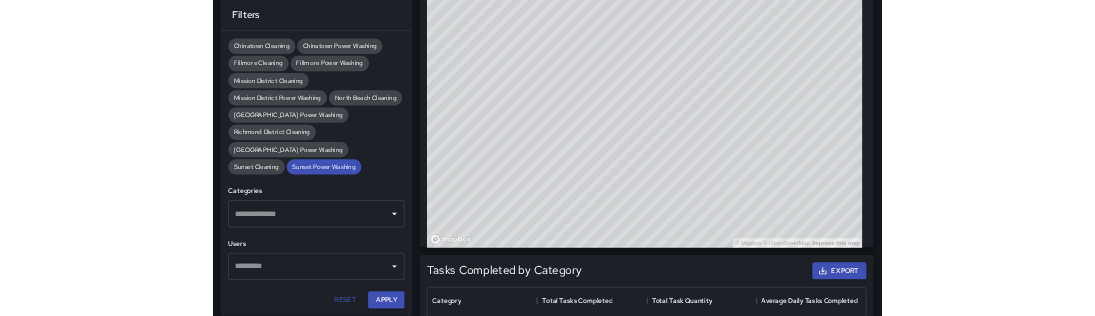 scroll, scrollTop: 581, scrollLeft: 852, axis: both 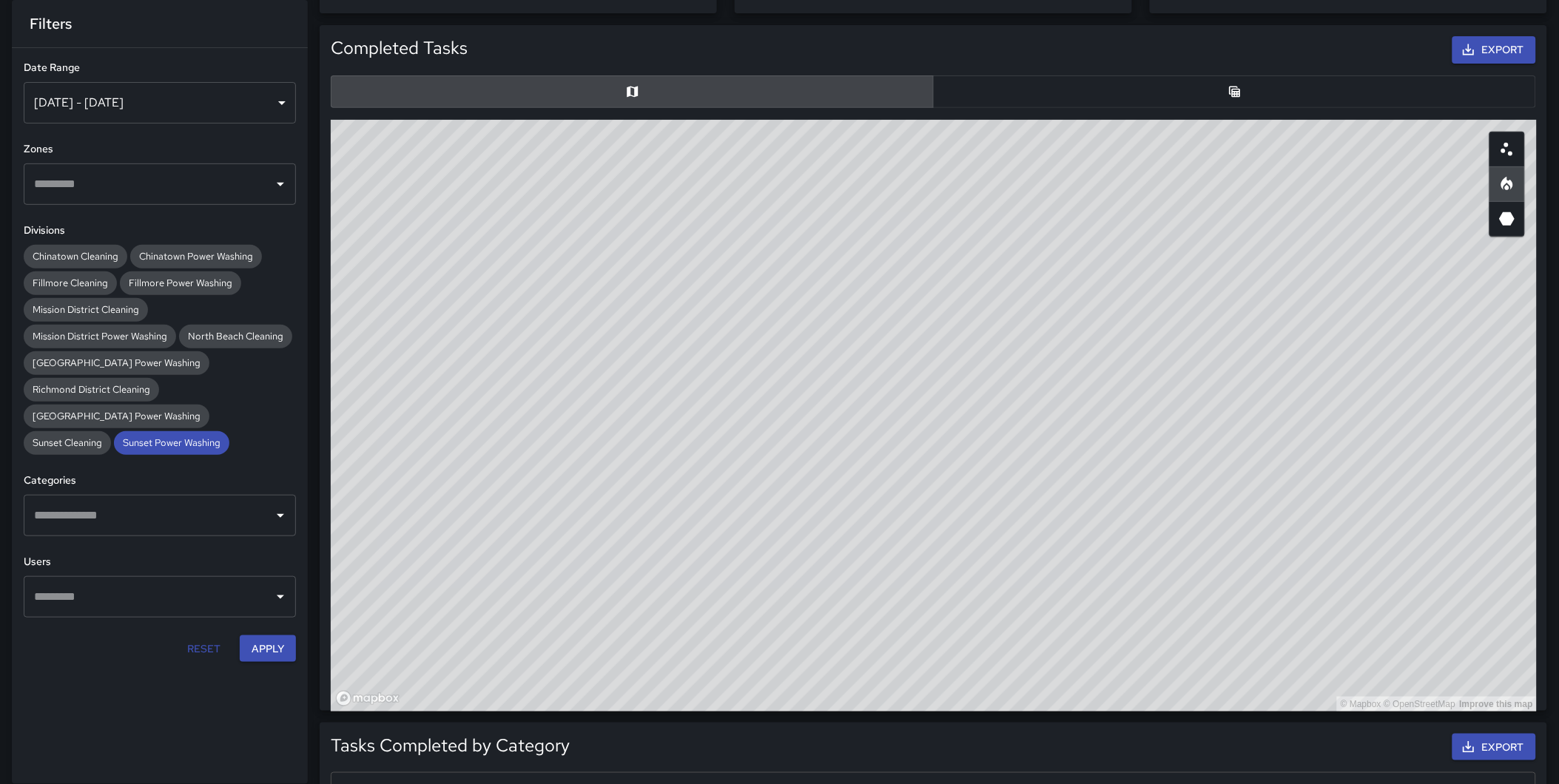 drag, startPoint x: 563, startPoint y: 242, endPoint x: 835, endPoint y: 203, distance: 274.78173 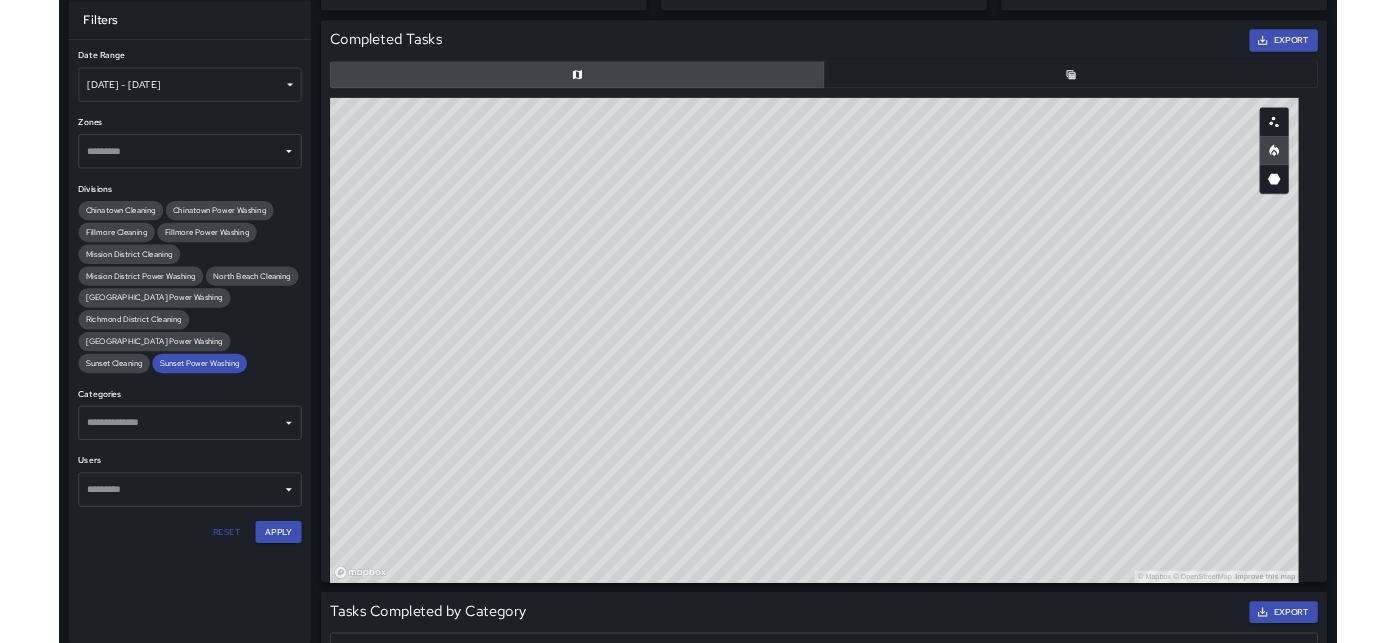 scroll, scrollTop: 222, scrollLeft: 0, axis: vertical 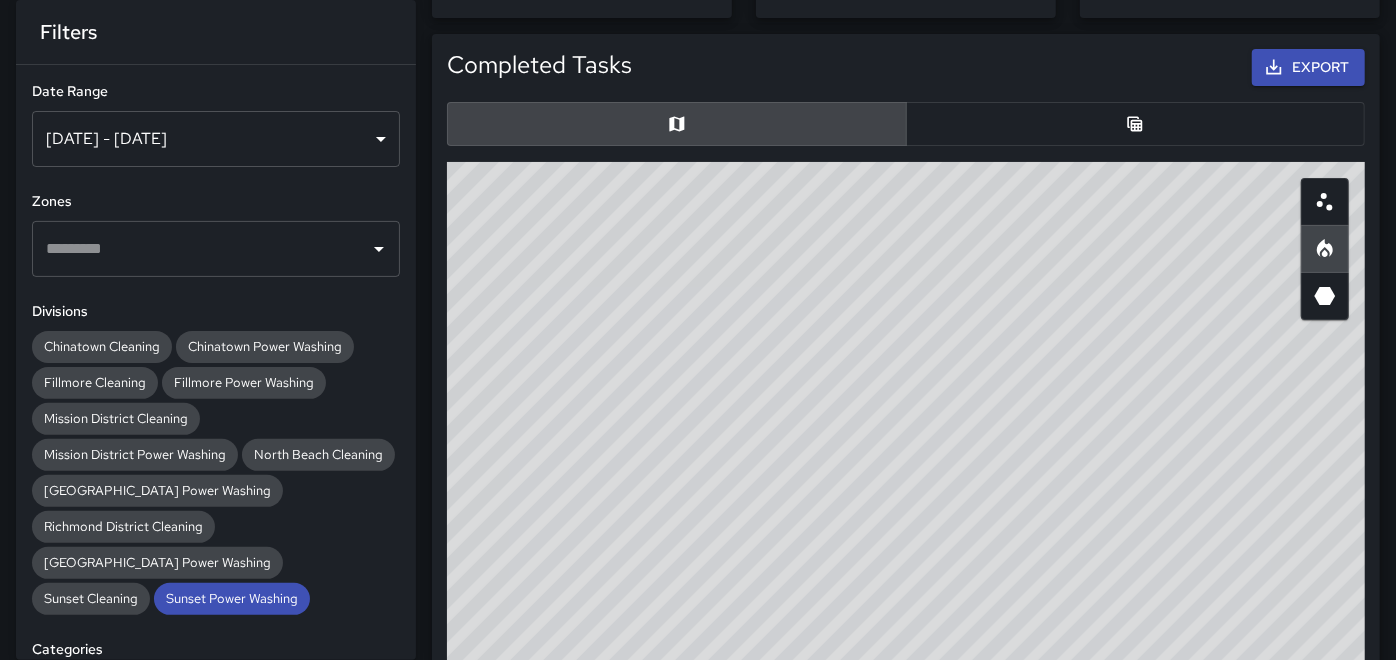drag, startPoint x: 711, startPoint y: 474, endPoint x: 914, endPoint y: 265, distance: 291.3589 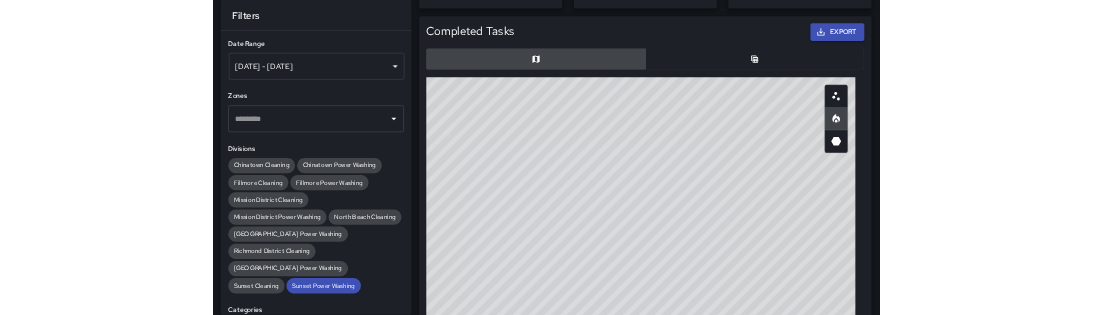 scroll, scrollTop: 222, scrollLeft: 0, axis: vertical 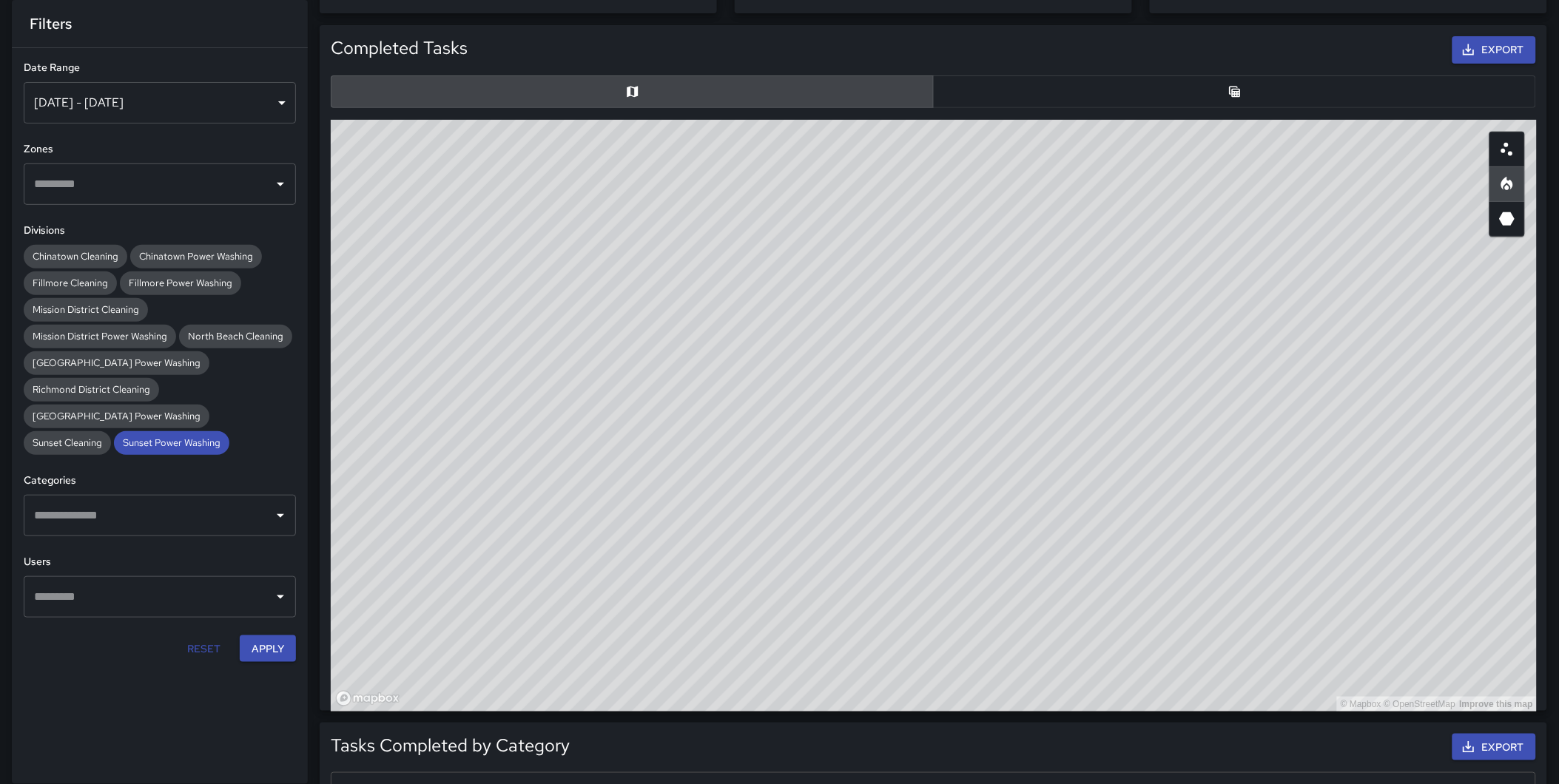 drag, startPoint x: 1296, startPoint y: 323, endPoint x: 1190, endPoint y: 417, distance: 141.67569 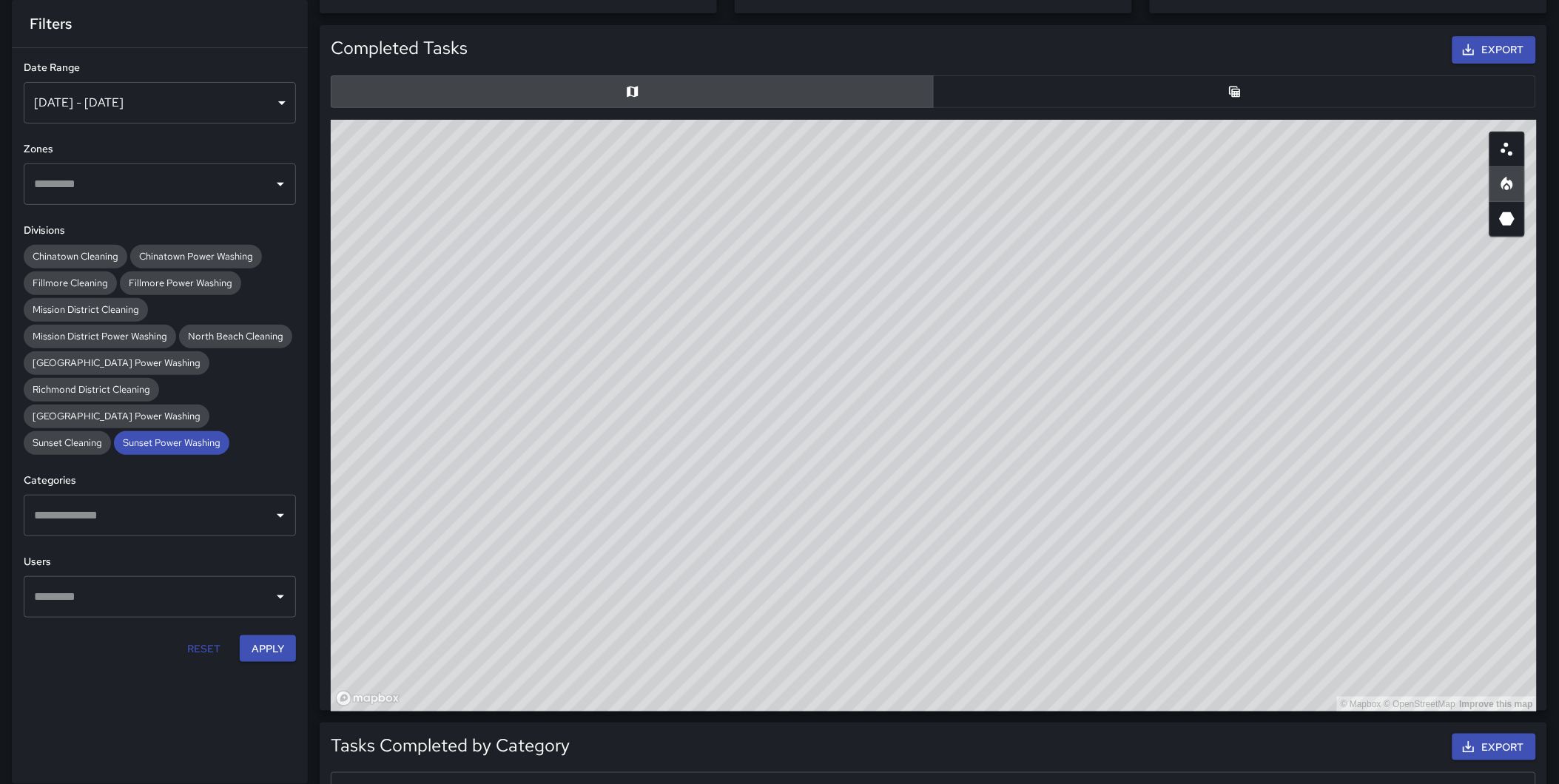 drag, startPoint x: 1123, startPoint y: 305, endPoint x: 1114, endPoint y: 399, distance: 94.42987 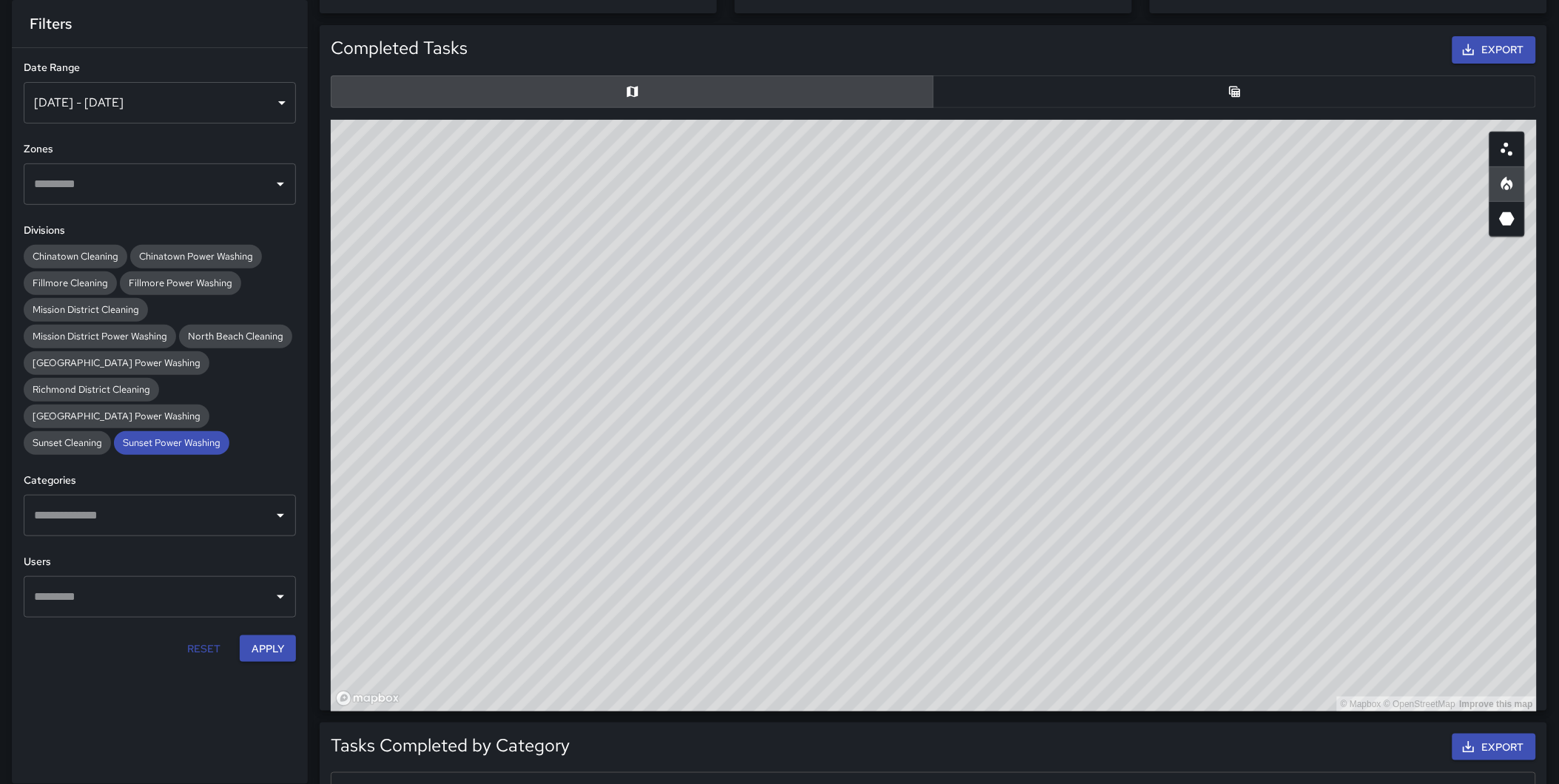 click on "© Mapbox   © OpenStreetMap   Improve this map" at bounding box center (934, 416) 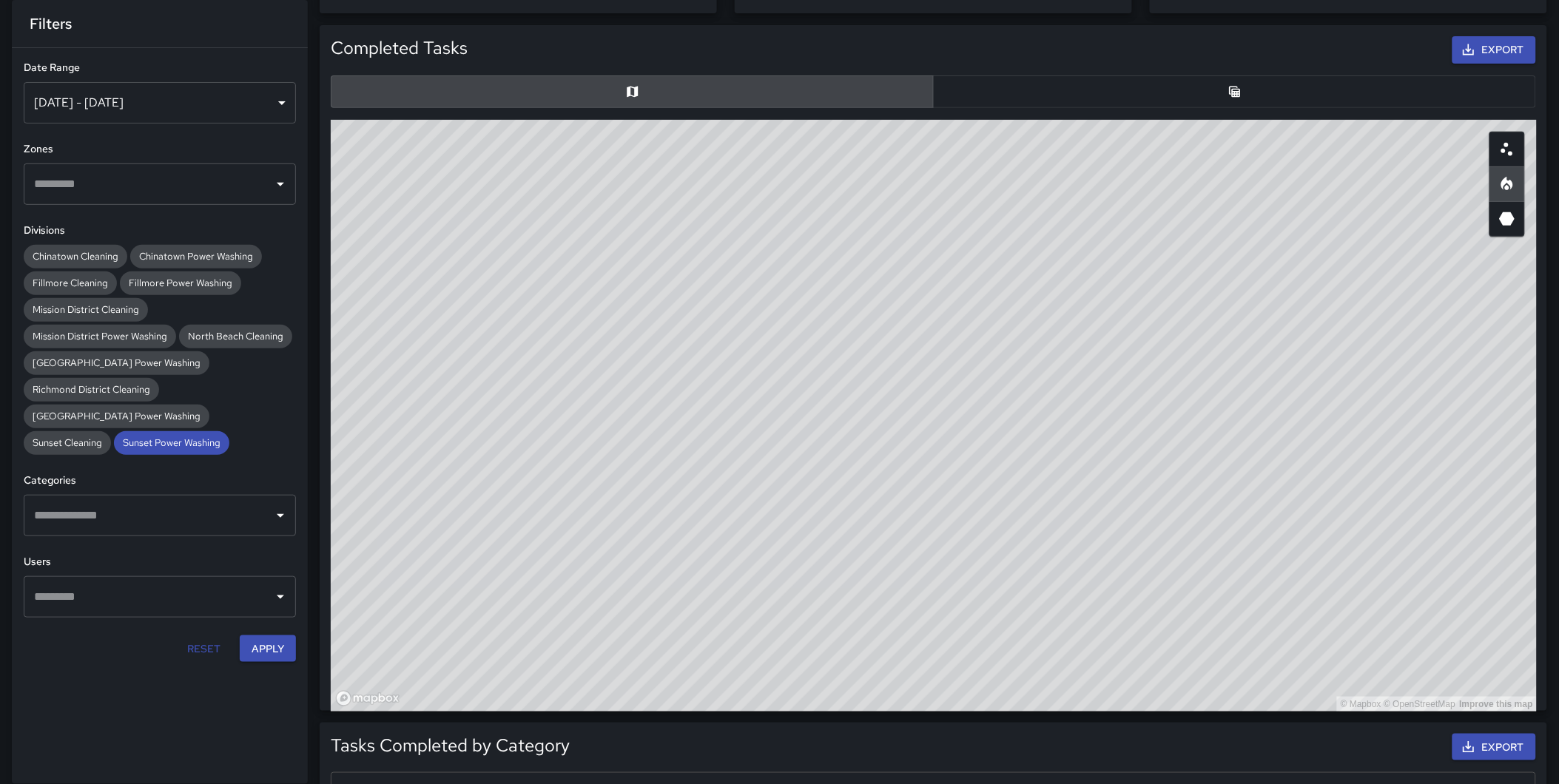drag, startPoint x: 851, startPoint y: 311, endPoint x: 858, endPoint y: 342, distance: 31.7805 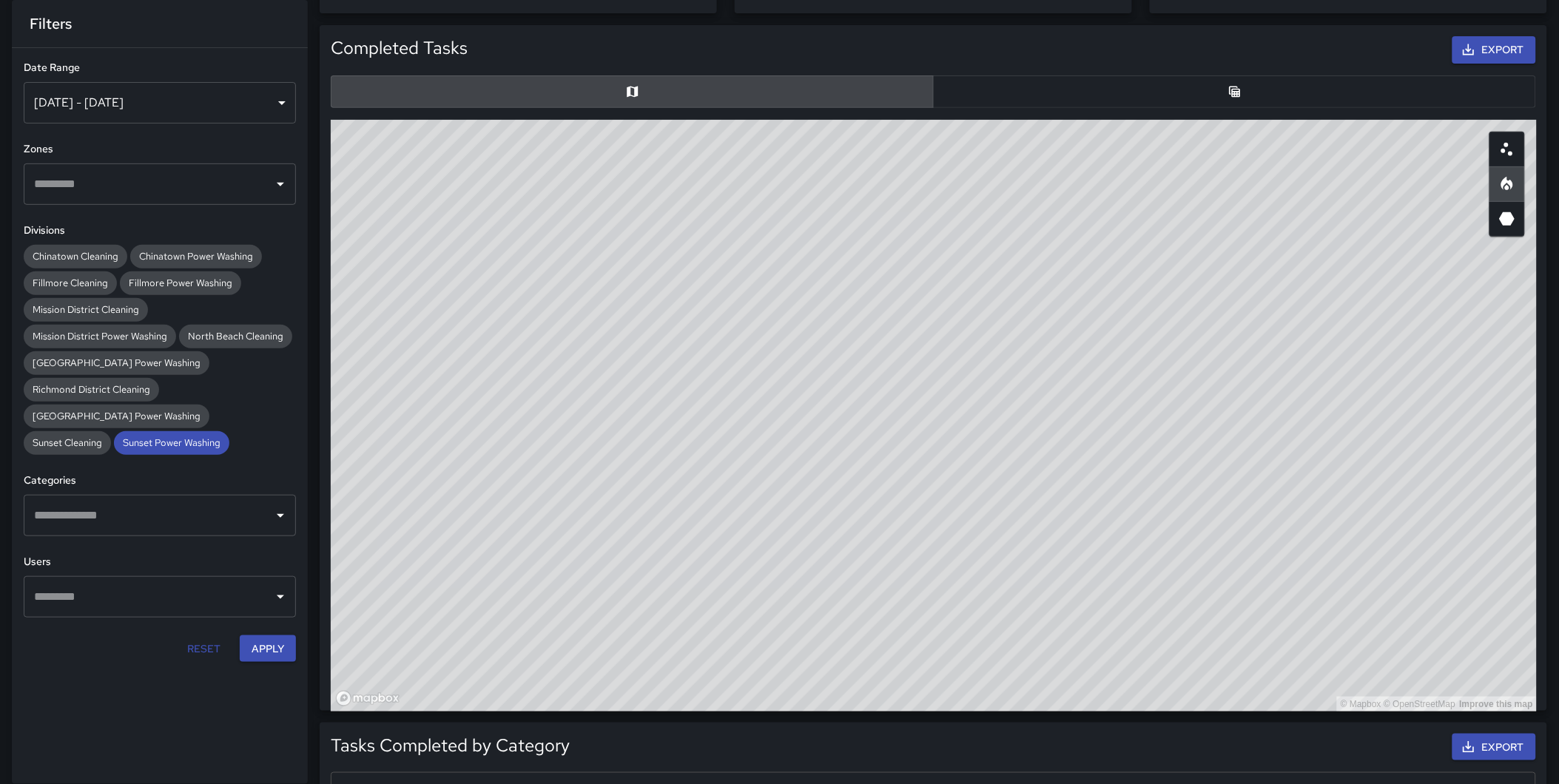 click on "© Mapbox   © OpenStreetMap   Improve this map" at bounding box center (934, 416) 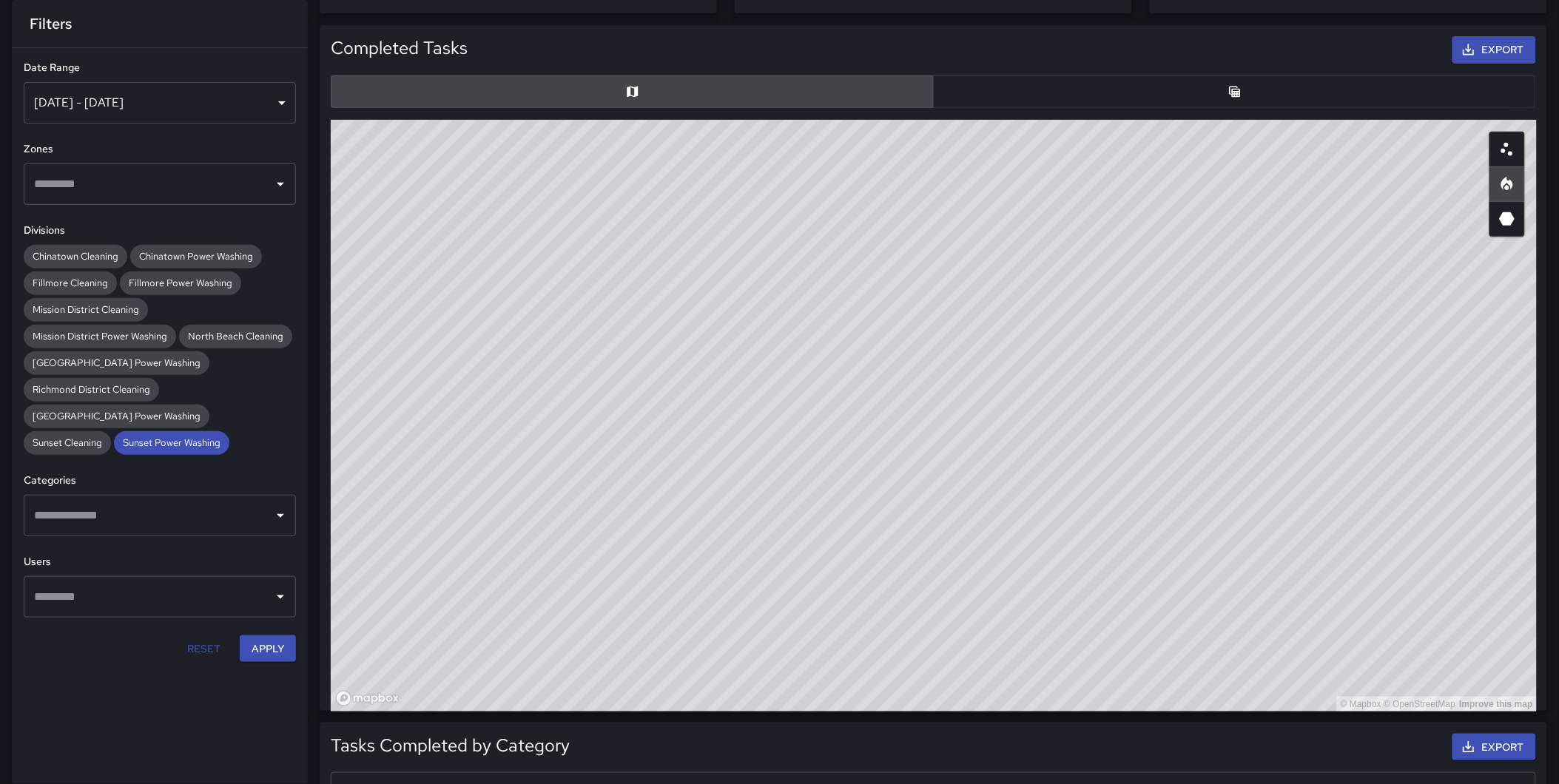 drag, startPoint x: 585, startPoint y: 550, endPoint x: 589, endPoint y: 590, distance: 40.199502 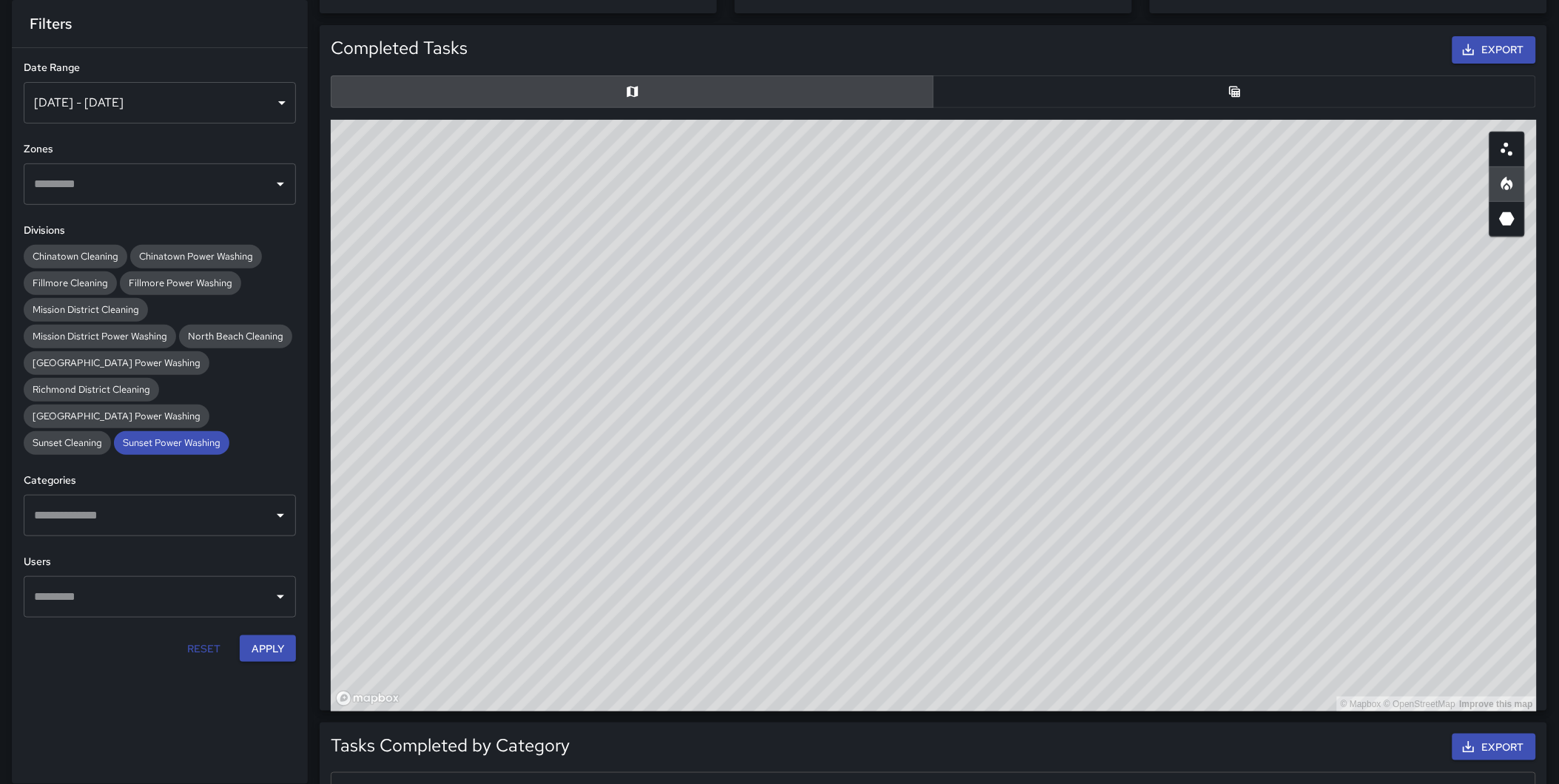 click on "© Mapbox   © OpenStreetMap   Improve this map" at bounding box center [934, 416] 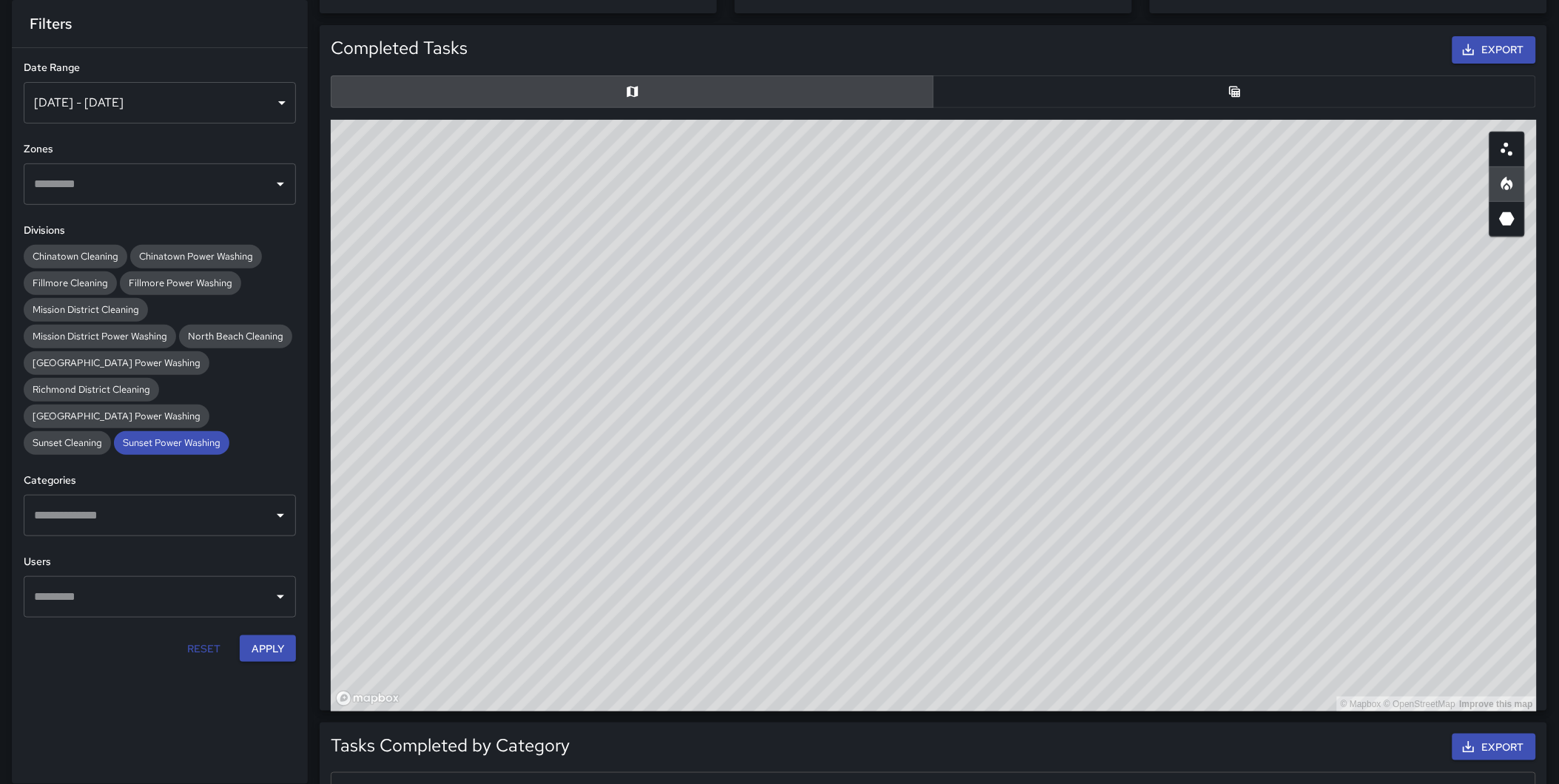 drag, startPoint x: 1088, startPoint y: 294, endPoint x: 1091, endPoint y: 348, distance: 54.083269 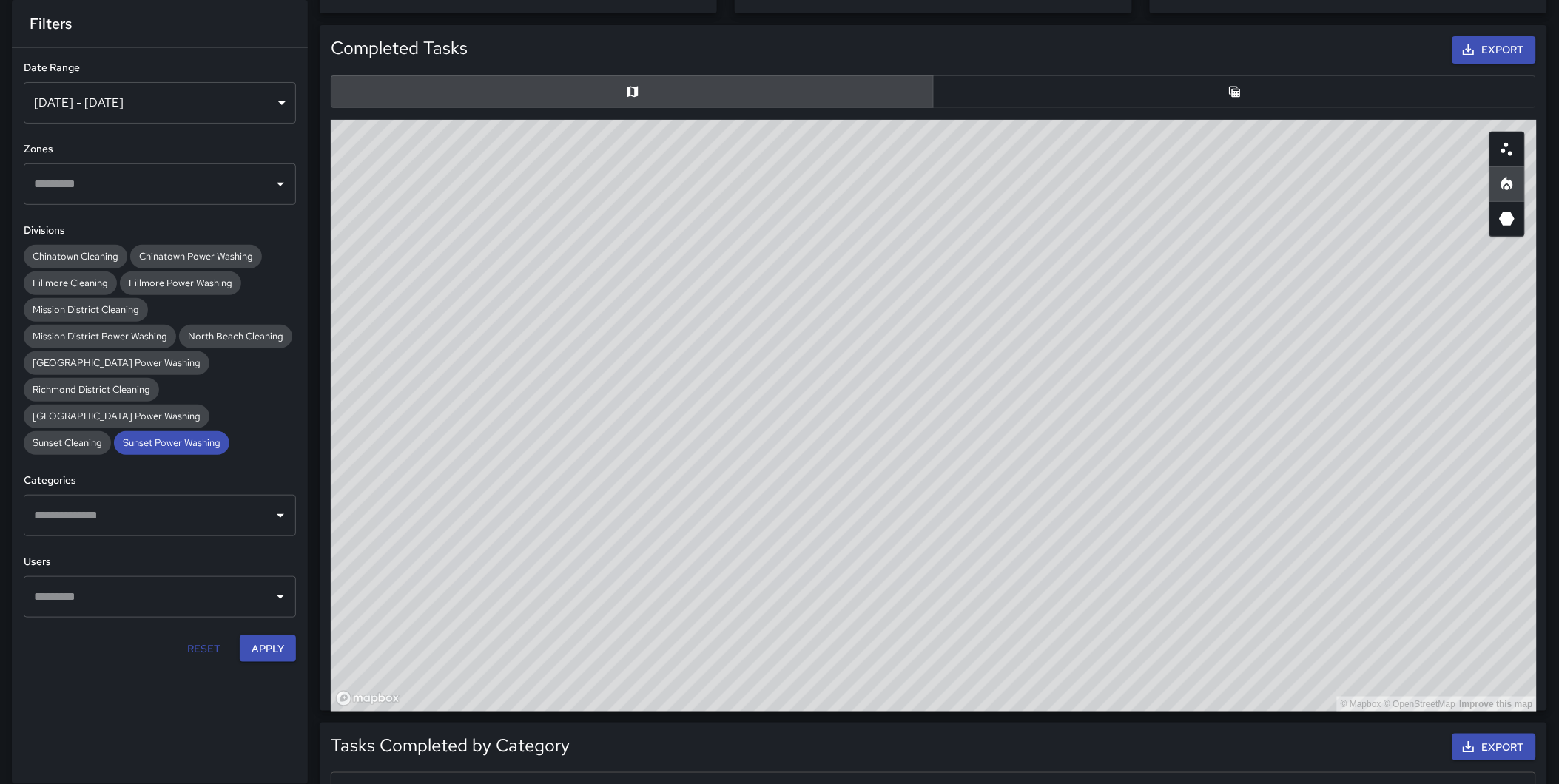 click on "© Mapbox   © OpenStreetMap   Improve this map" at bounding box center [934, 416] 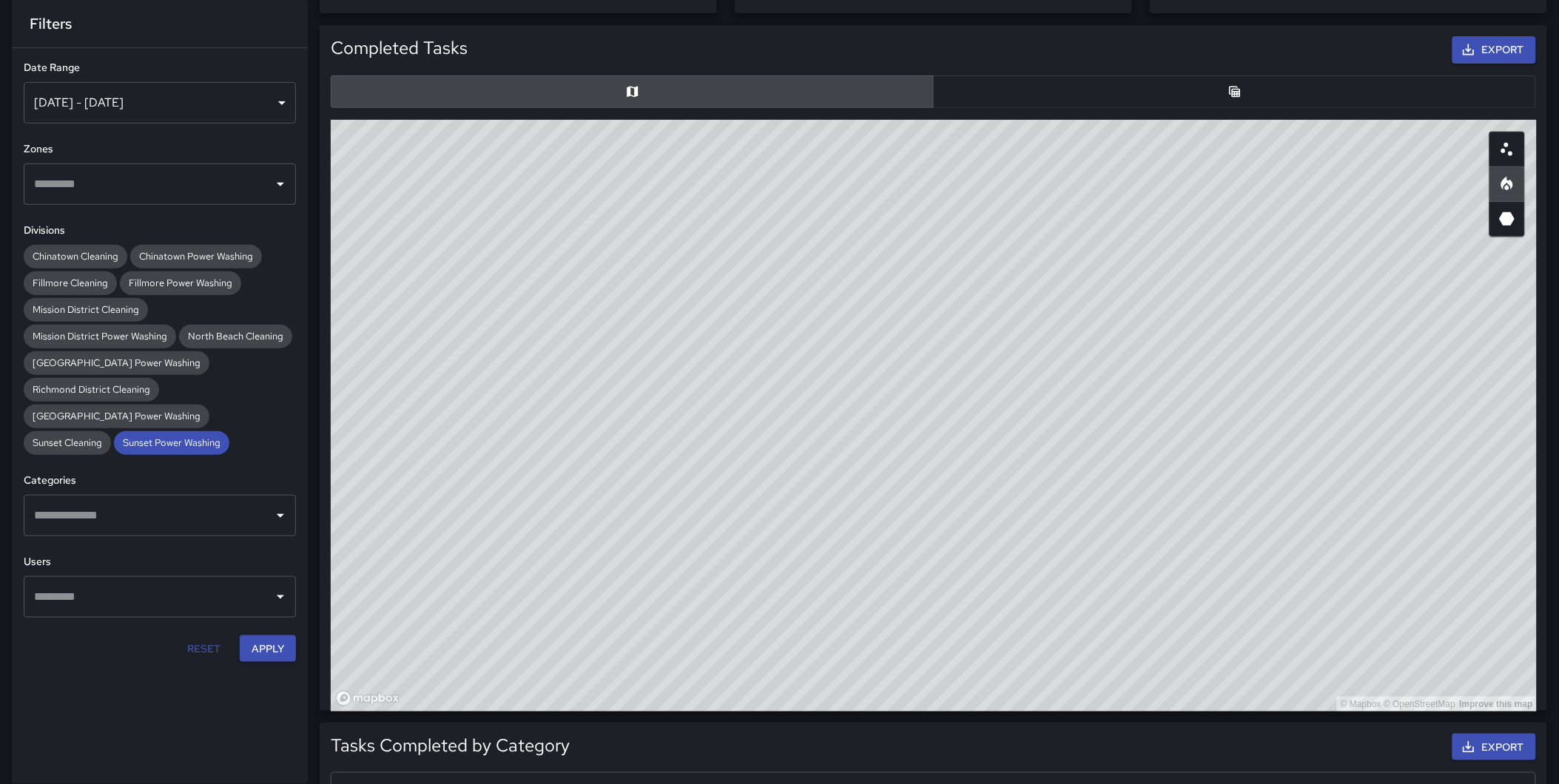 click on "© Mapbox   © OpenStreetMap   Improve this map" at bounding box center (934, 416) 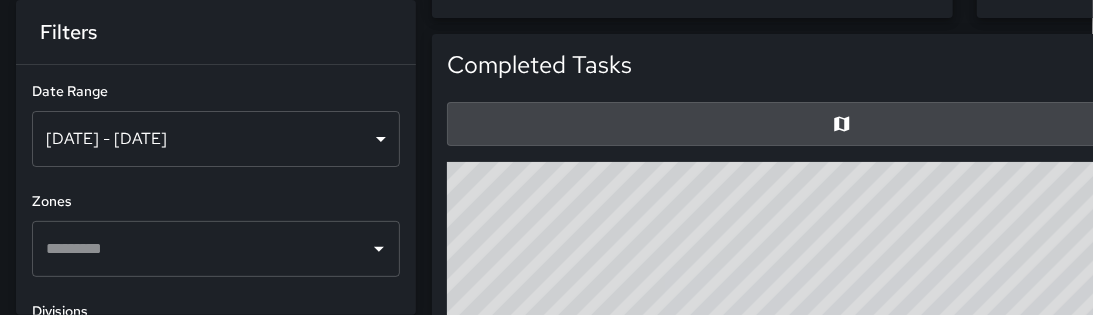 scroll, scrollTop: 581, scrollLeft: 1497, axis: both 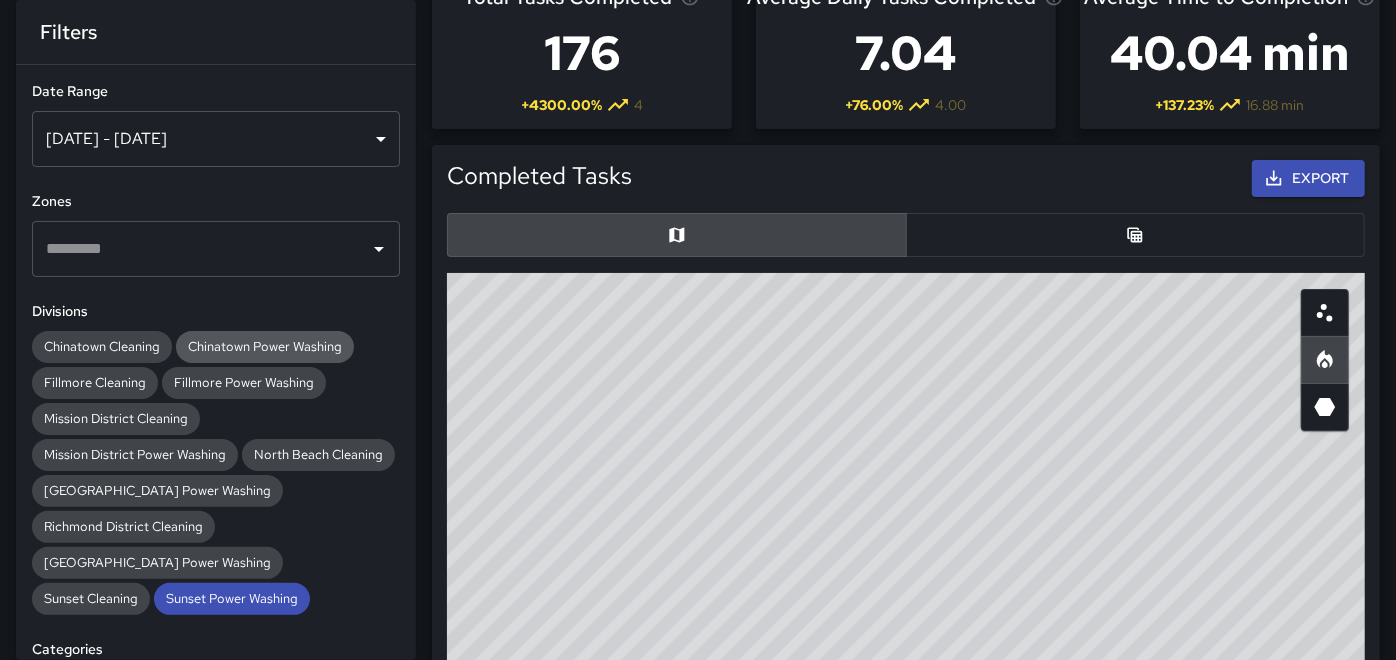 click on "Chinatown Power Washing" at bounding box center [265, 346] 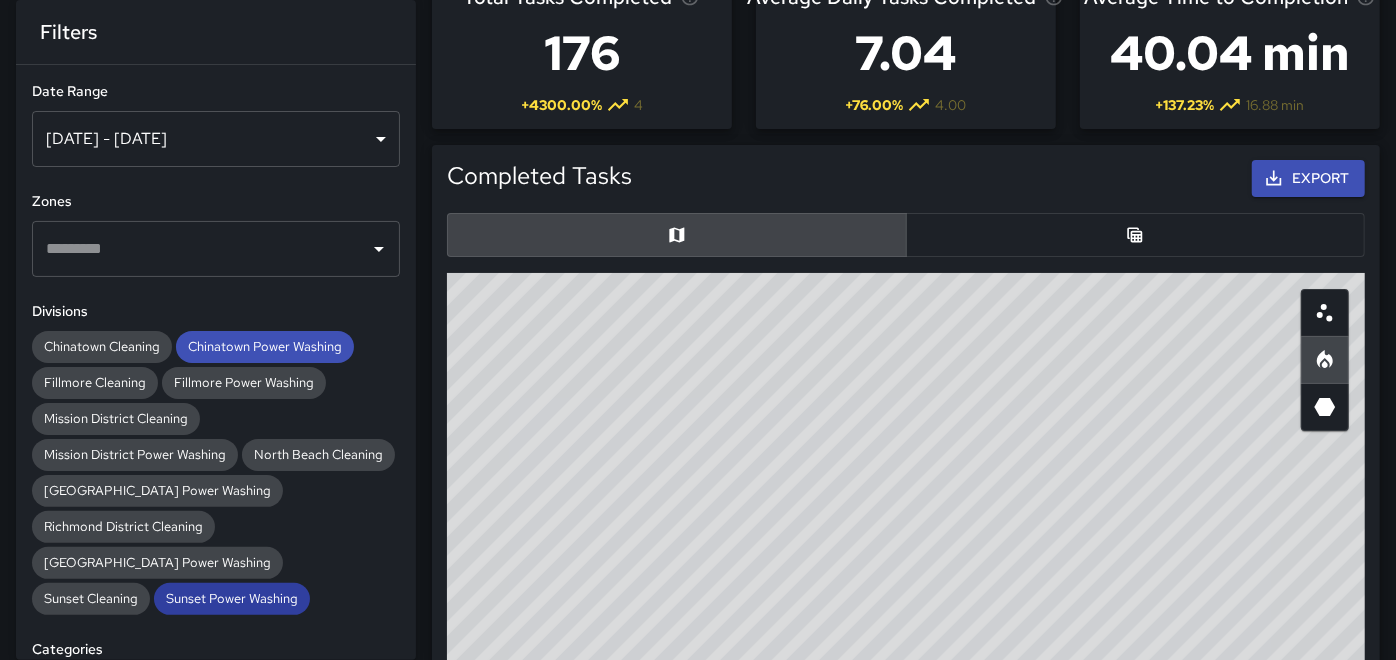 click on "Sunset Power Washing" at bounding box center (232, 598) 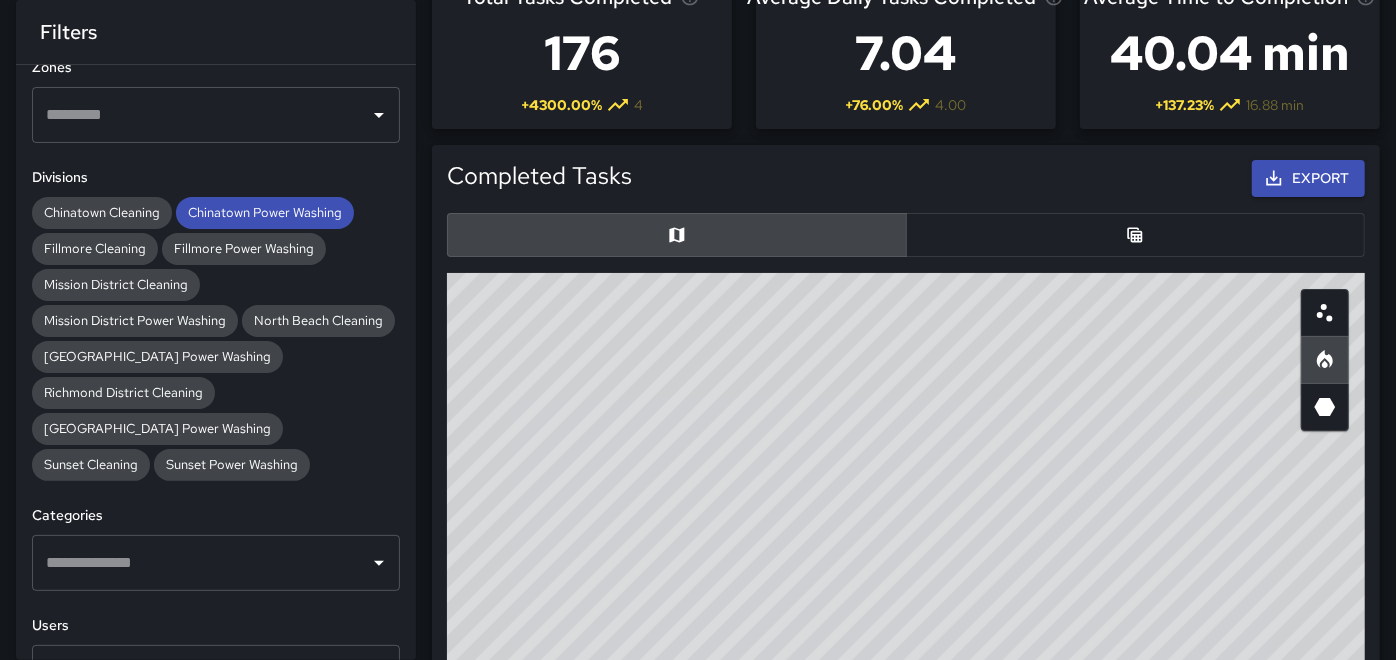 scroll, scrollTop: 250, scrollLeft: 0, axis: vertical 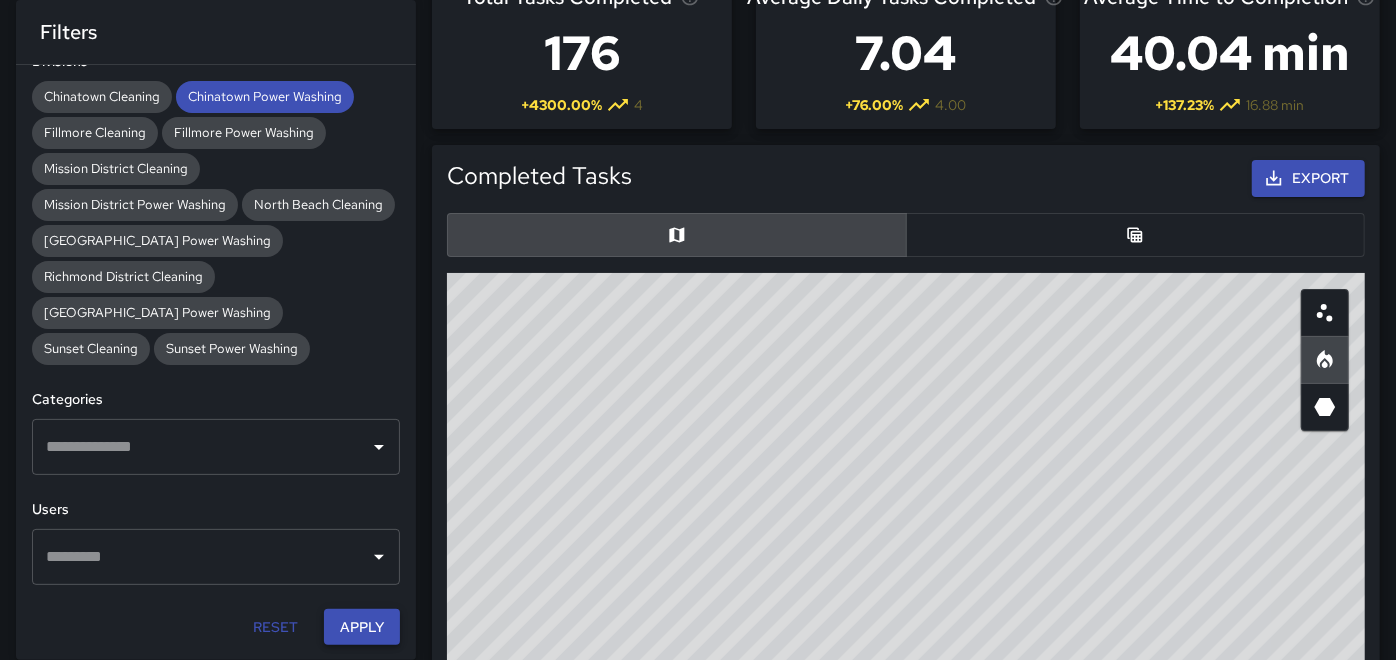 click on "Apply" at bounding box center (362, 627) 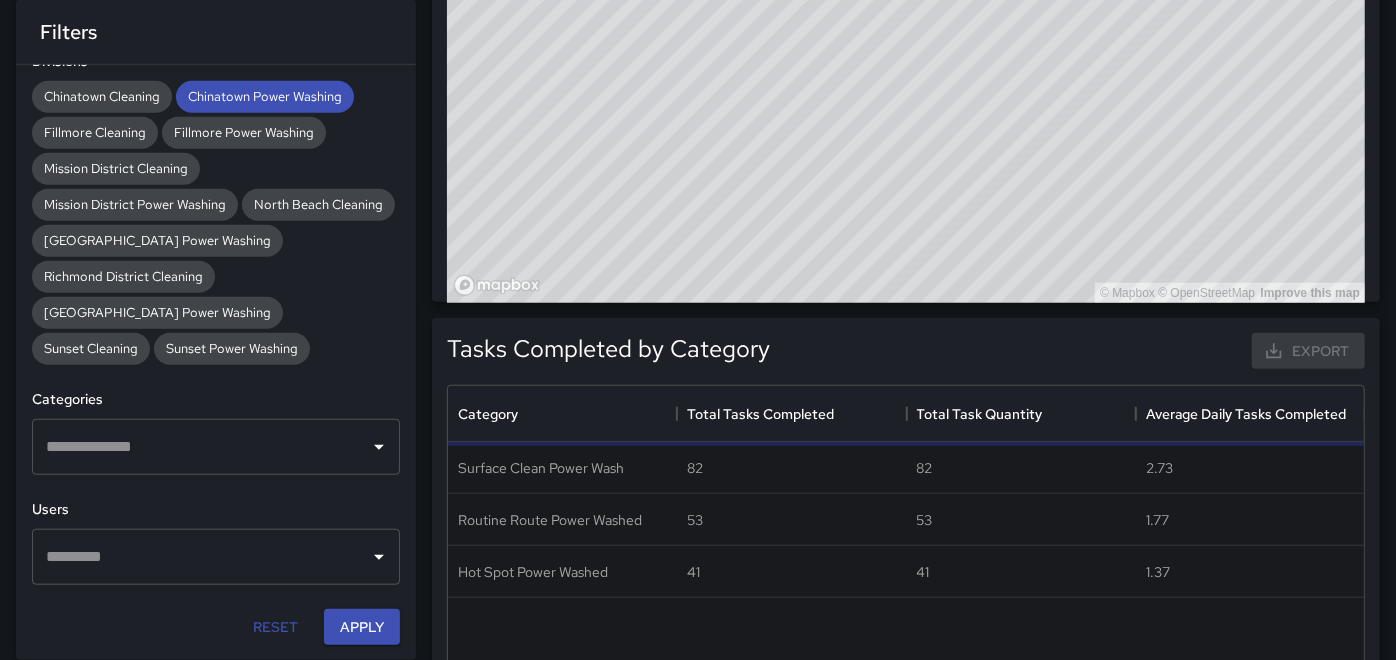 scroll, scrollTop: 888, scrollLeft: 0, axis: vertical 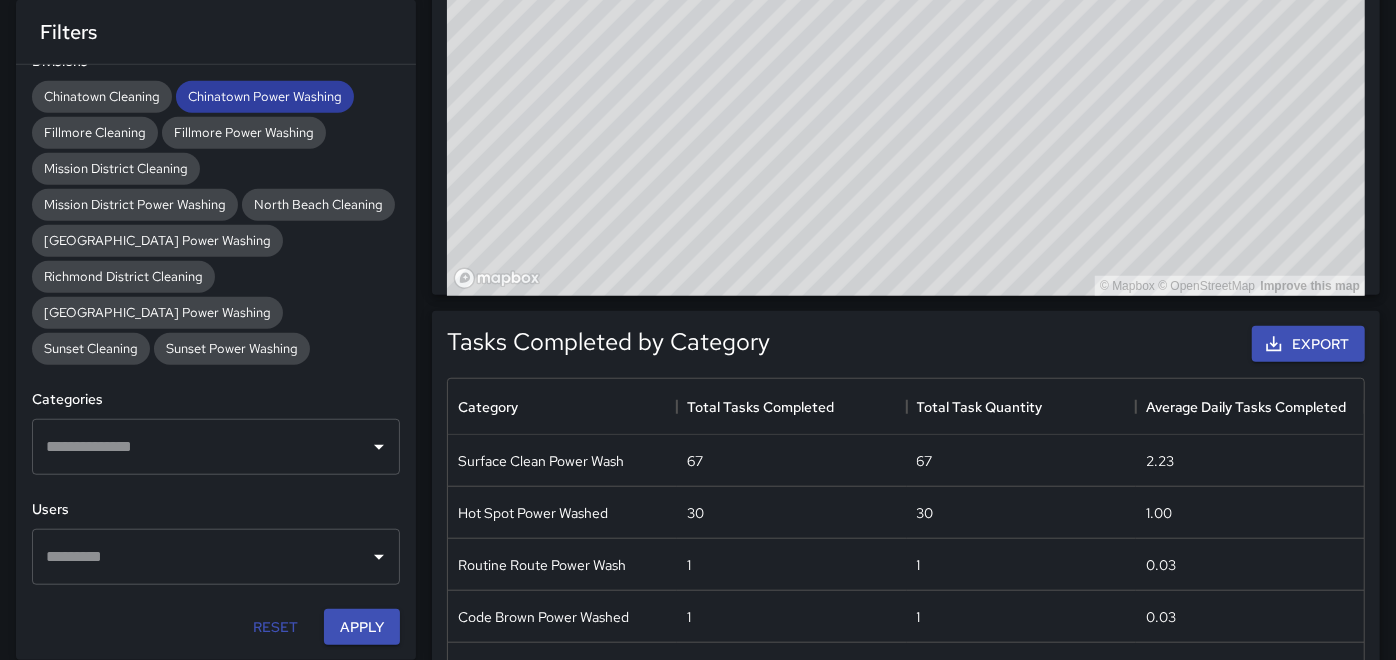 click on "Chinatown Power Washing" at bounding box center [265, 96] 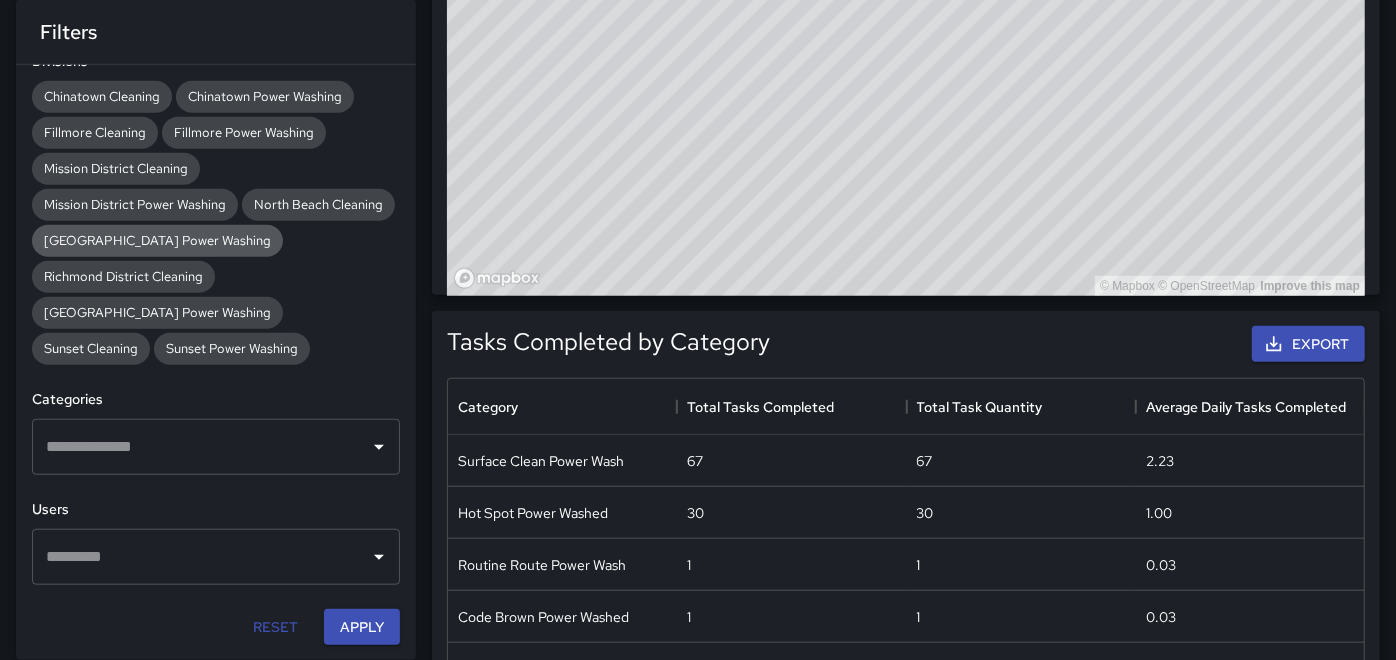 click on "[GEOGRAPHIC_DATA] Power Washing" at bounding box center (157, 240) 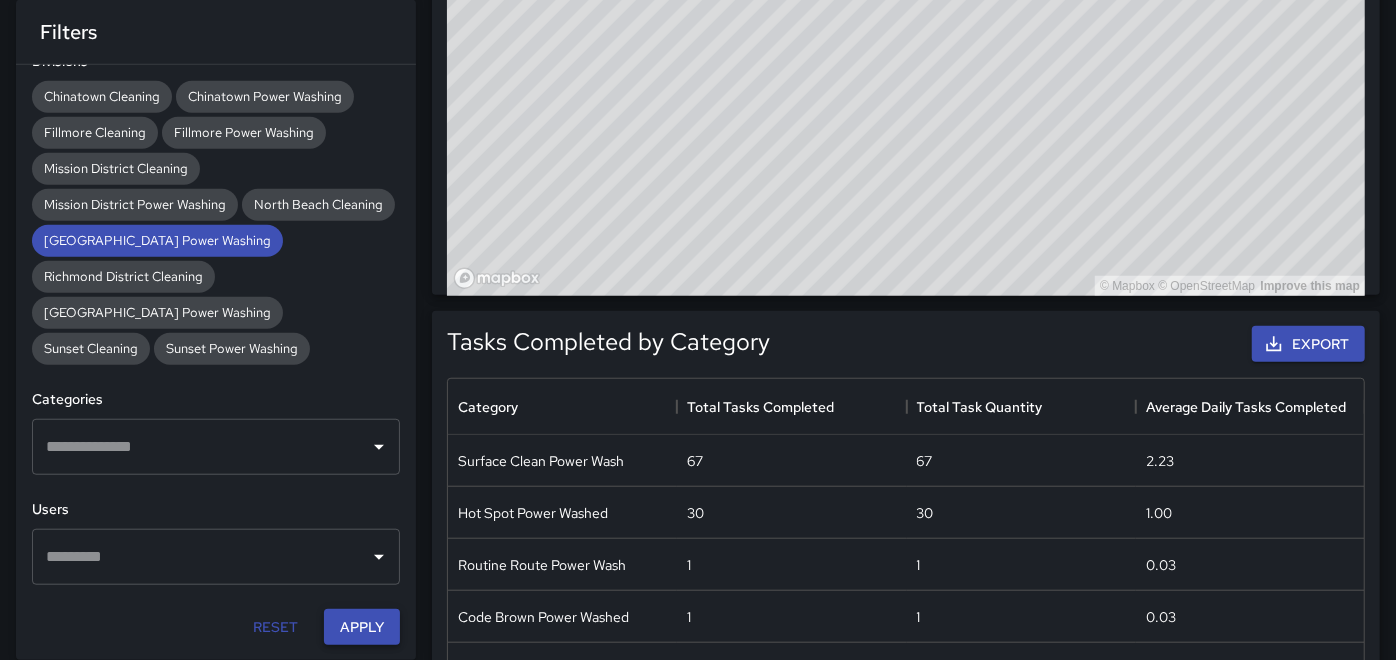 click on "Apply" at bounding box center (362, 627) 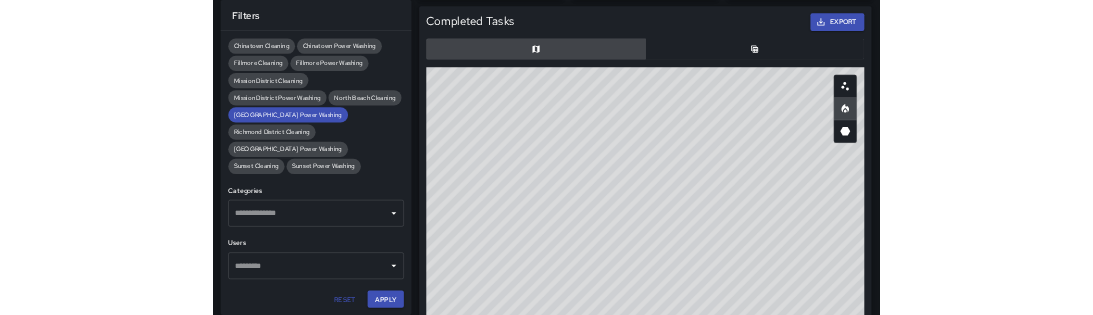 scroll, scrollTop: 333, scrollLeft: 0, axis: vertical 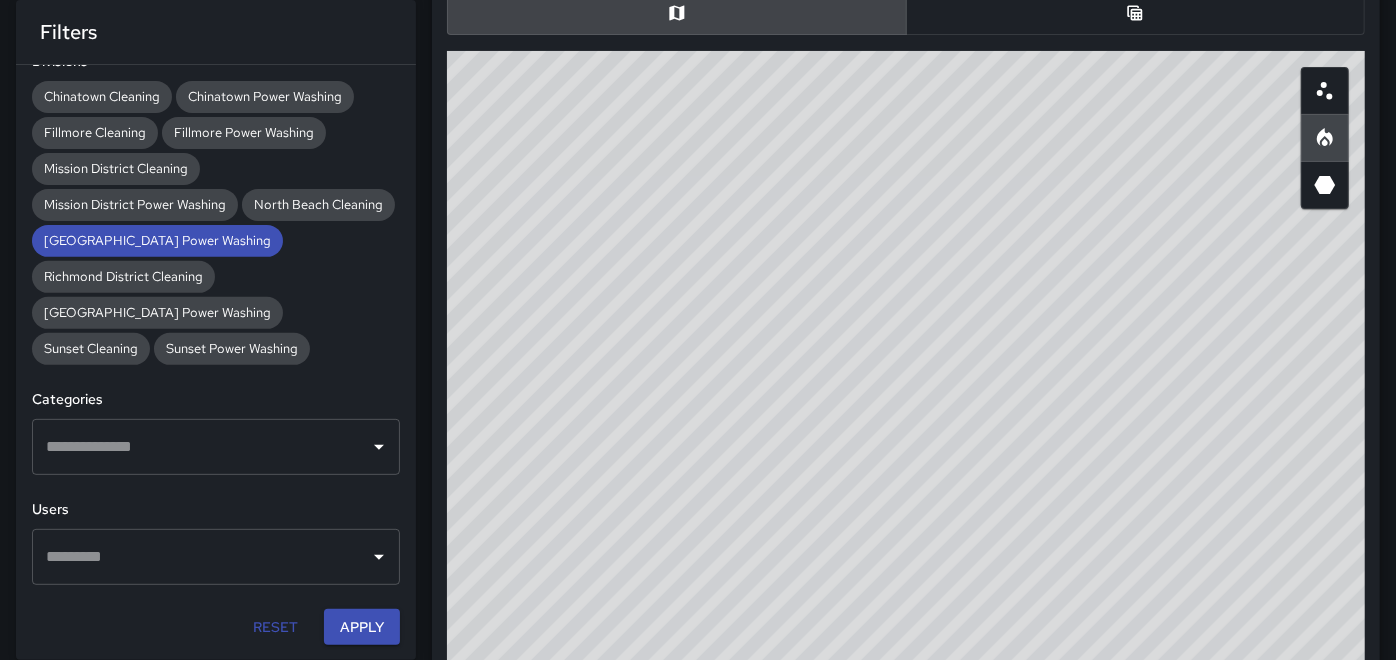 drag, startPoint x: 1165, startPoint y: 268, endPoint x: 922, endPoint y: 482, distance: 323.7978 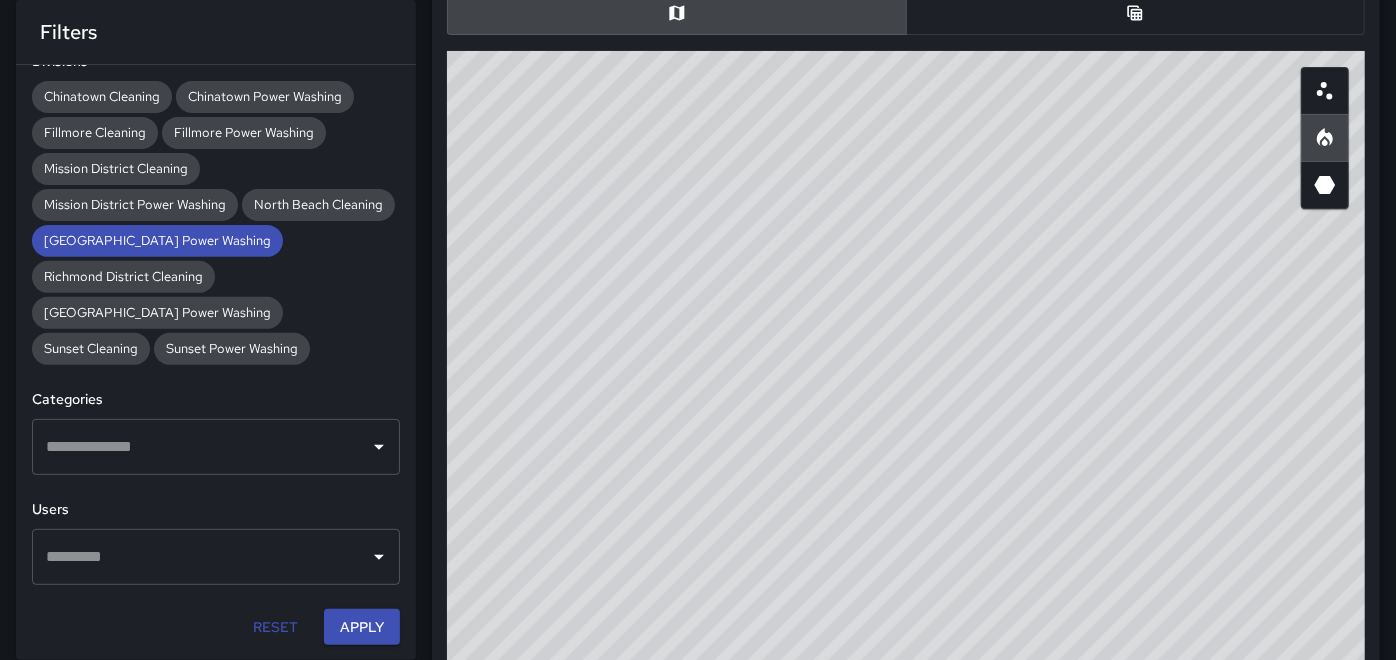 drag, startPoint x: 1025, startPoint y: 377, endPoint x: 996, endPoint y: 460, distance: 87.92042 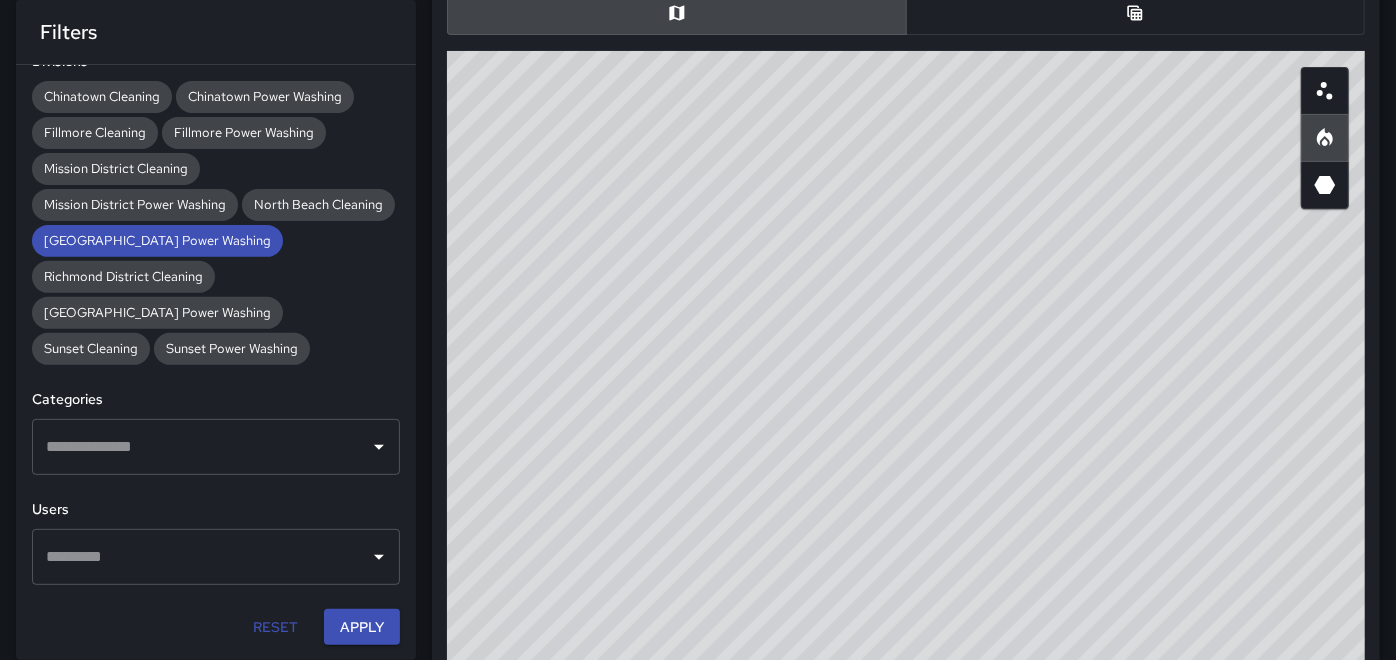 click on "© Mapbox   © OpenStreetMap   Improve this map" at bounding box center (906, 451) 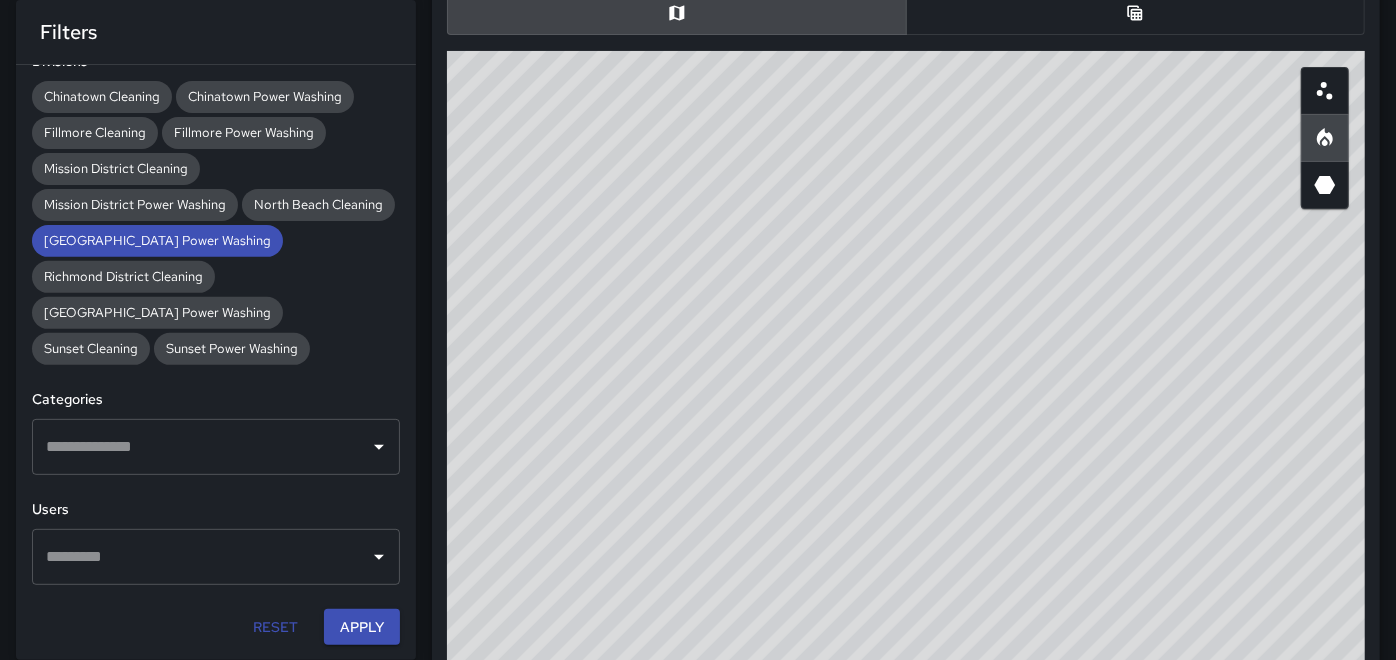 drag, startPoint x: 1054, startPoint y: 285, endPoint x: 1049, endPoint y: 450, distance: 165.07574 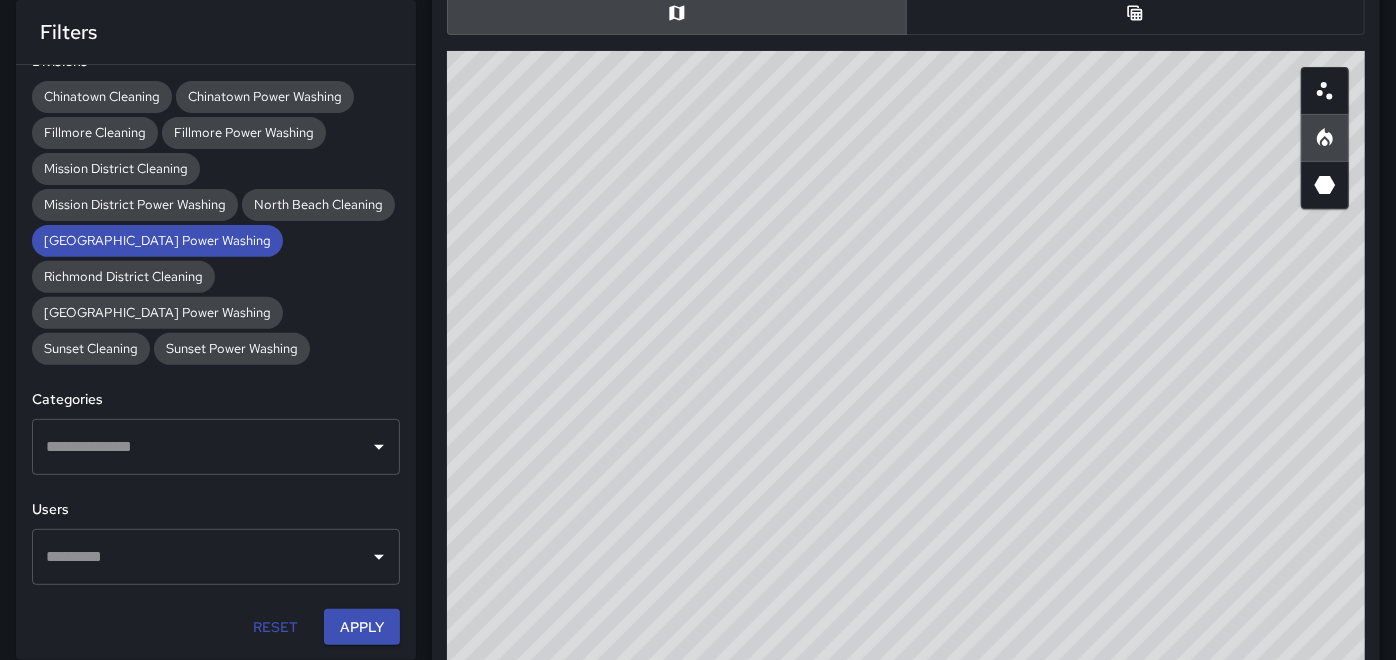click on "© Mapbox   © OpenStreetMap   Improve this map" at bounding box center (906, 451) 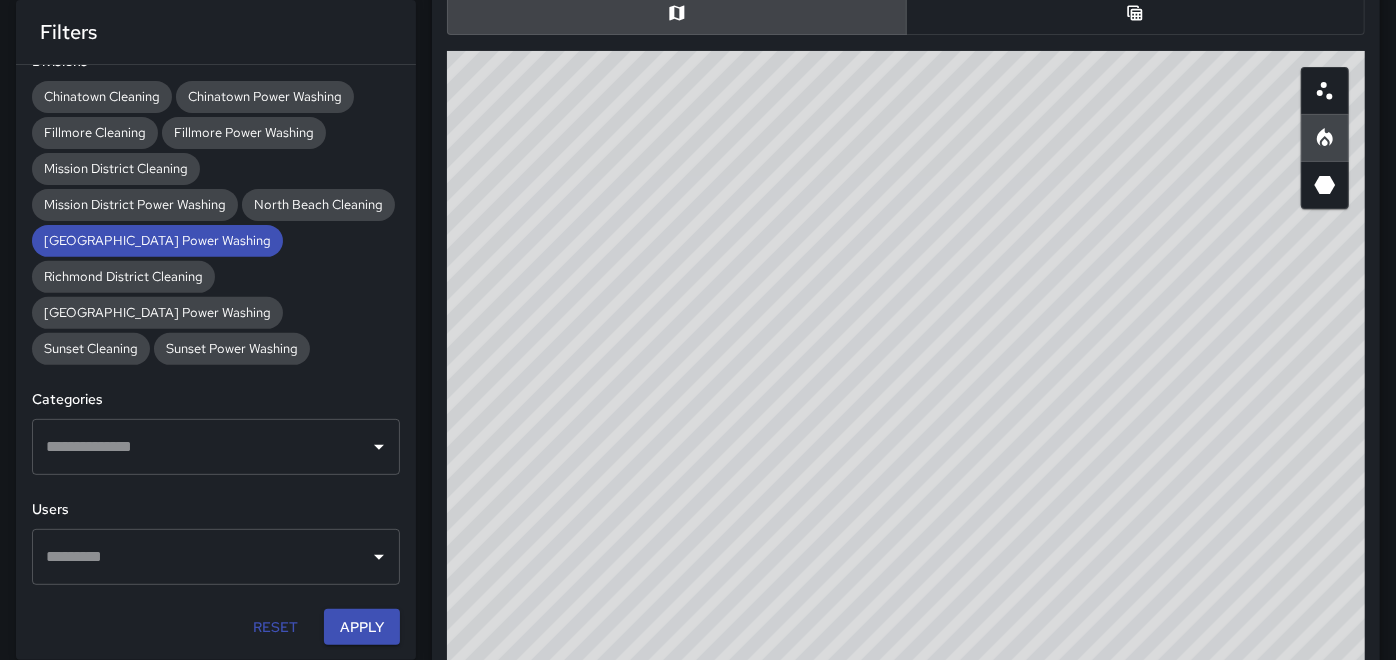 drag, startPoint x: 922, startPoint y: 494, endPoint x: 930, endPoint y: 520, distance: 27.202942 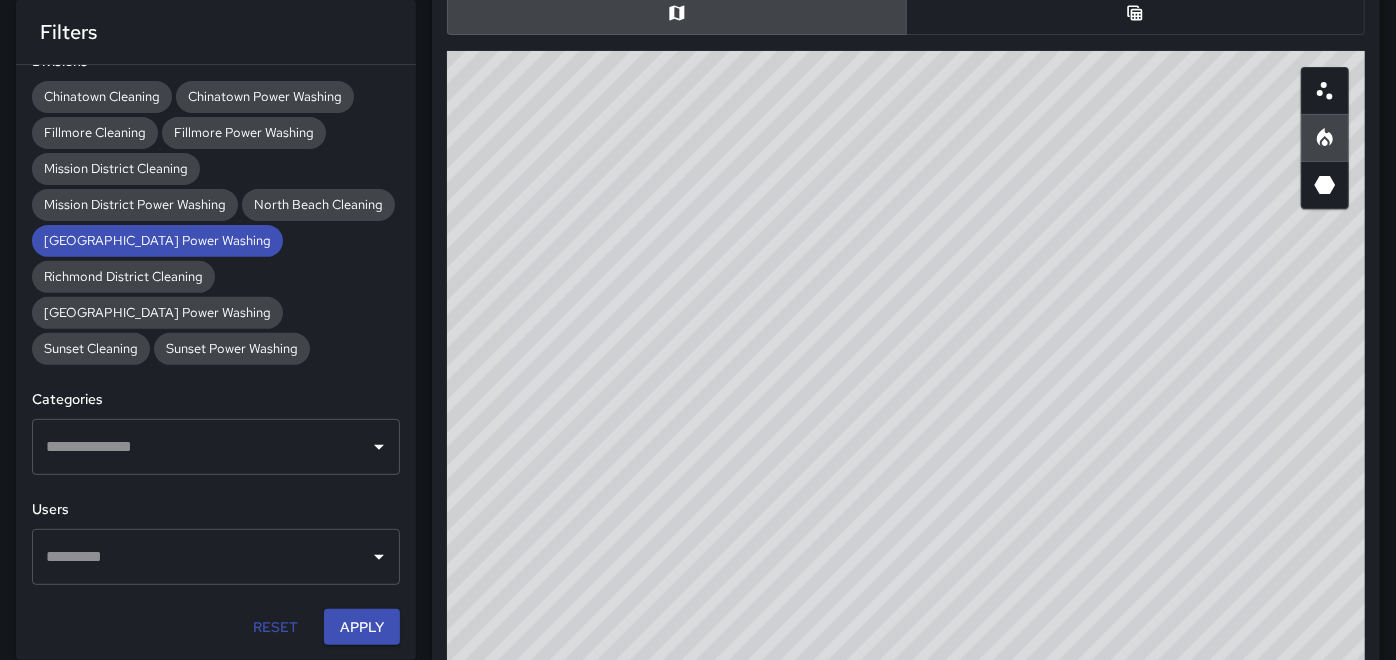 click on "© Mapbox   © OpenStreetMap   Improve this map" at bounding box center (906, 451) 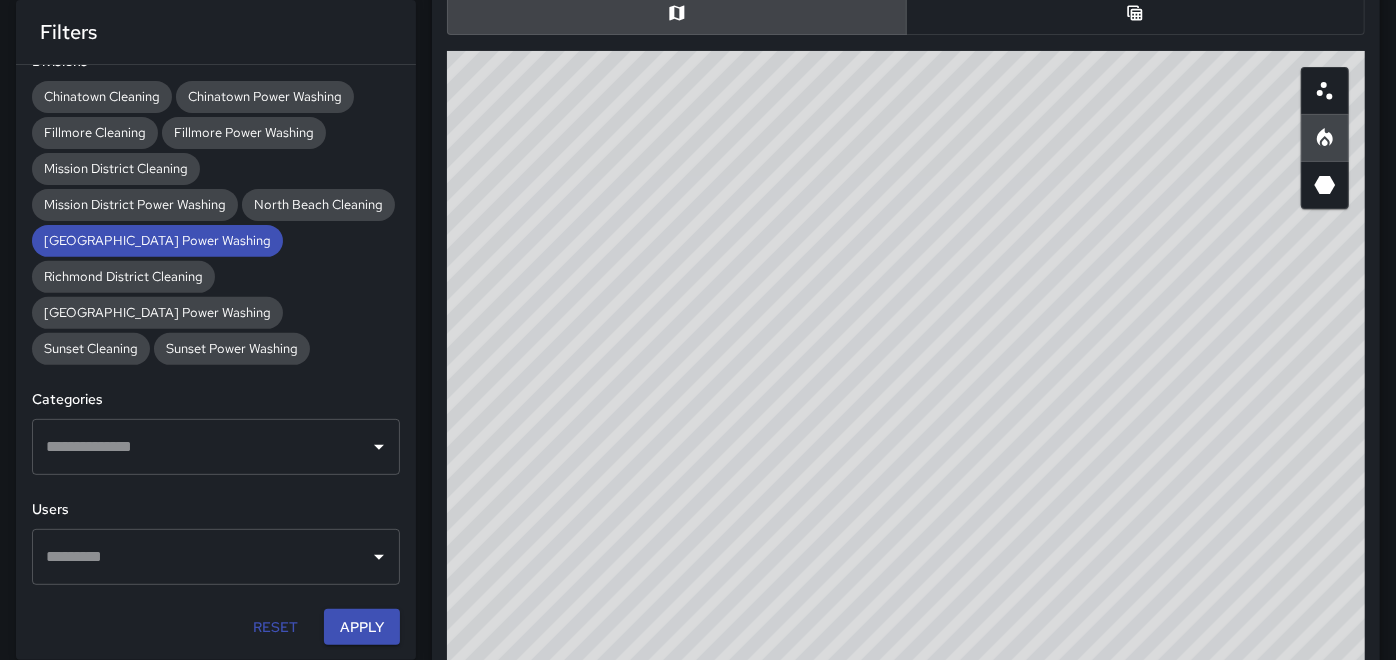 drag, startPoint x: 971, startPoint y: 267, endPoint x: 982, endPoint y: 283, distance: 19.416489 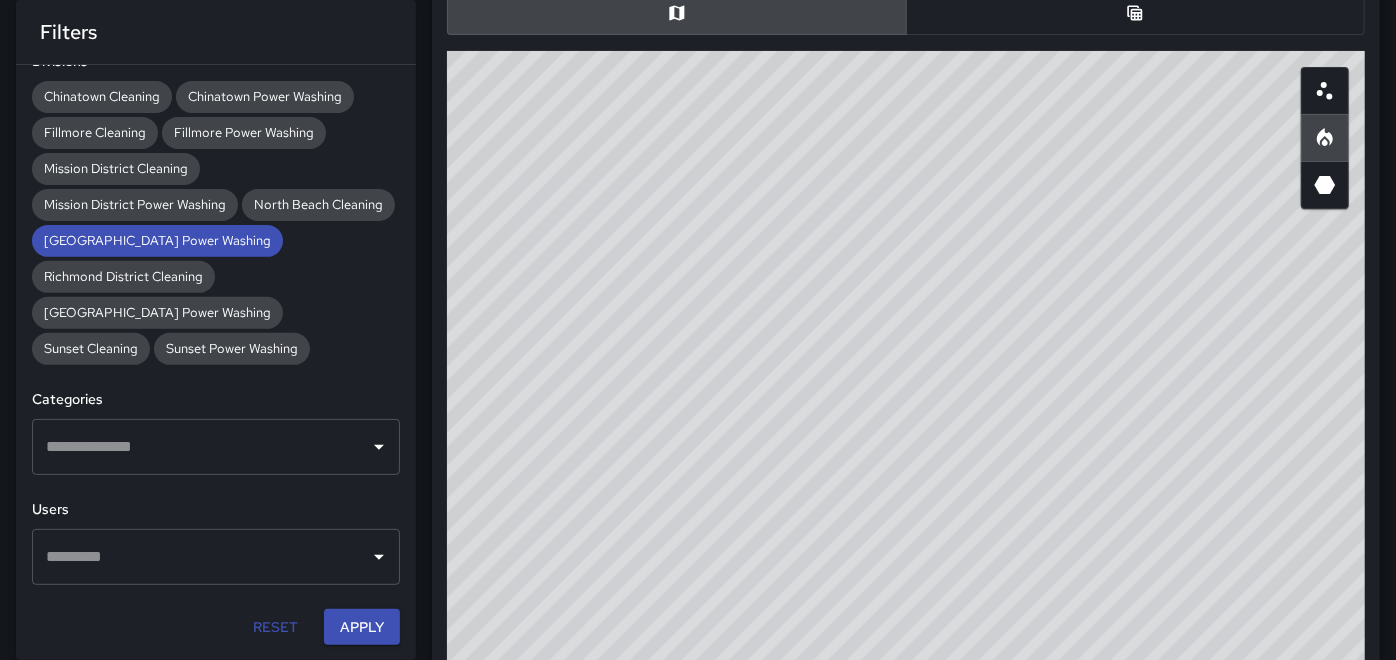 click on "© Mapbox   © OpenStreetMap   Improve this map" at bounding box center (906, 451) 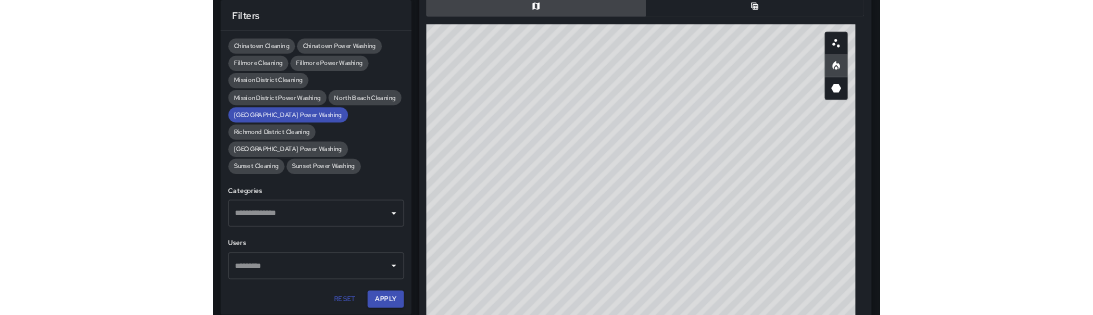 scroll, scrollTop: 581, scrollLeft: 834, axis: both 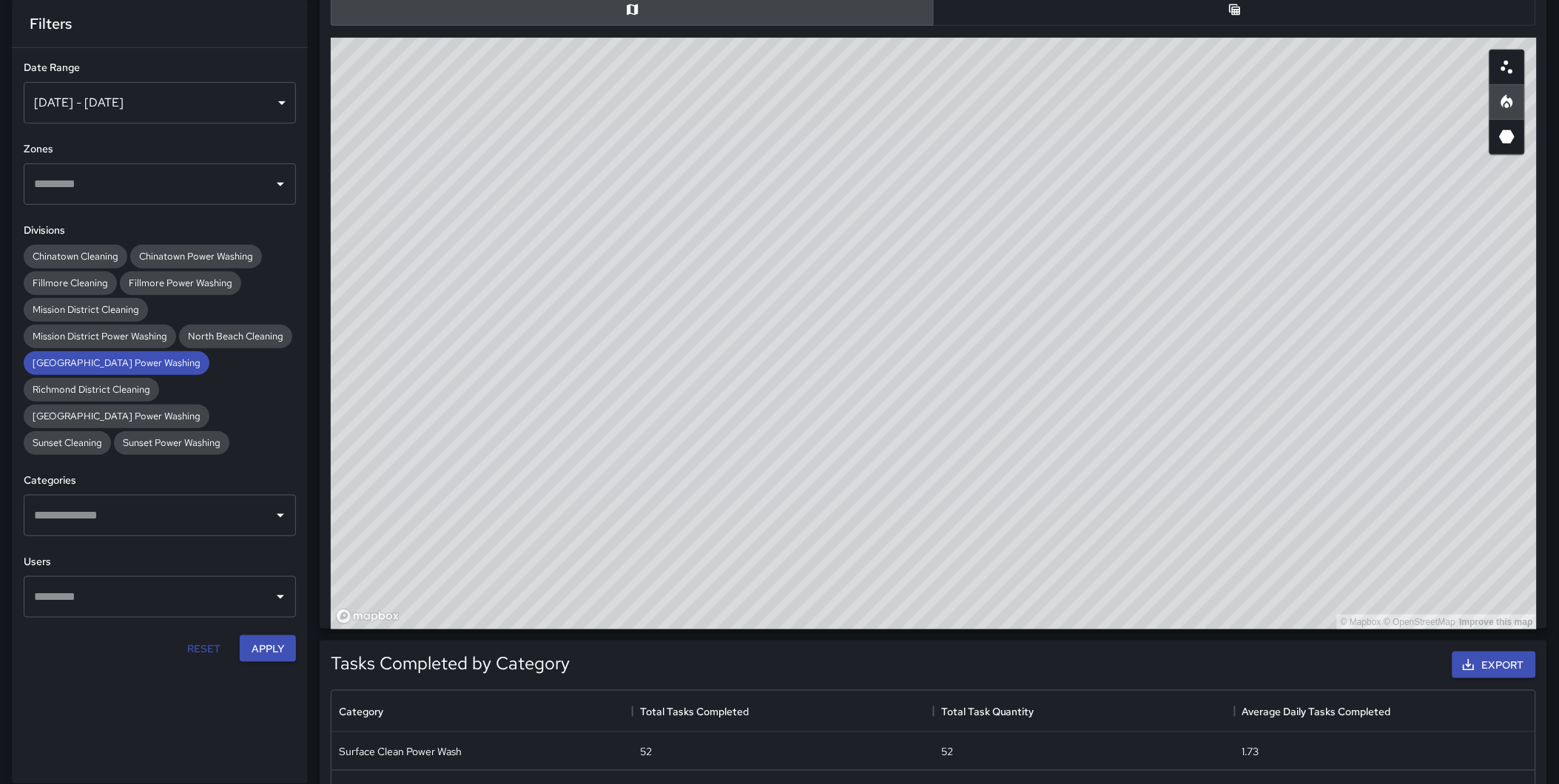 drag, startPoint x: 1012, startPoint y: 214, endPoint x: 1011, endPoint y: 300, distance: 86.00581 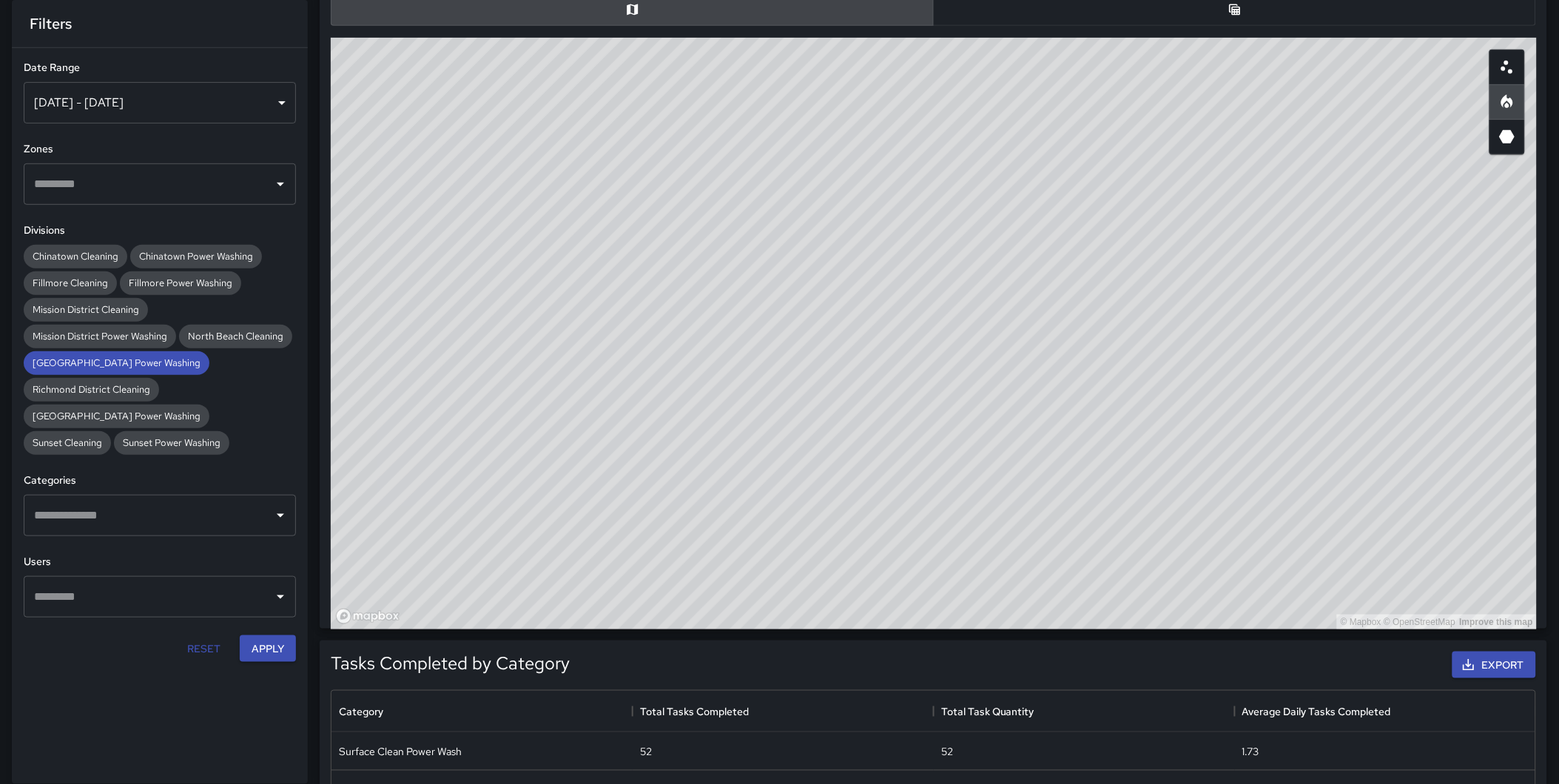 click on "© Mapbox   © OpenStreetMap   Improve this map" at bounding box center (934, 334) 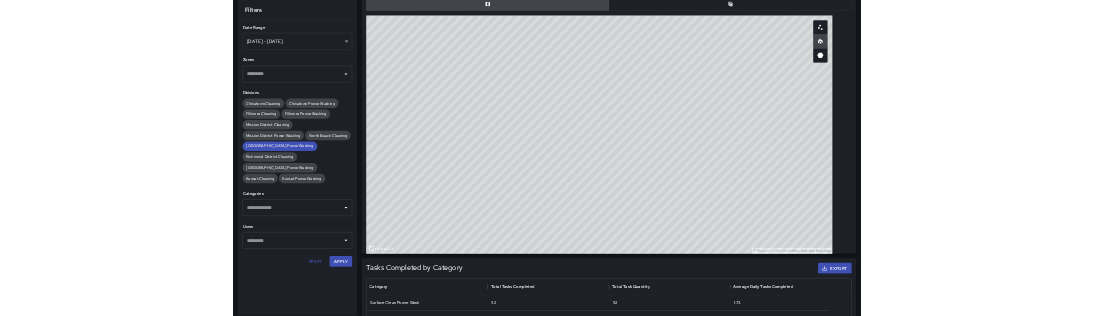 scroll, scrollTop: 581, scrollLeft: 1497, axis: both 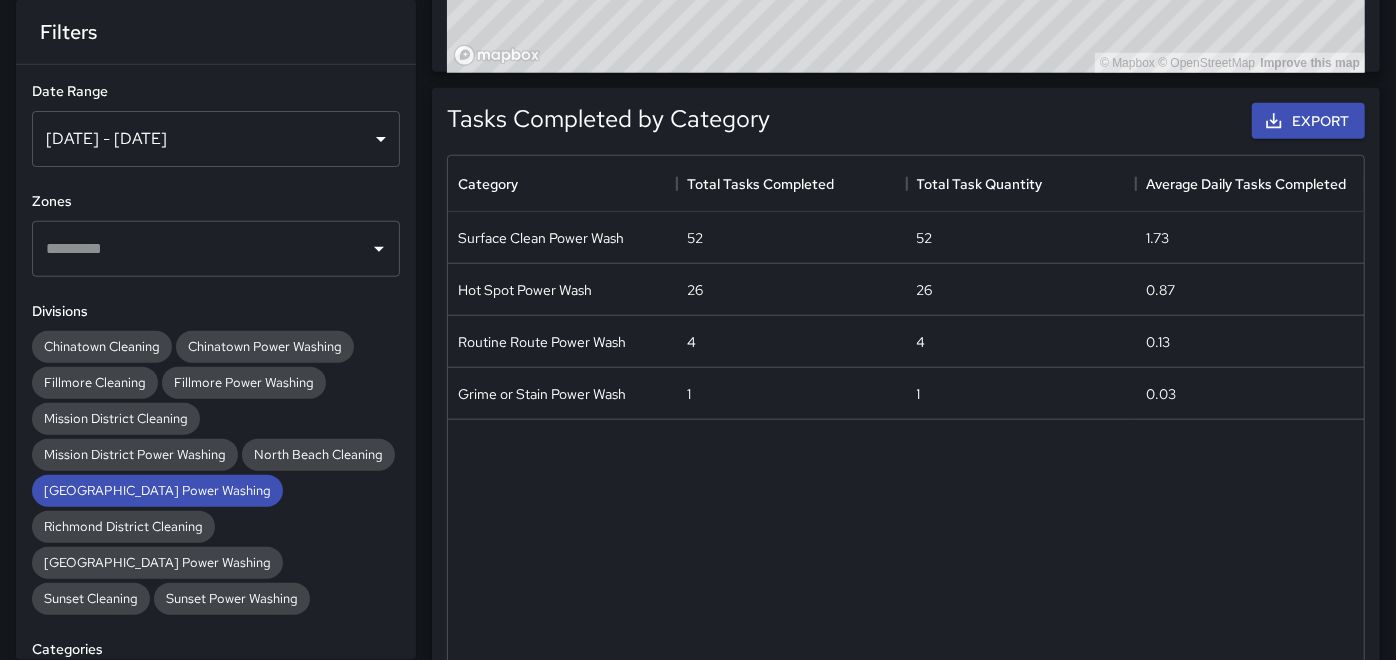 drag, startPoint x: 0, startPoint y: 164, endPoint x: -130, endPoint y: 225, distance: 143.60014 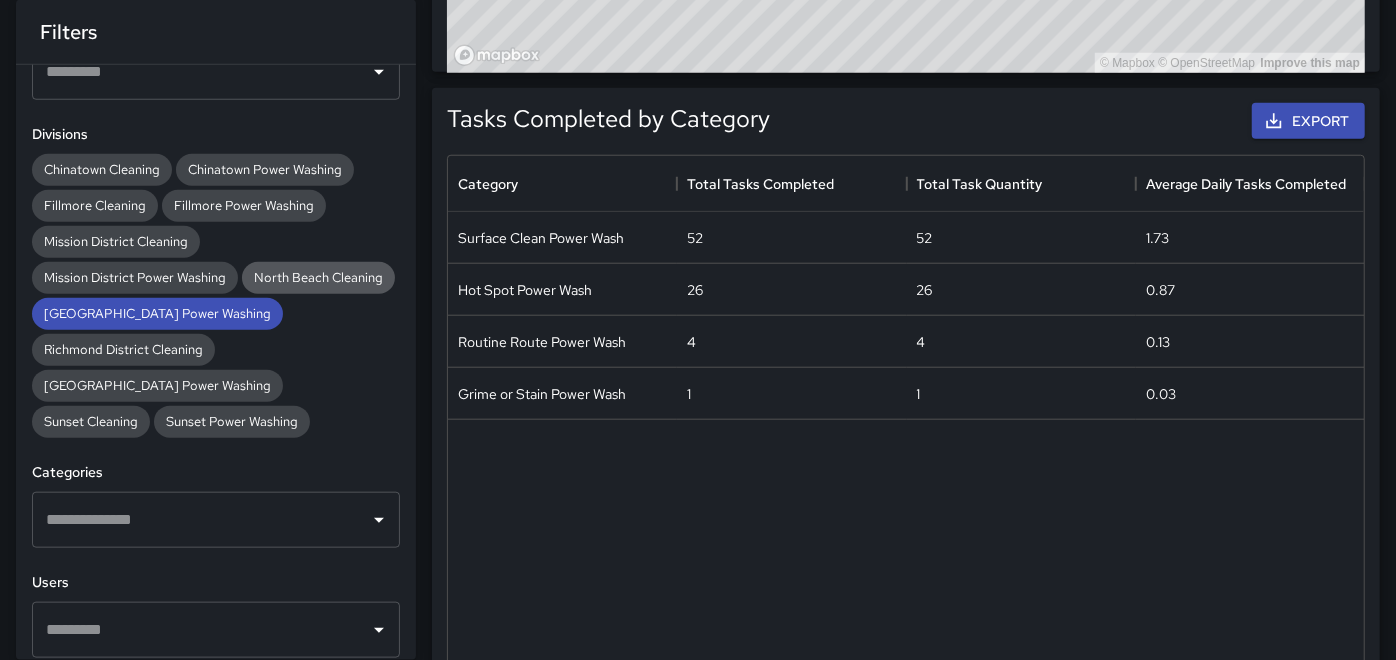 scroll, scrollTop: 250, scrollLeft: 0, axis: vertical 